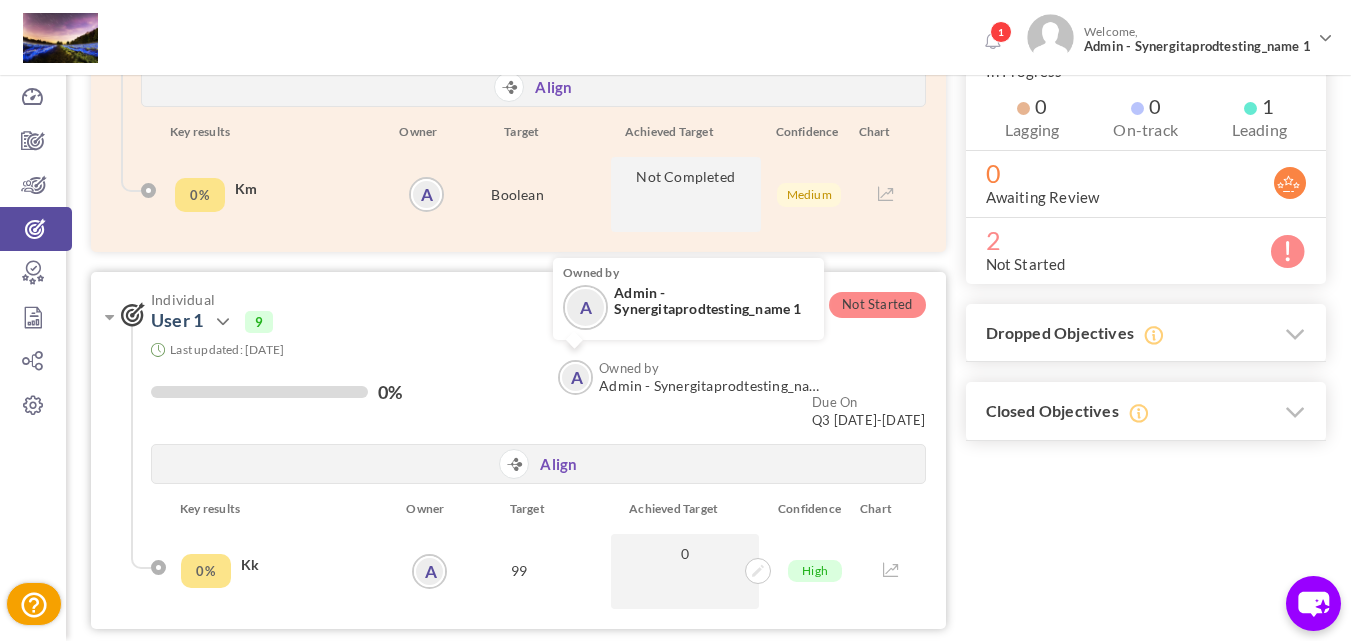 scroll, scrollTop: 400, scrollLeft: 0, axis: vertical 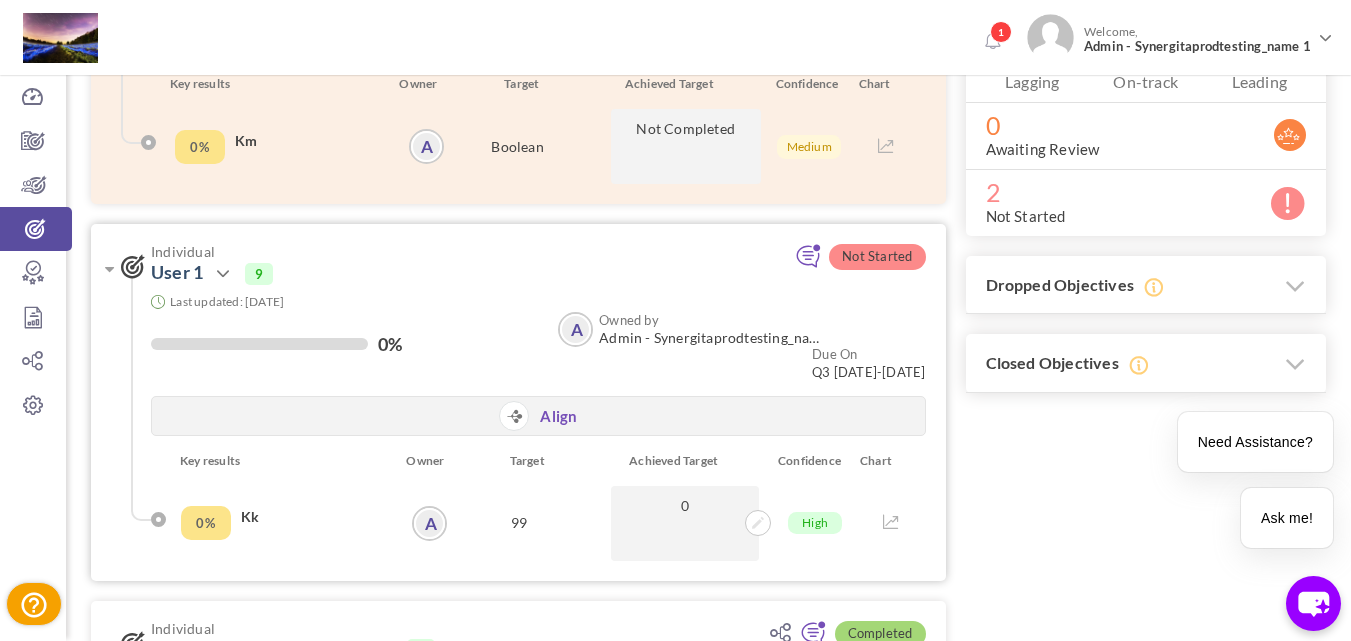 click on "Align" at bounding box center (538, 416) 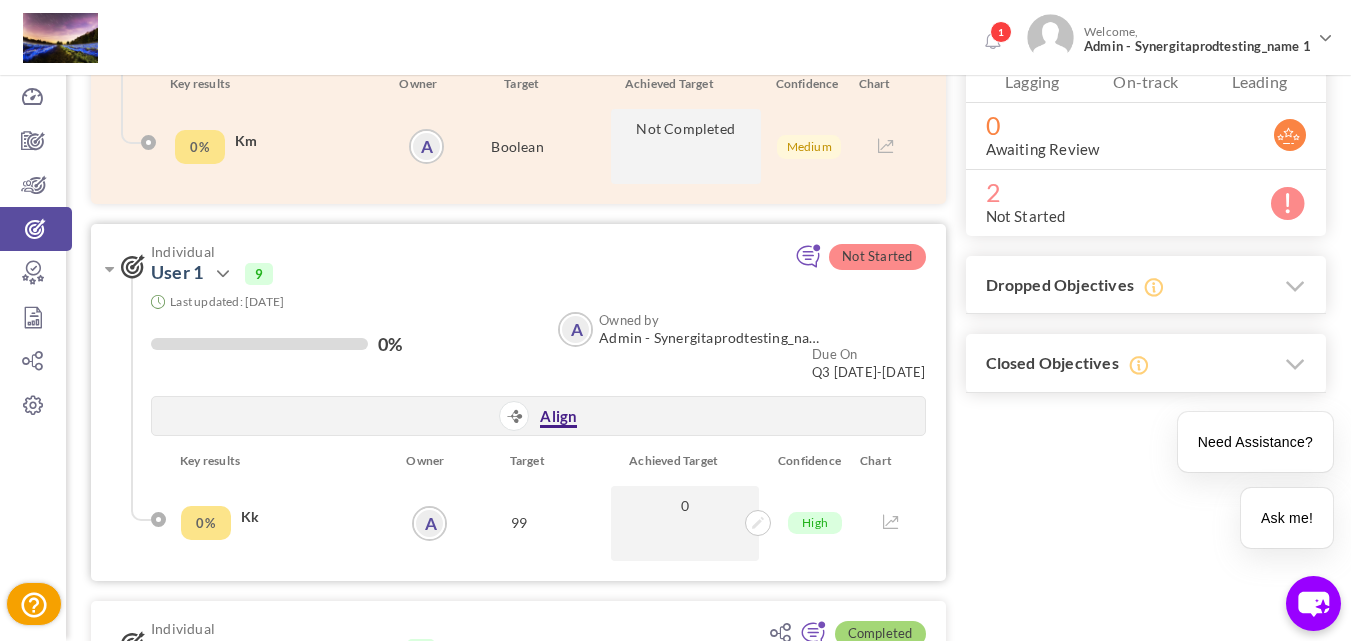 click on "Align" at bounding box center (558, 417) 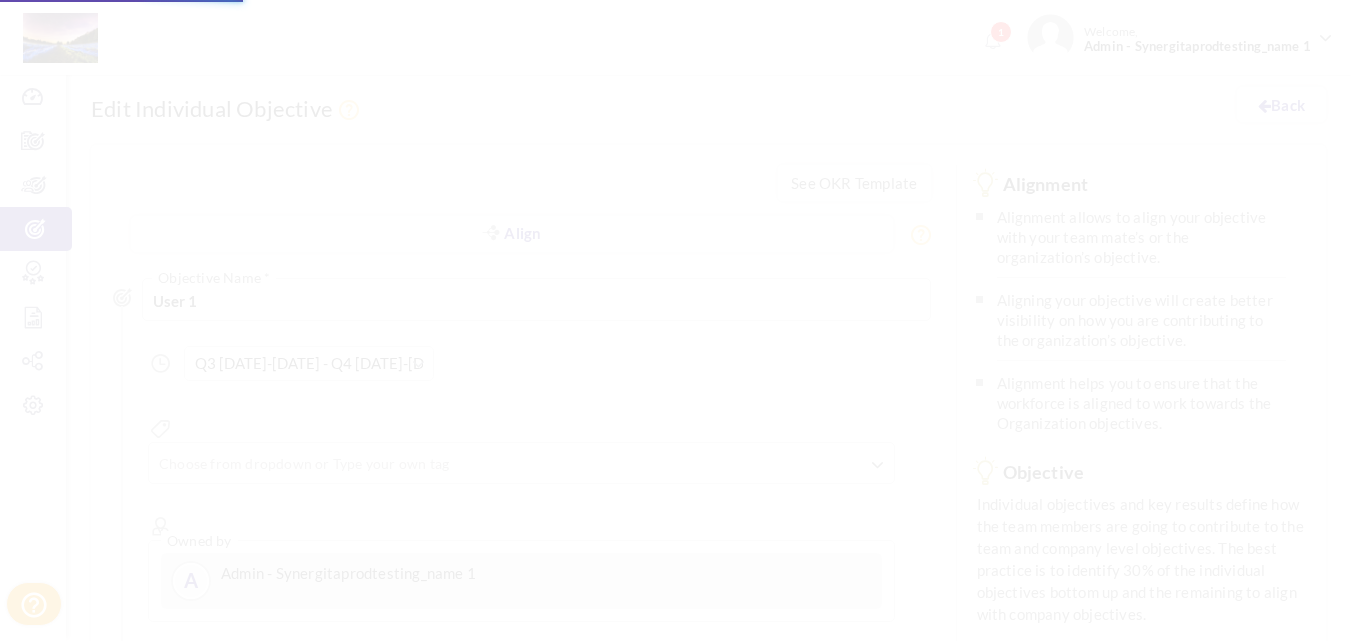 scroll, scrollTop: 0, scrollLeft: 0, axis: both 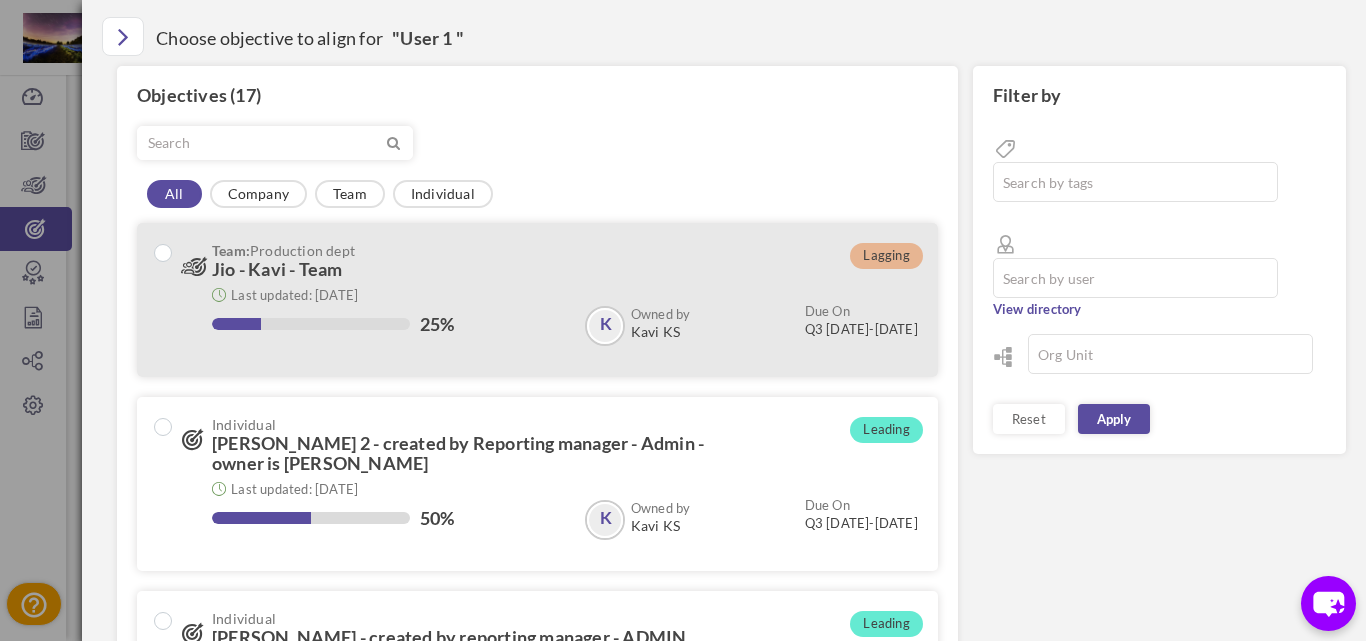 click on "Last updated: 07-Jul-2025" at bounding box center (565, 294) 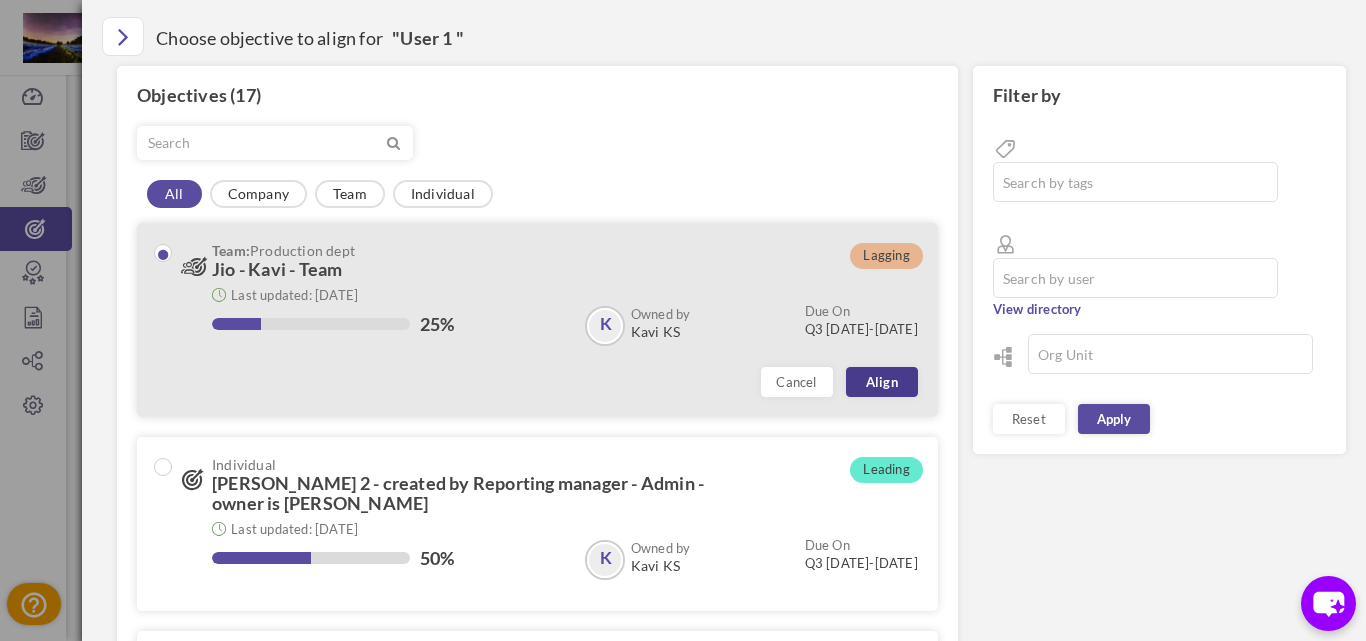 click on "Align" at bounding box center (882, 382) 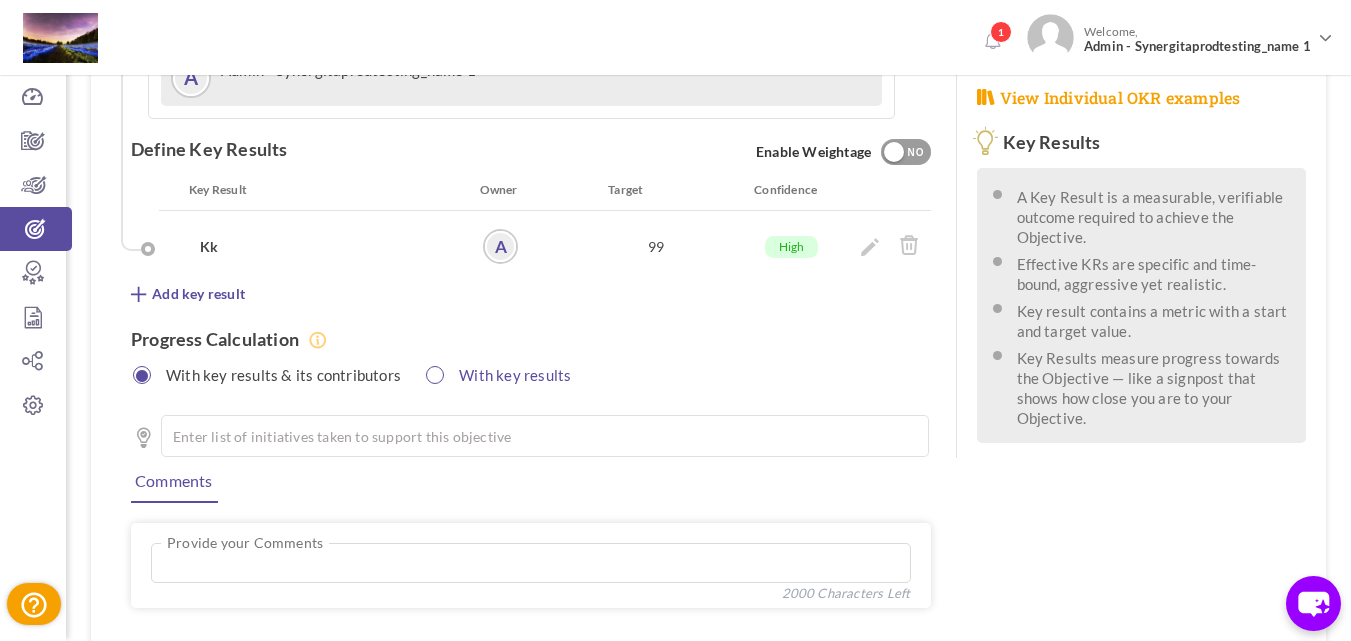 scroll, scrollTop: 600, scrollLeft: 0, axis: vertical 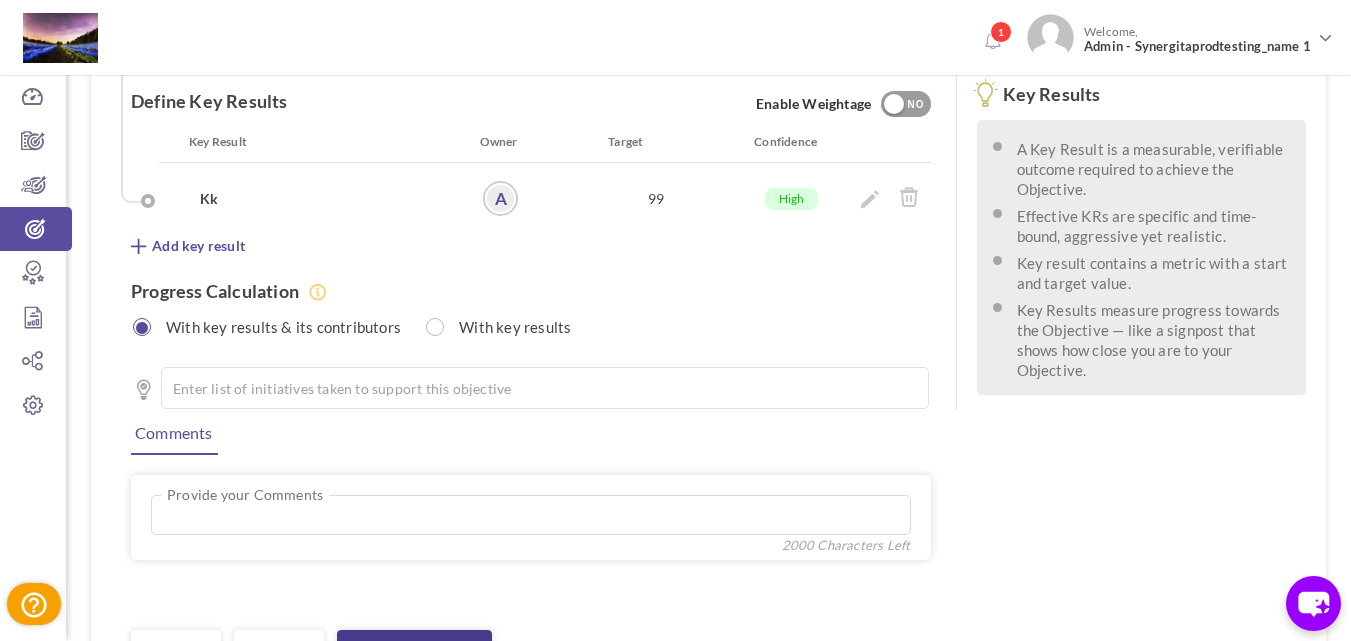 click on "Send for Approval" at bounding box center (414, 648) 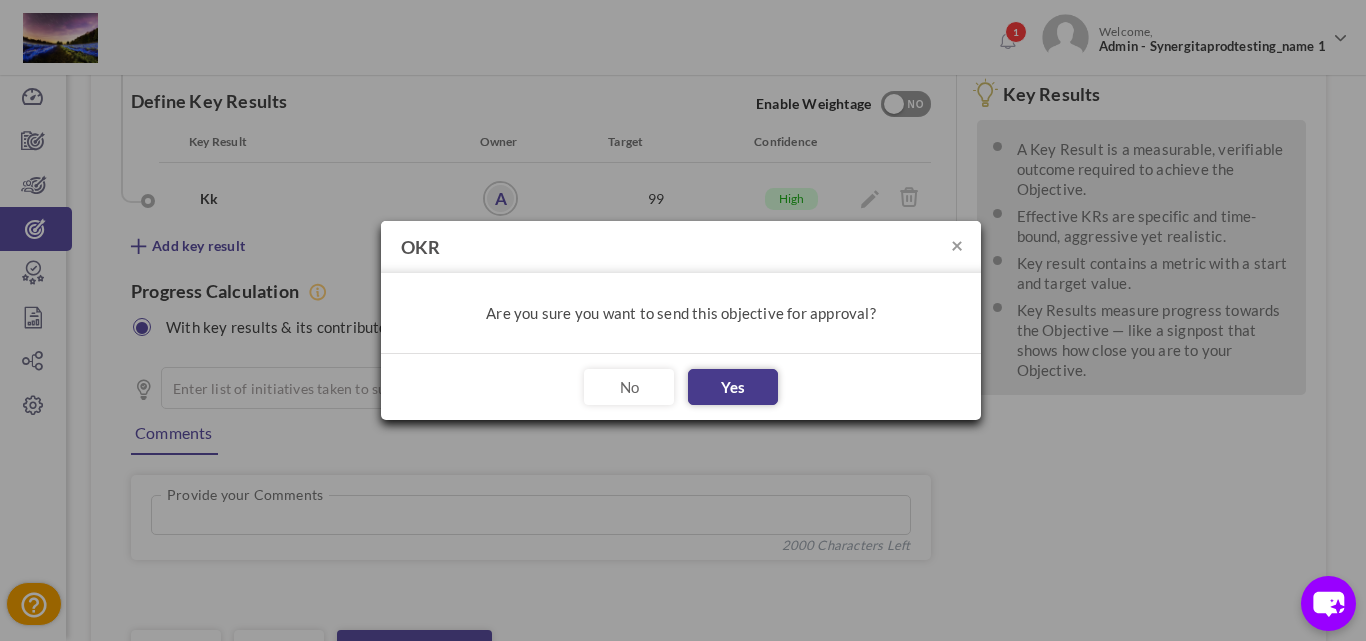click on "Yes" at bounding box center (733, 387) 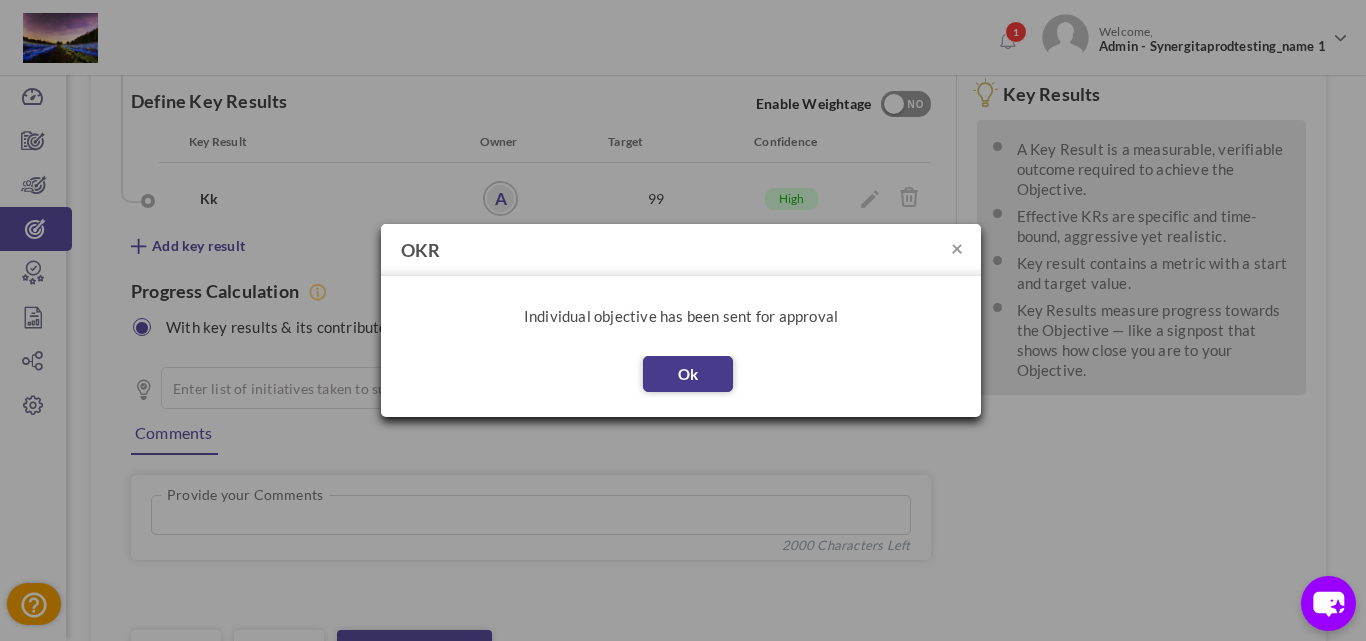 click on "Ok" at bounding box center [688, 374] 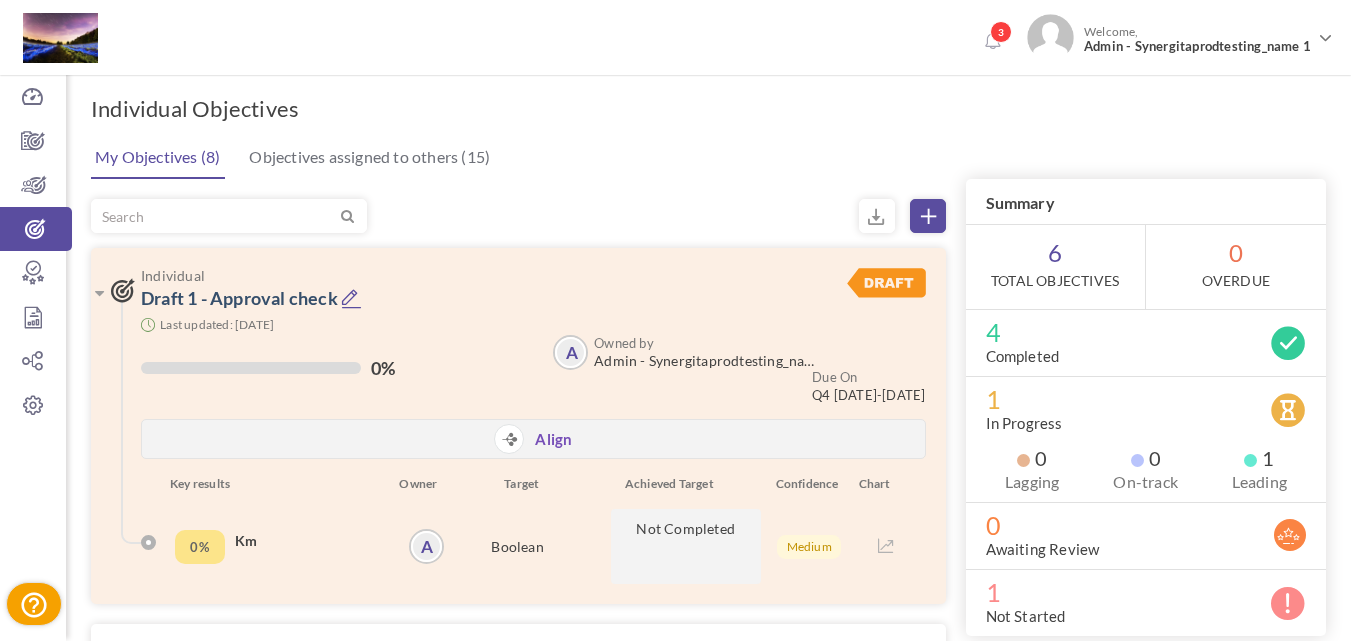scroll, scrollTop: 200, scrollLeft: 0, axis: vertical 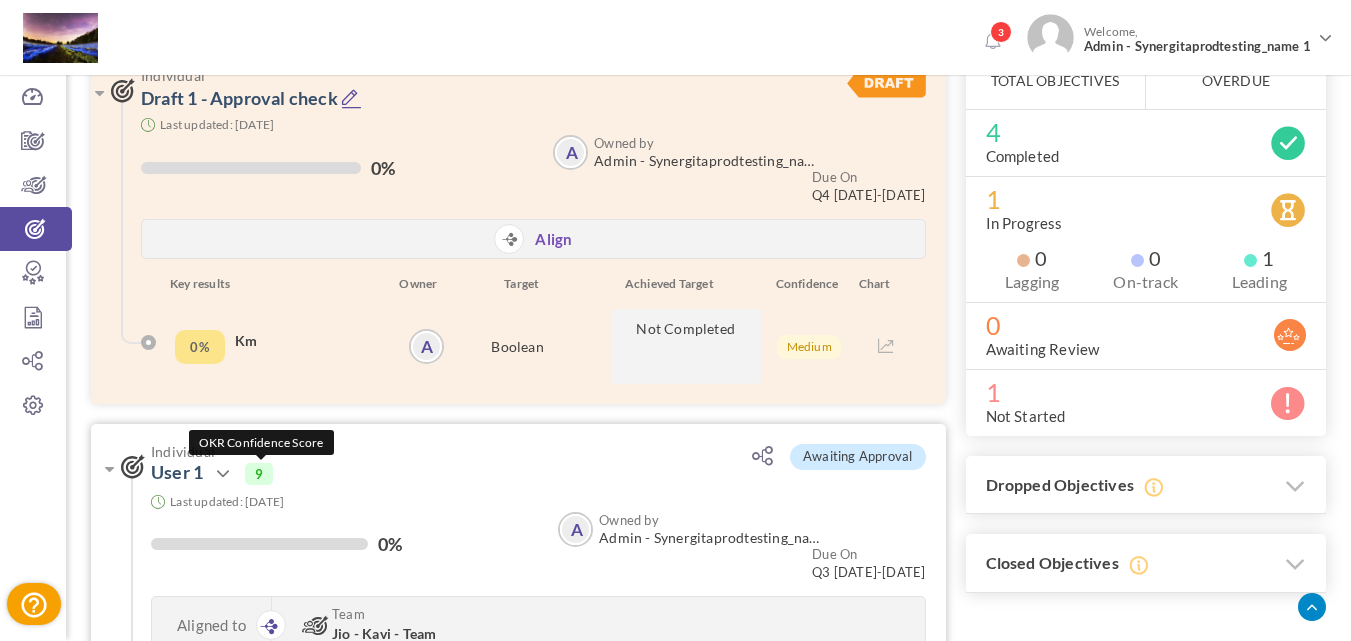 click on "9" at bounding box center [259, 474] 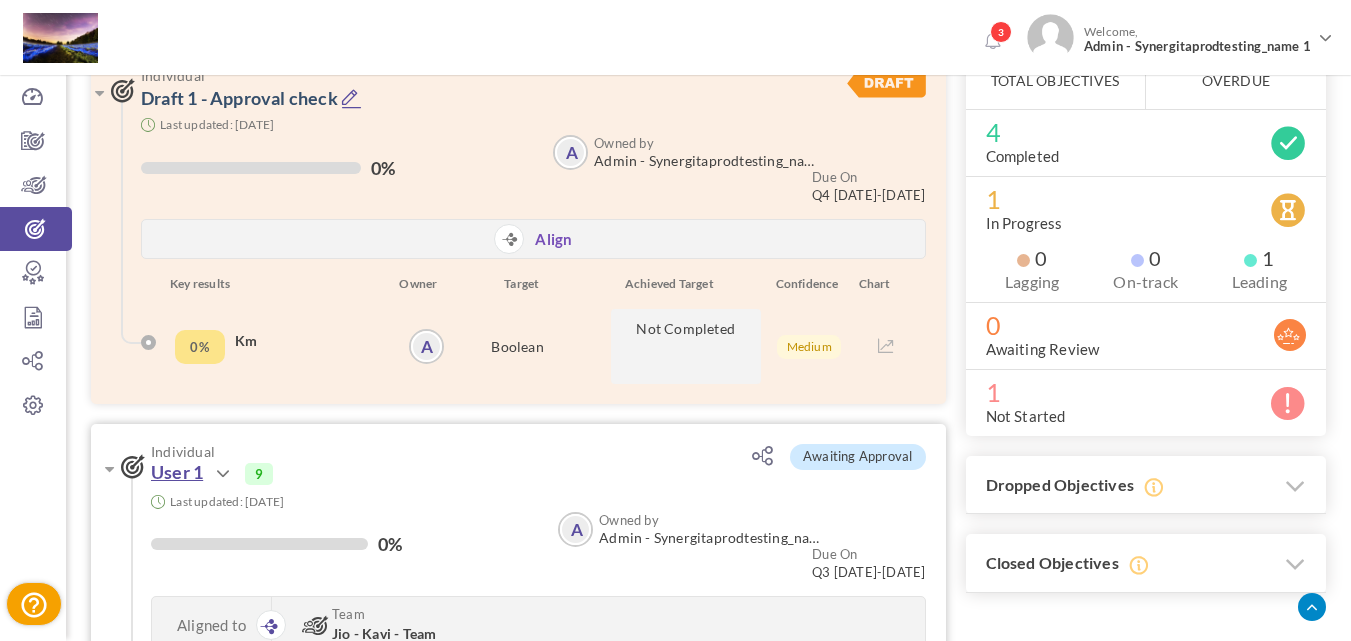 click on "User 1" at bounding box center (177, 472) 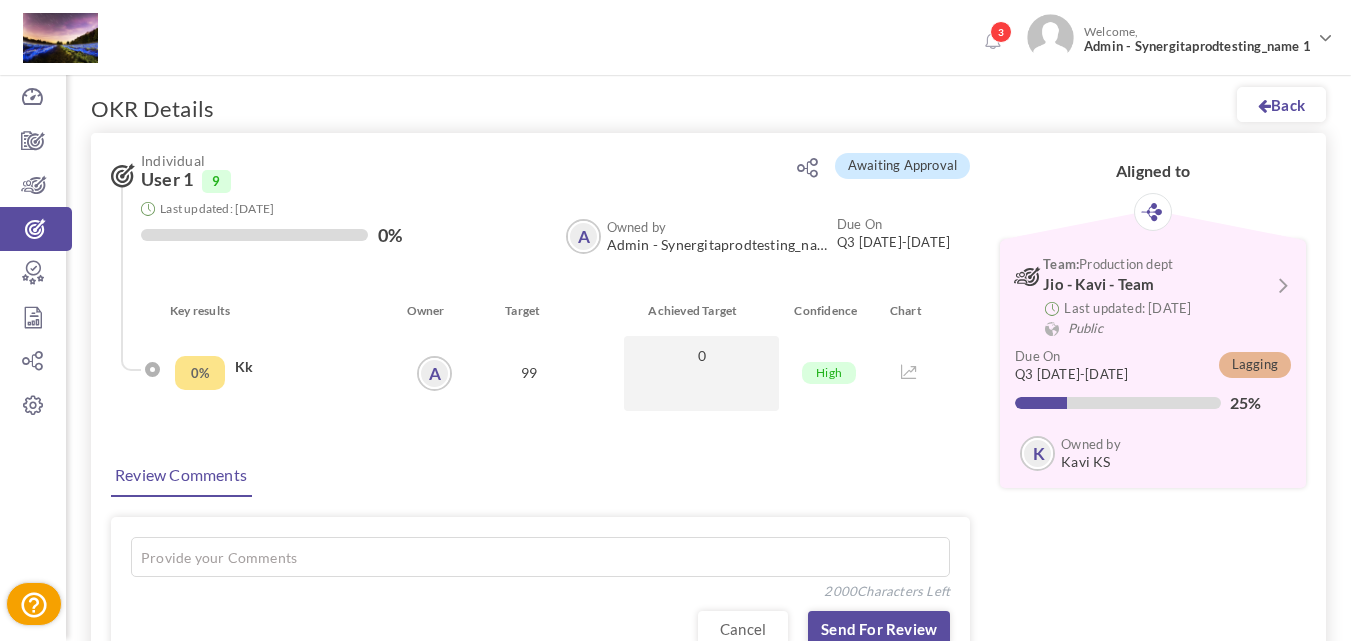 scroll, scrollTop: 0, scrollLeft: 0, axis: both 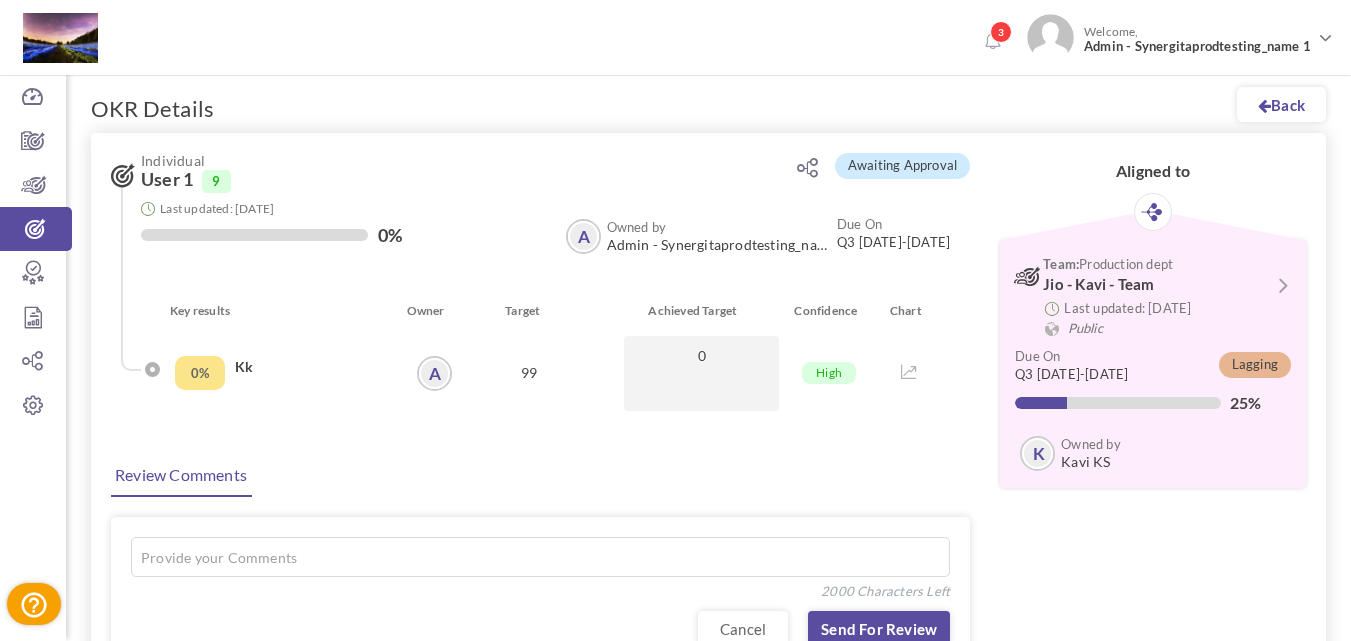 click at bounding box center [1282, 284] 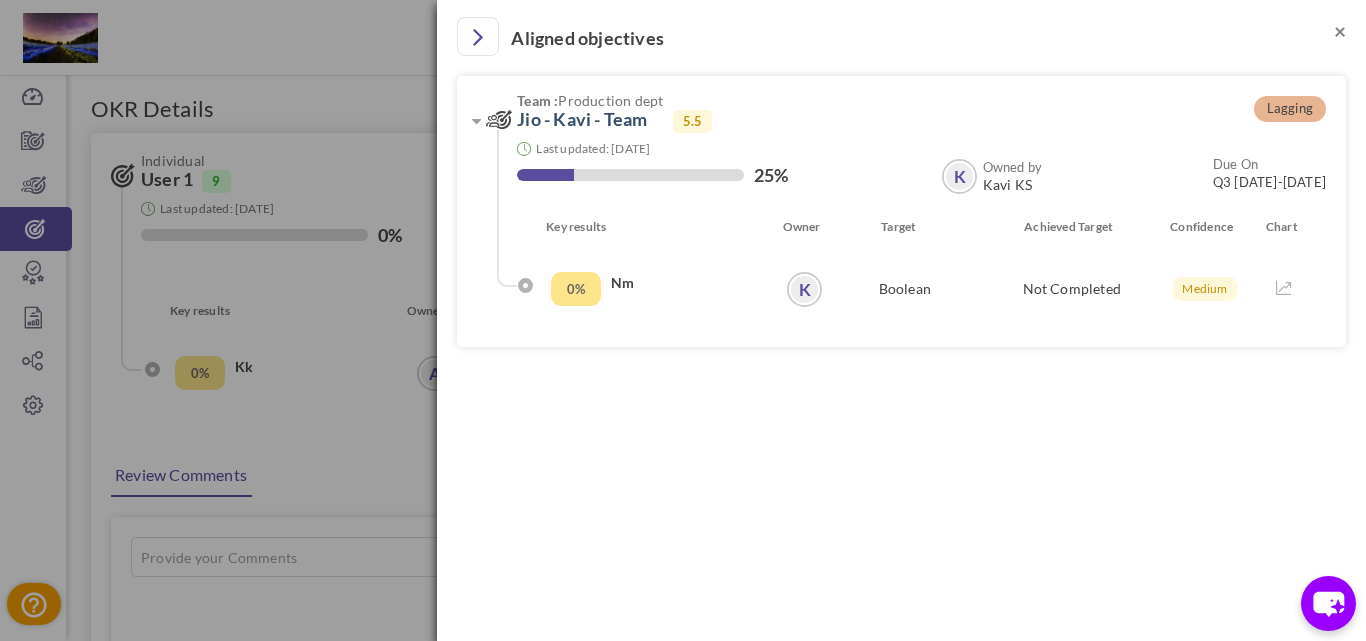 click on "×" at bounding box center (1340, 30) 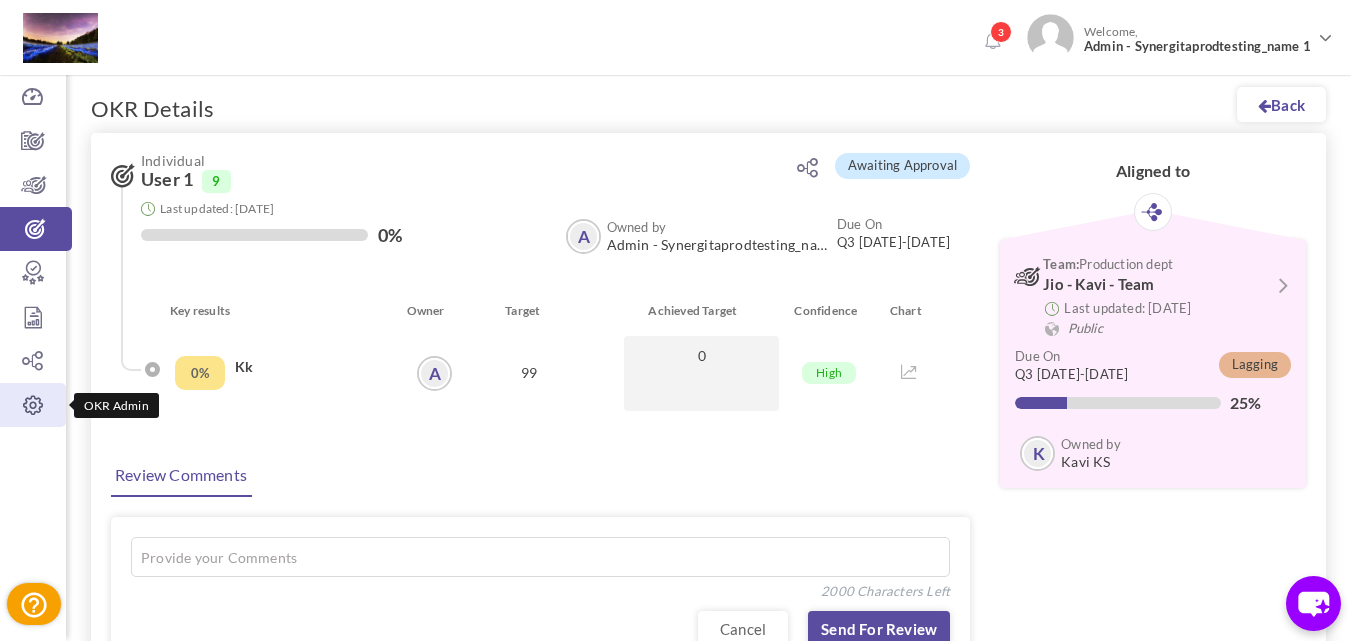 click at bounding box center [33, 405] 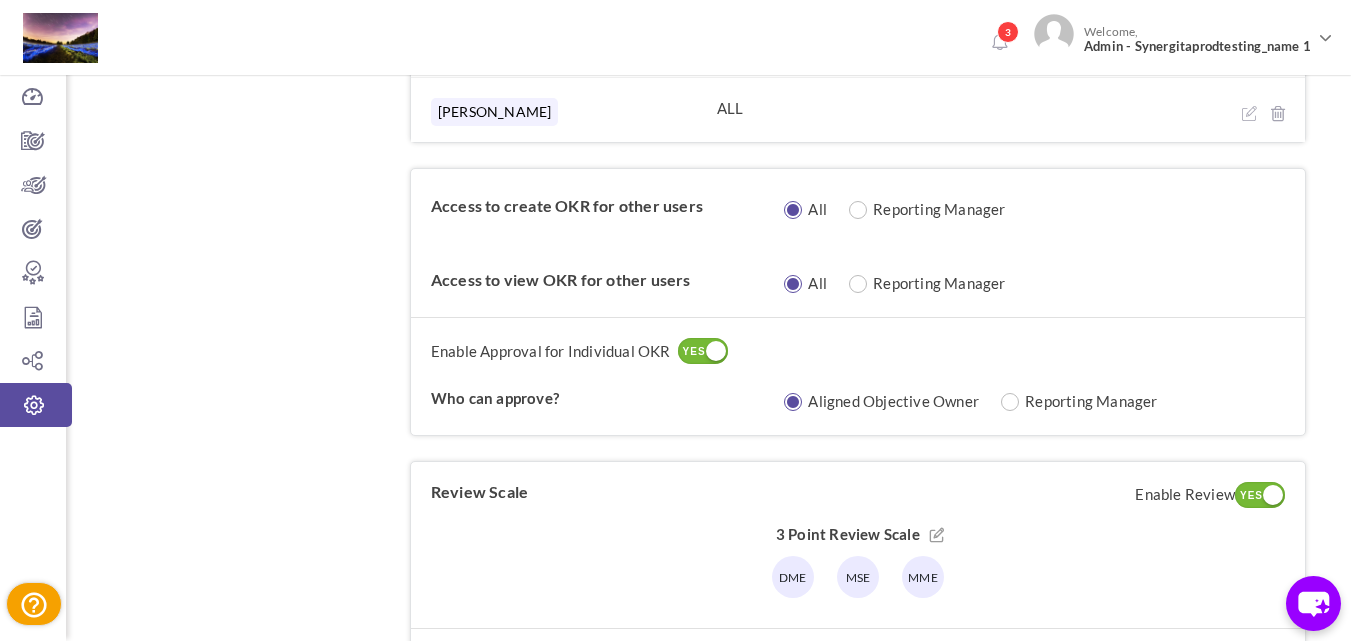 scroll, scrollTop: 1200, scrollLeft: 0, axis: vertical 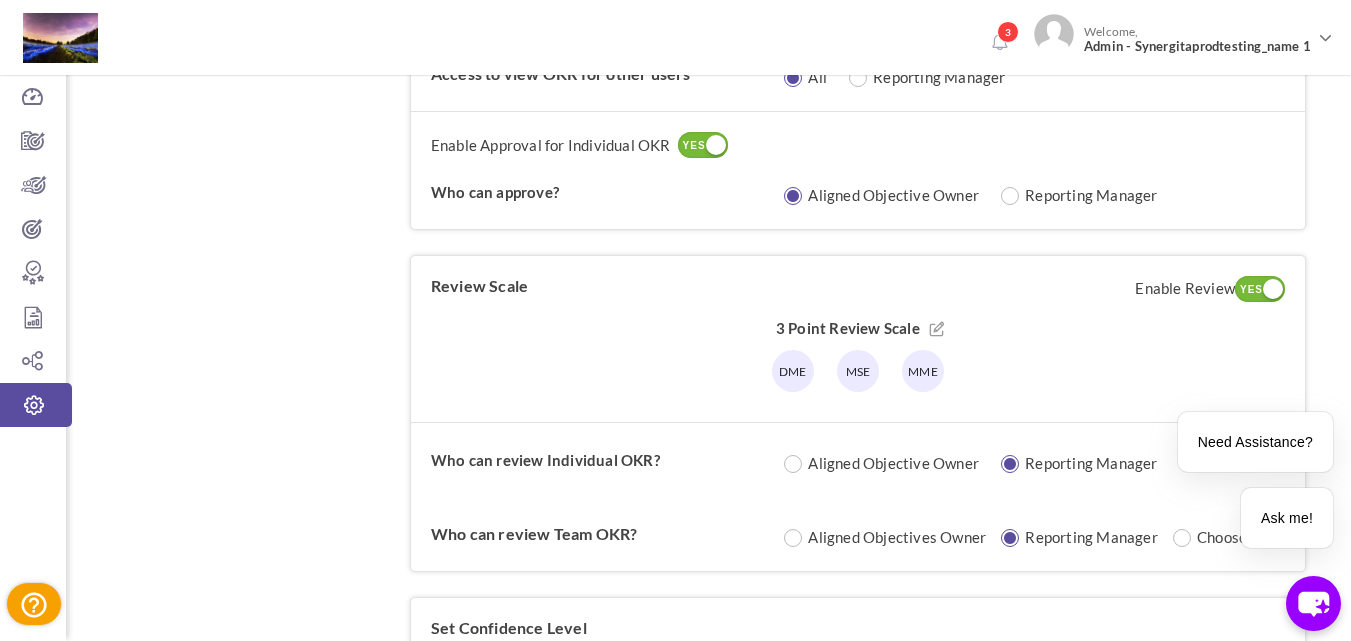 click on "YES" at bounding box center [694, 146] 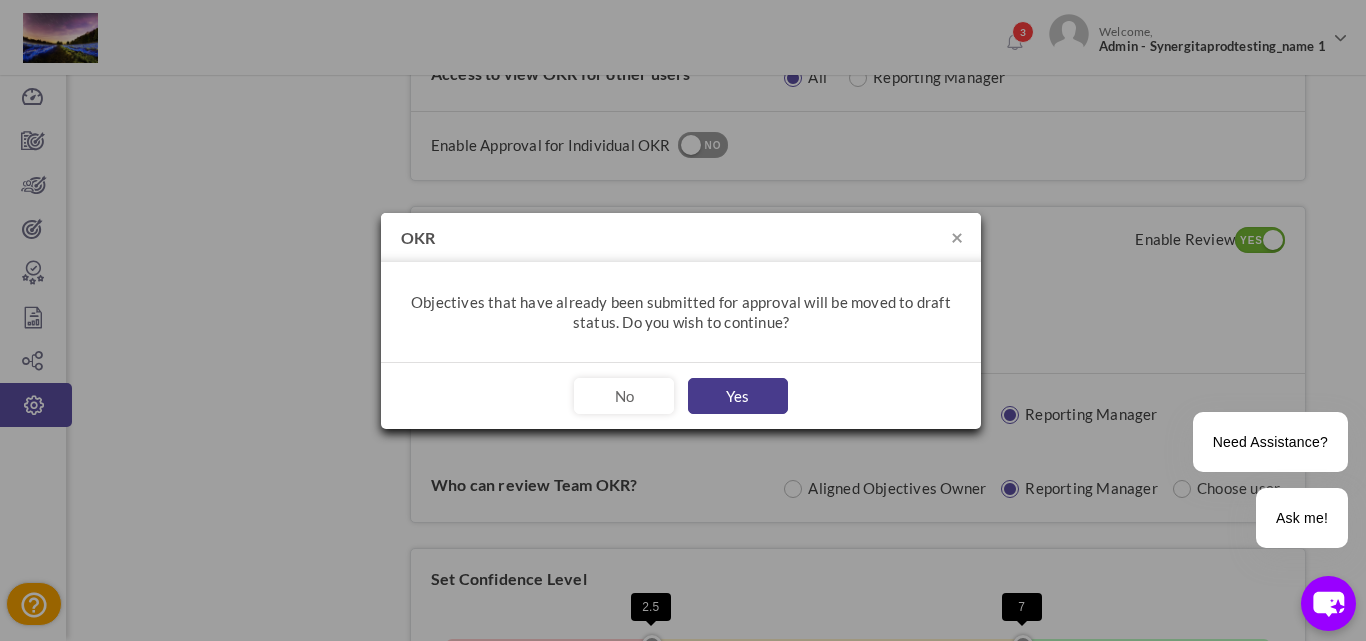 click on "Yes" at bounding box center [738, 396] 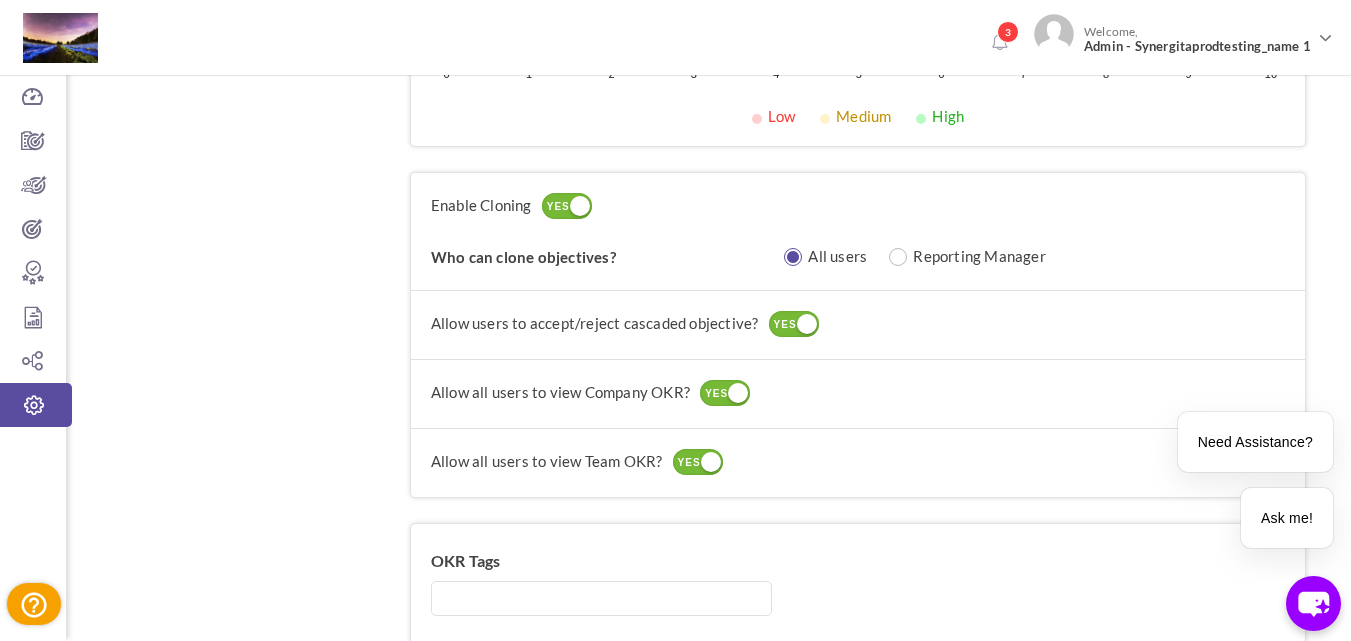 scroll, scrollTop: 2063, scrollLeft: 0, axis: vertical 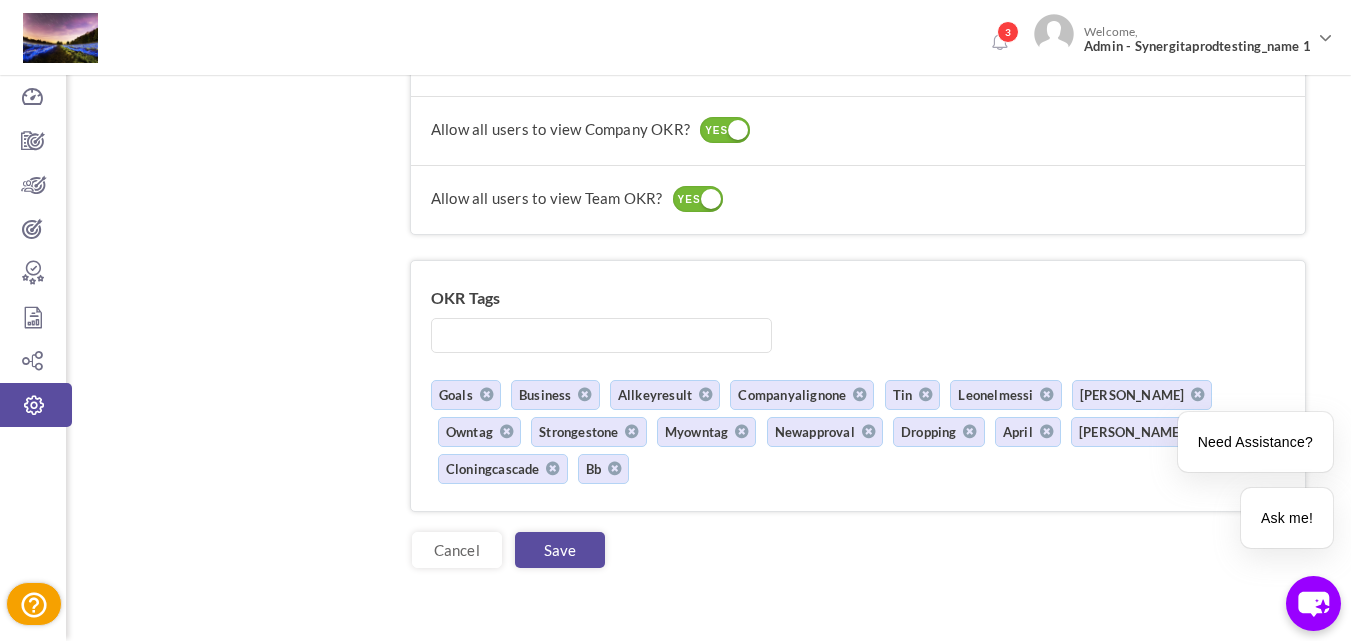 click on "Save" at bounding box center (560, 550) 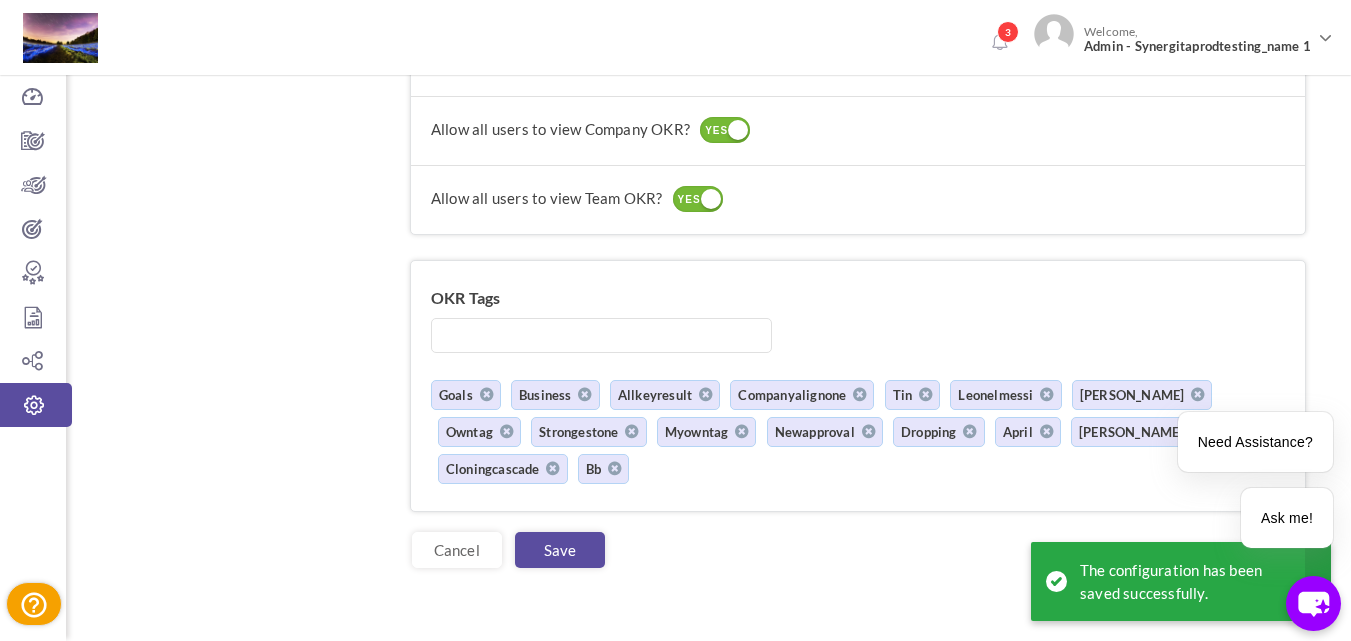 scroll, scrollTop: 0, scrollLeft: 0, axis: both 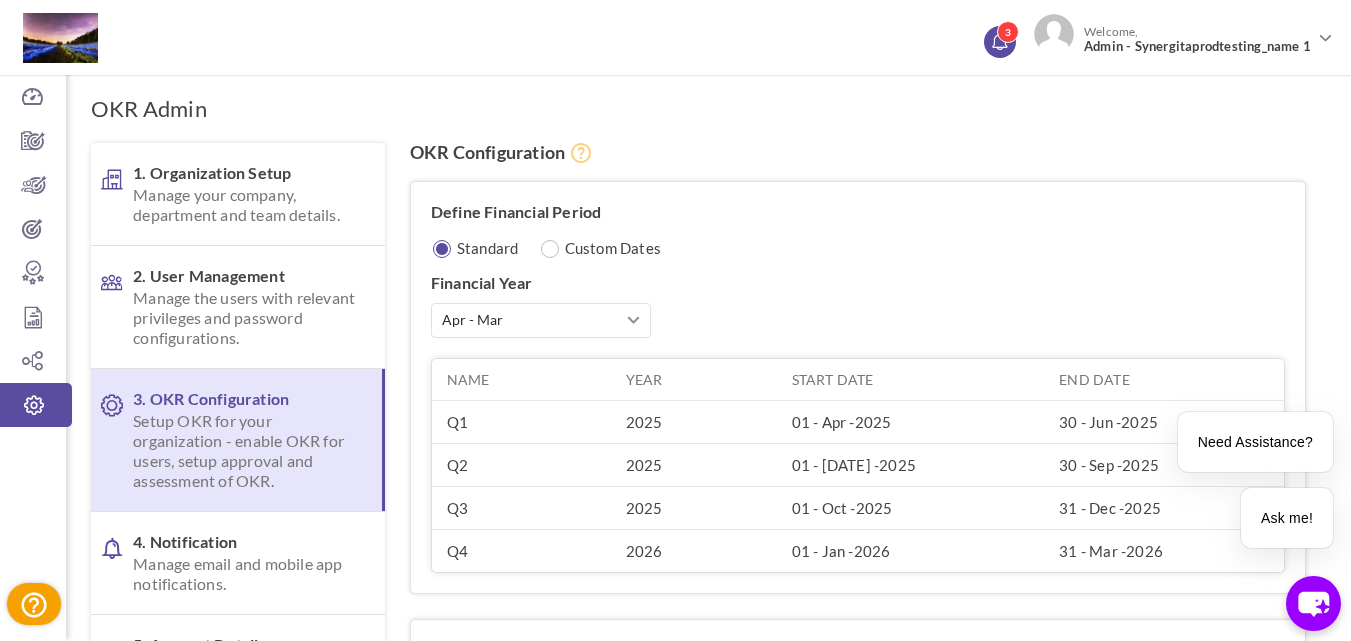 click on "3" at bounding box center [1000, 42] 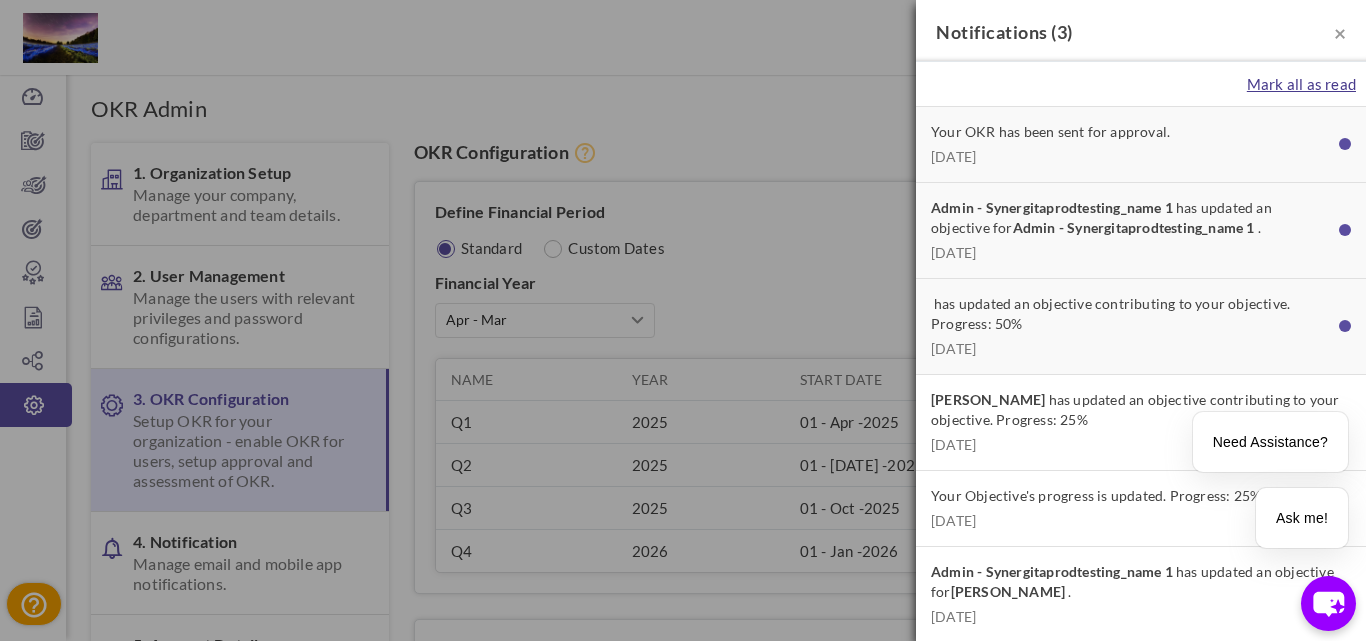 click on "Mark all as read" at bounding box center [1301, 84] 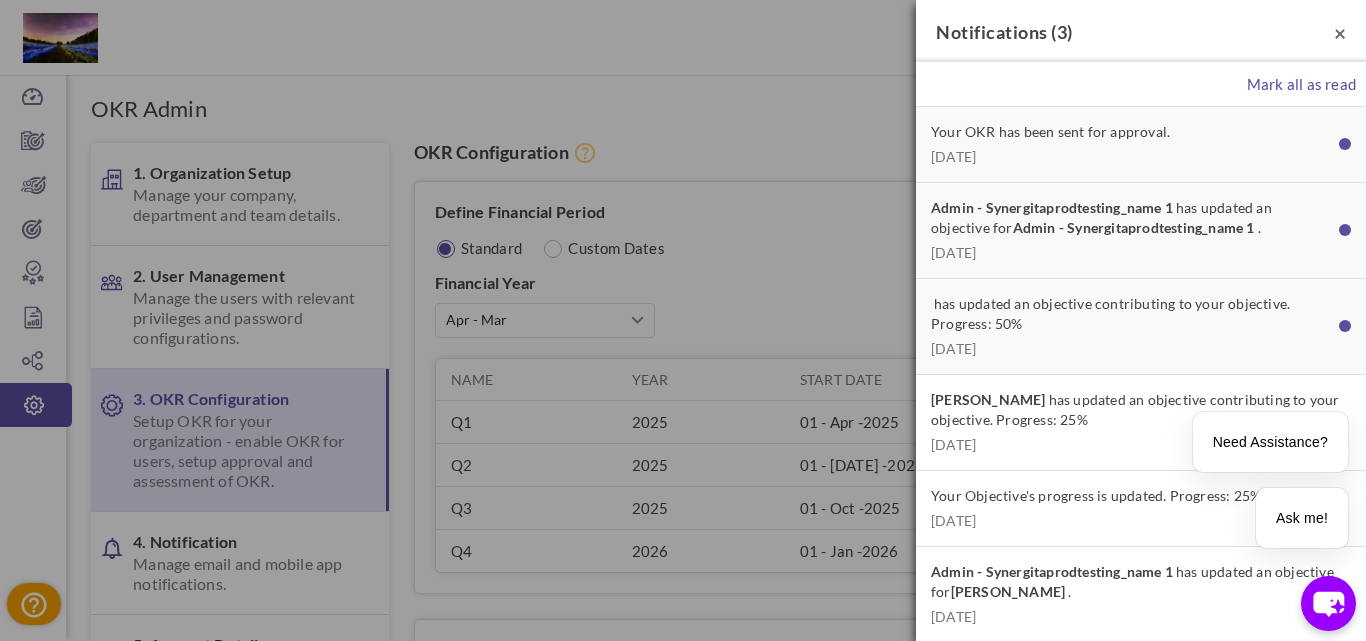 click on "×" at bounding box center [1340, 32] 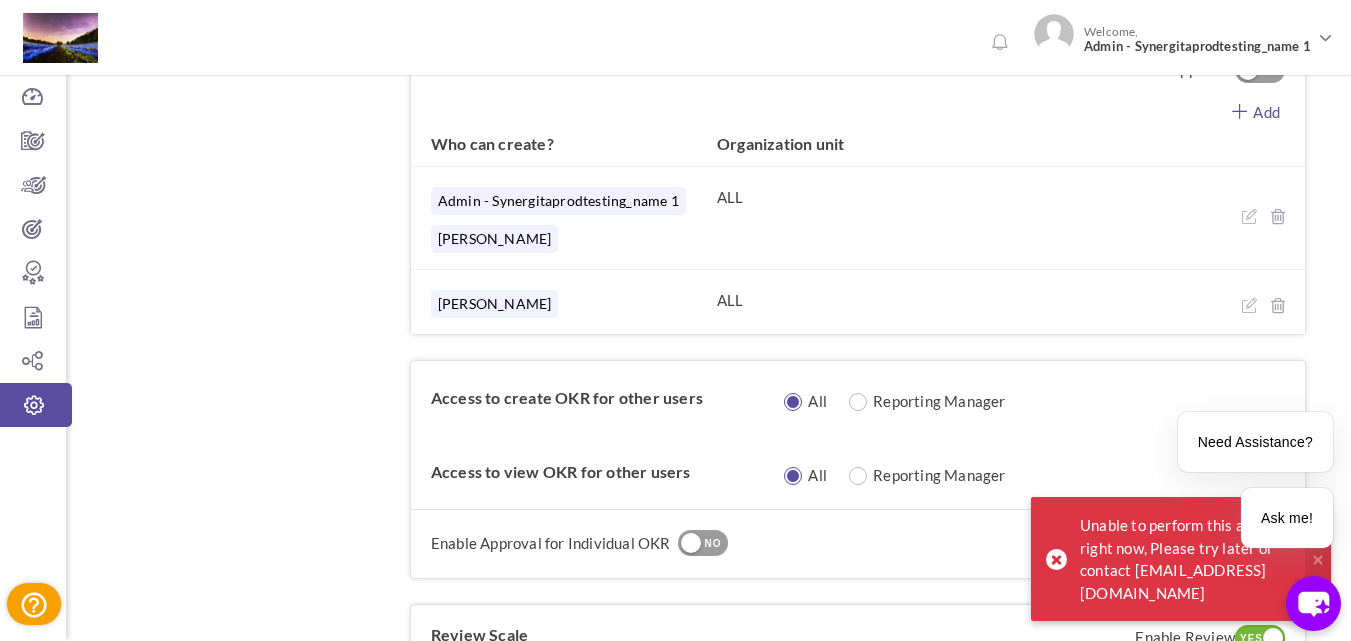 scroll, scrollTop: 800, scrollLeft: 0, axis: vertical 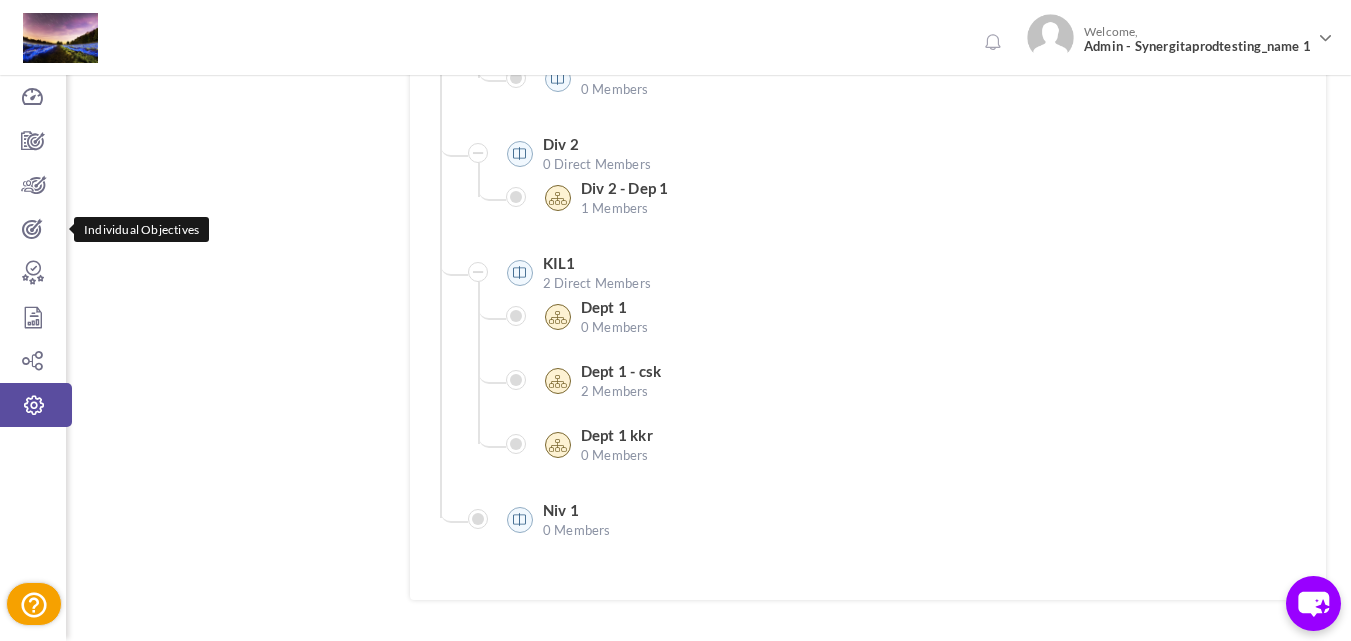 click on "Individual Objectives" at bounding box center (141, 229) 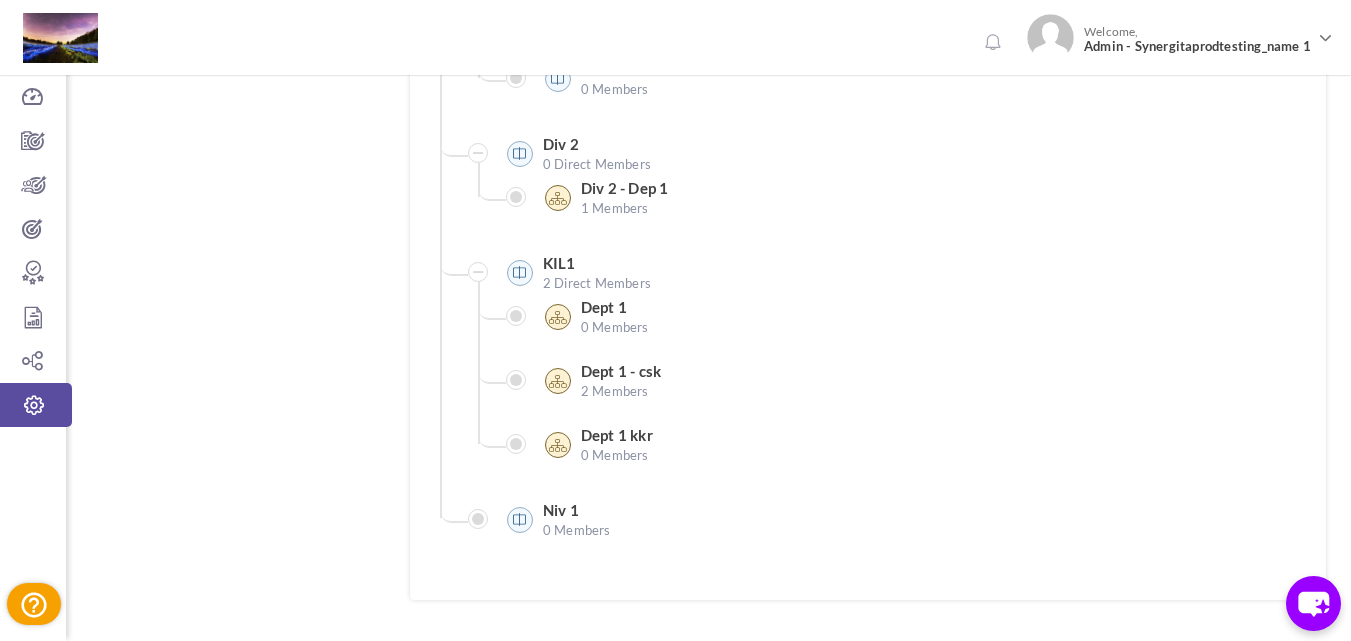 click at bounding box center (708, -29) 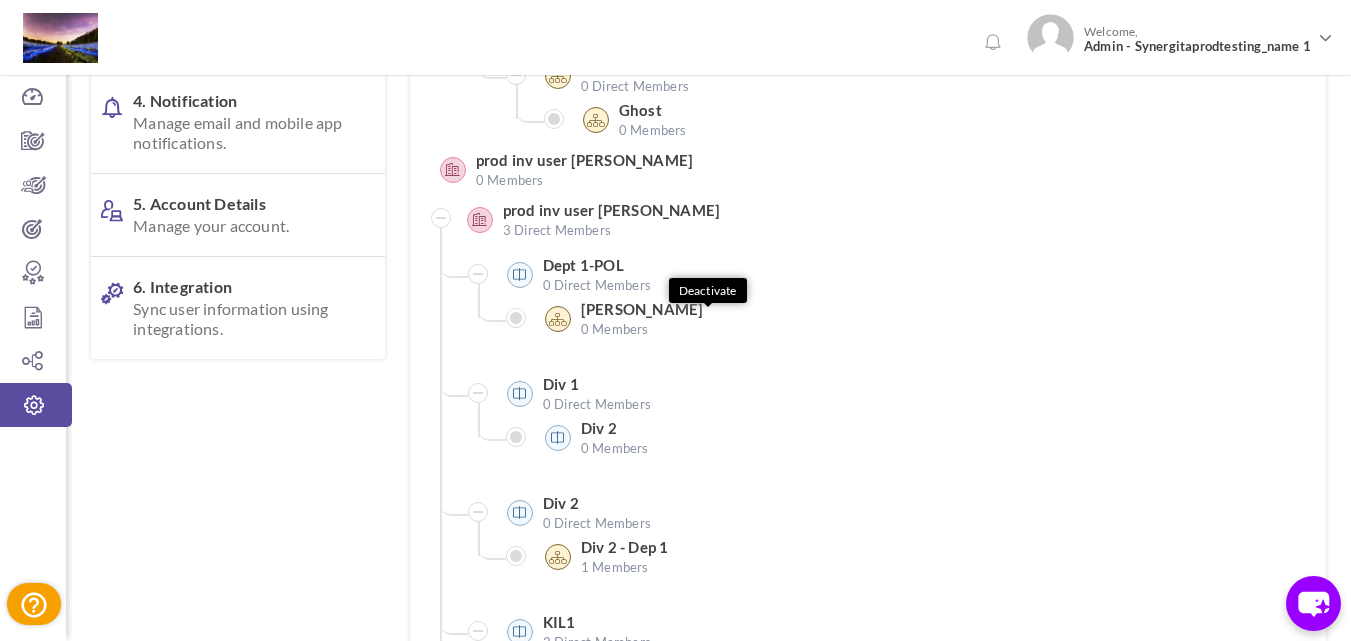 scroll, scrollTop: 0, scrollLeft: 0, axis: both 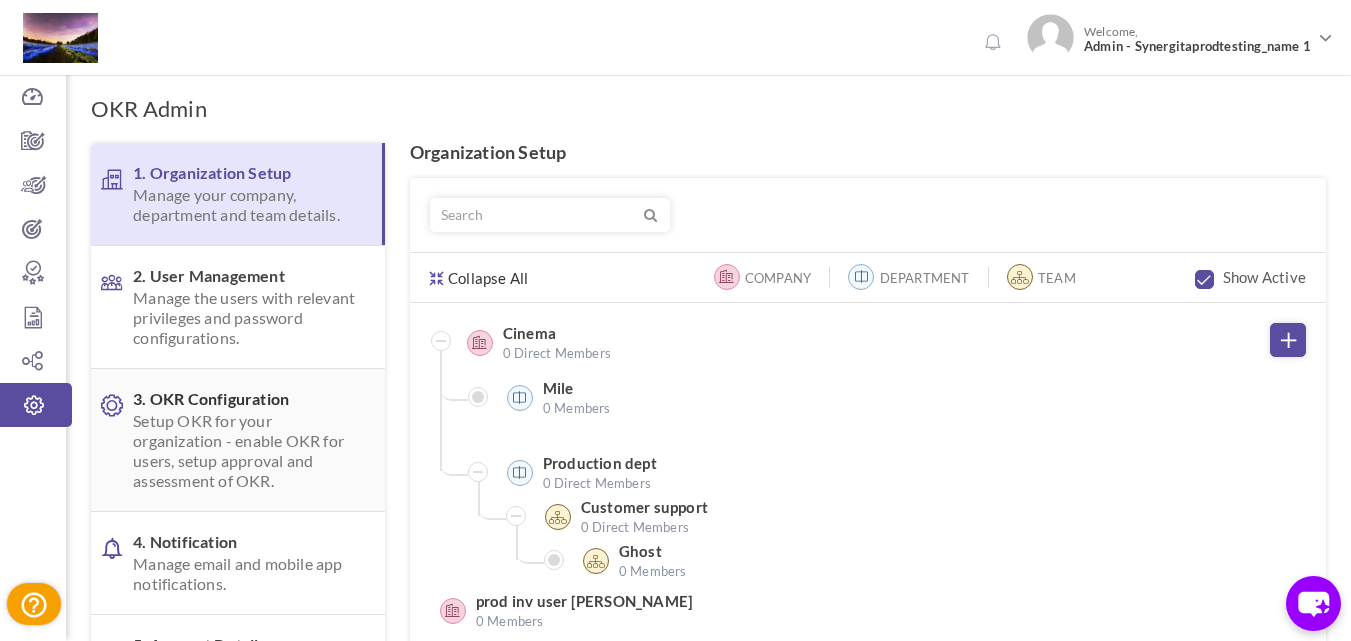 click on "3. OKR Configuration
Setup OKR for your organization - enable OKR for users, setup approval and assessment of OKR." at bounding box center [246, 440] 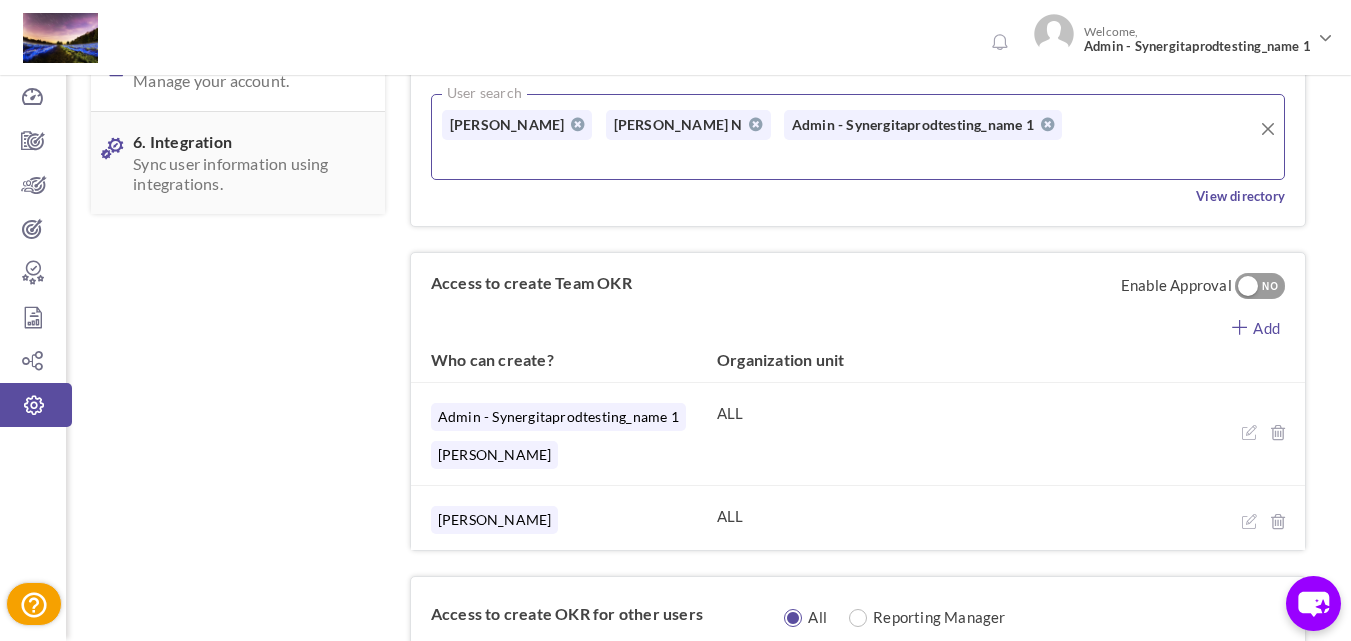 scroll, scrollTop: 463, scrollLeft: 0, axis: vertical 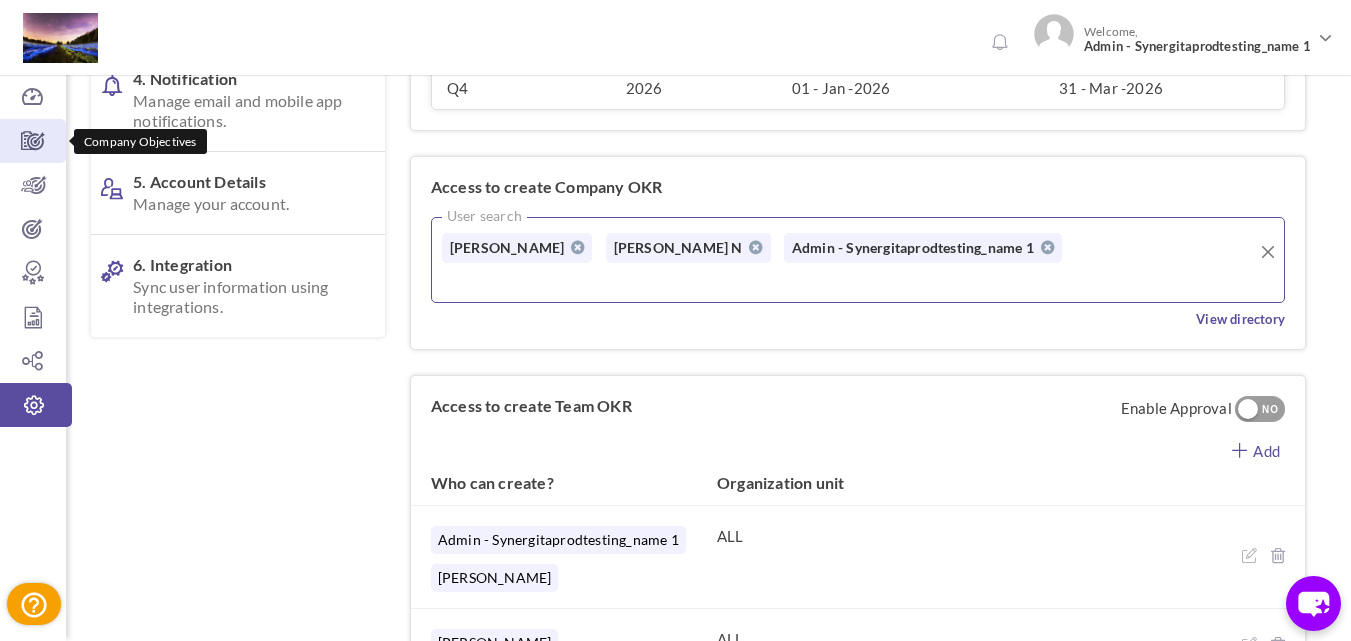 click at bounding box center (33, 141) 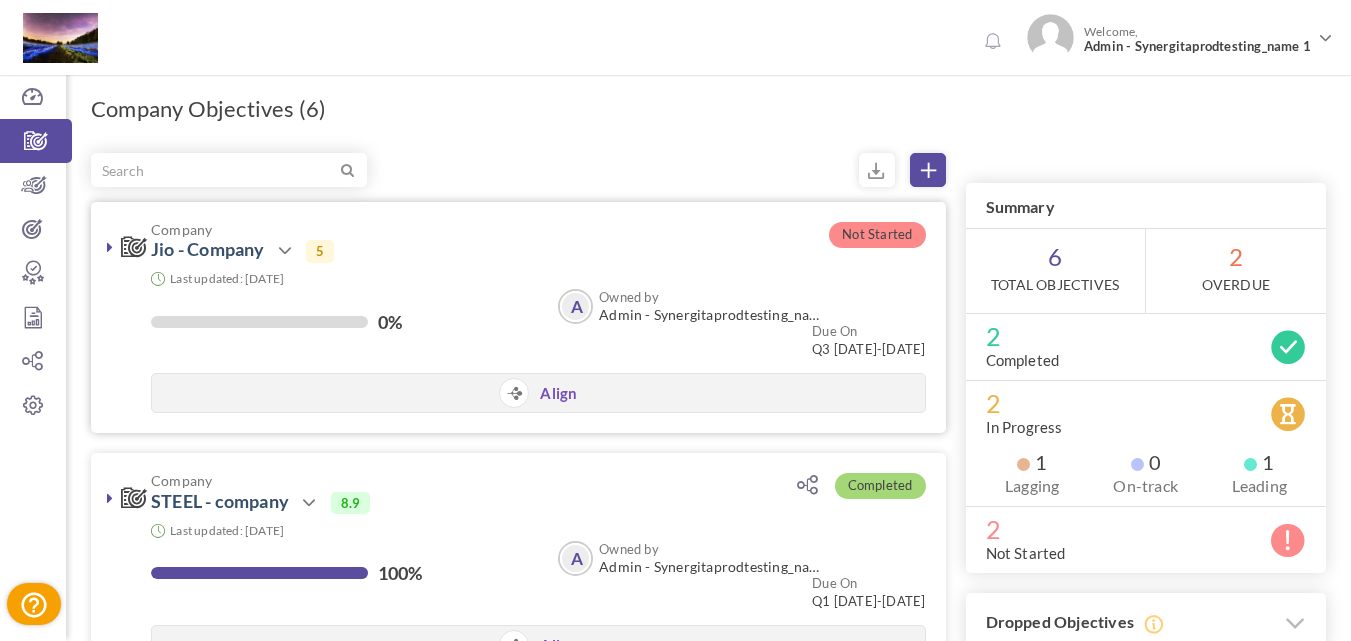 scroll, scrollTop: 0, scrollLeft: 0, axis: both 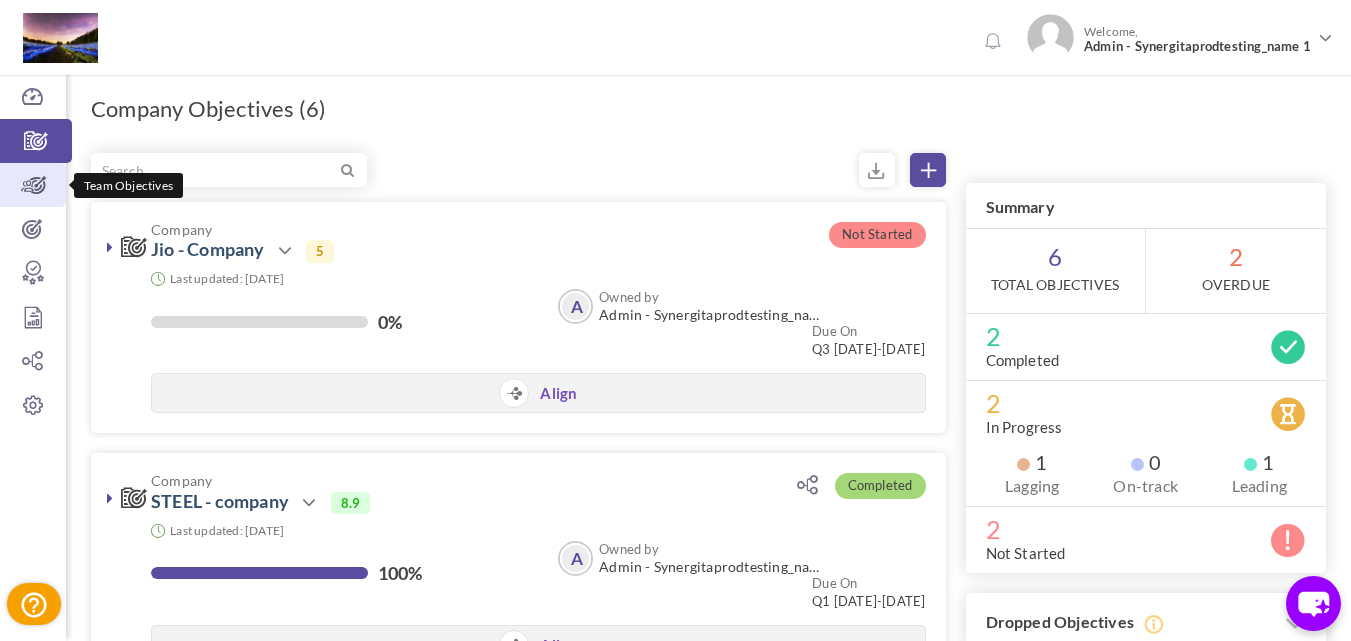 click at bounding box center (33, 185) 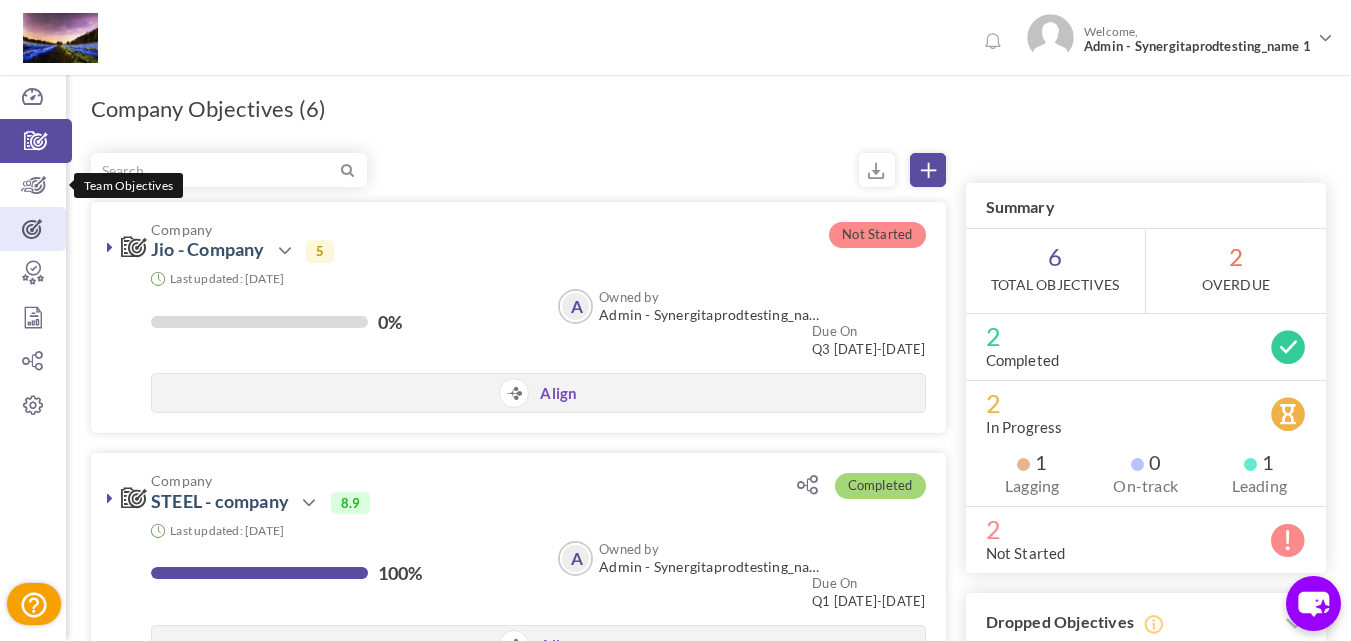 click on "Individual Objectives" at bounding box center [33, 229] 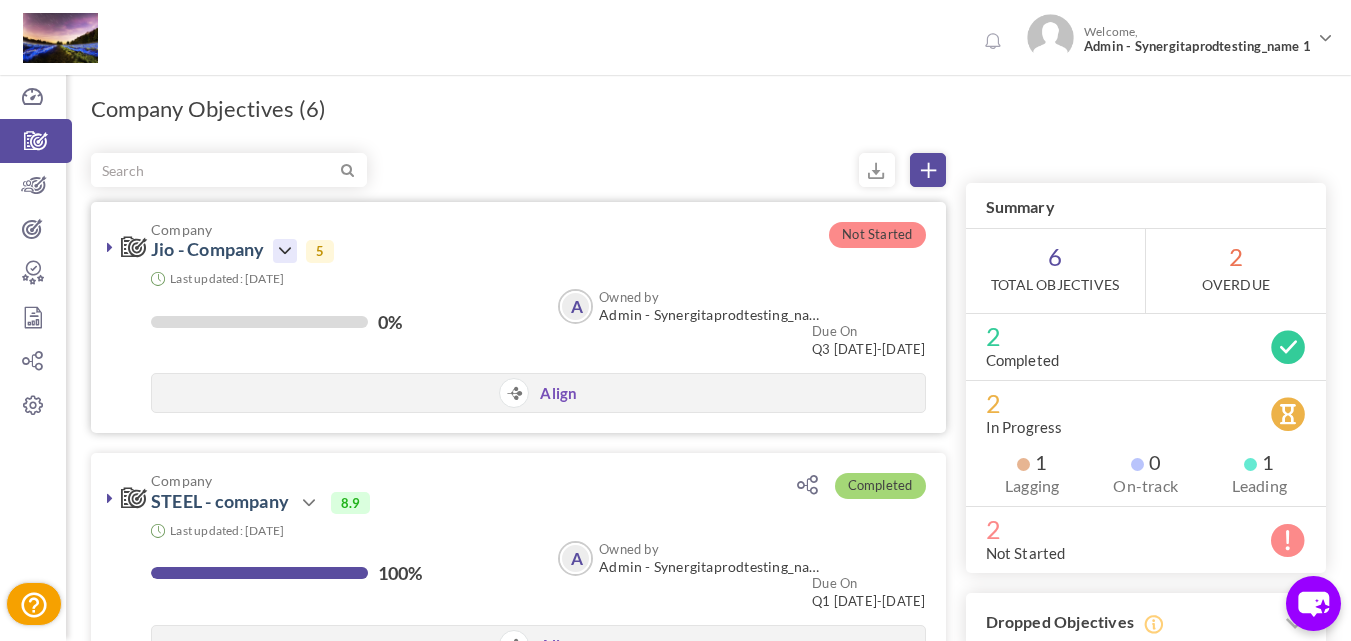 click at bounding box center [285, 251] 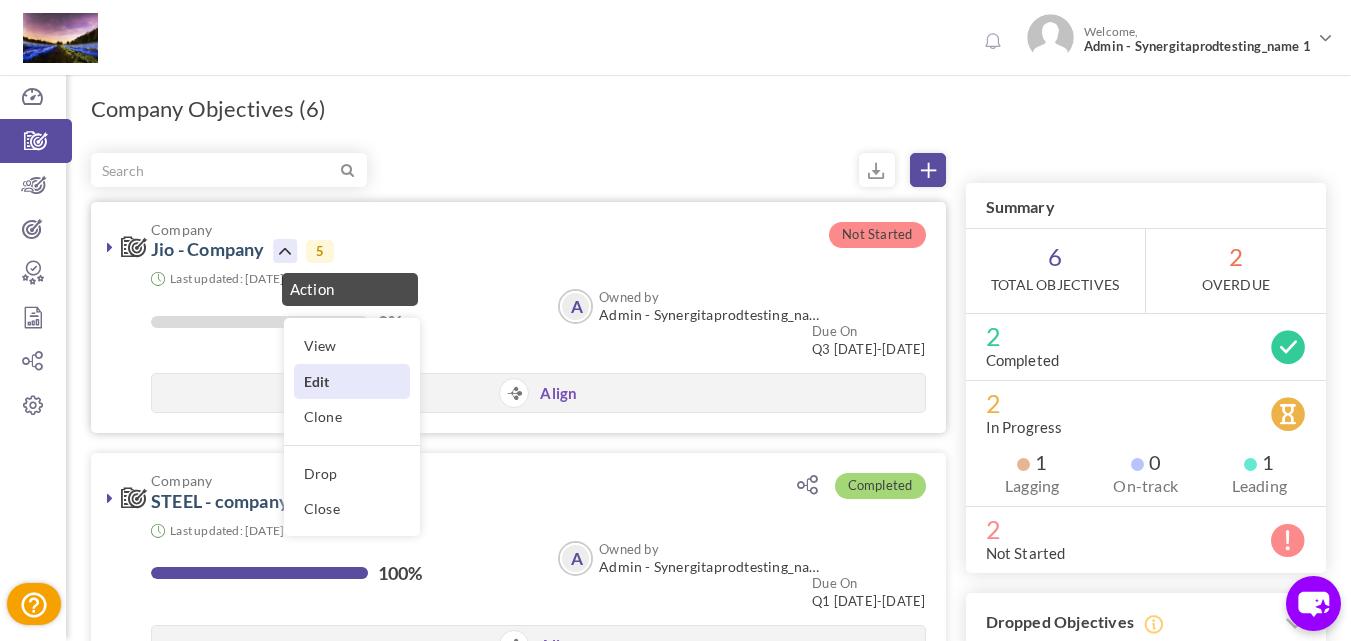 click on "Edit" at bounding box center [352, 381] 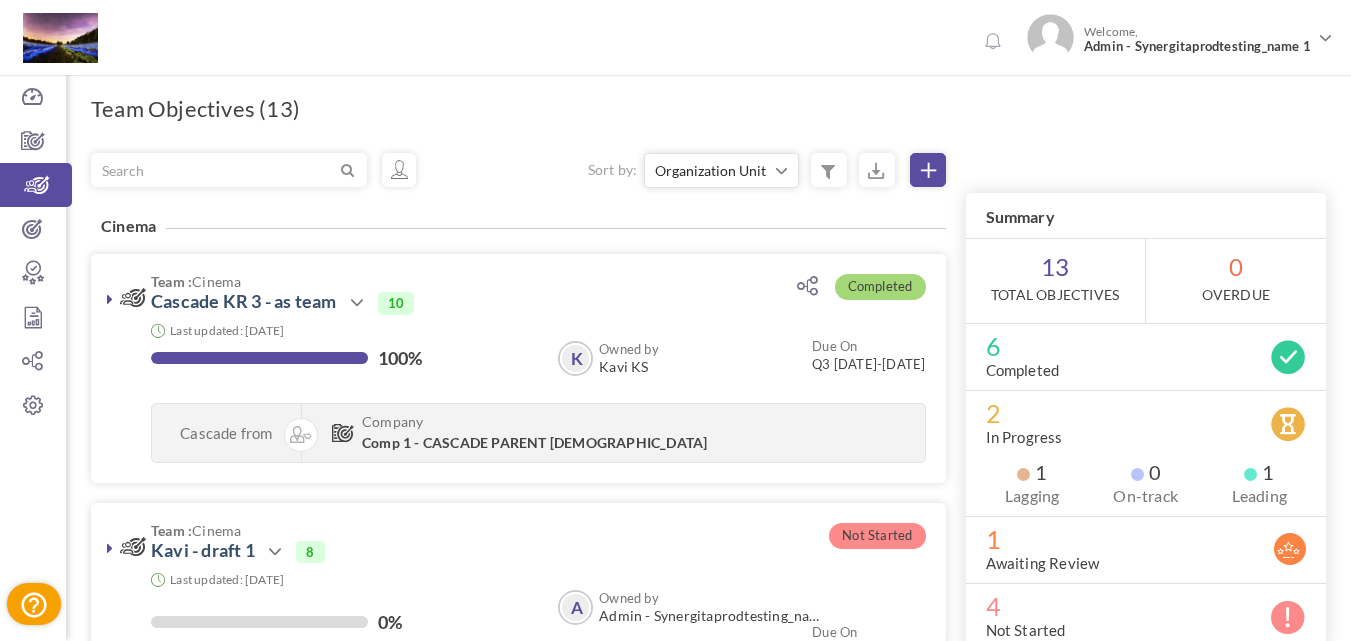 scroll, scrollTop: 0, scrollLeft: 0, axis: both 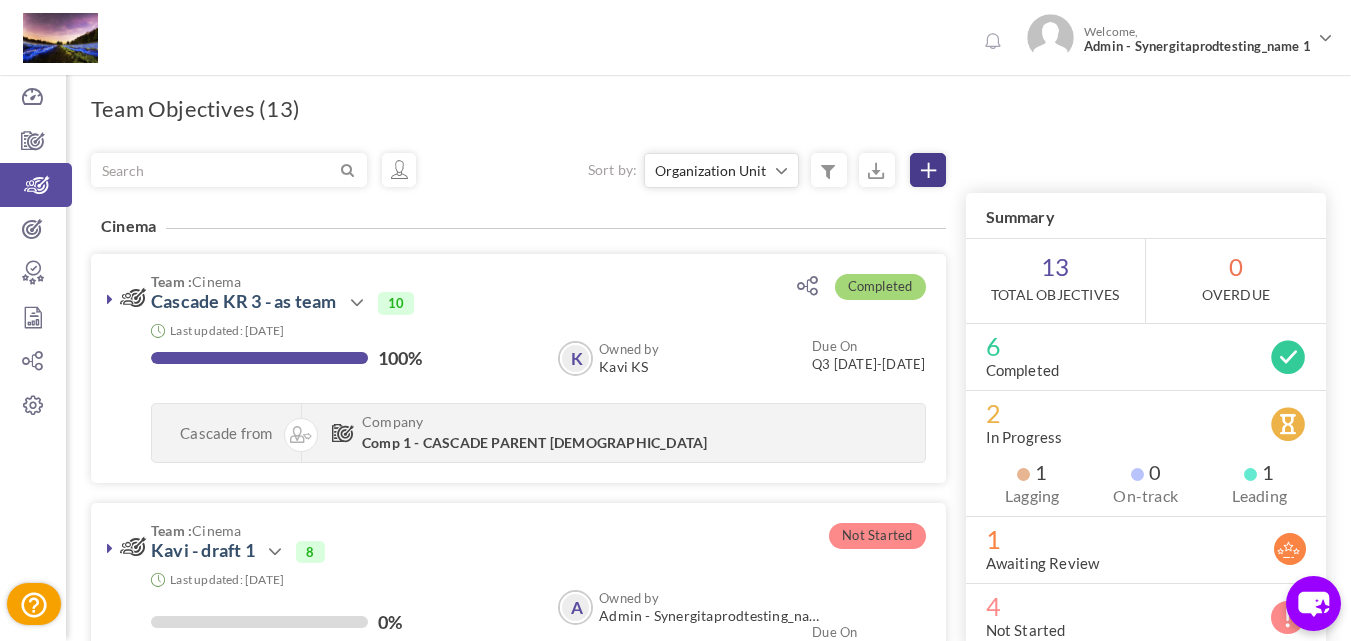 click at bounding box center (928, 170) 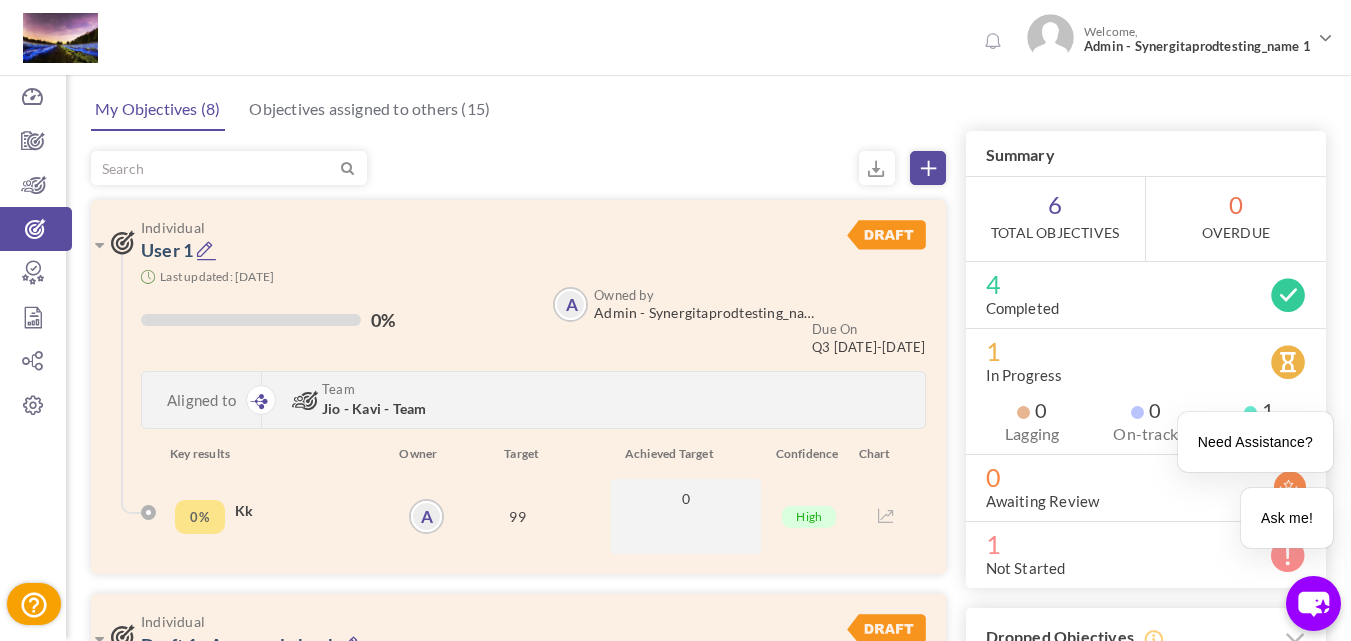 scroll, scrollTop: 0, scrollLeft: 0, axis: both 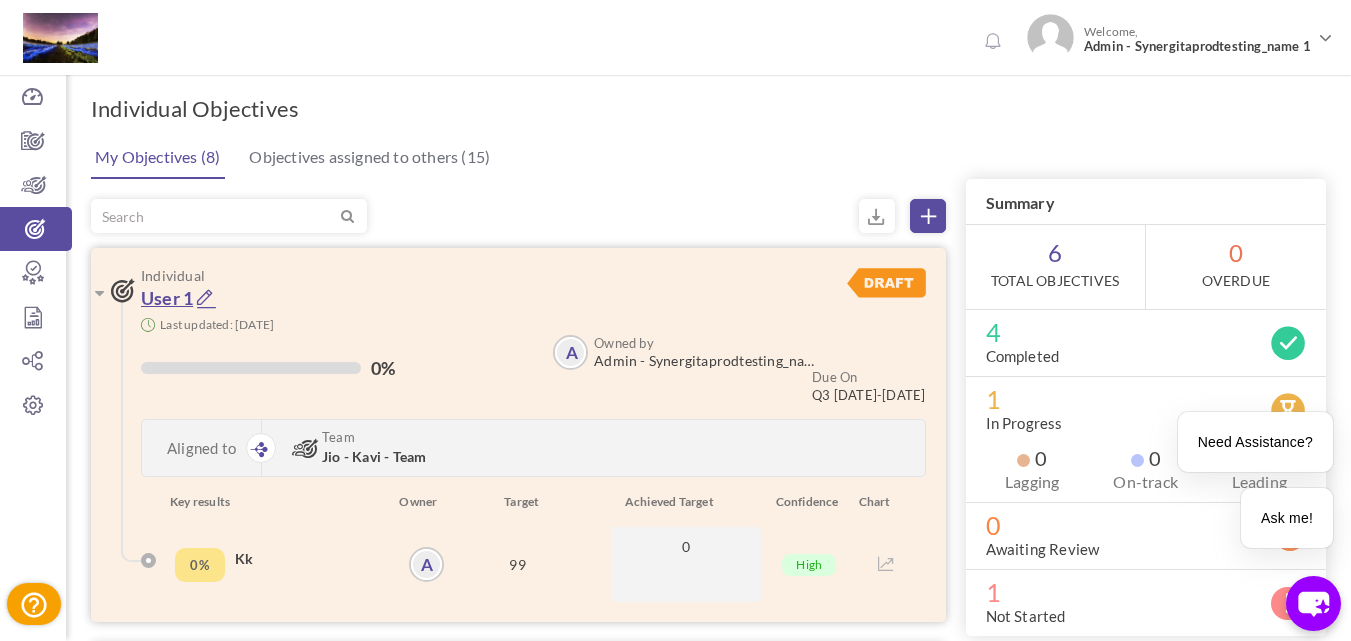 click on "User 1" at bounding box center [167, 298] 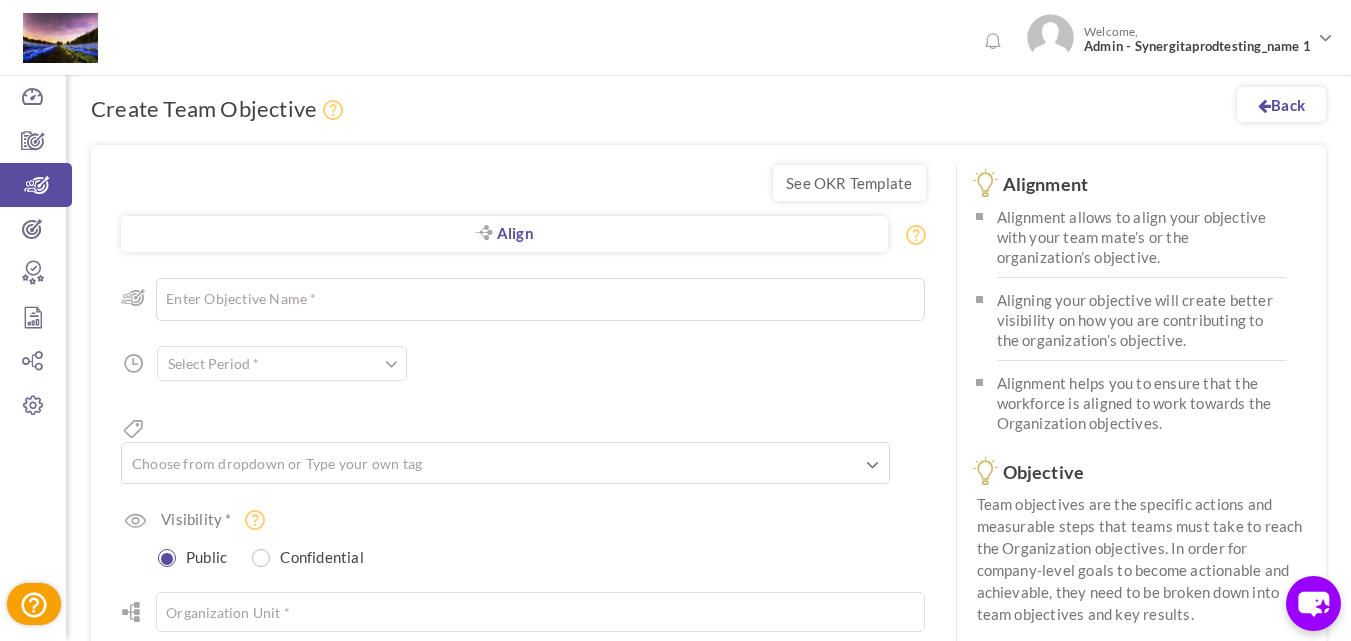 scroll, scrollTop: 0, scrollLeft: 0, axis: both 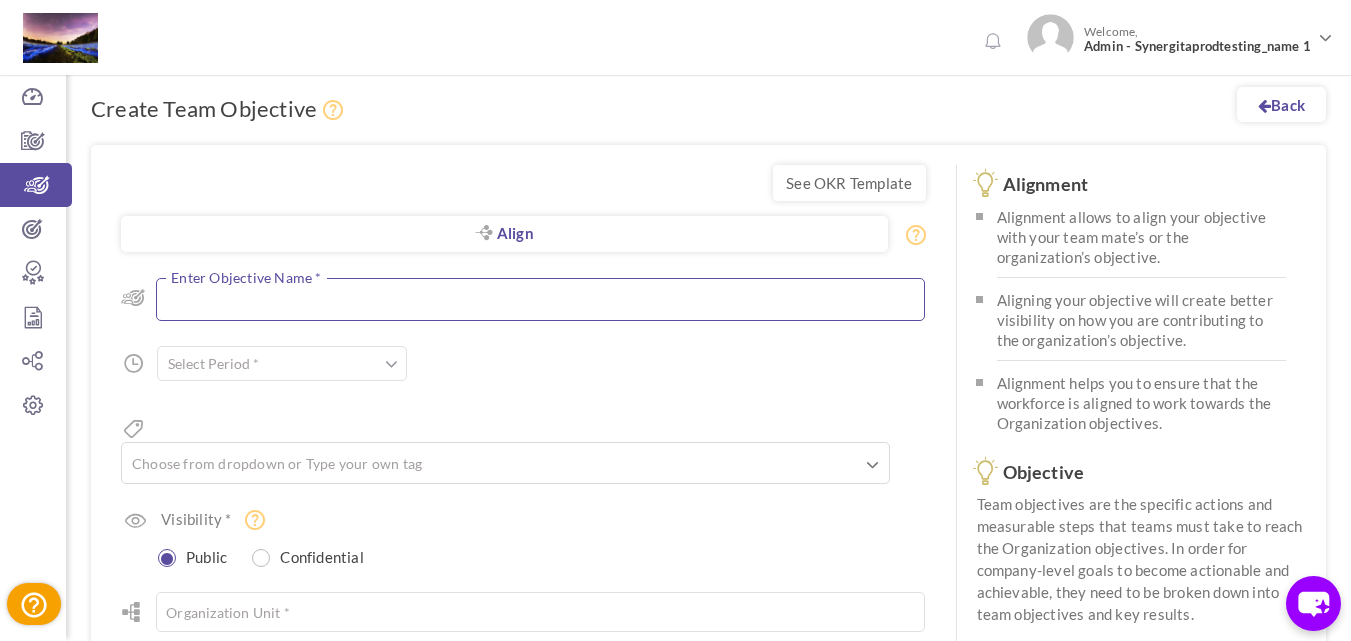 click at bounding box center [540, 299] 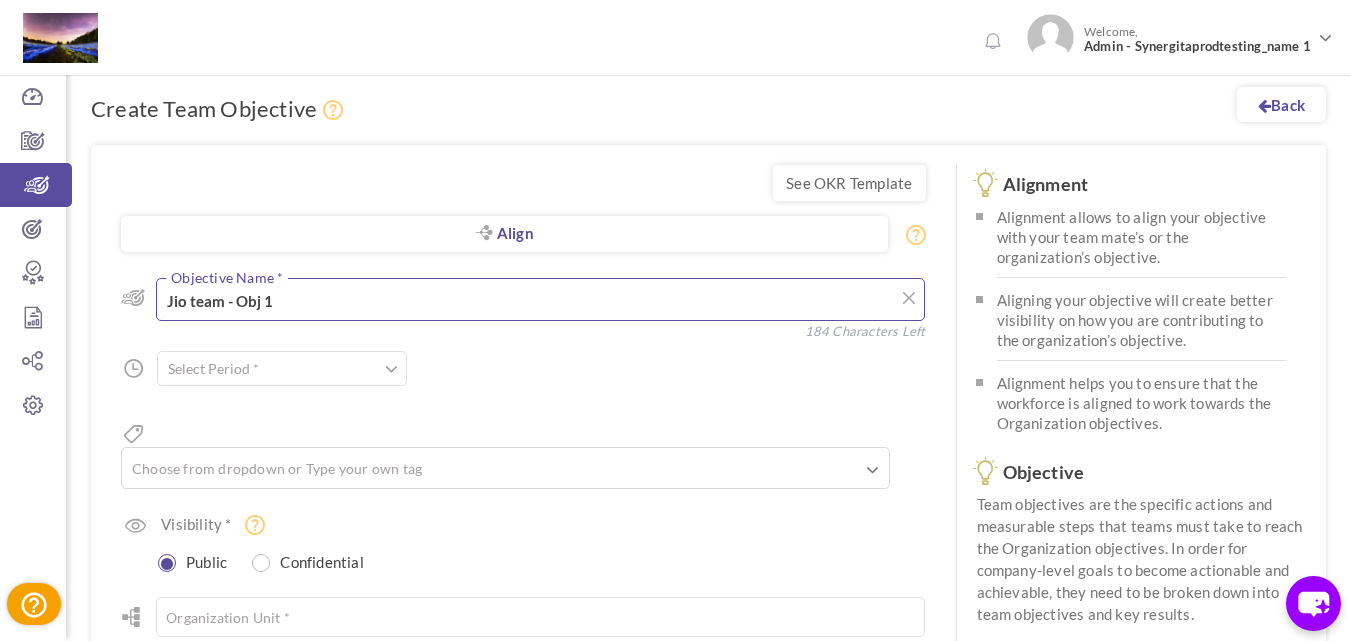 type on "Jio team - Obj 1" 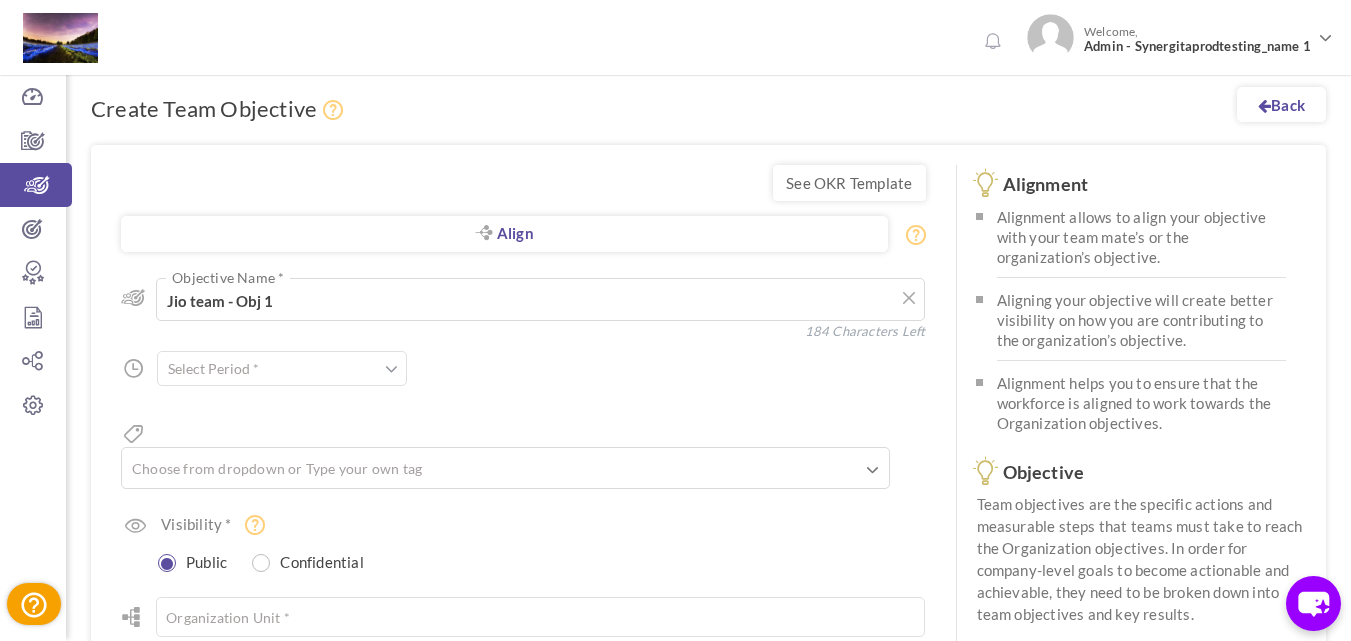 click at bounding box center (282, 368) 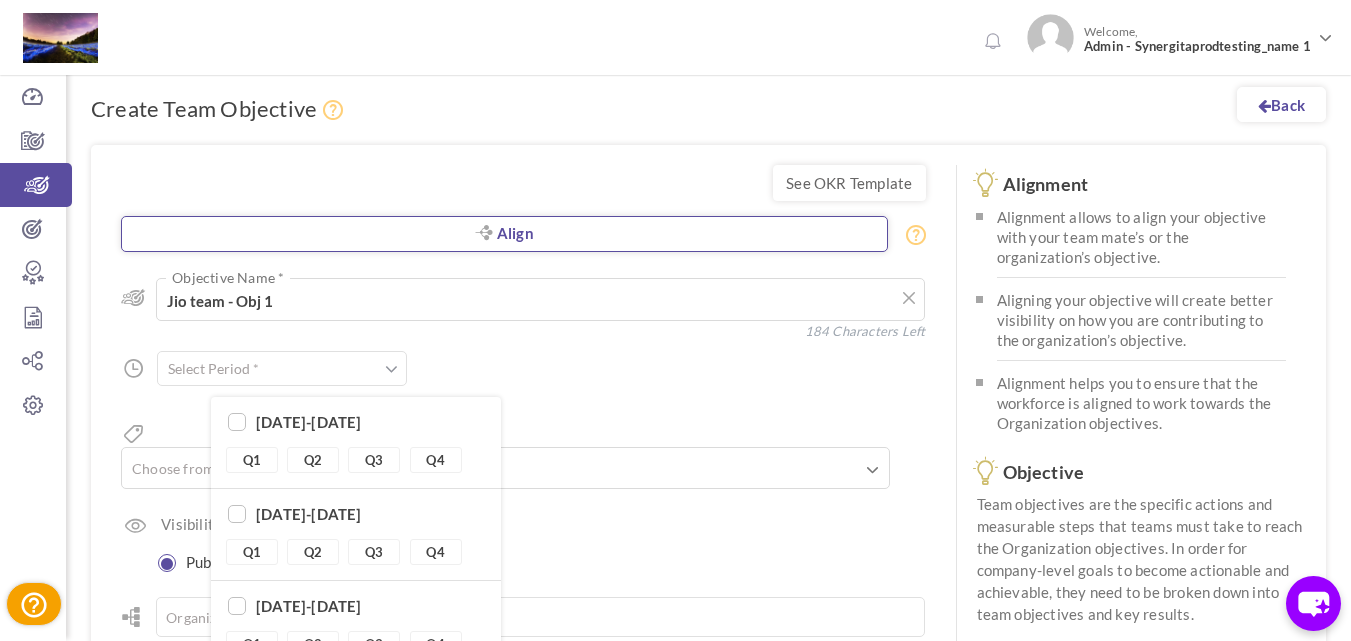 click on "Align" at bounding box center (504, 234) 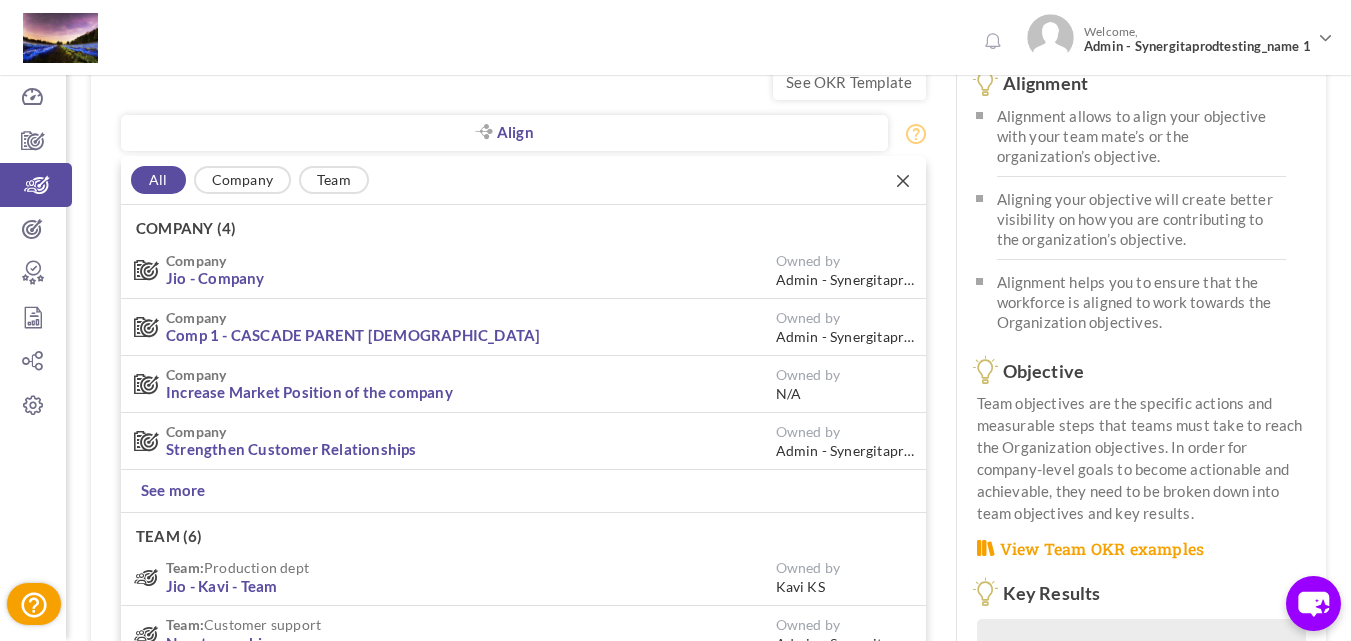 click on "Company
Jio - Company" at bounding box center (453, 270) 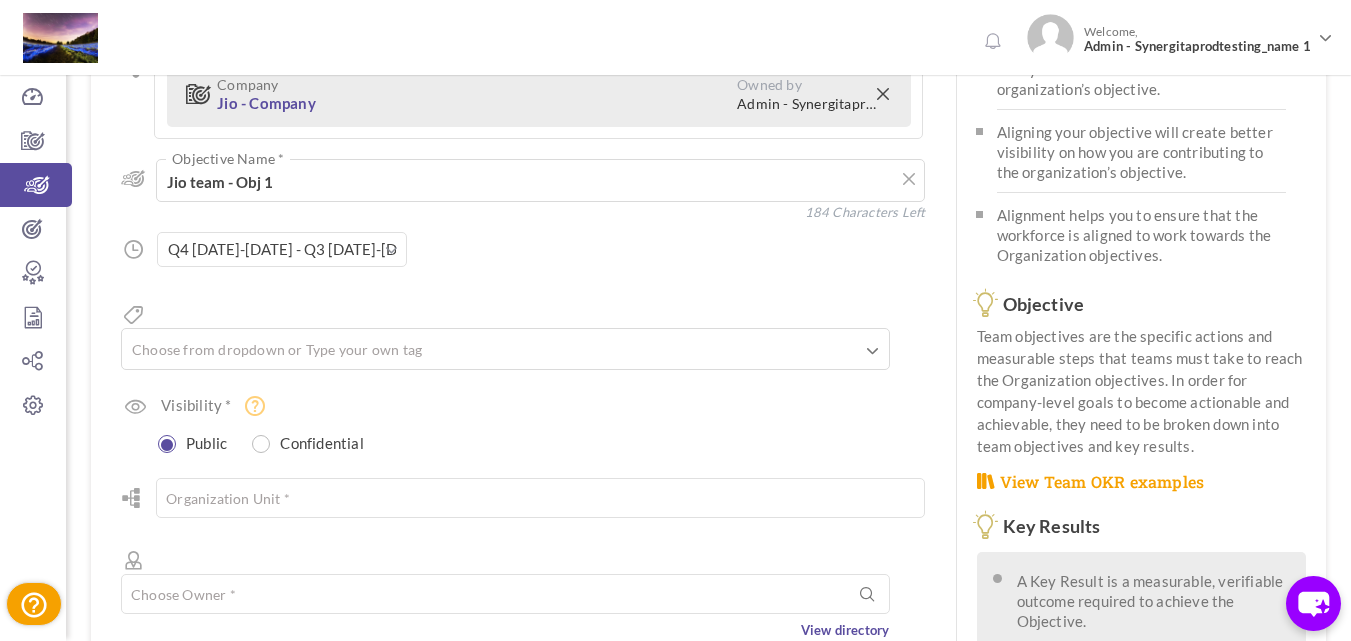 scroll, scrollTop: 170, scrollLeft: 0, axis: vertical 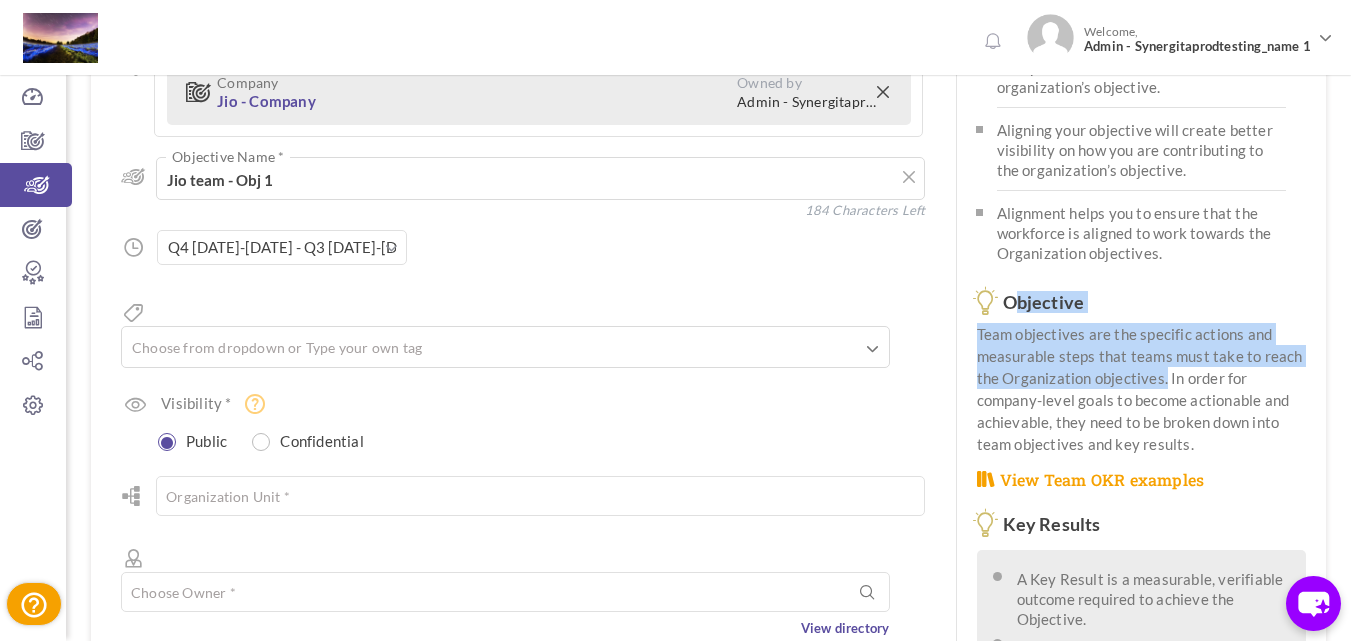 drag, startPoint x: 1164, startPoint y: 372, endPoint x: 965, endPoint y: 308, distance: 209.03827 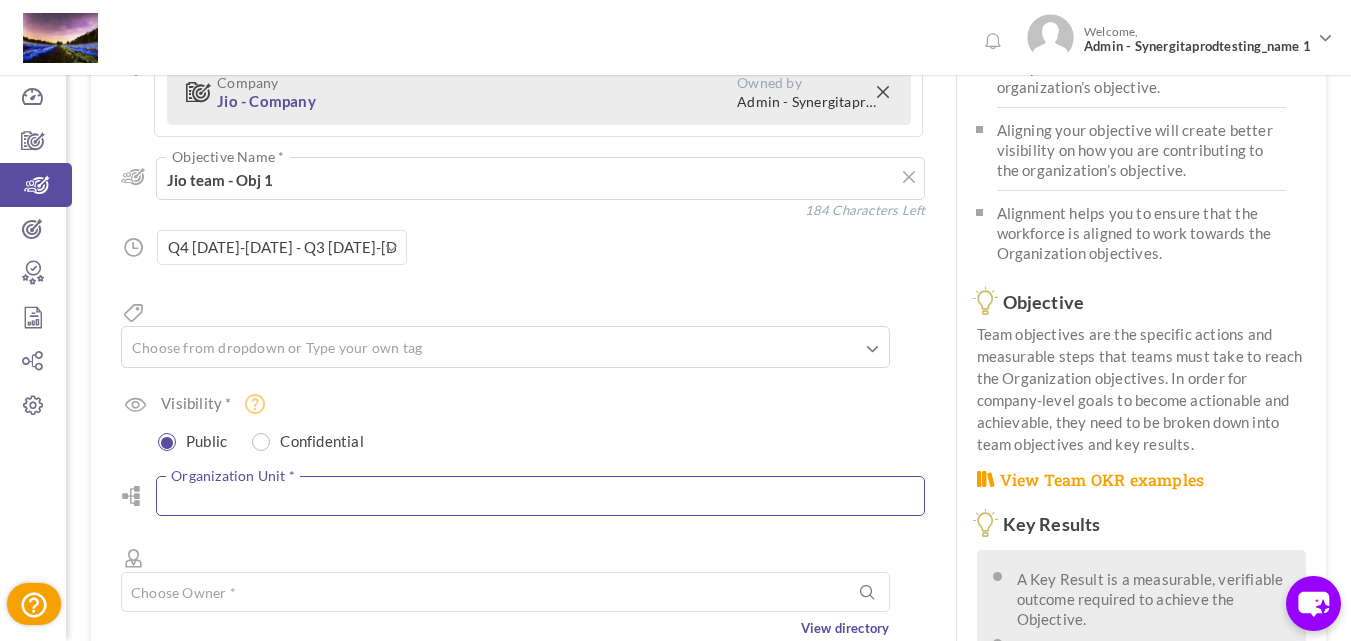 click at bounding box center [540, 496] 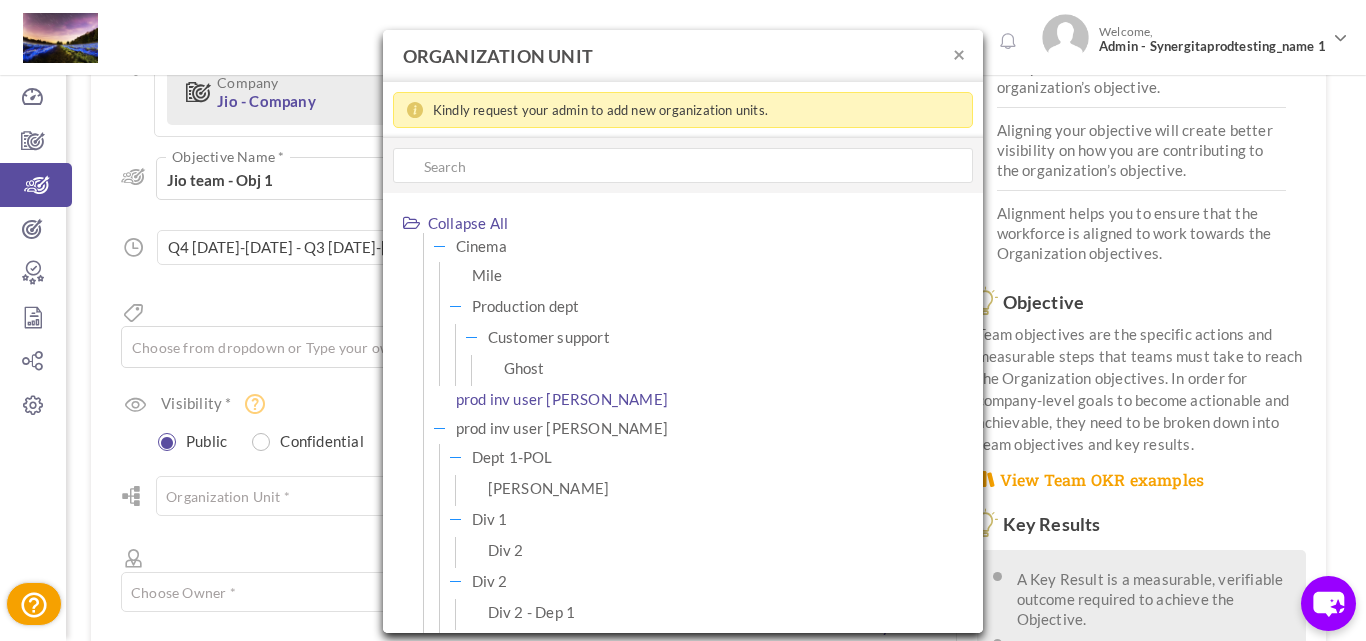 click on "prod inv user william testing" at bounding box center [562, 399] 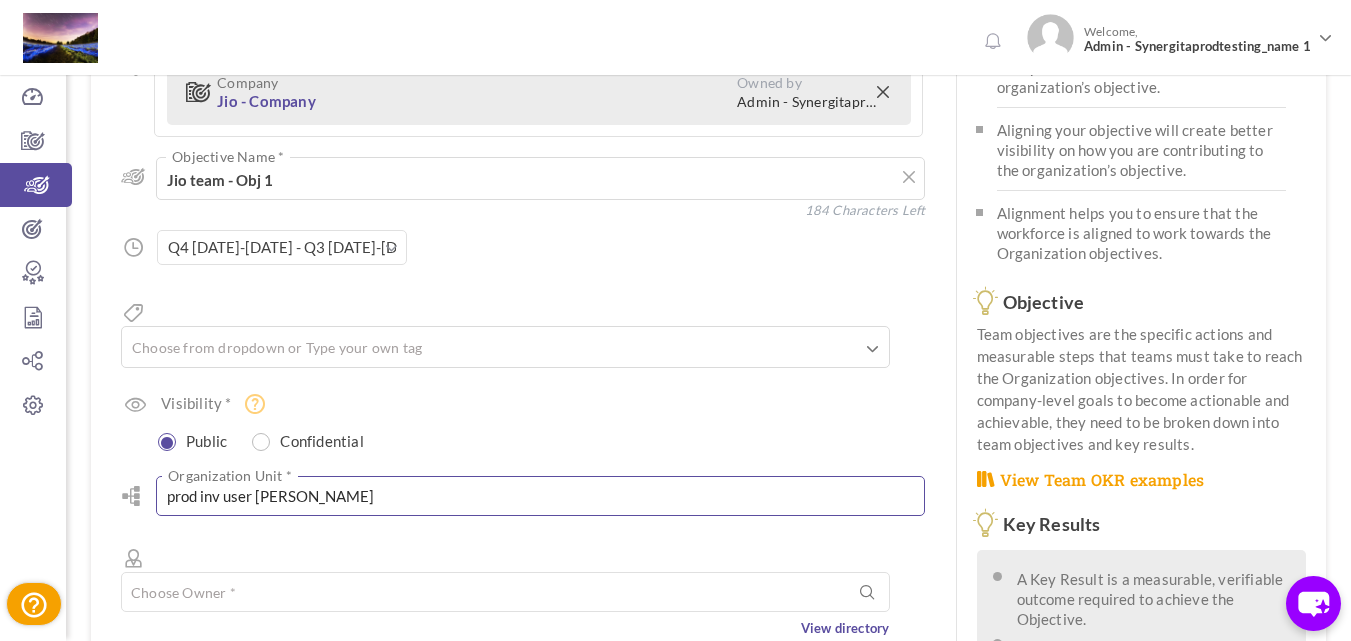 click on "prod inv user william testing" at bounding box center (540, 496) 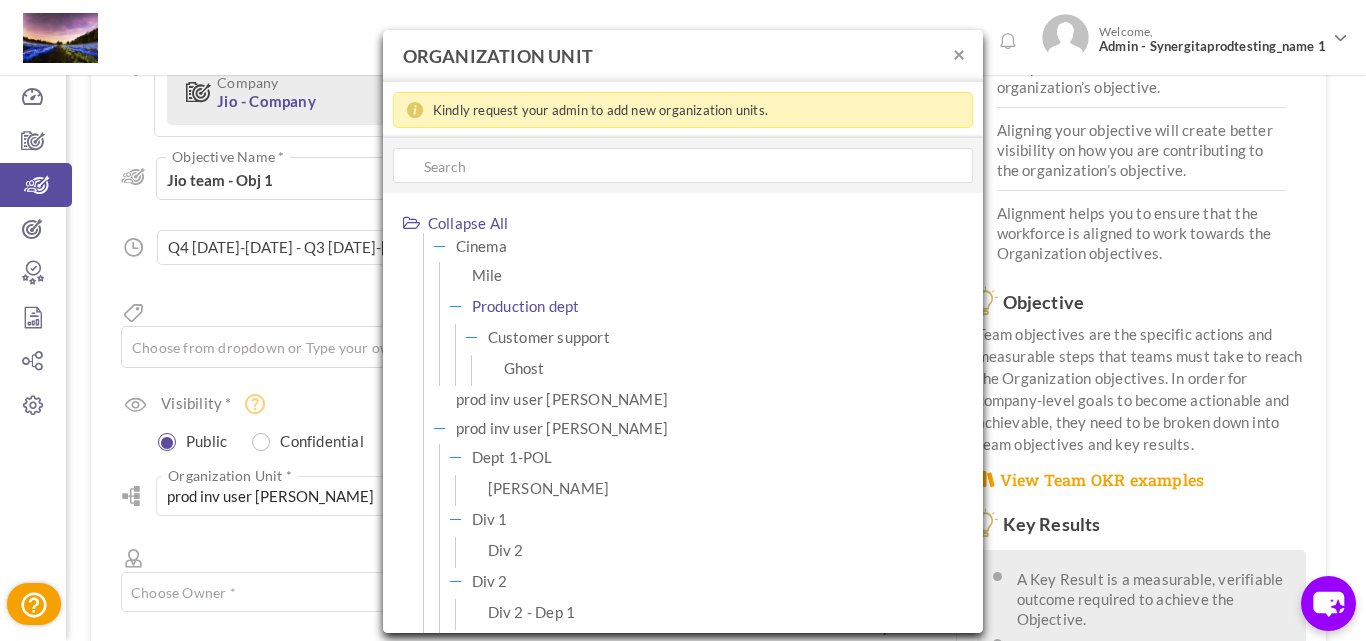 click on "Production dept" at bounding box center [526, 306] 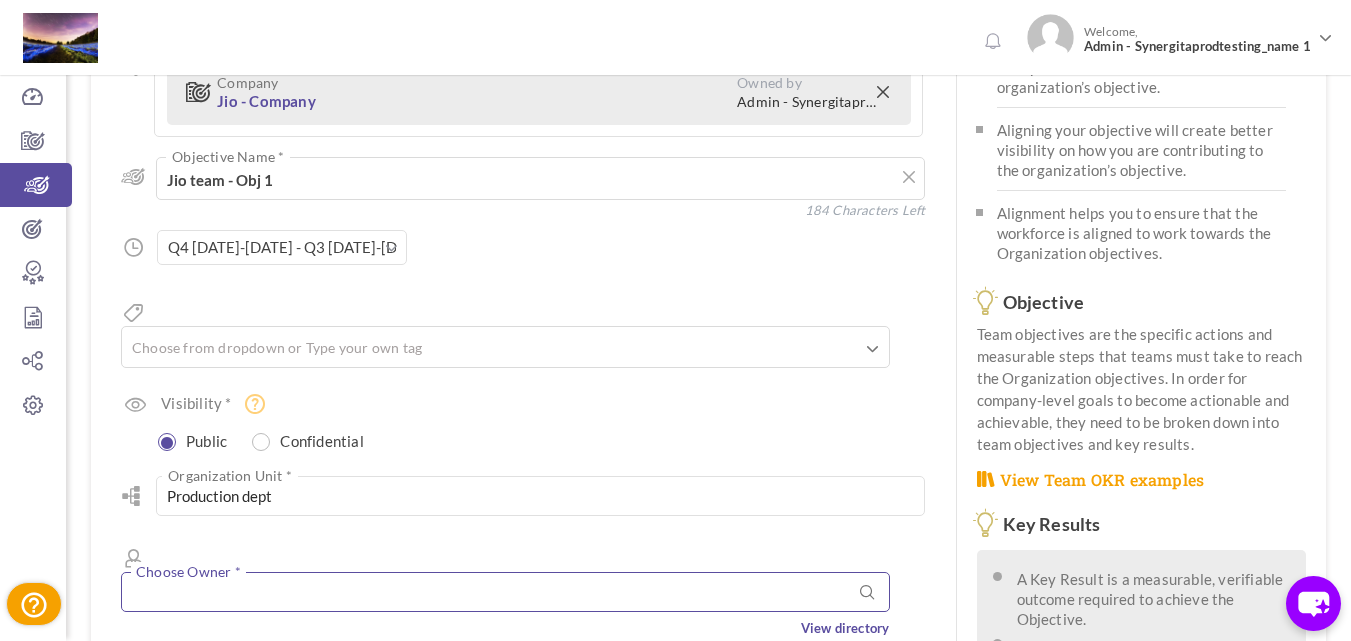 click at bounding box center [505, 592] 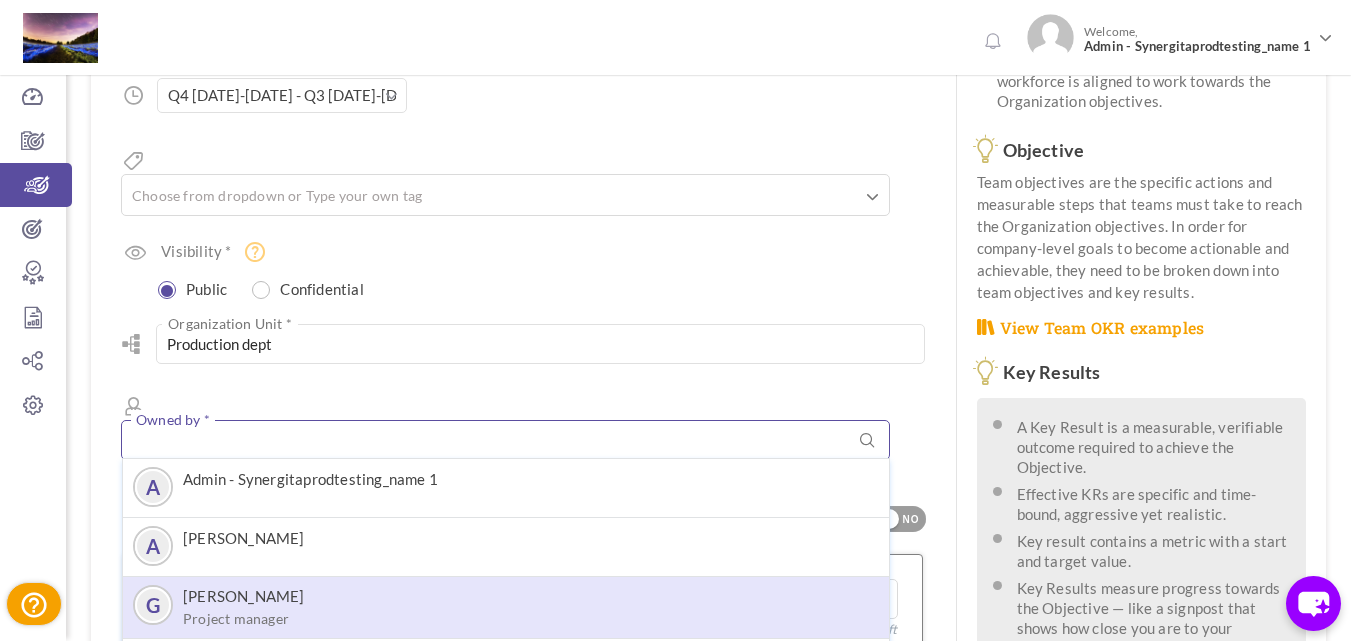 scroll, scrollTop: 370, scrollLeft: 0, axis: vertical 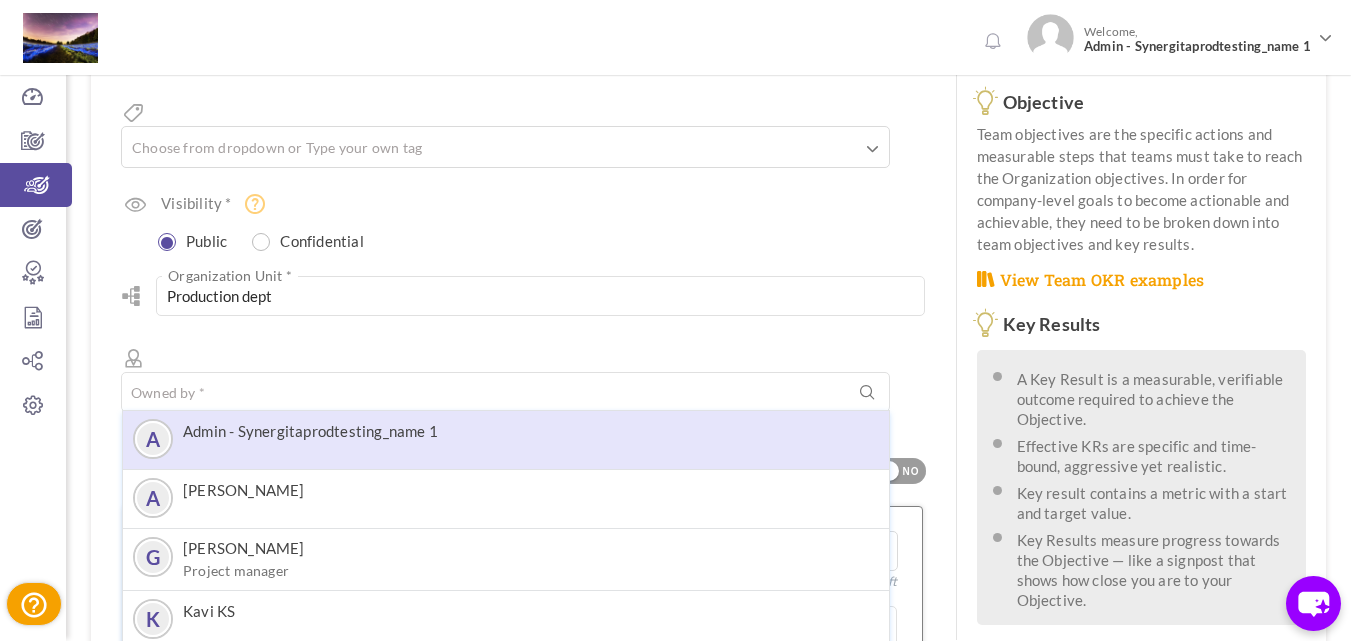 click on "A  Admin - Synergitaprodtesting_name 1" at bounding box center [506, 439] 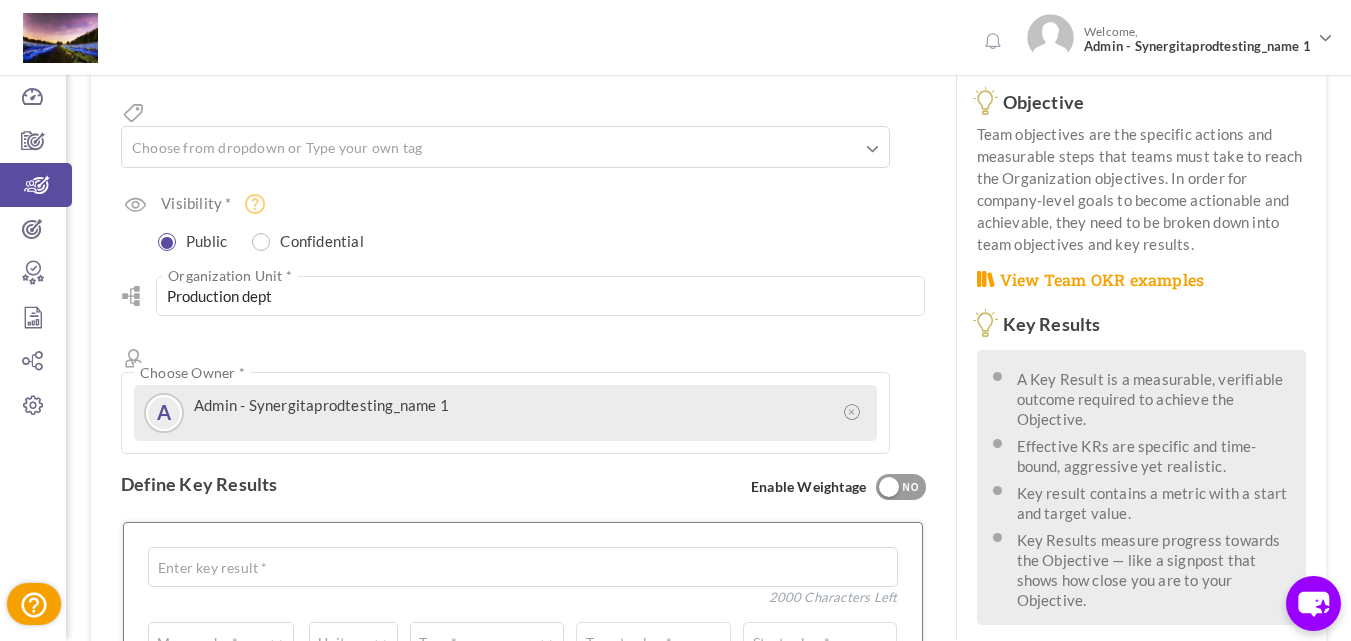 click on "Enter key result *    2000 Characters Left                     0        Weightage *                                                   Measure by *                             # Number        A Text        ☑ Boolean                                      Unit                               #        %        $        ₹        £              Custom                                                  Type *        Equal to   Should decrease to   Should increase to   Should stay above   Should stay below                            Target value *                       Start value *                                                                           Target value *   250 Characters Left     OKR Confidence Level     Enter (0 - 10) *  Low  Medium High       Assign as objective                   Team        Individual                       Choose Owner *              View directory      Delete    Clear    Save KR" at bounding box center [523, 702] 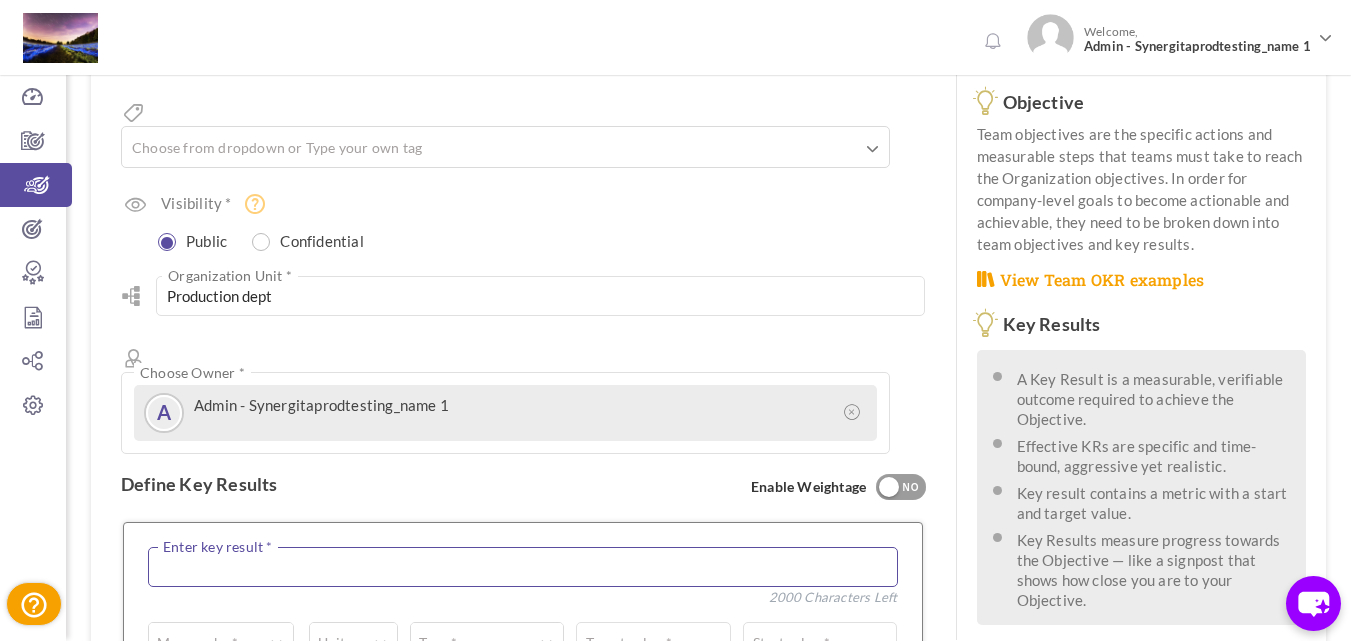 click at bounding box center (523, 567) 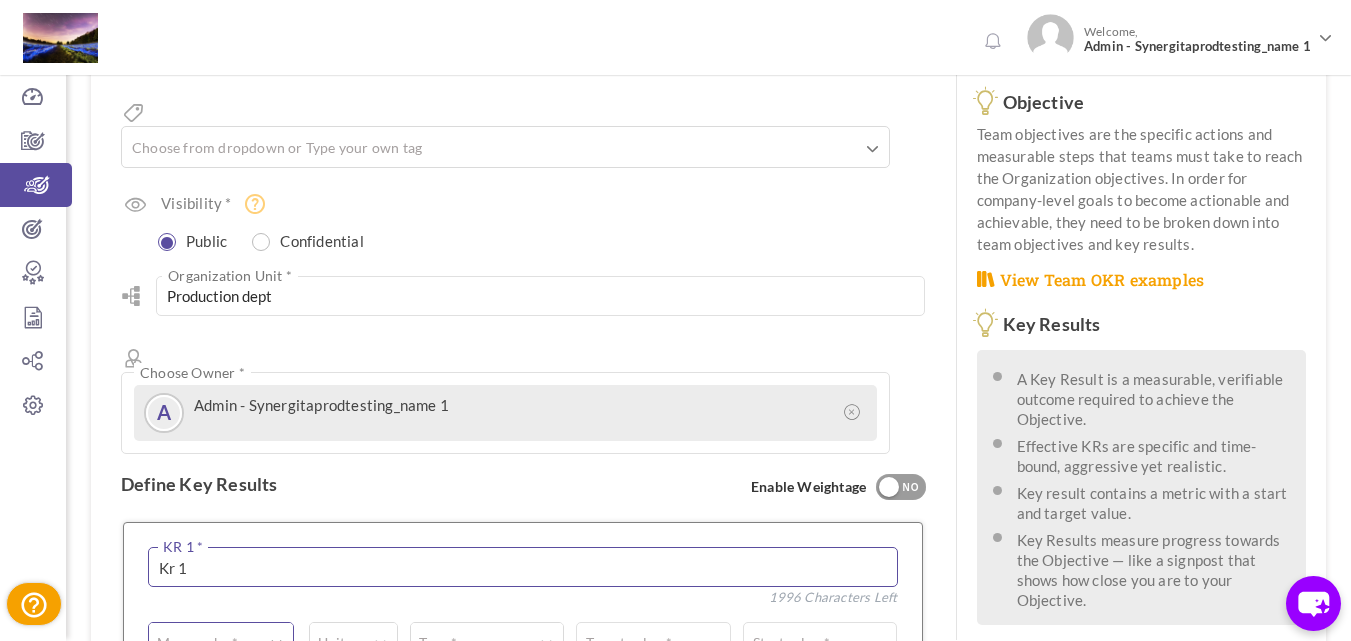 type on "Kr 1" 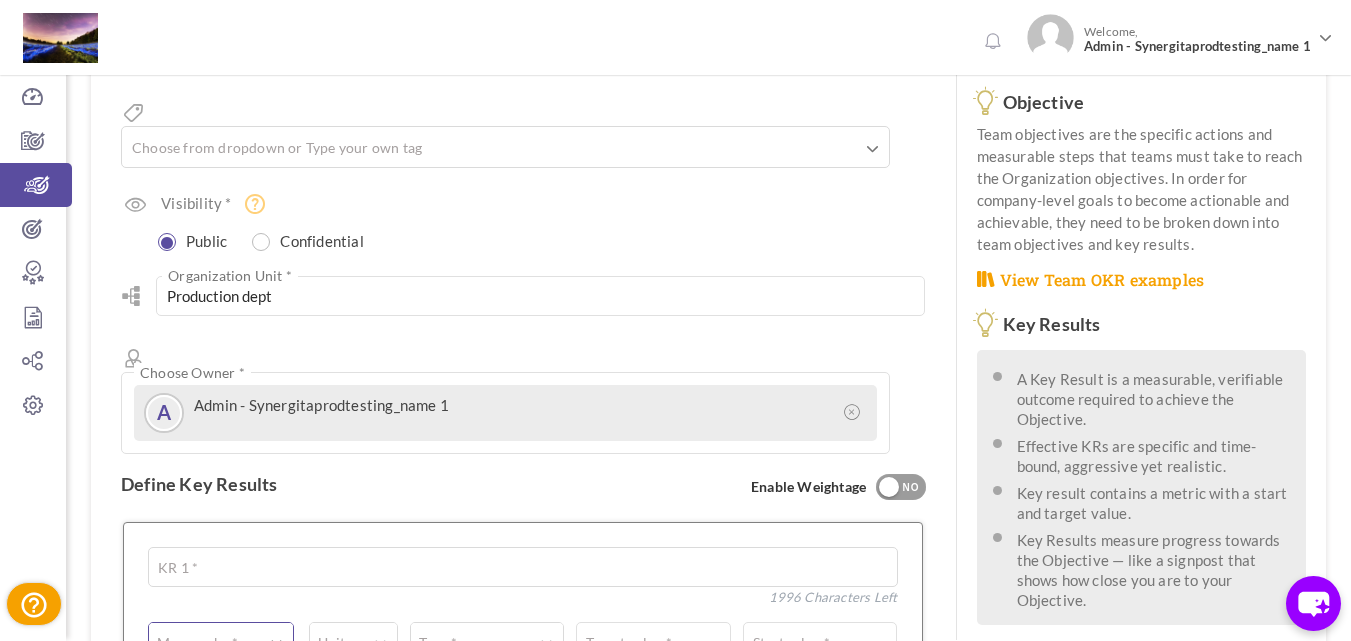click at bounding box center [212, 638] 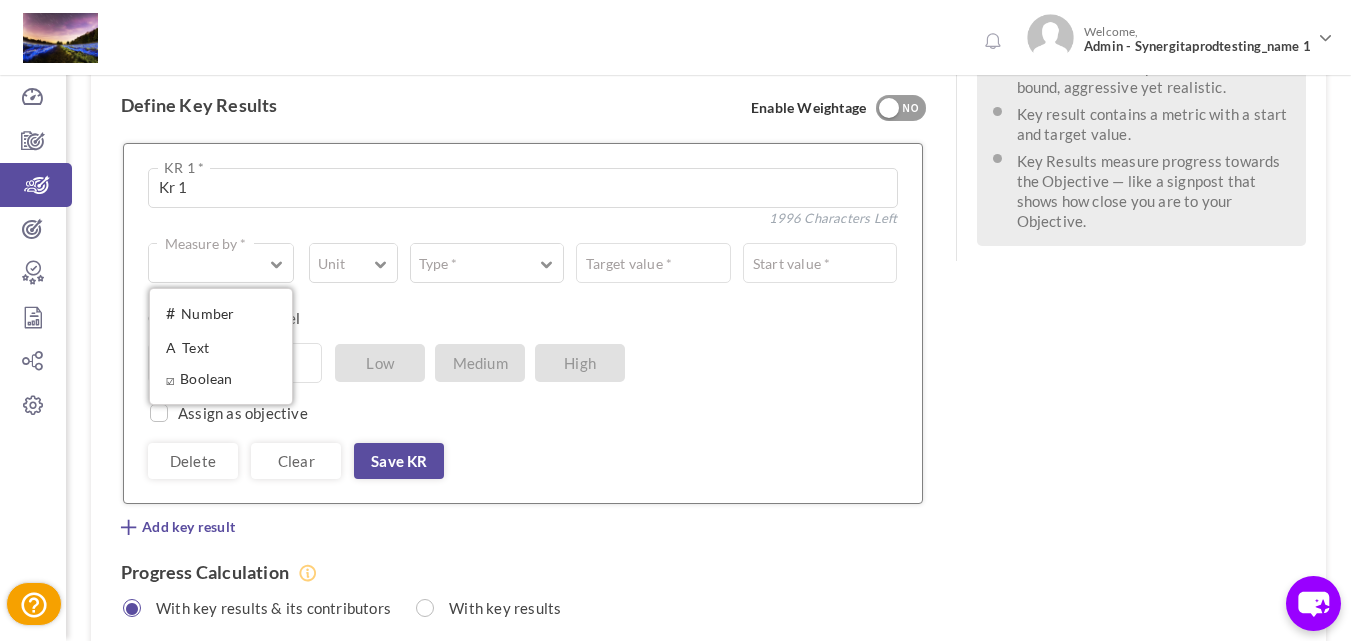scroll, scrollTop: 770, scrollLeft: 0, axis: vertical 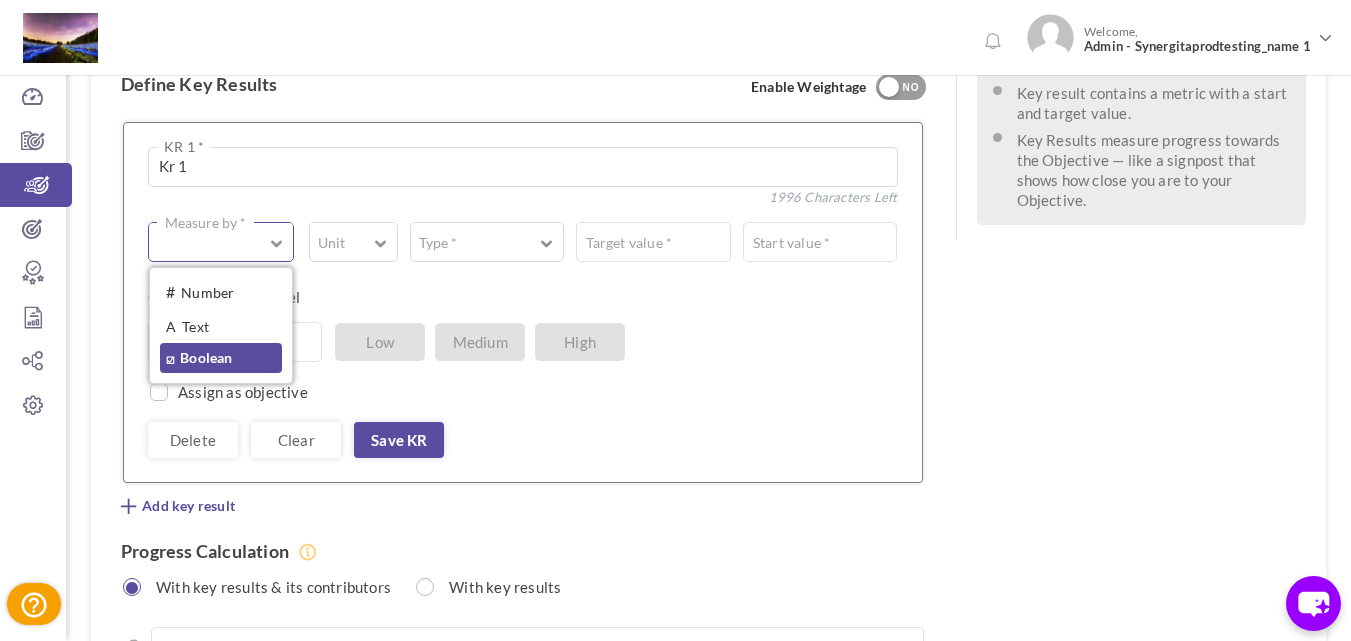 click on "☑ Boolean" at bounding box center [221, 358] 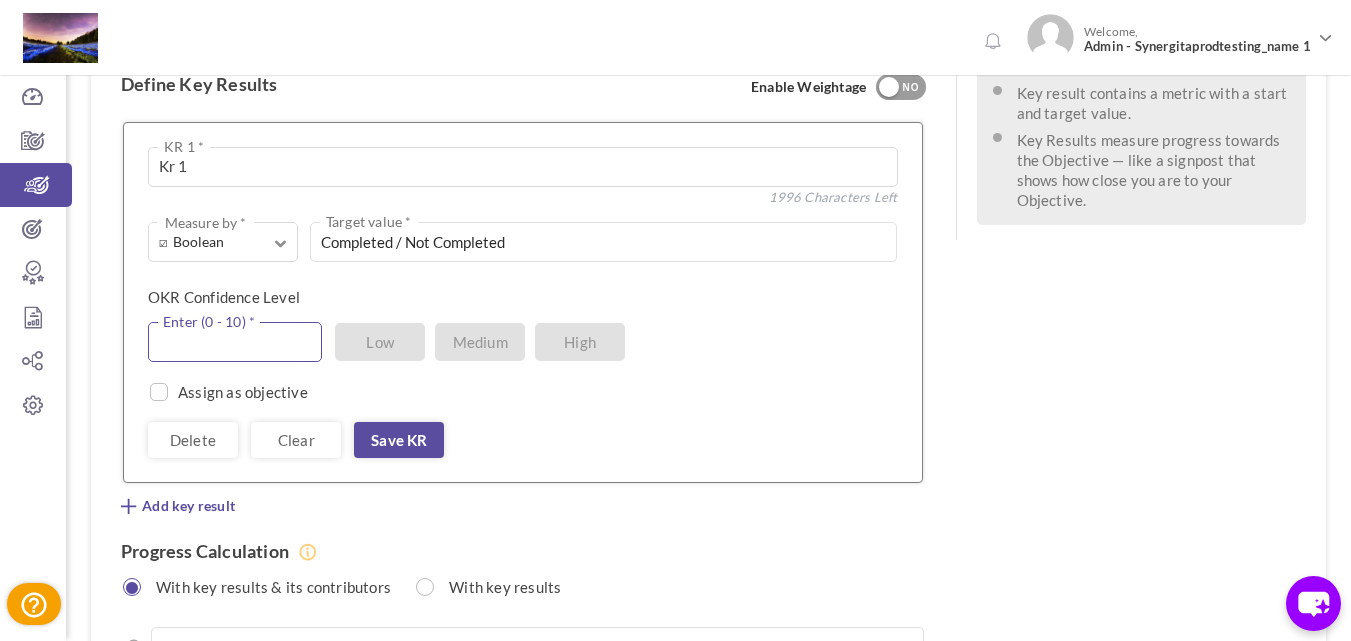 click at bounding box center [235, 342] 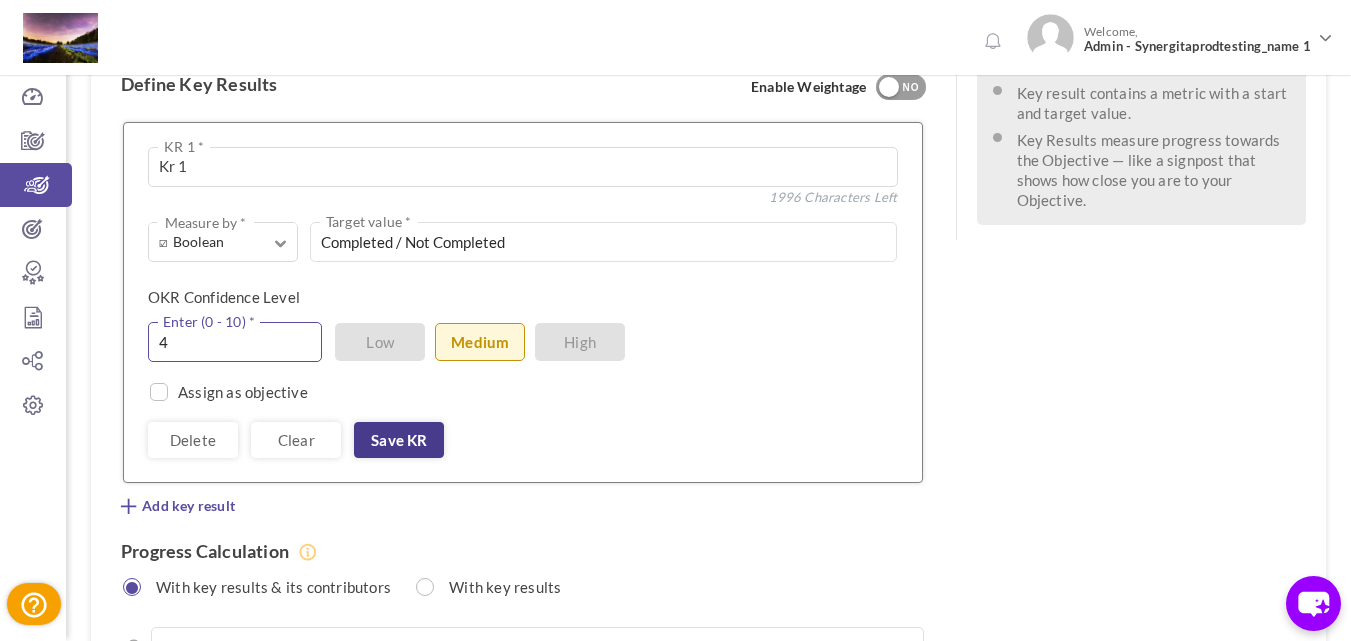 type on "4" 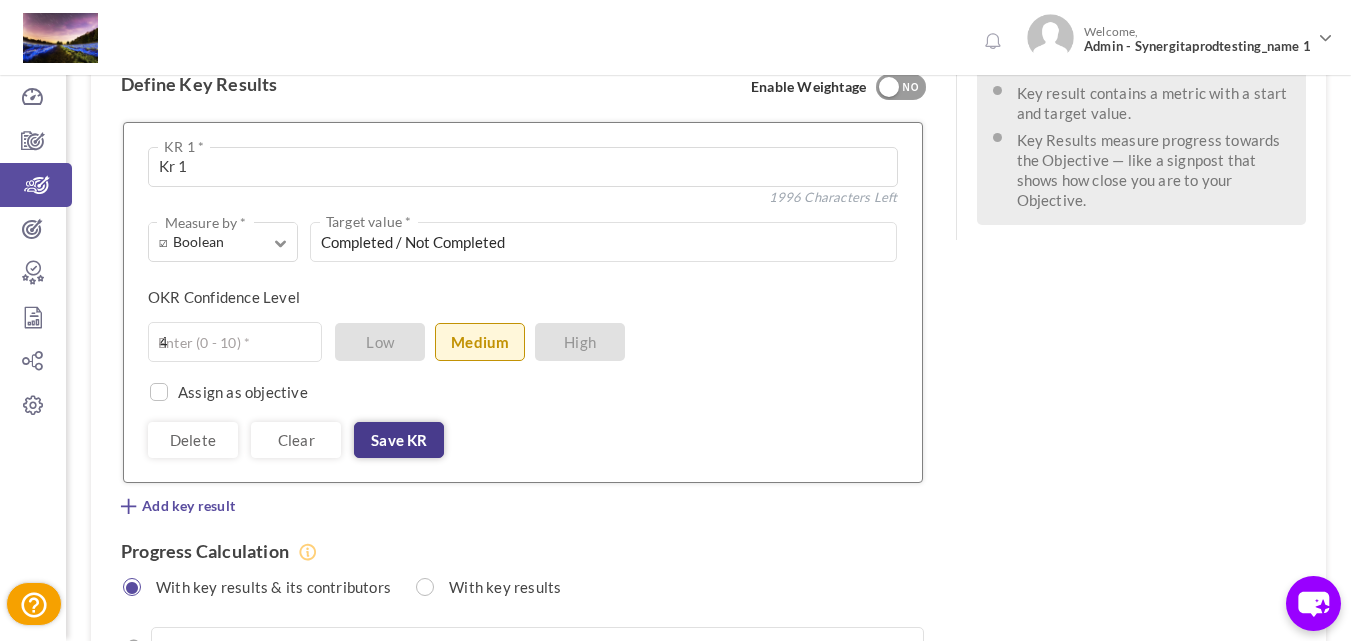click on "Save KR" at bounding box center [399, 440] 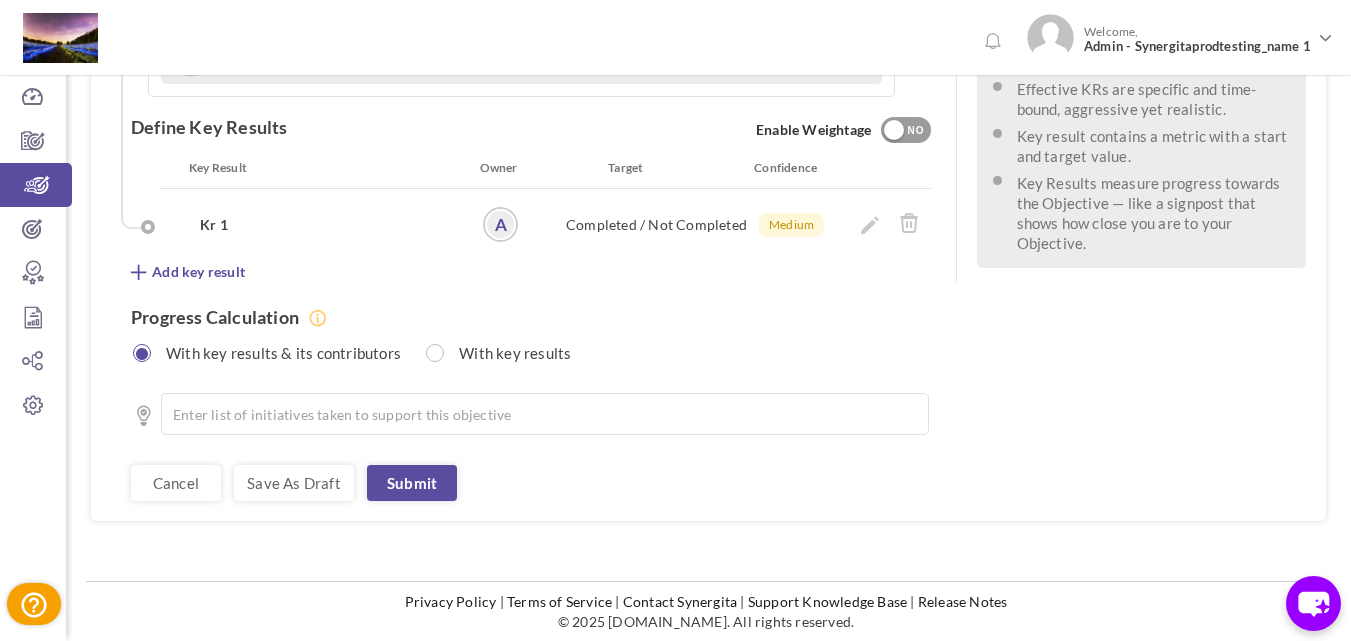 scroll, scrollTop: 660, scrollLeft: 0, axis: vertical 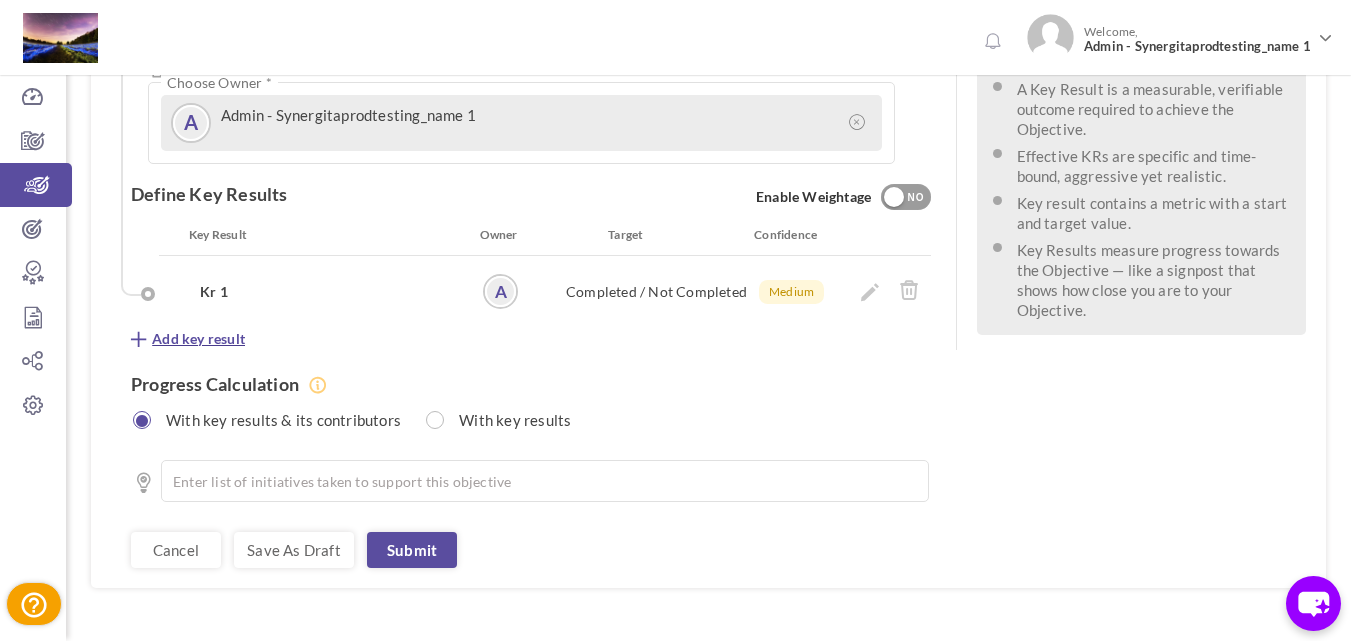 click on "Add key result" at bounding box center [198, 339] 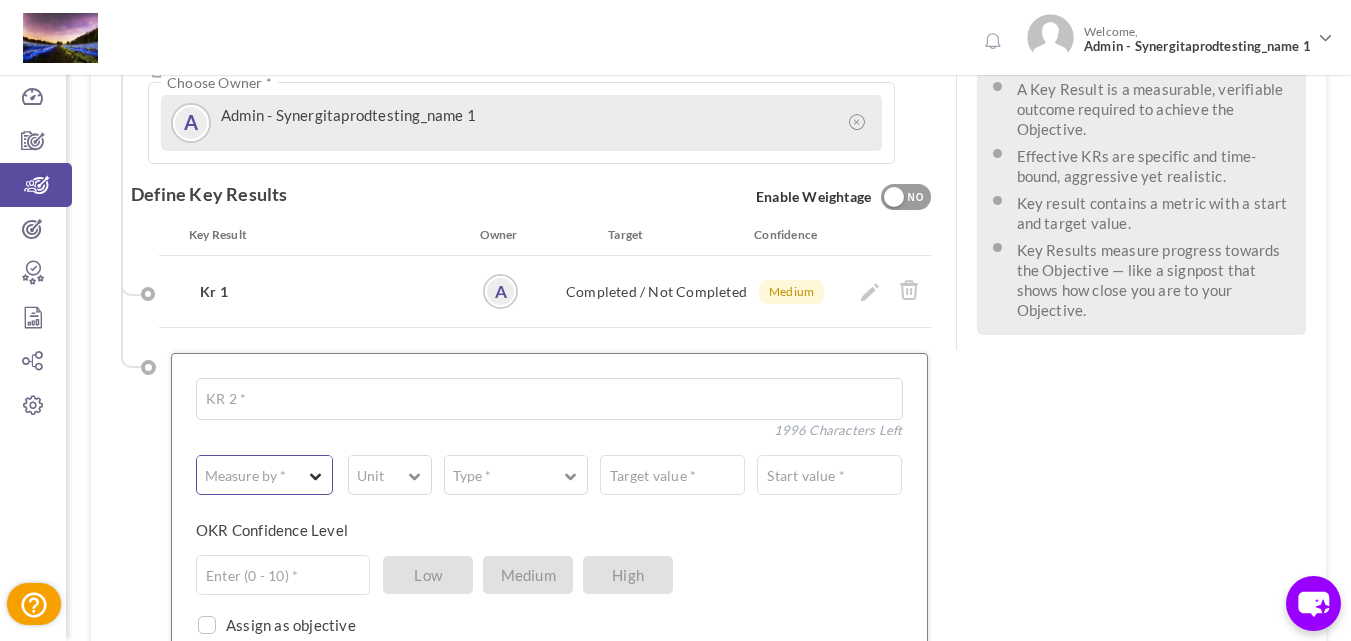 type on "Kr 2" 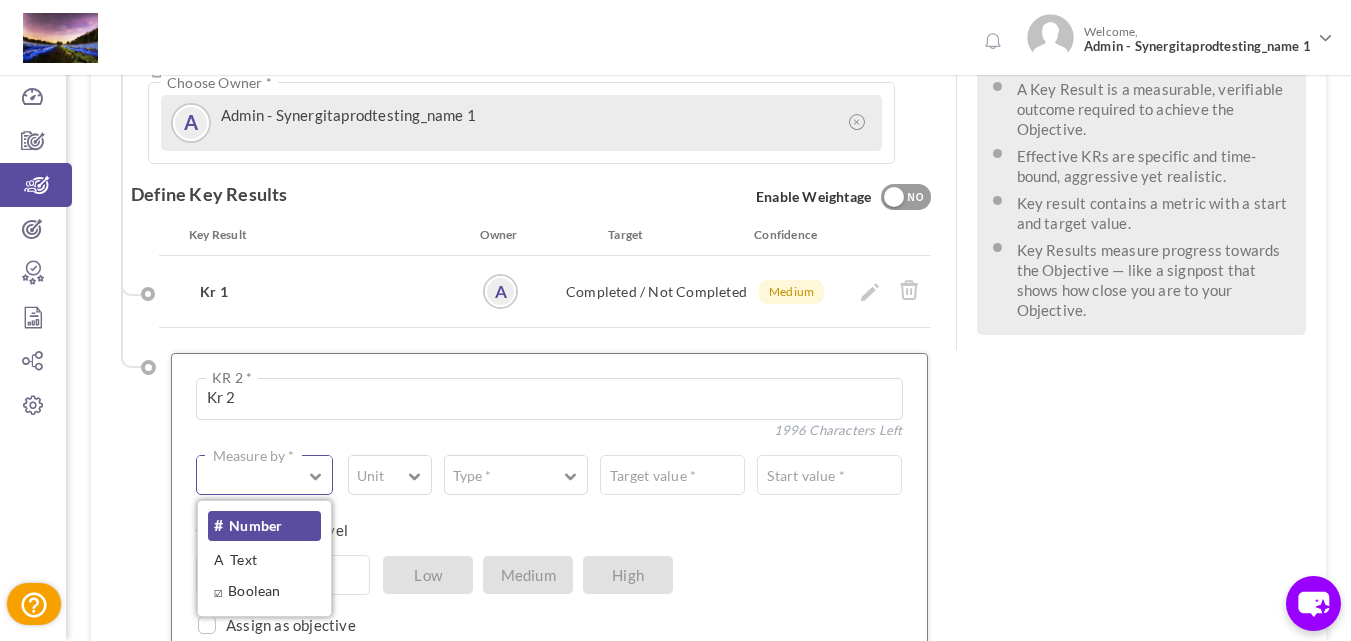 click on "# Number" at bounding box center [264, 526] 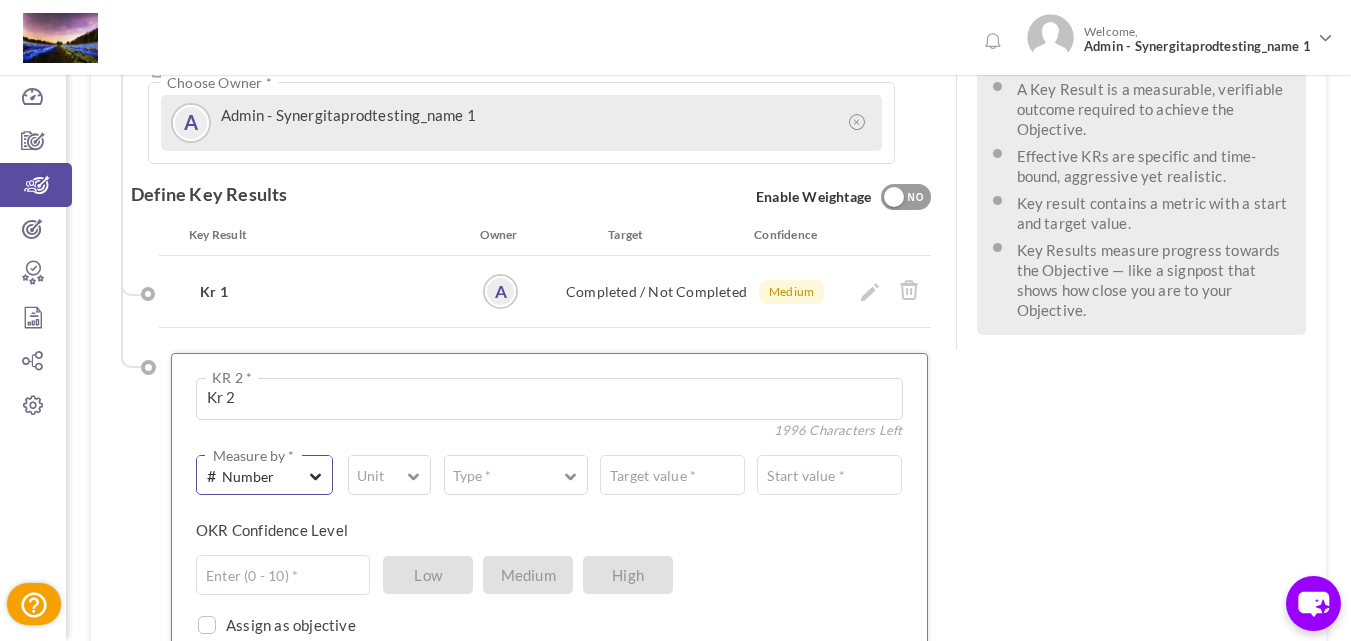 click on "# Number         Measure by *" at bounding box center [264, 474] 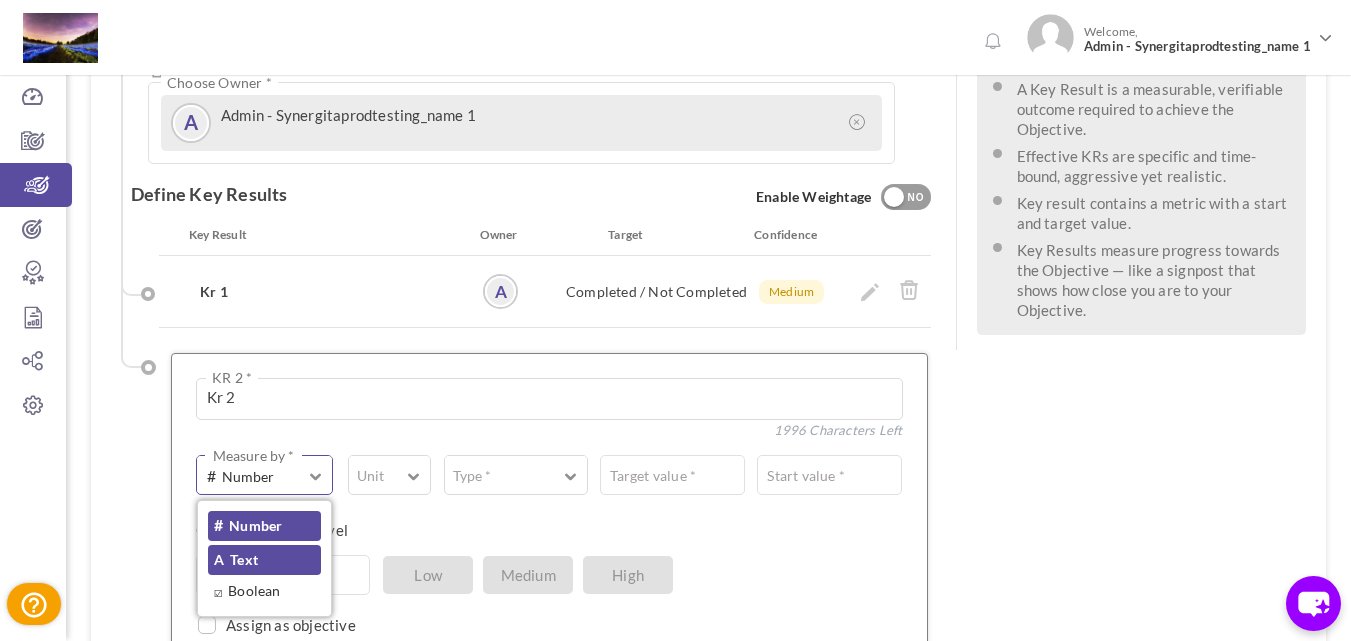 click on "A Text" at bounding box center [264, 560] 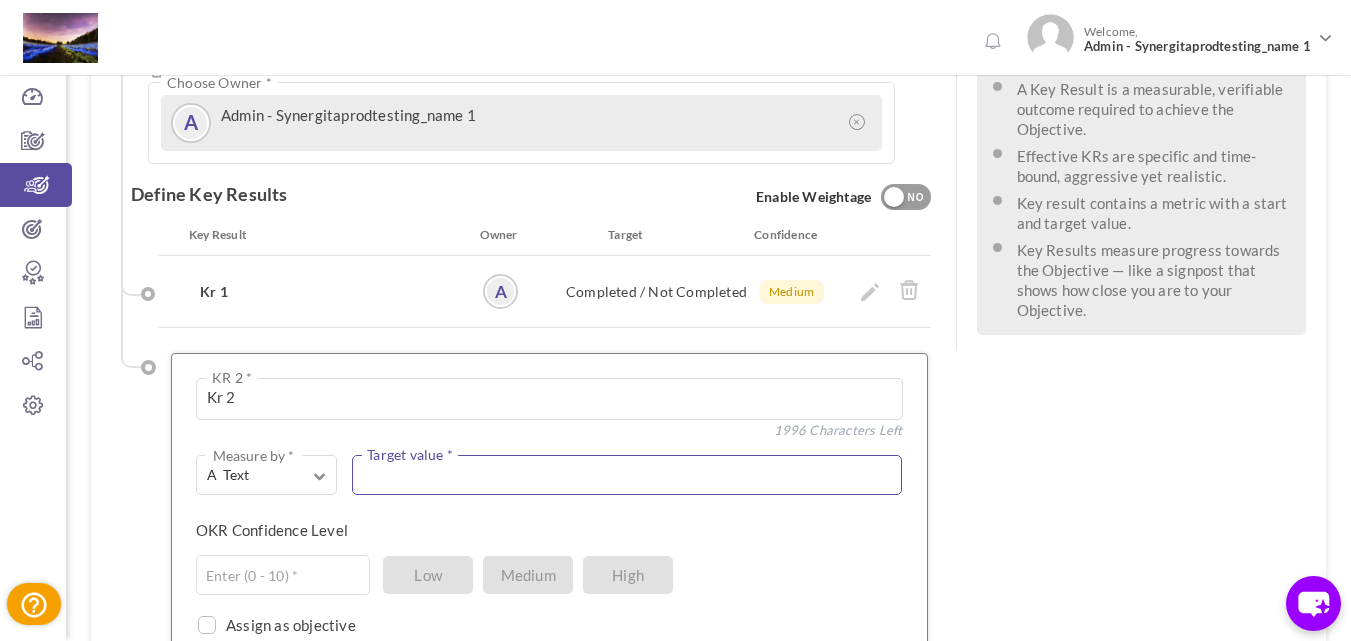 click at bounding box center [627, 475] 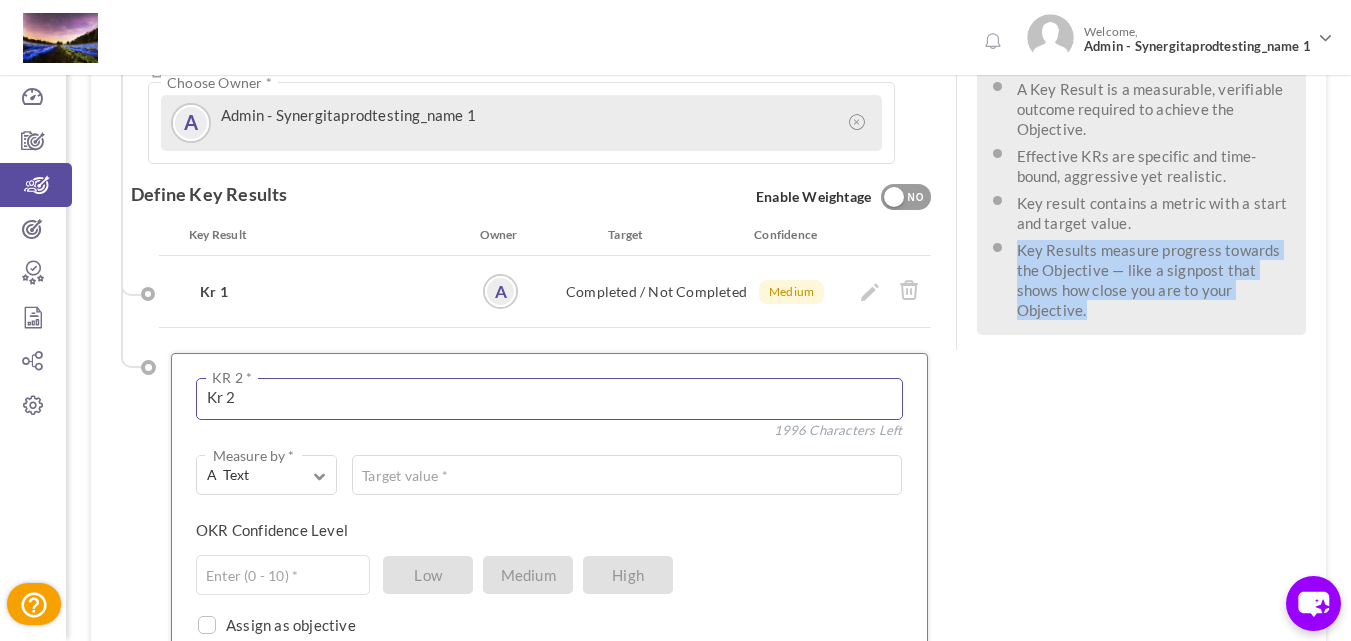 copy on "Key Results measure progress towards the Objective — like a signpost that shows how close you are to your Objective." 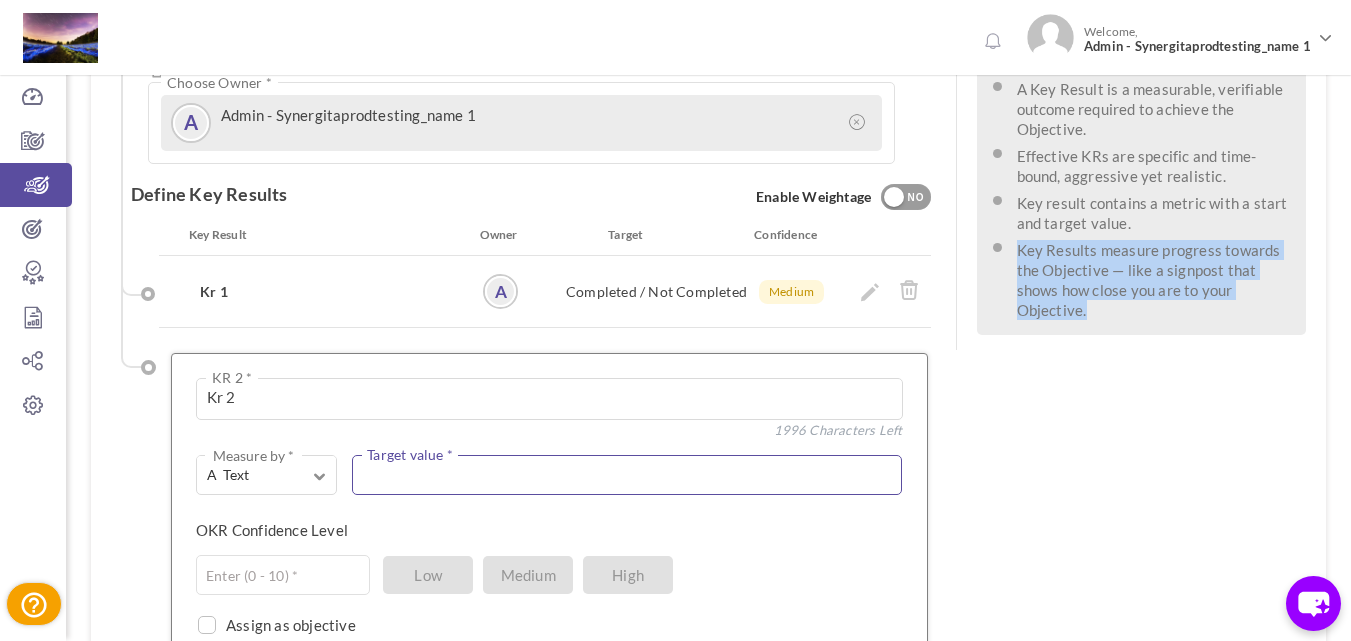 click at bounding box center [627, 475] 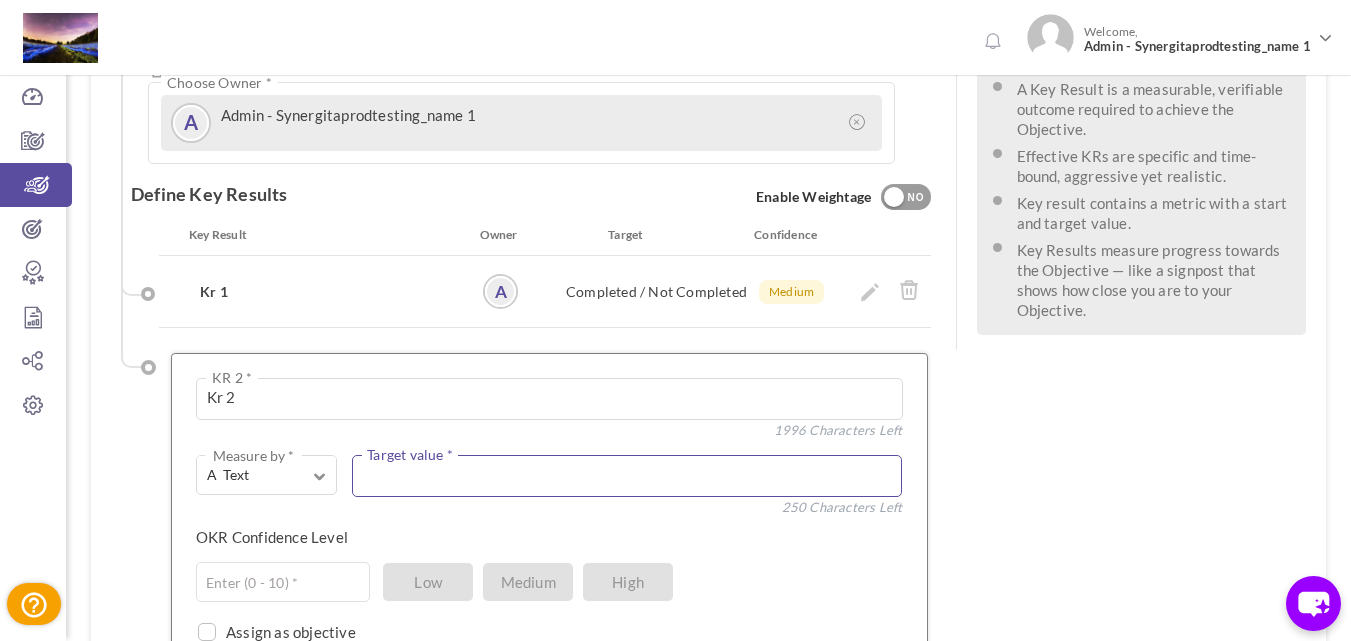 paste on "Key Results measure progress towards the Objective — like a signpost that shows how close you are to your Objective." 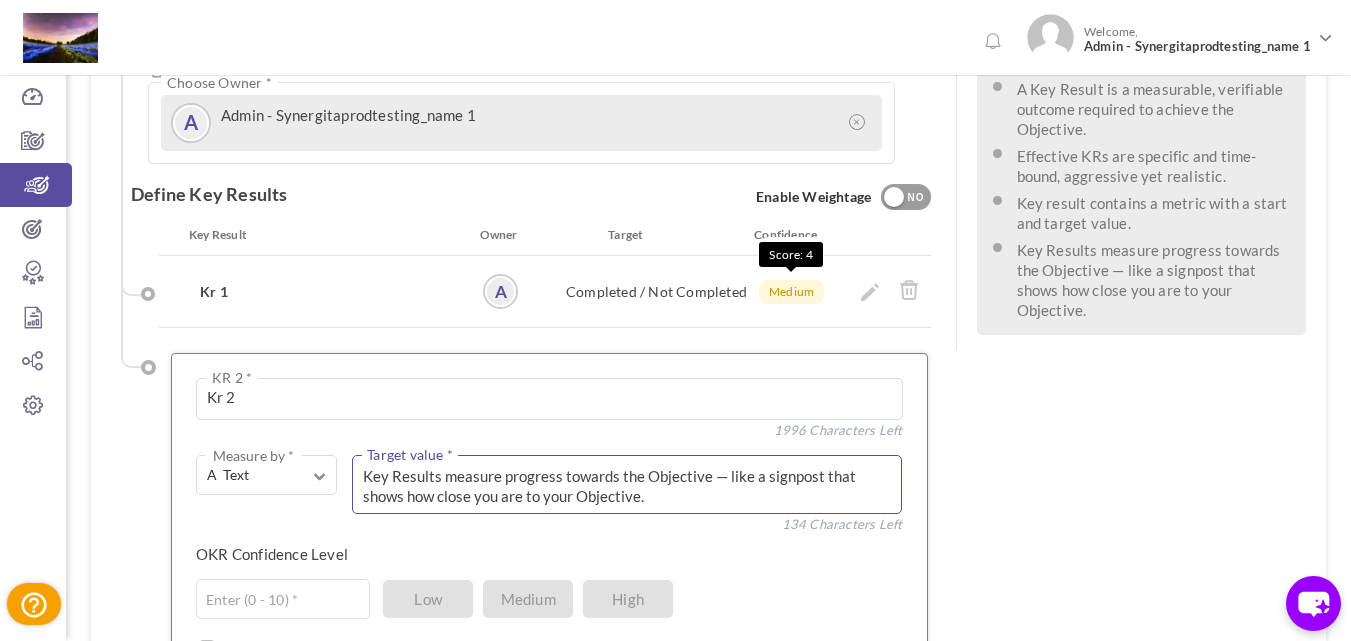 scroll, scrollTop: 0, scrollLeft: 0, axis: both 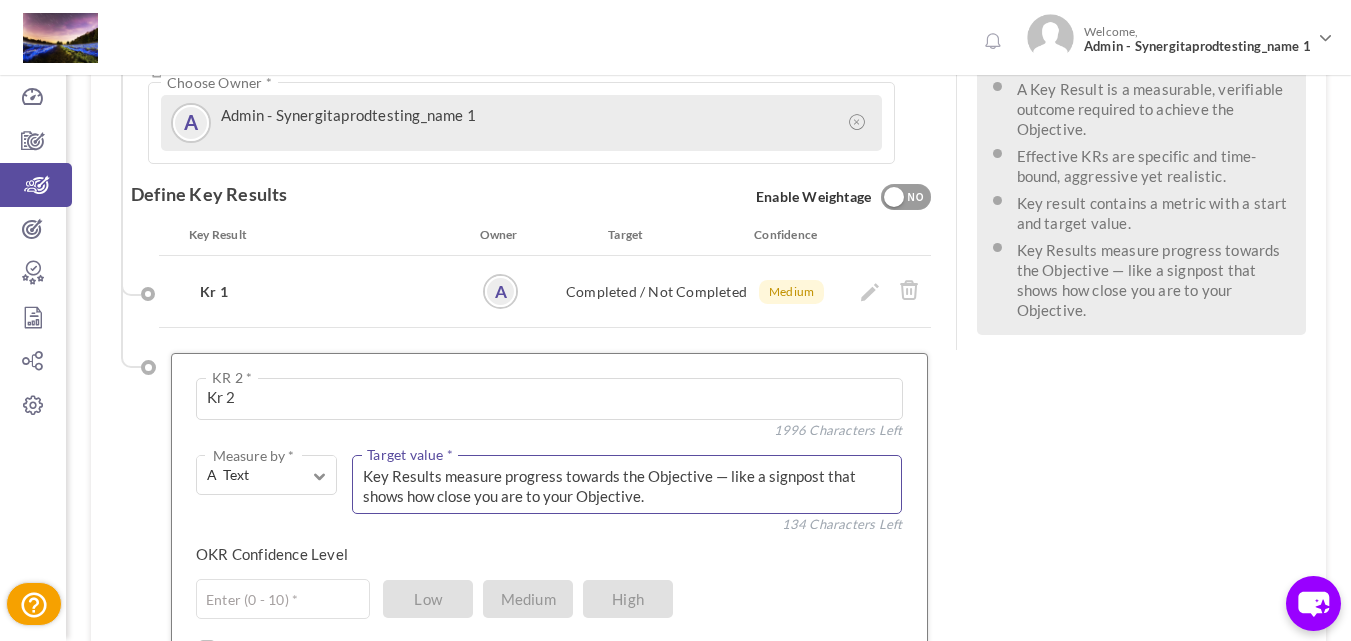 type on "Key Results measure progress towards the Objective — like a signpost that shows how close you are to your Objective." 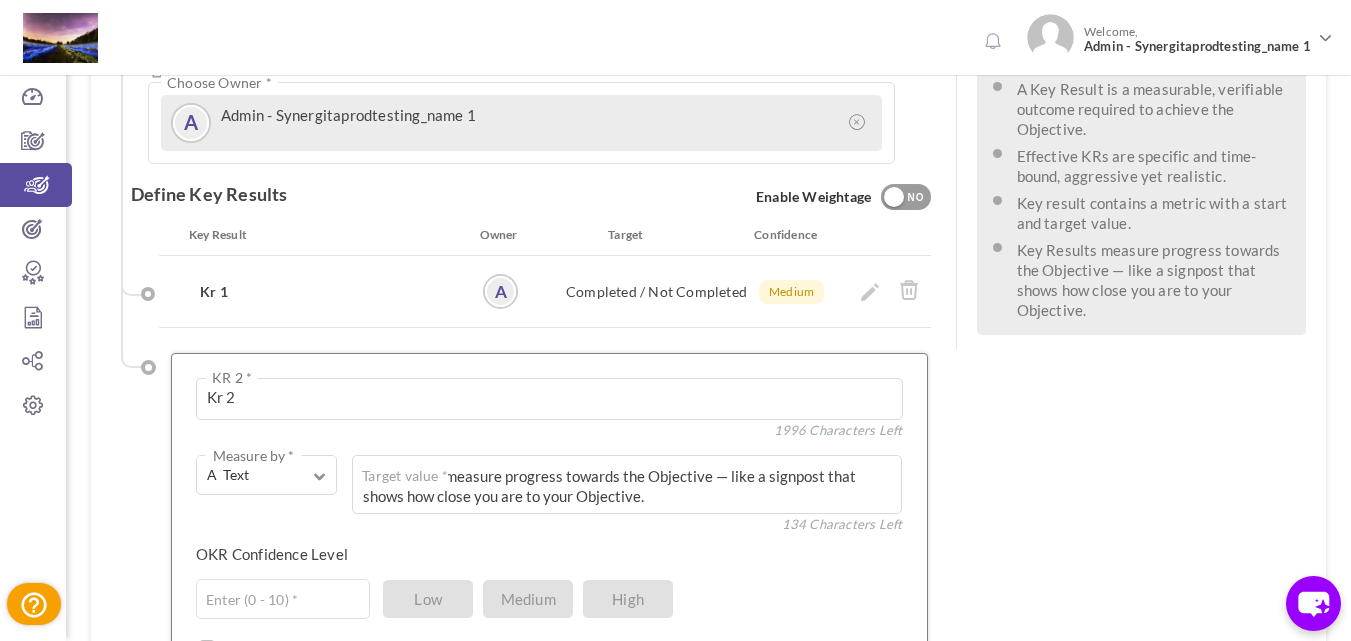 click on "YES NO" at bounding box center [906, 198] 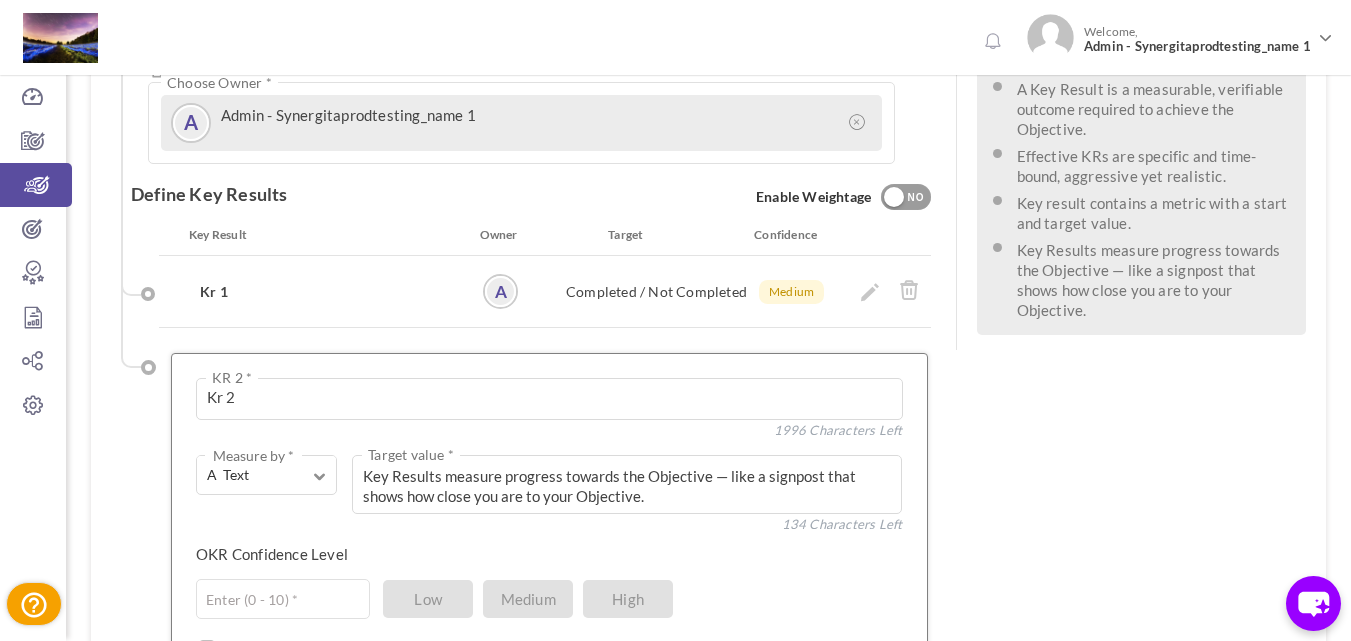 click on "YES NO" at bounding box center [906, 197] 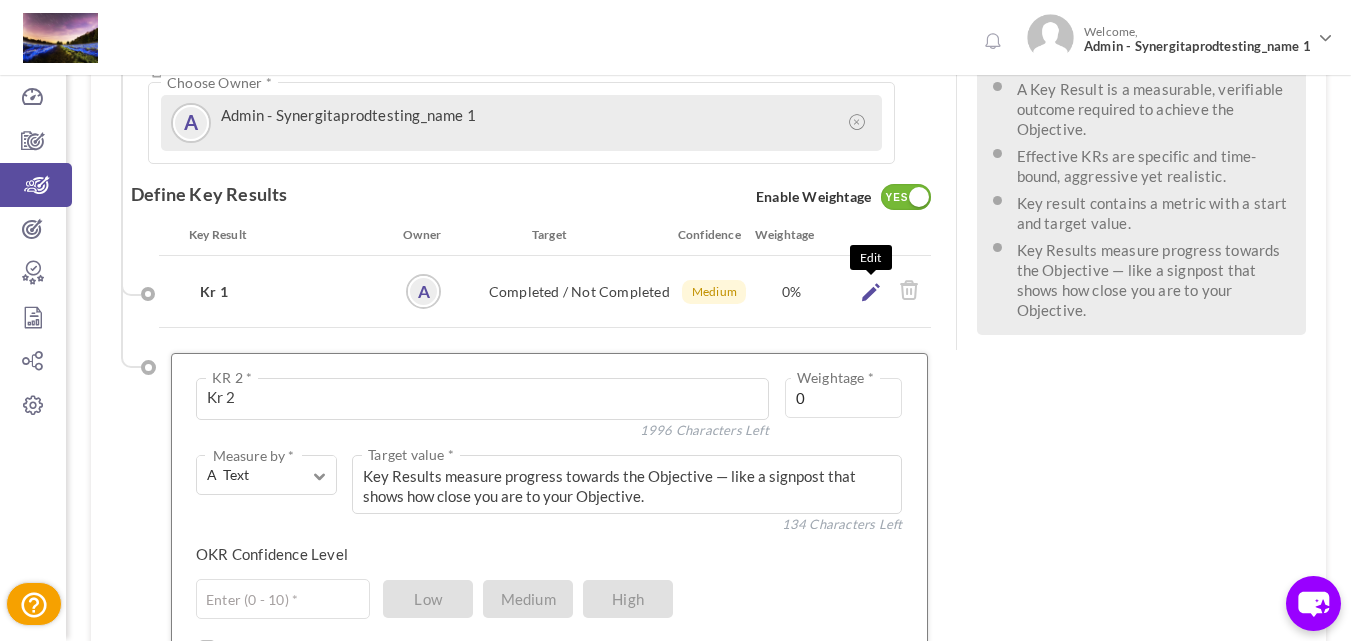 click at bounding box center [871, 292] 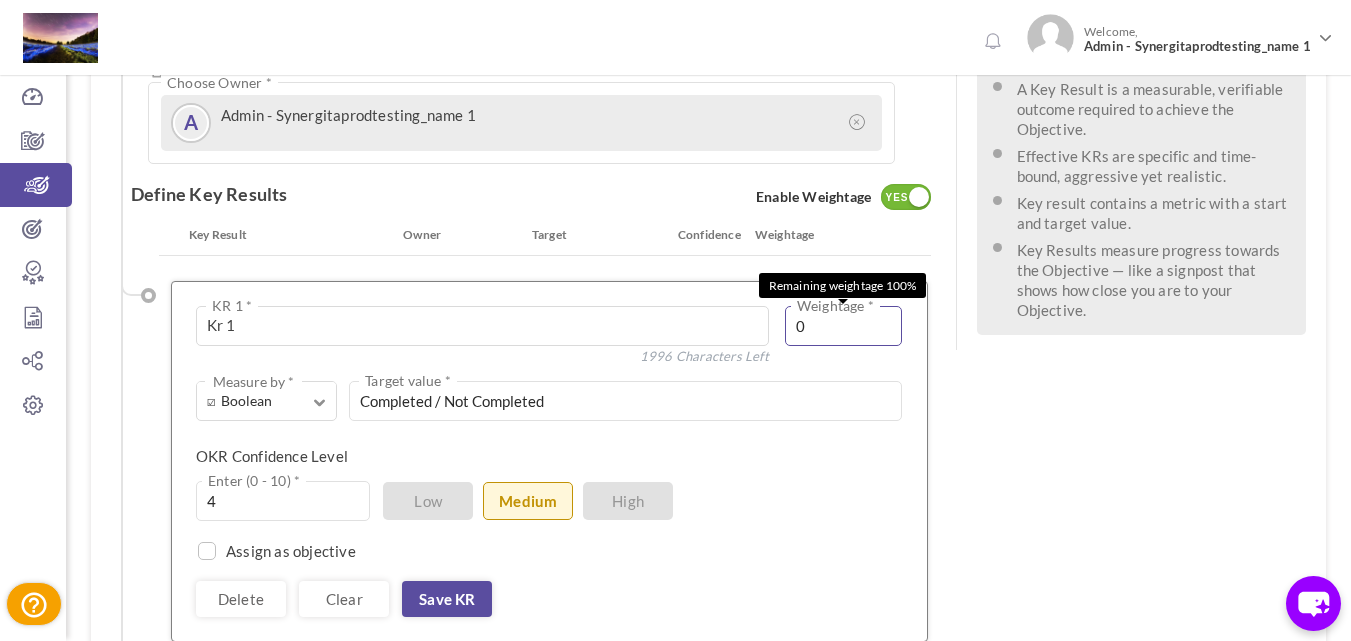 drag, startPoint x: 844, startPoint y: 260, endPoint x: 653, endPoint y: 234, distance: 192.7615 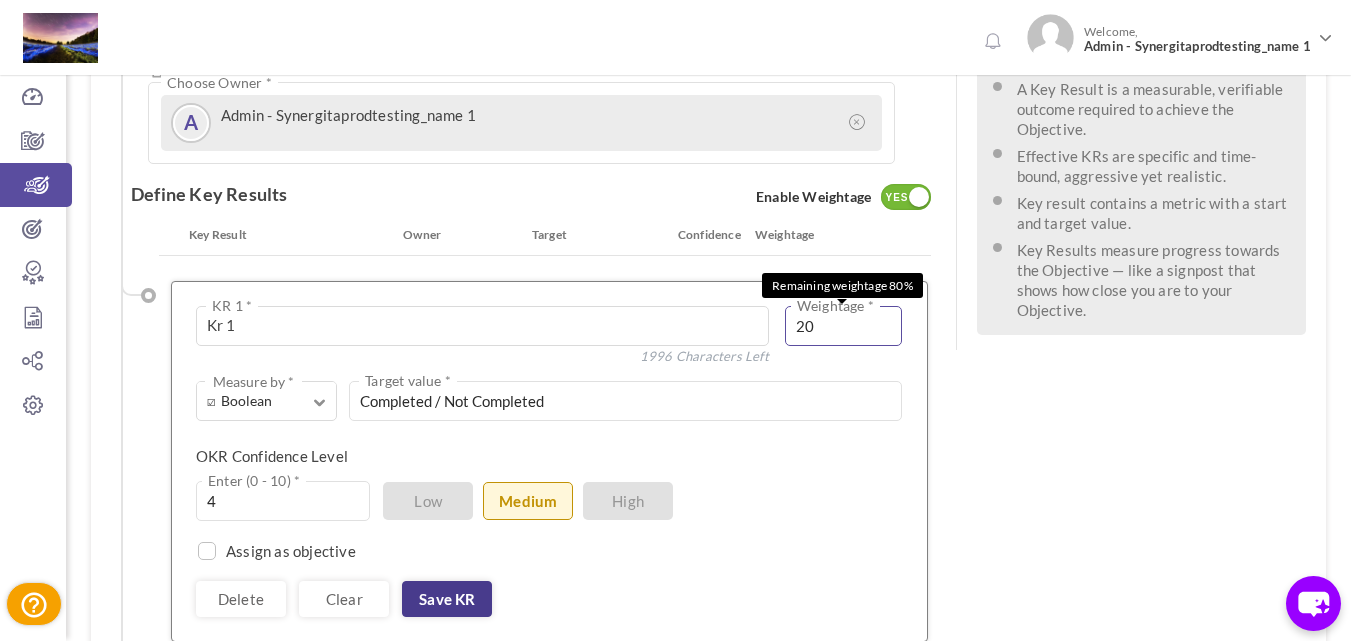type on "20" 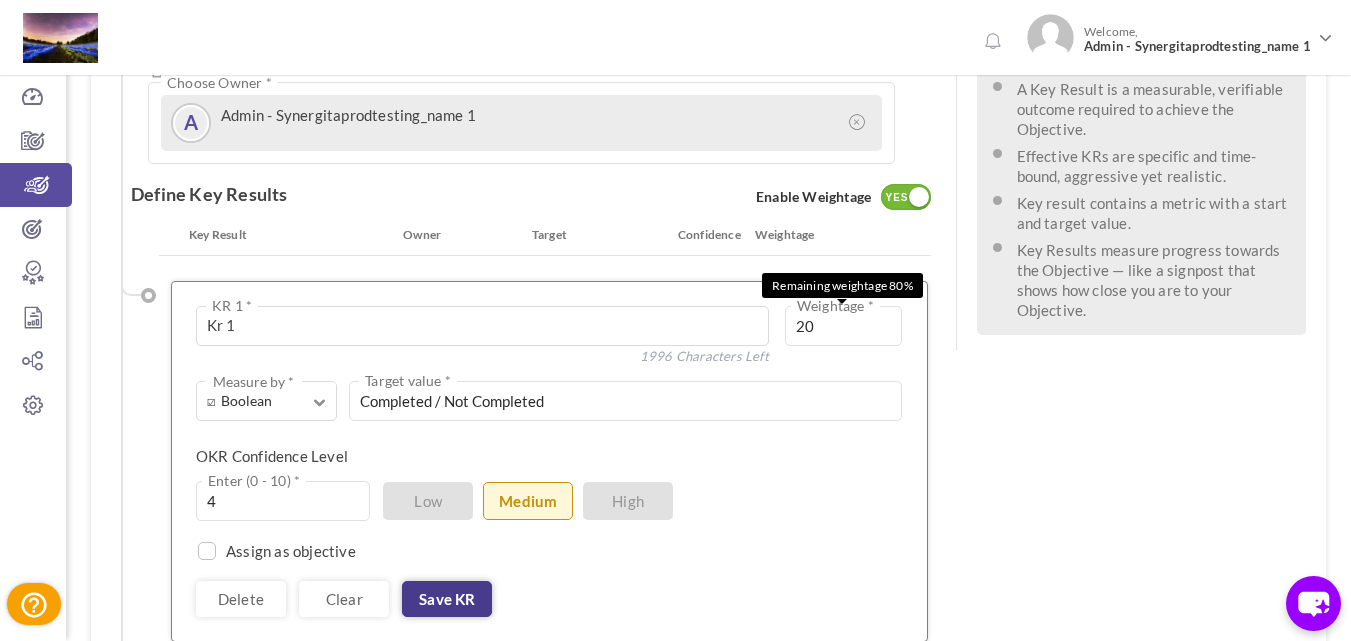 click on "Save KR" at bounding box center (447, 599) 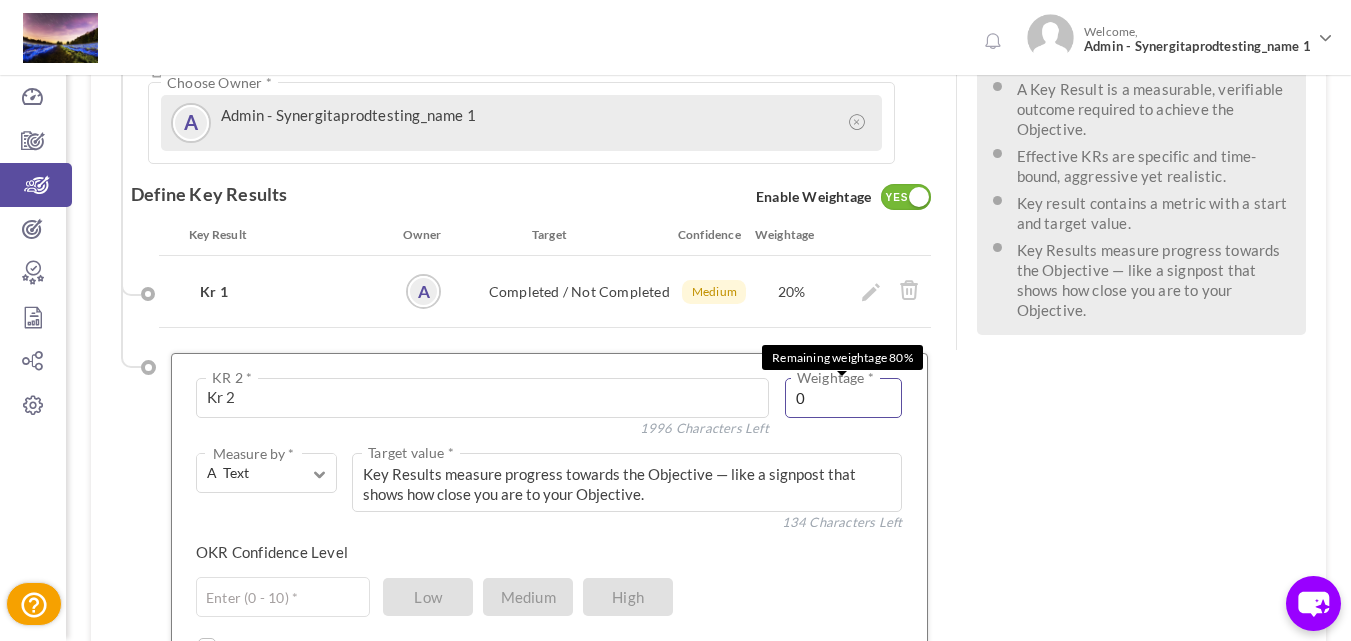 drag, startPoint x: 817, startPoint y: 332, endPoint x: 759, endPoint y: 329, distance: 58.077534 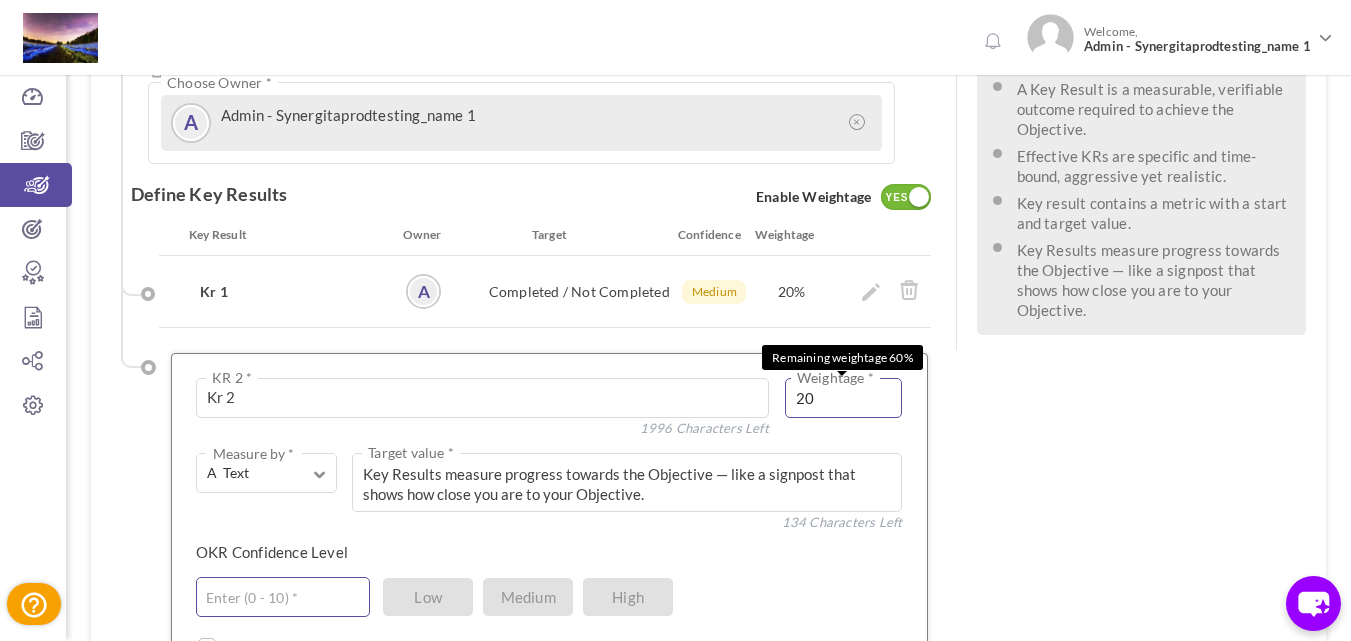 type on "20" 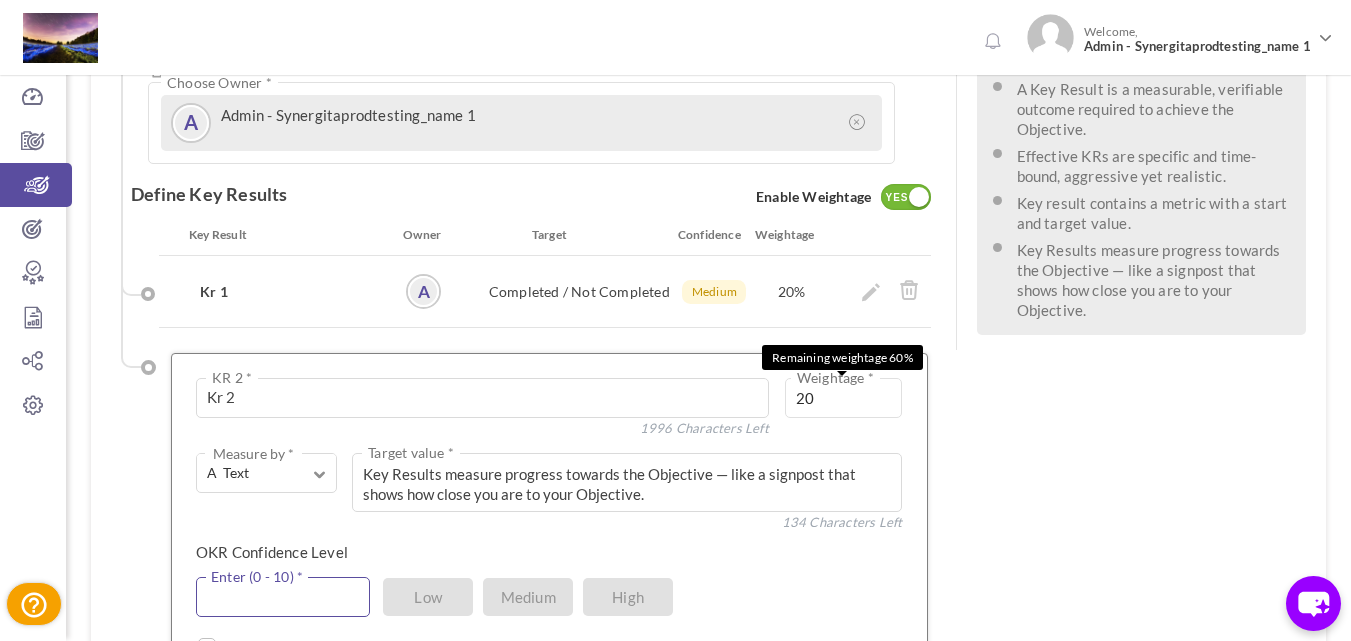drag, startPoint x: 324, startPoint y: 539, endPoint x: 321, endPoint y: 529, distance: 10.440307 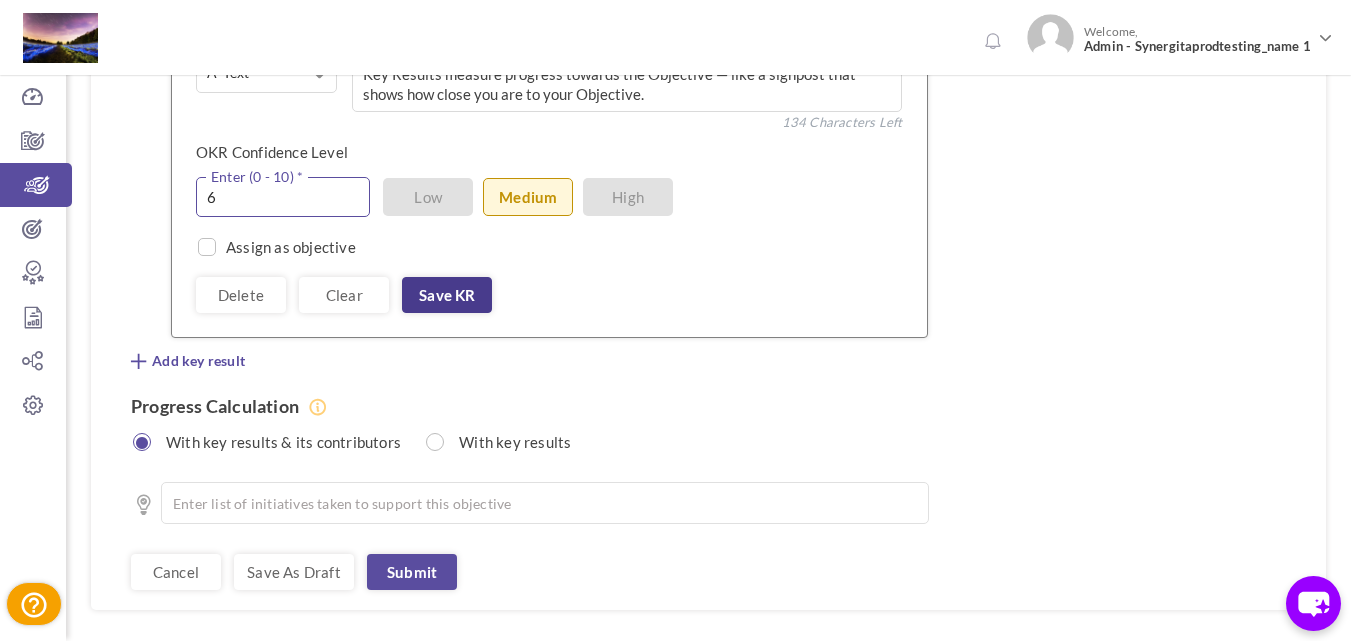 type on "6" 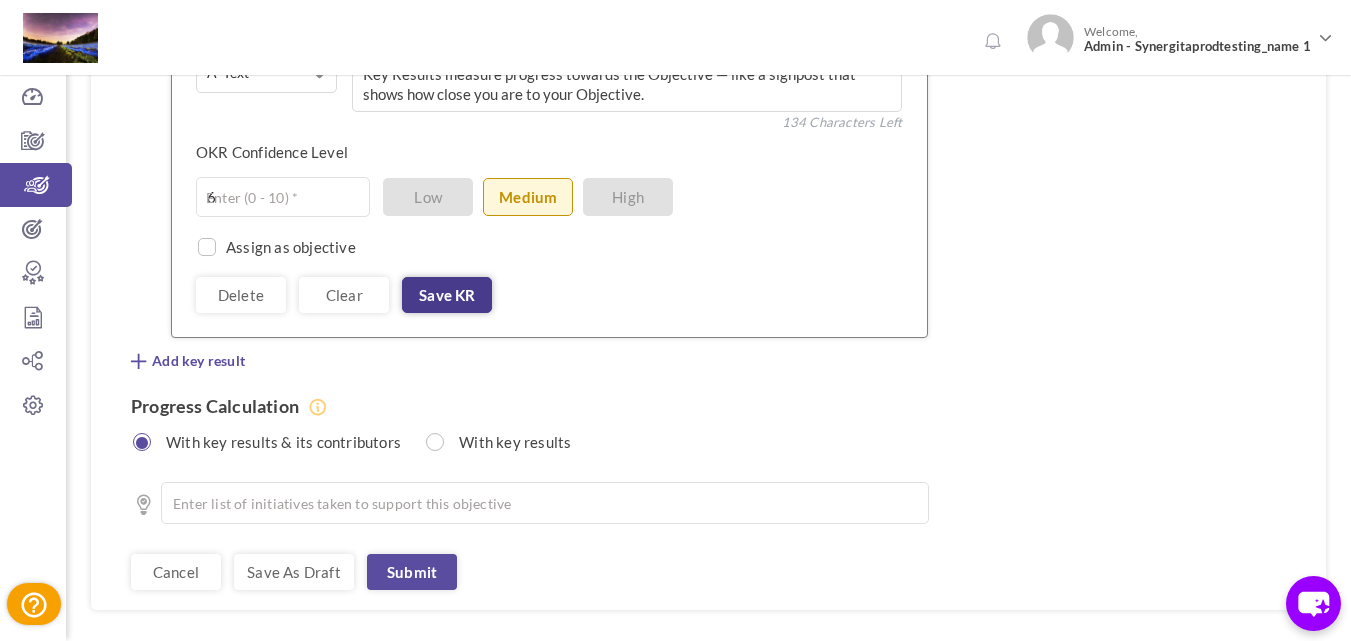 click on "Save KR" at bounding box center (447, 295) 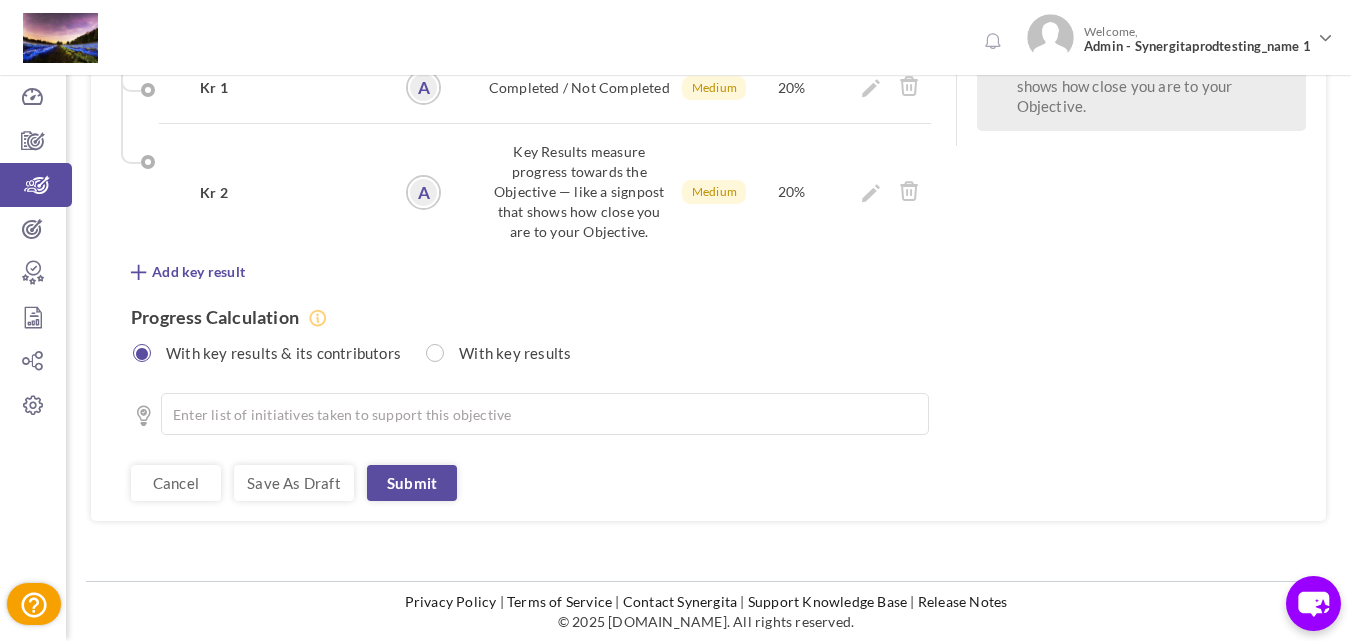 scroll, scrollTop: 797, scrollLeft: 0, axis: vertical 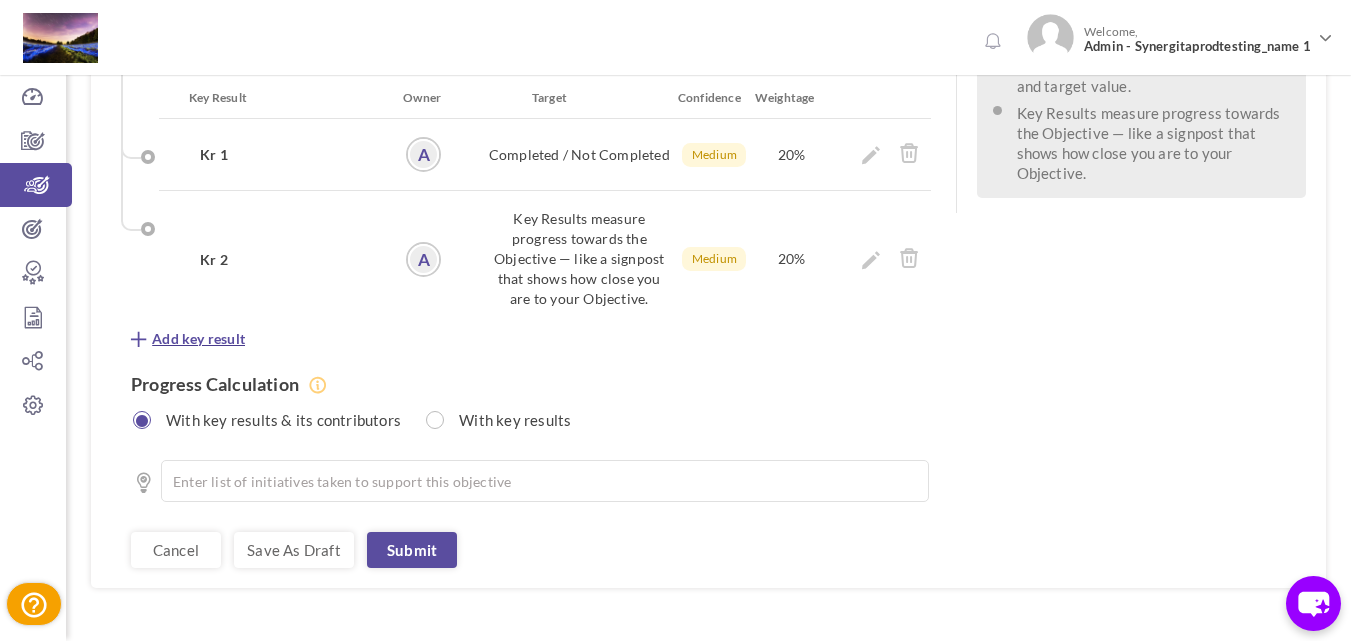click on "Add key result" at bounding box center (198, 339) 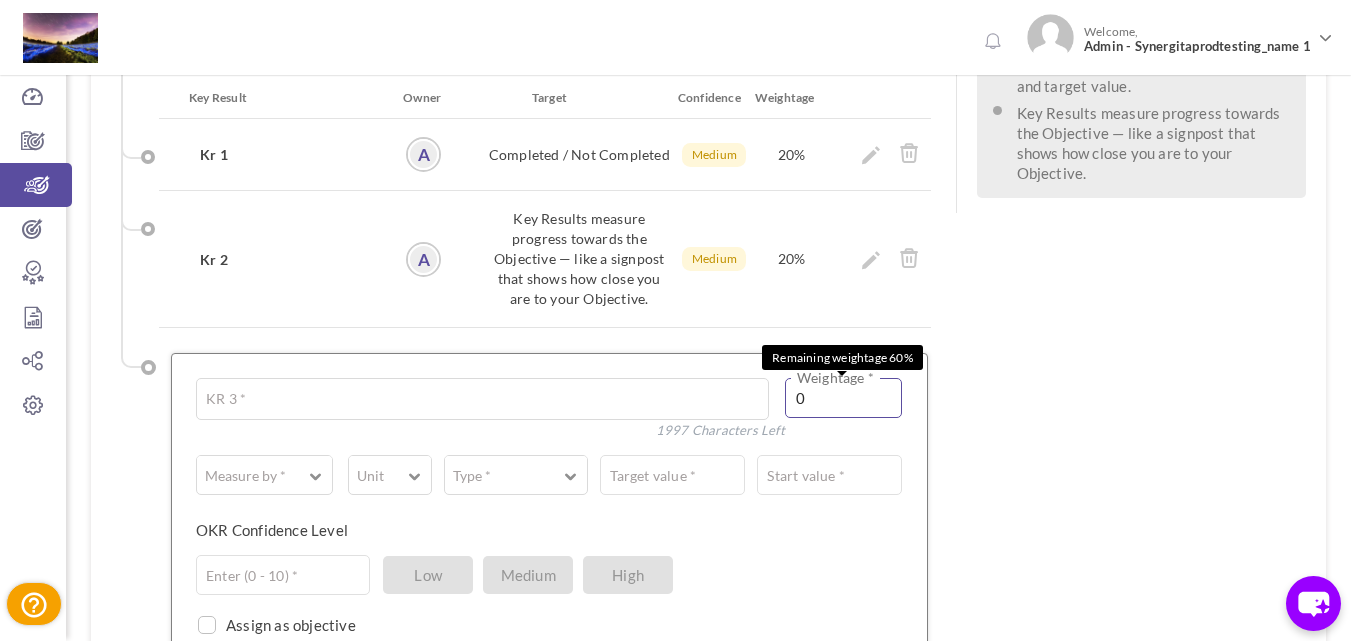 type on "Kr3" 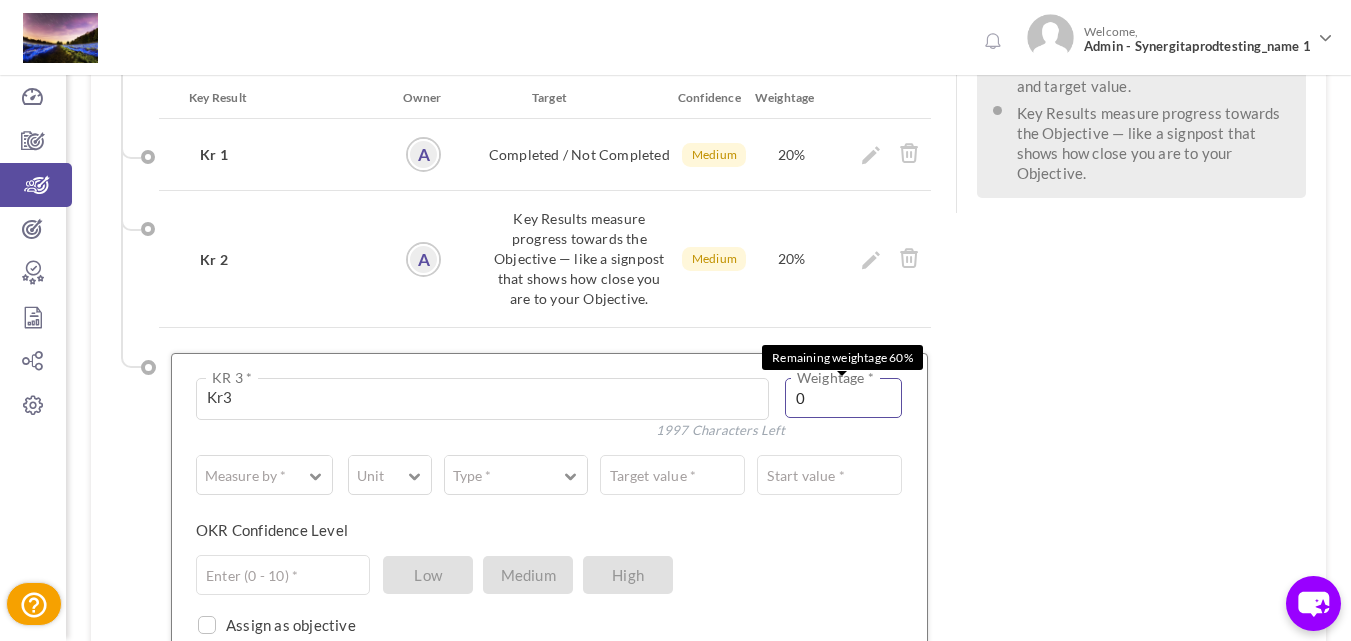 drag, startPoint x: 849, startPoint y: 324, endPoint x: 723, endPoint y: 324, distance: 126 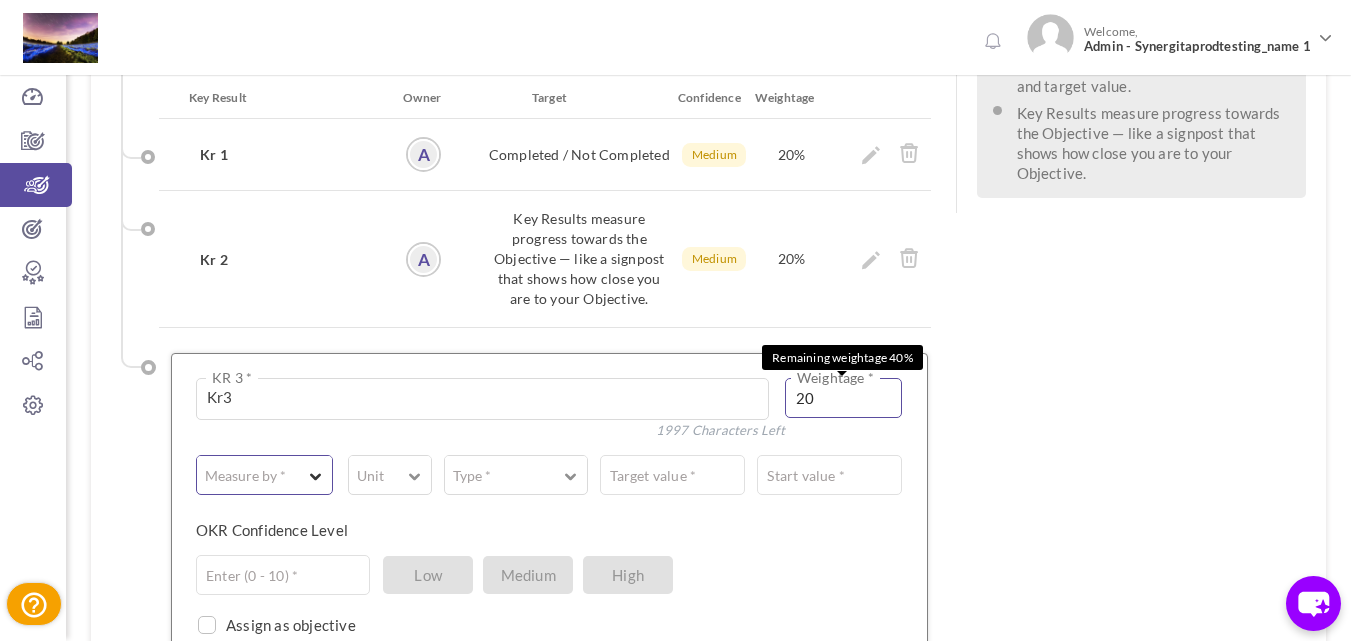 type on "20" 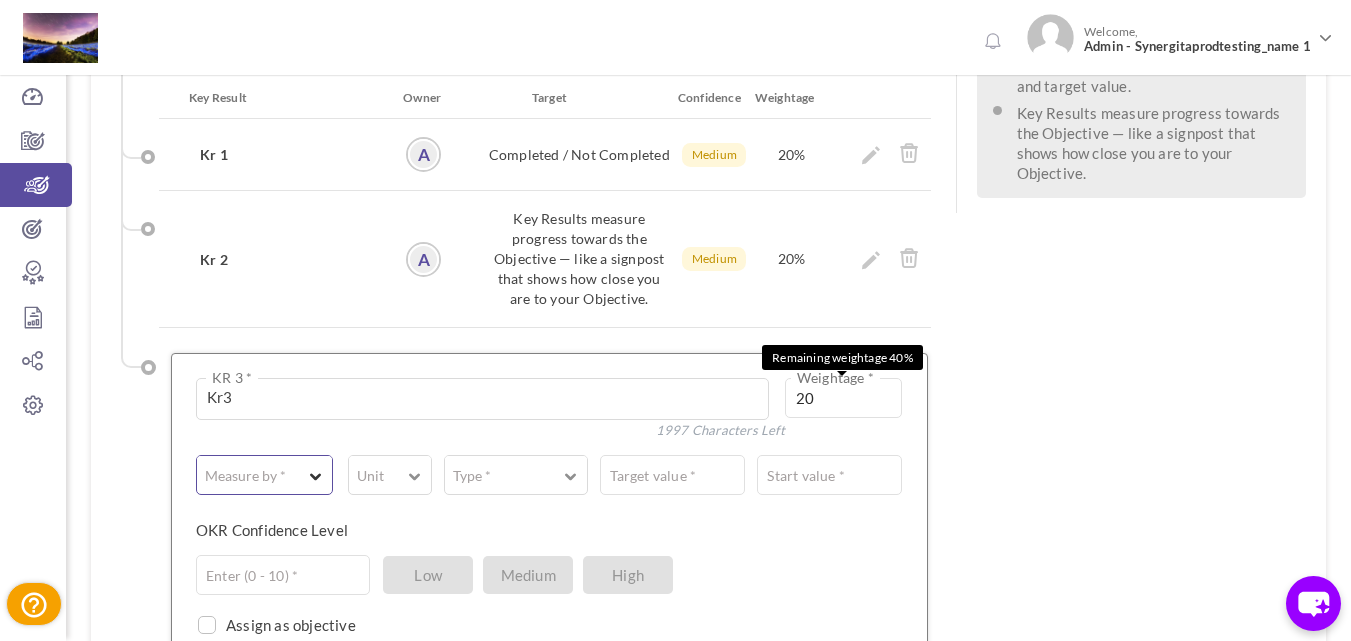 click on "Measure by *" at bounding box center (245, 476) 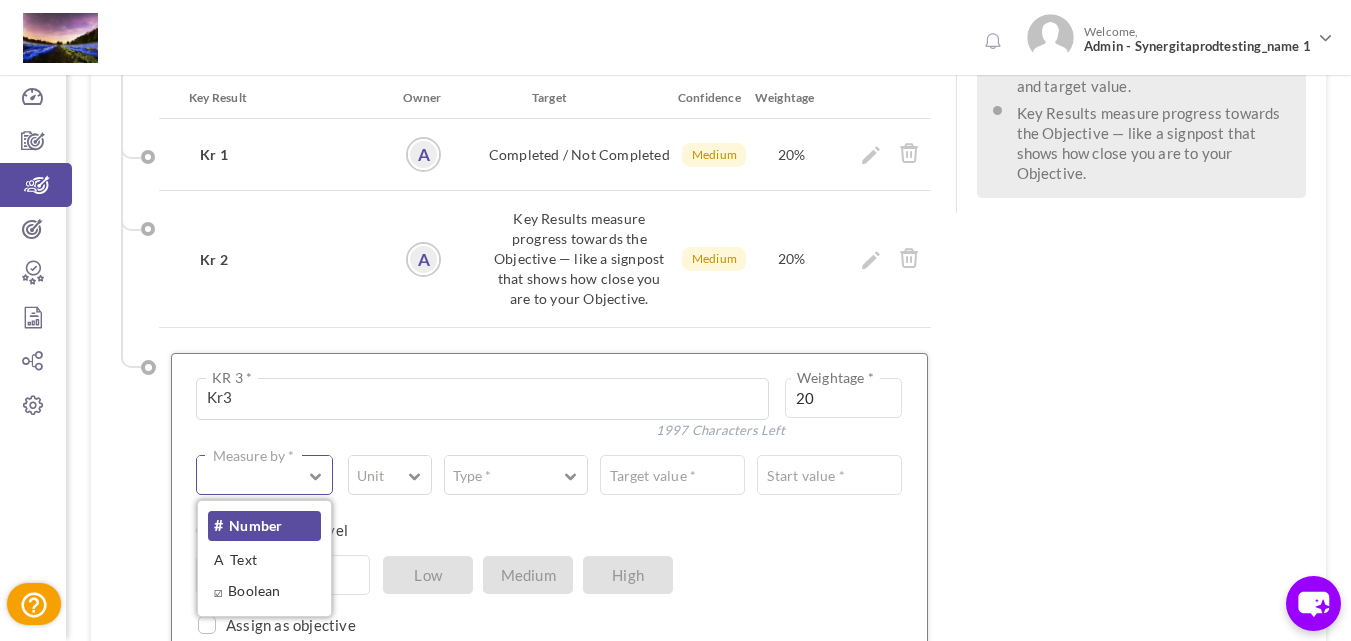 click on "# Number" at bounding box center [264, 526] 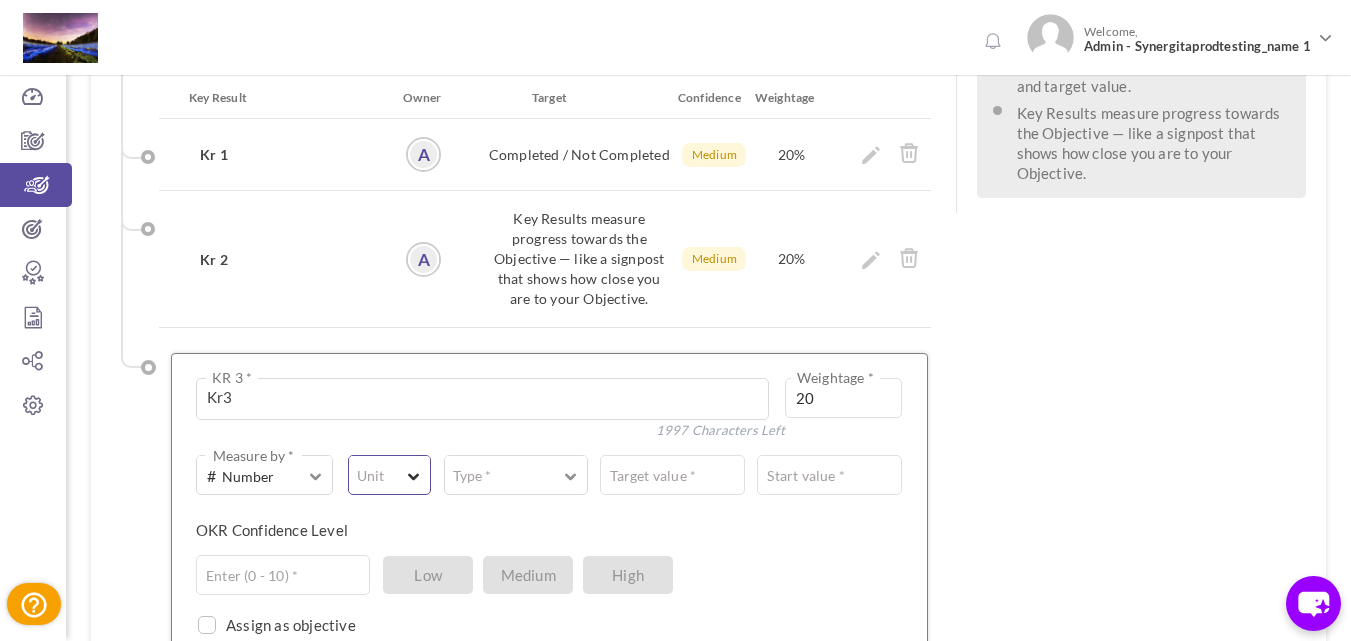 click on "Unit" at bounding box center (389, 469) 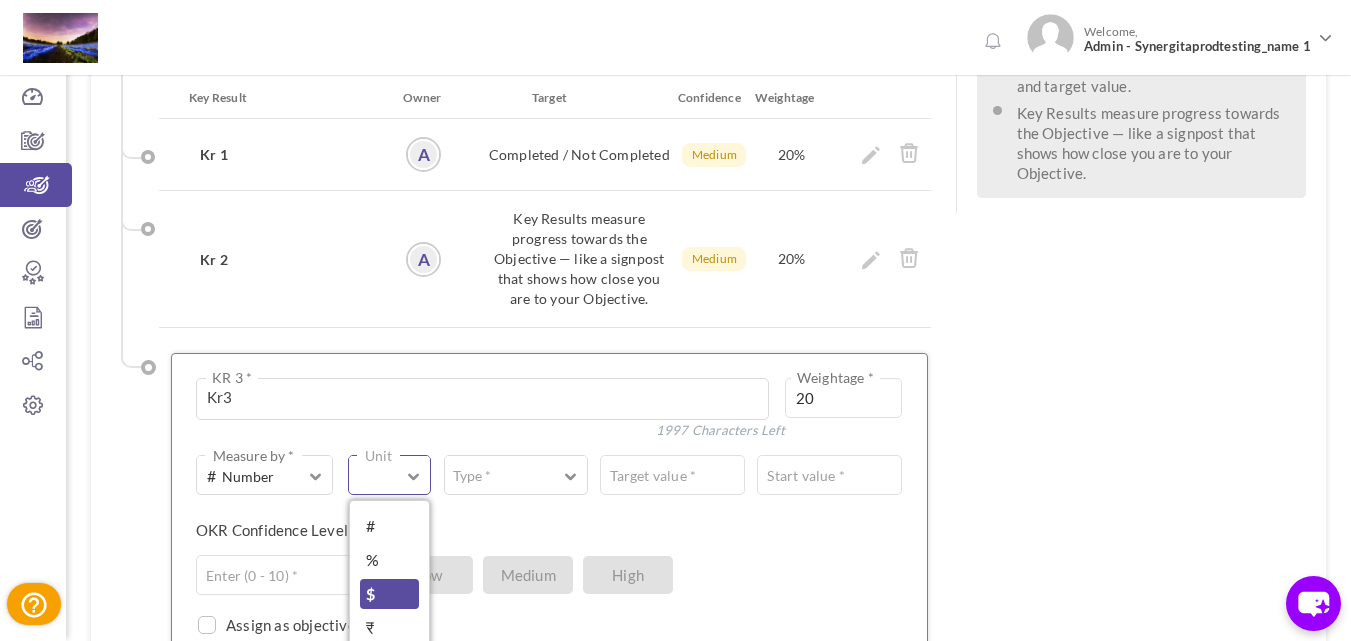 click on "$" at bounding box center (389, 594) 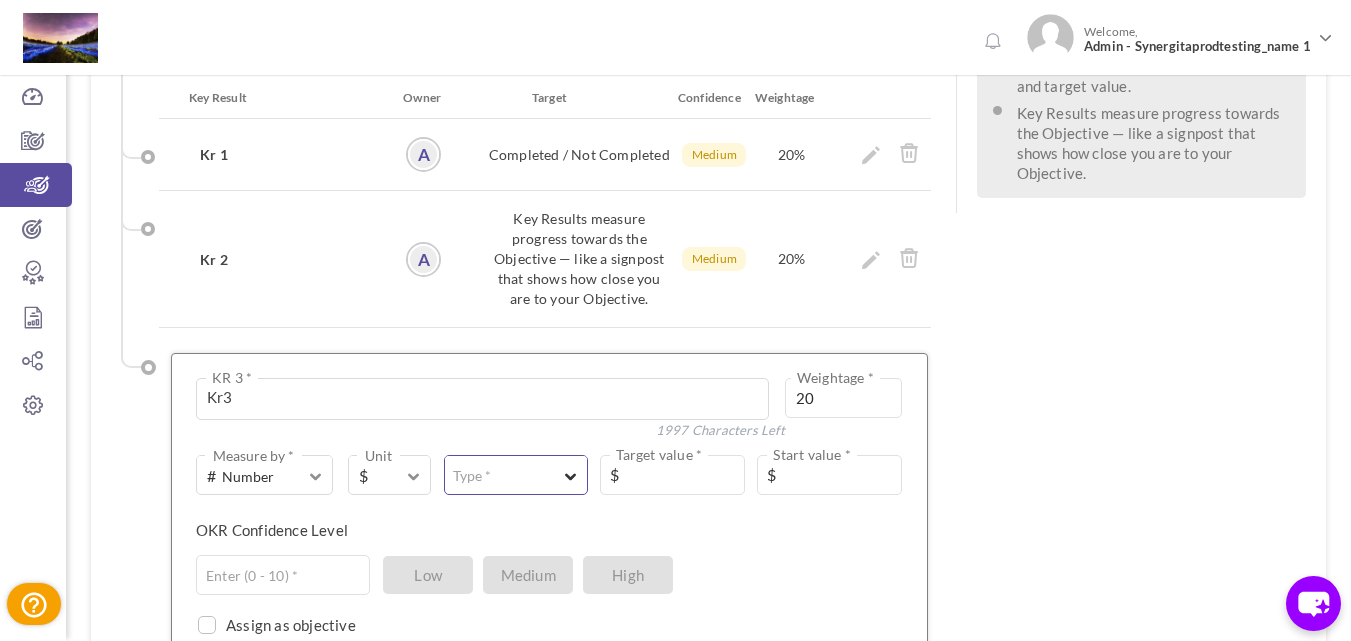 click on "Type *" at bounding box center [472, 476] 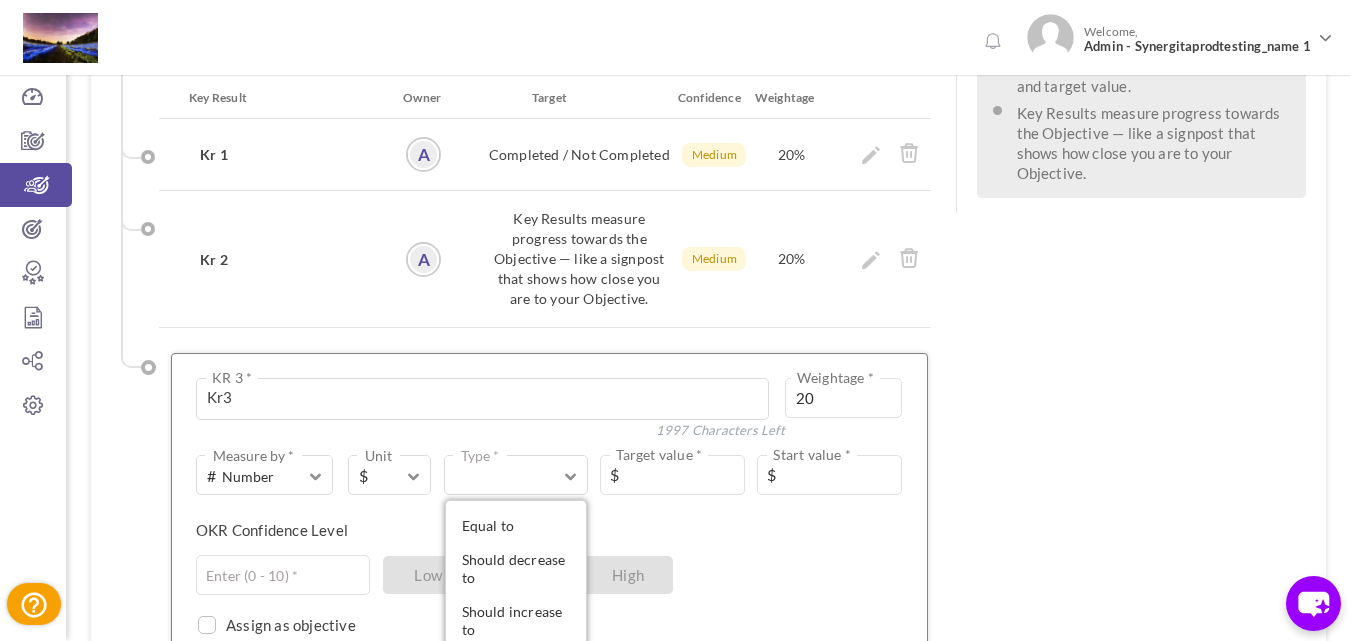 drag, startPoint x: 495, startPoint y: 458, endPoint x: 607, endPoint y: 444, distance: 112.871605 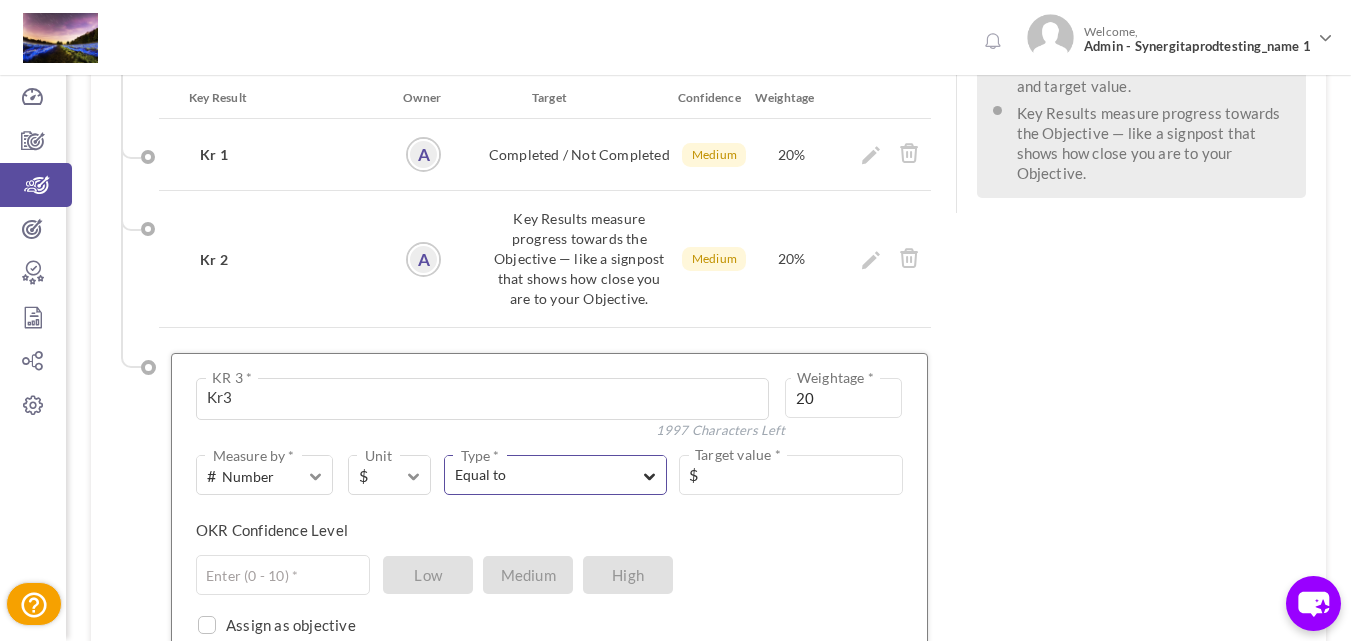 click on "Equal to      Type *" at bounding box center (556, 473) 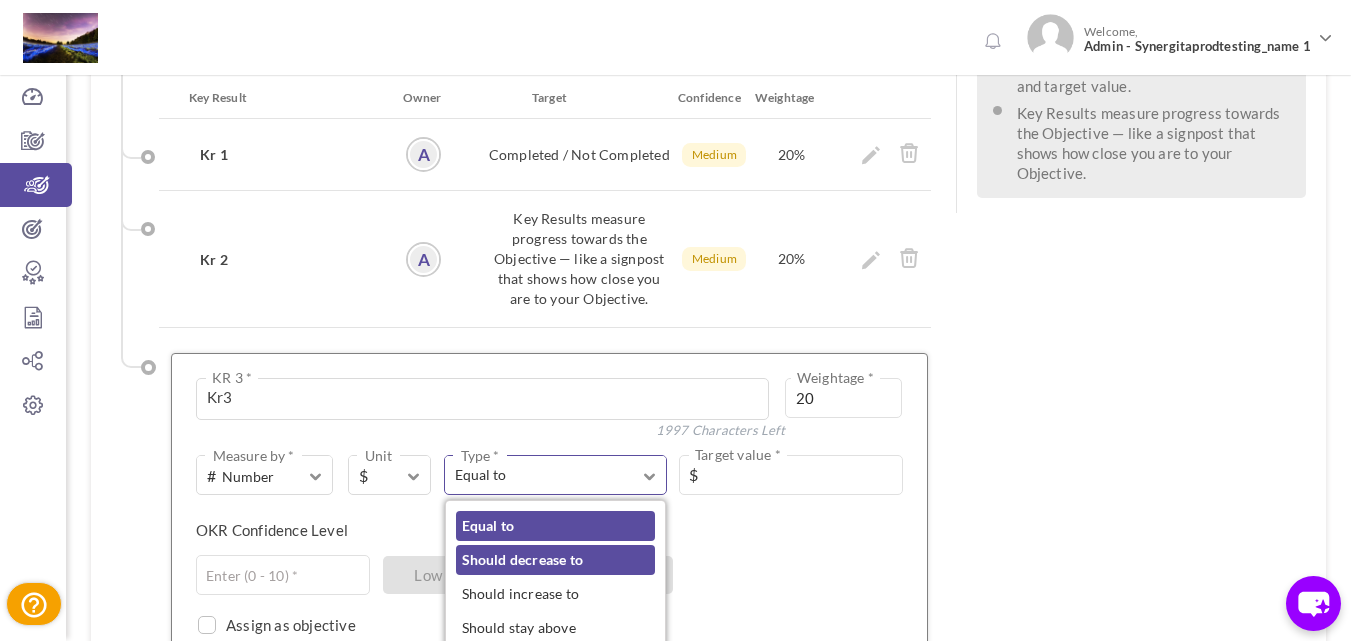 click on "Should decrease to" at bounding box center (556, 560) 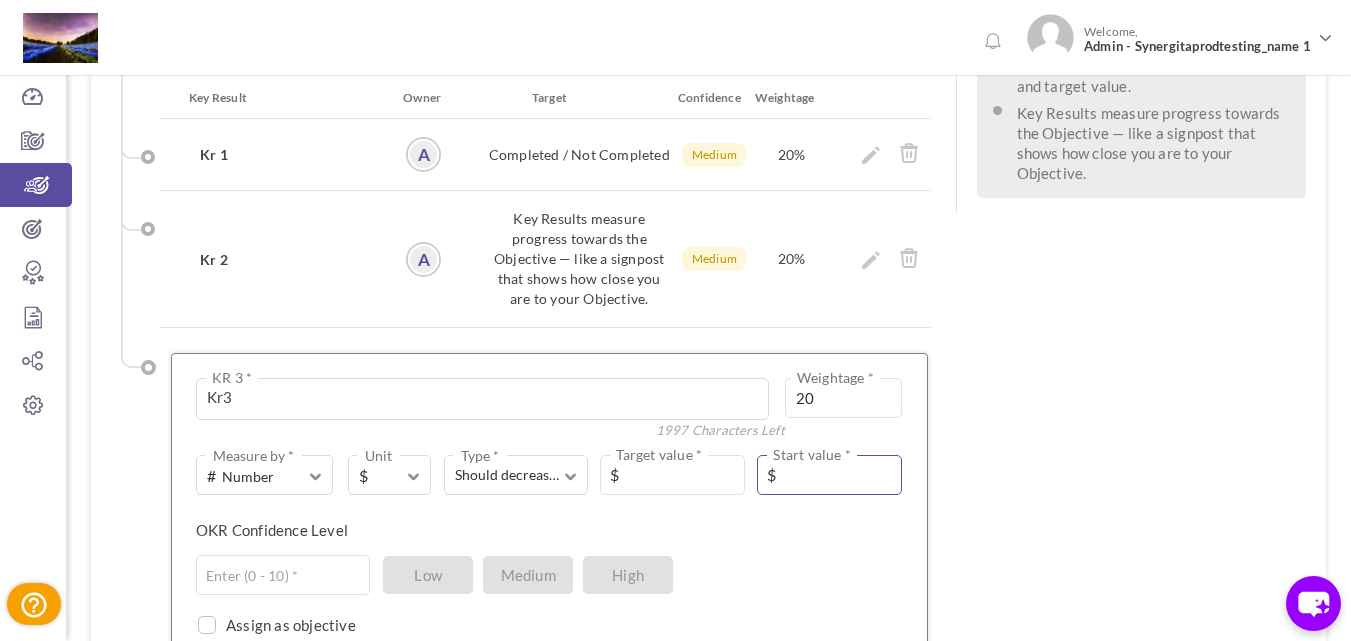click at bounding box center [829, 475] 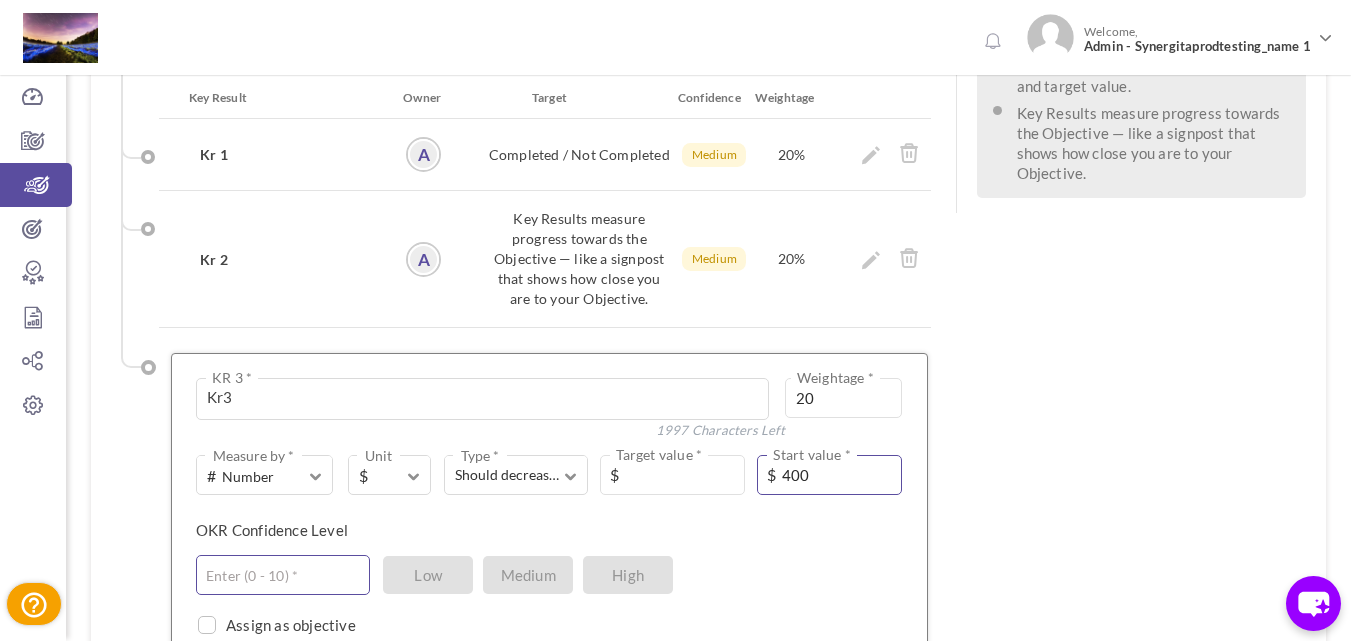 type on "400" 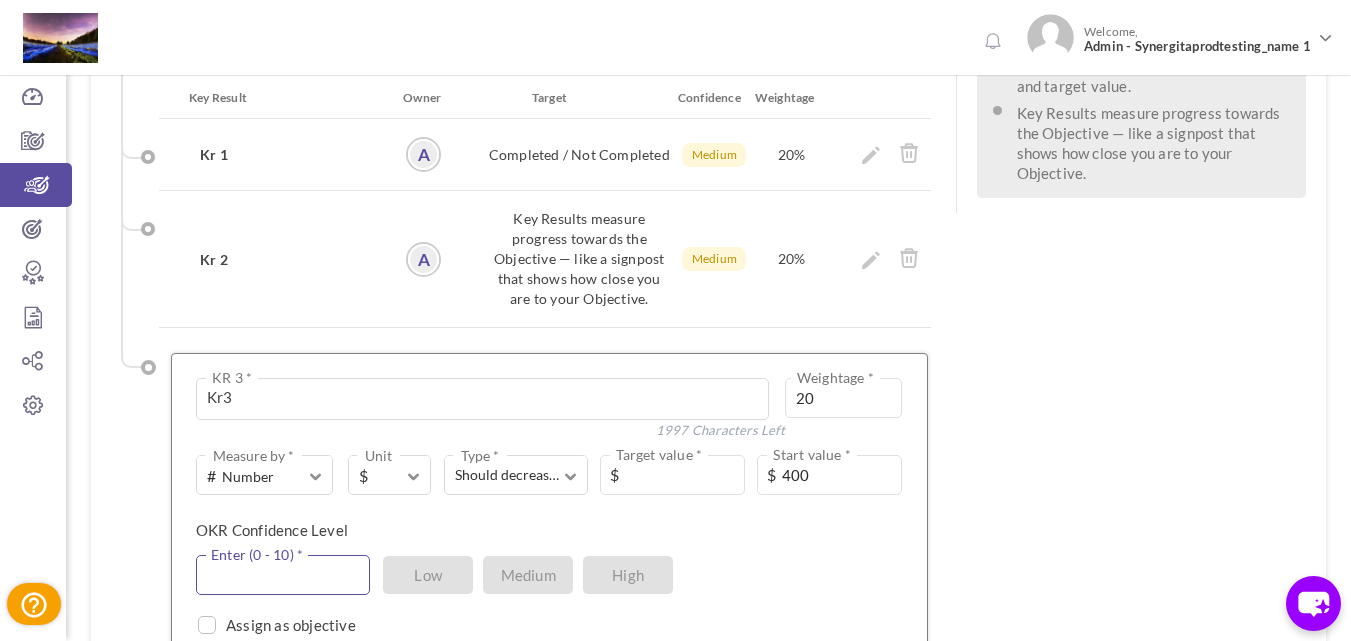 click at bounding box center [283, 575] 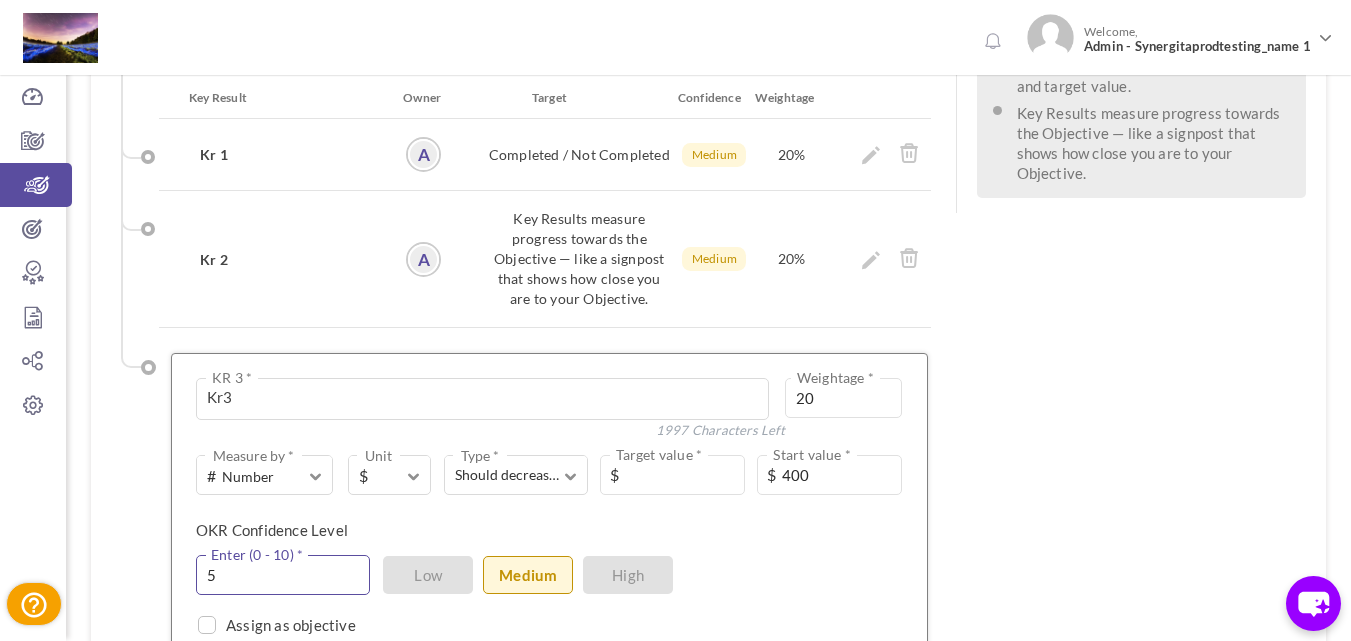 type on "5" 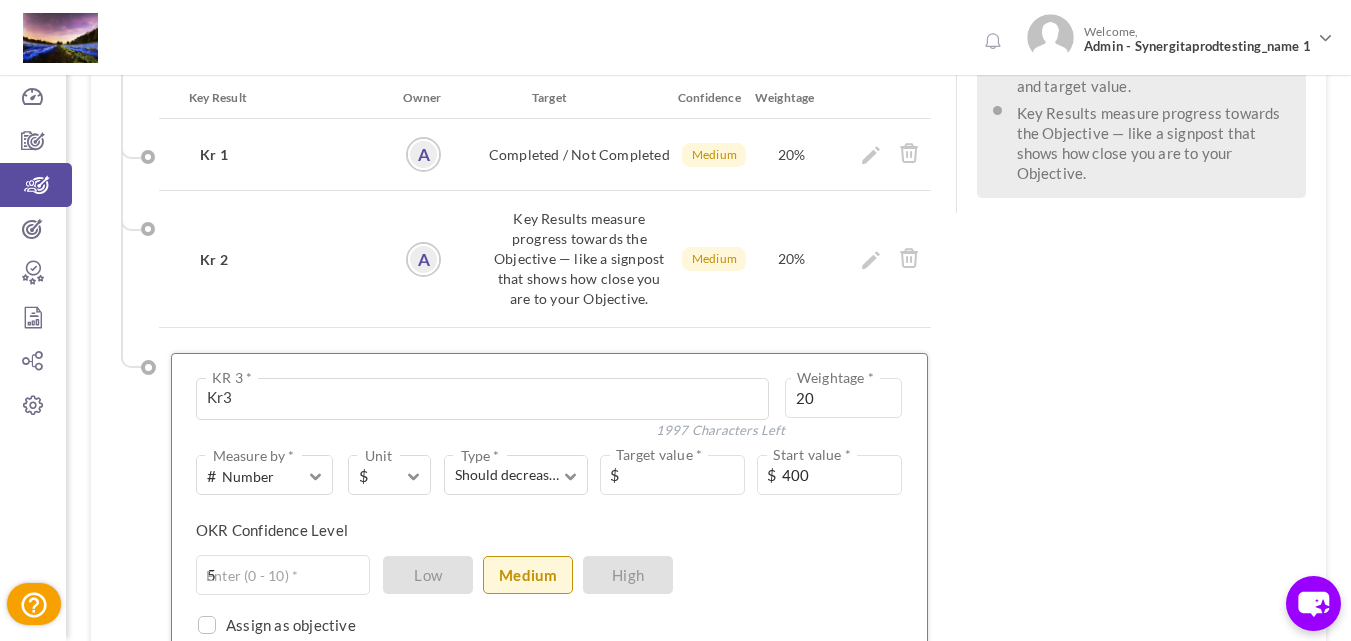 click on "Save KR" at bounding box center (447, 673) 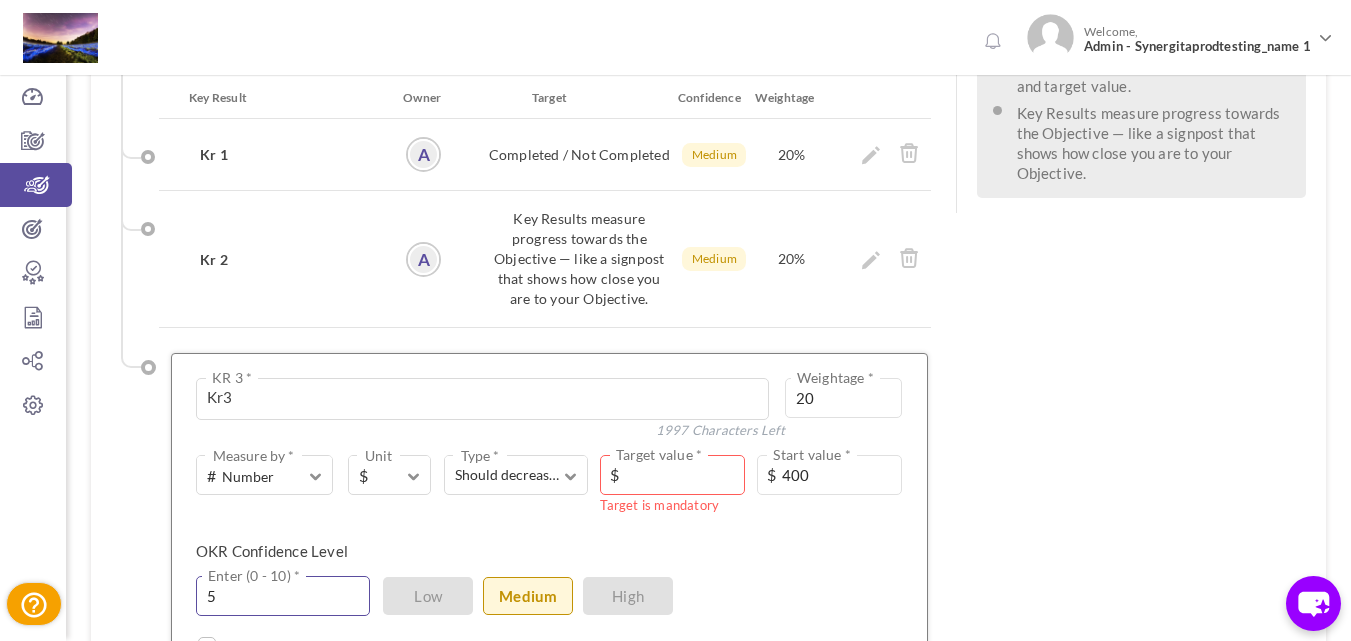 click on "5" at bounding box center [283, 596] 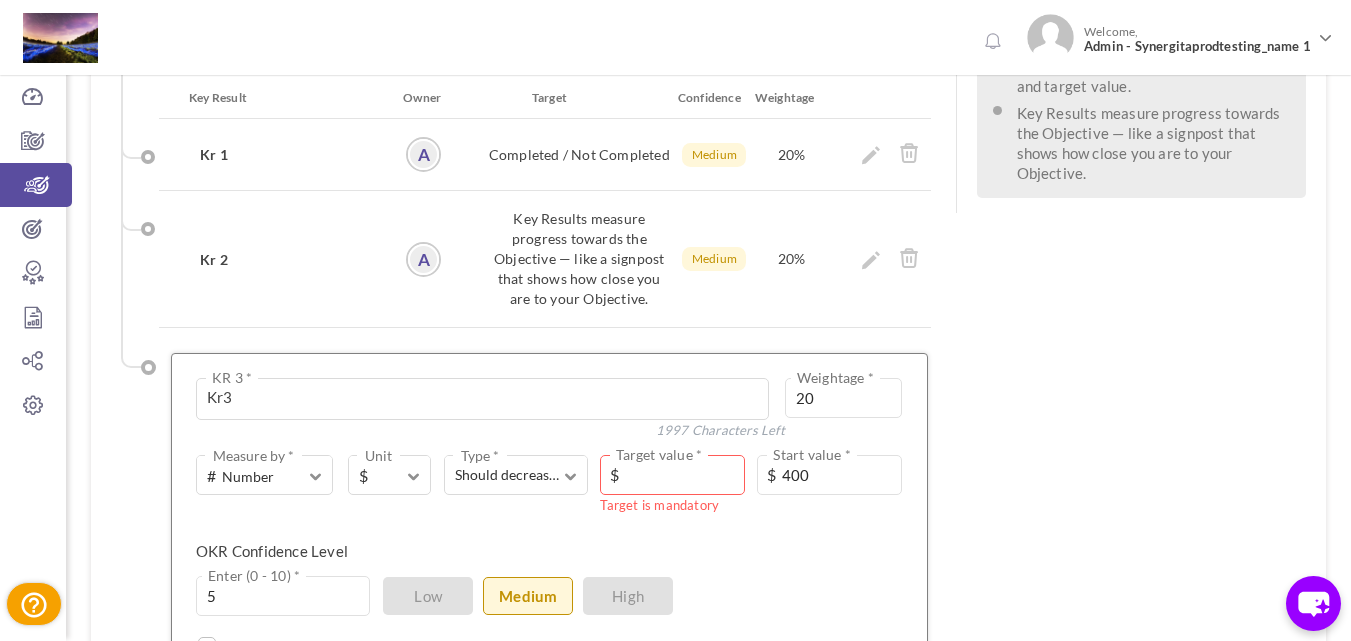 click on "Save KR" at bounding box center (447, 694) 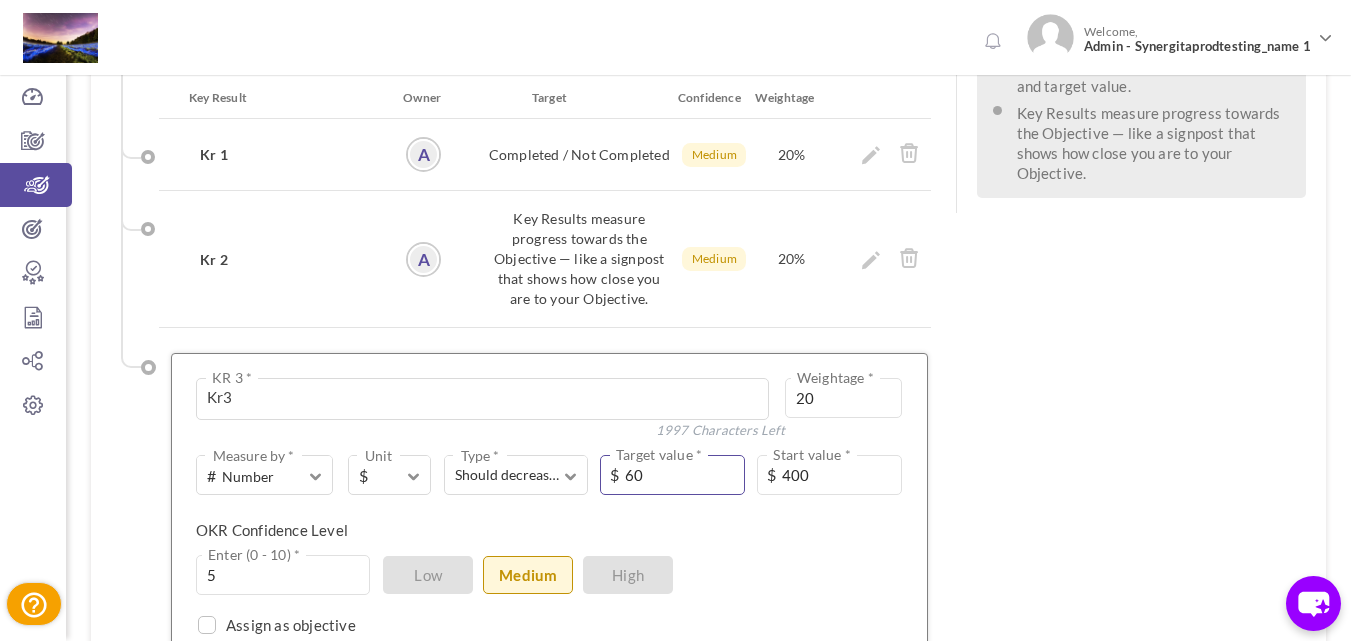 type on "60" 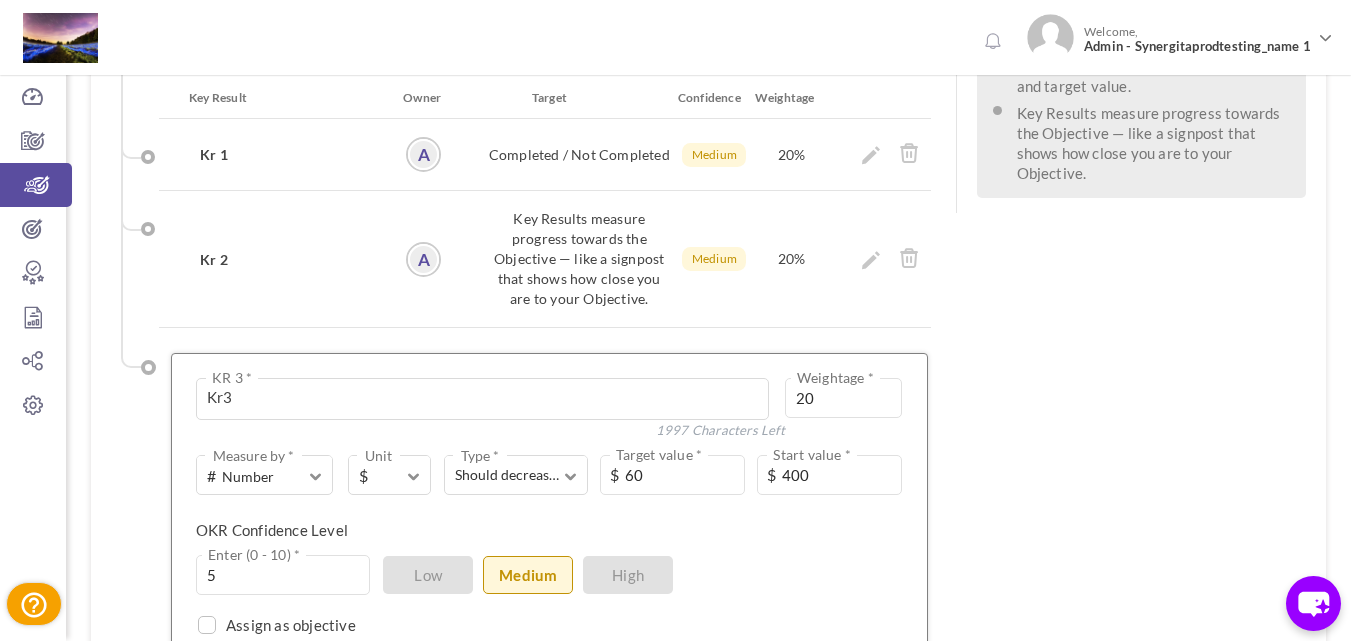 click on "Save KR" at bounding box center [447, 673] 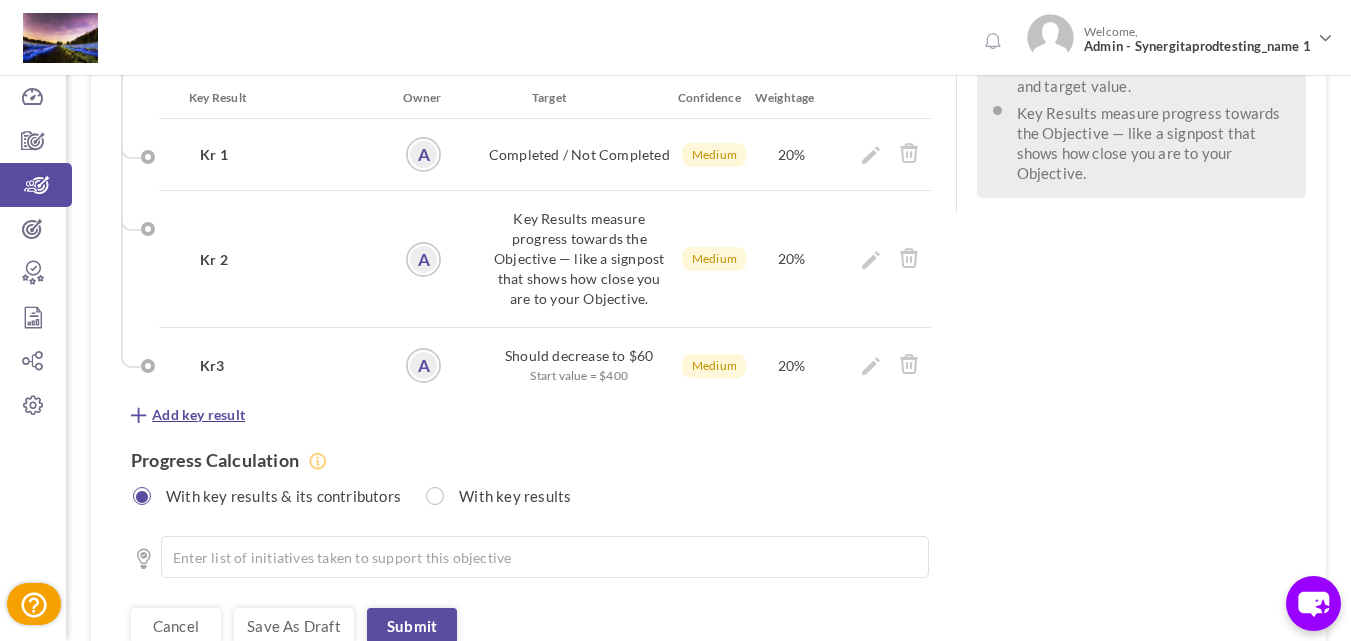 click on "Add key result" at bounding box center (198, 415) 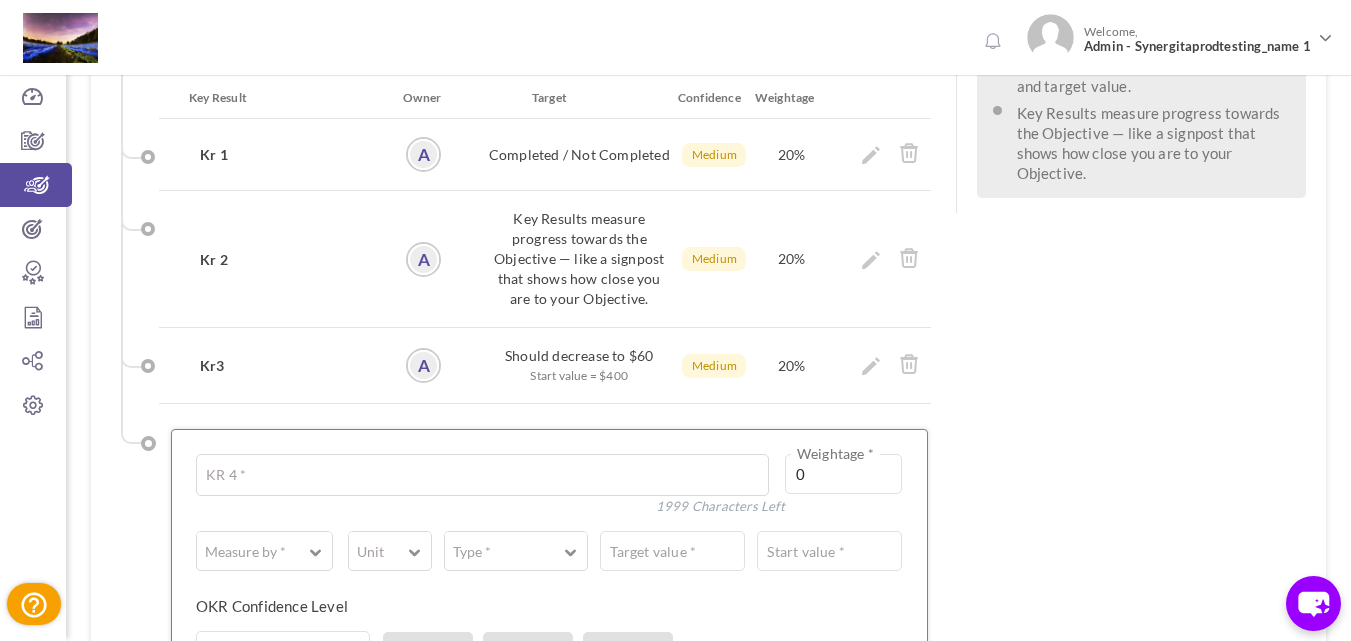type on "R" 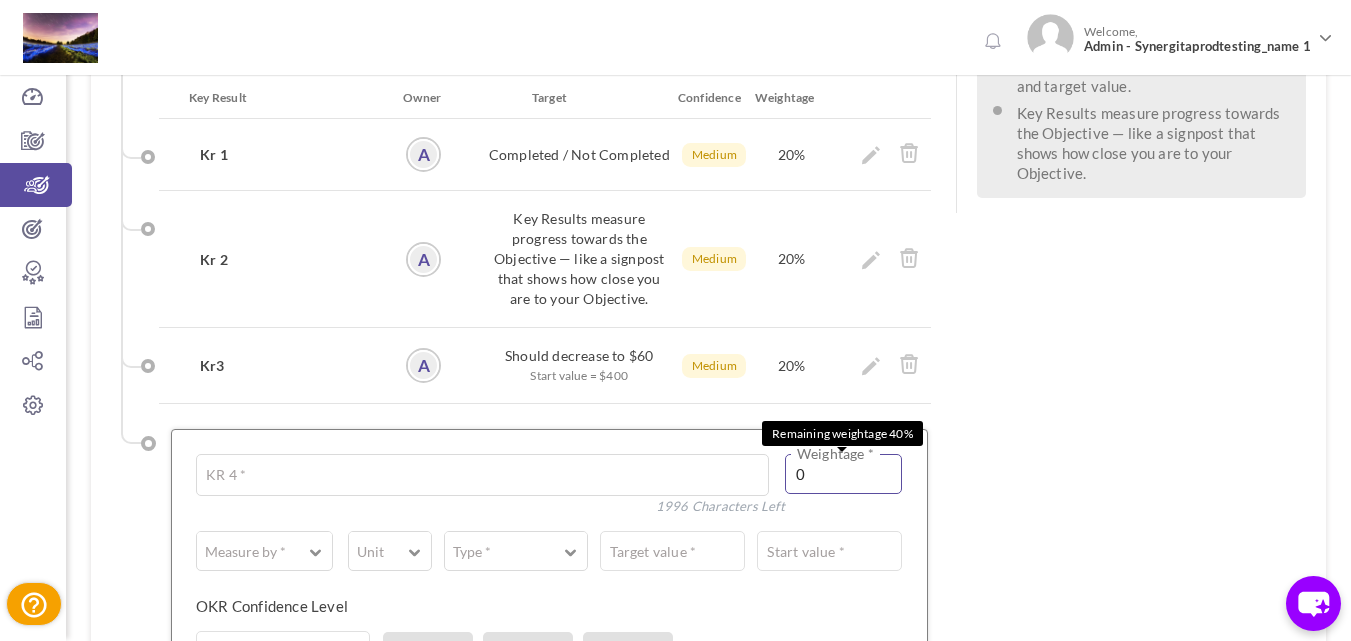 type on "Kr 4" 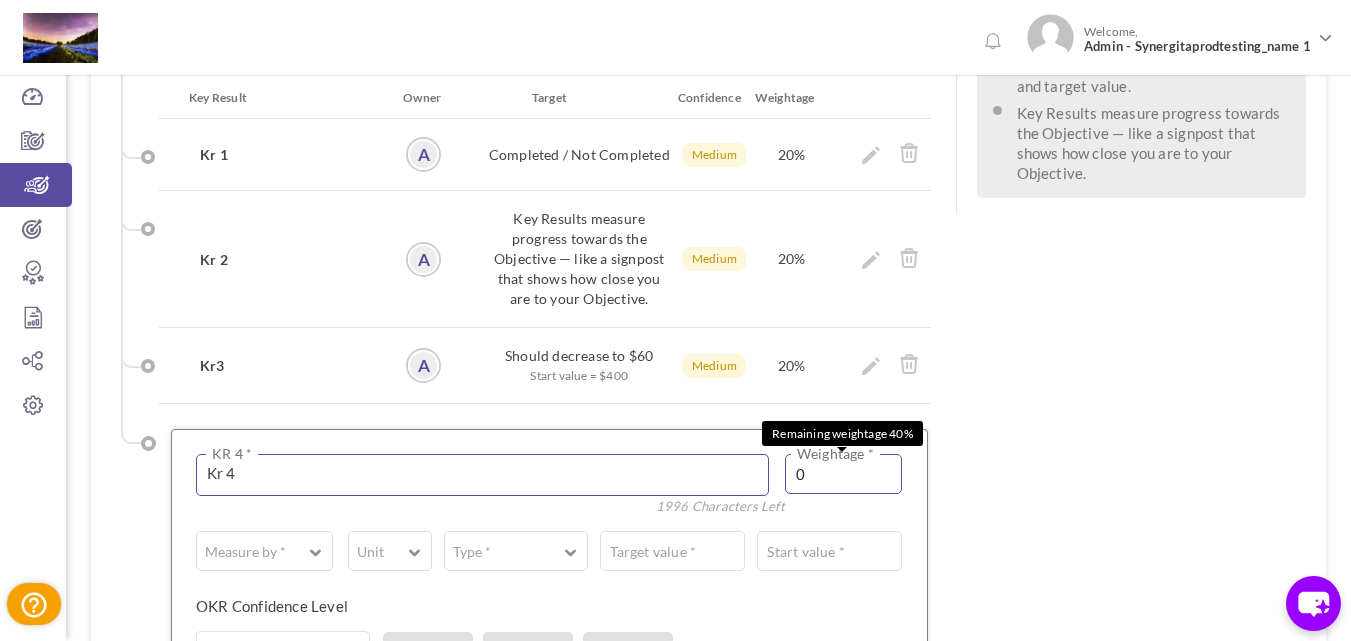 drag, startPoint x: 824, startPoint y: 392, endPoint x: 760, endPoint y: 391, distance: 64.00781 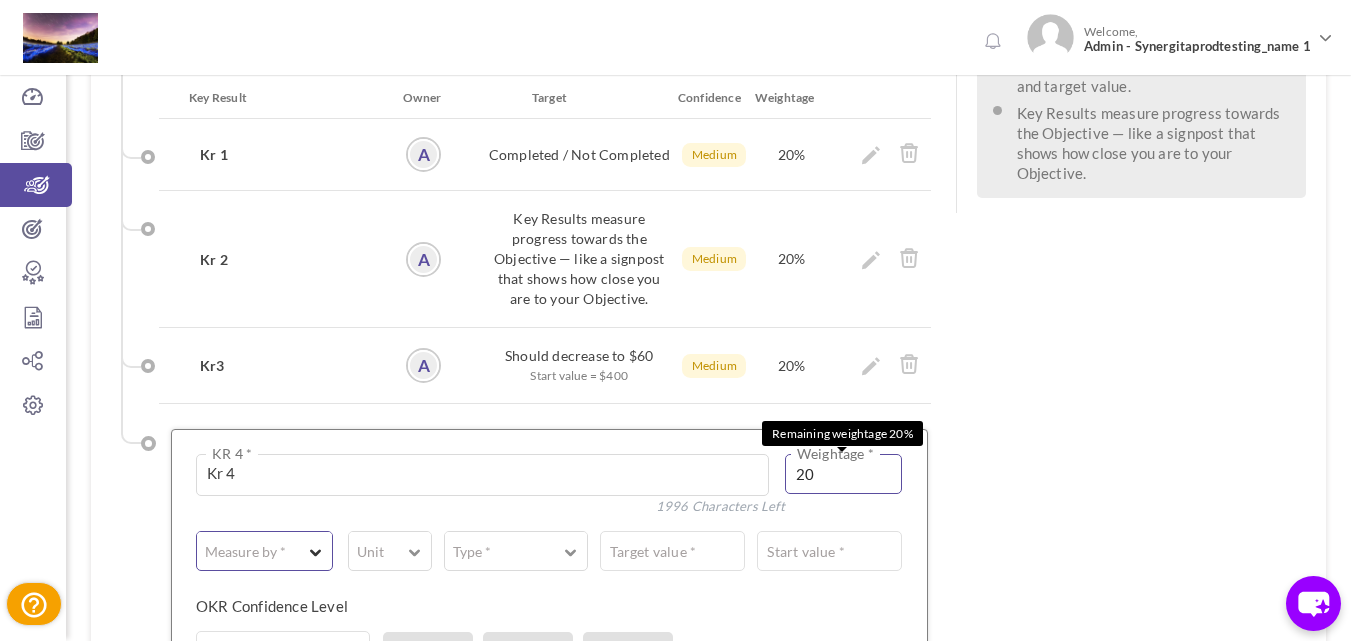 type on "20" 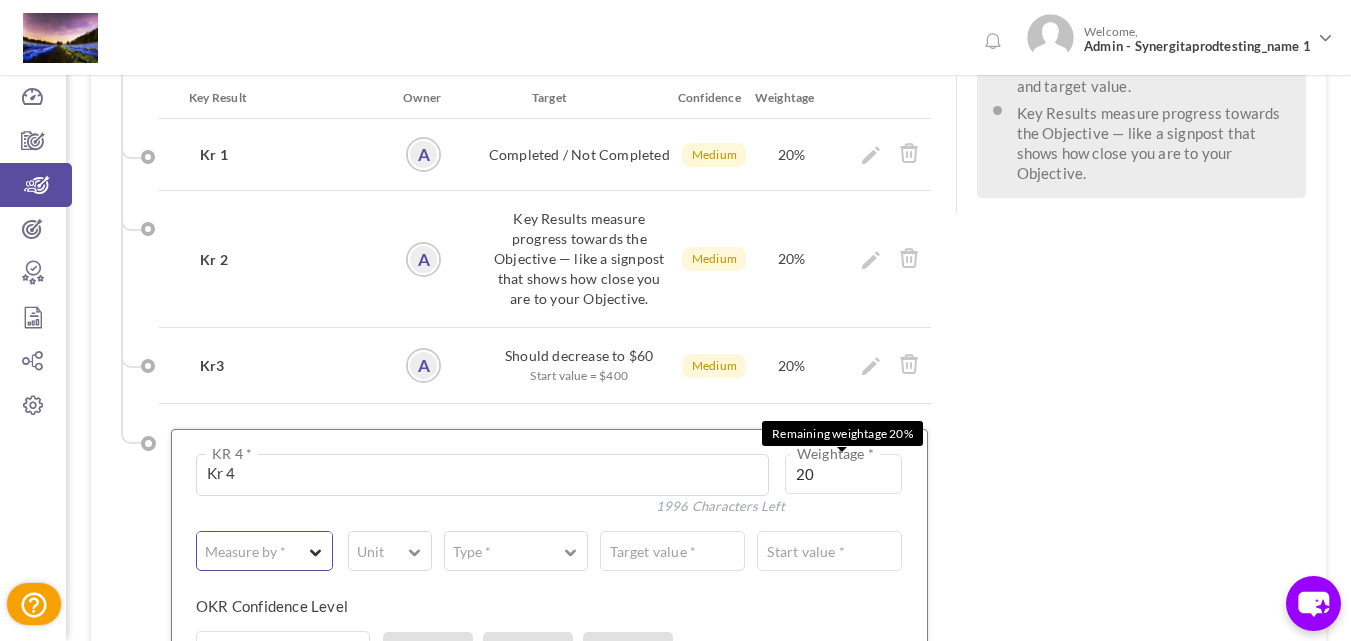 click on "Measure by *" at bounding box center (264, 547) 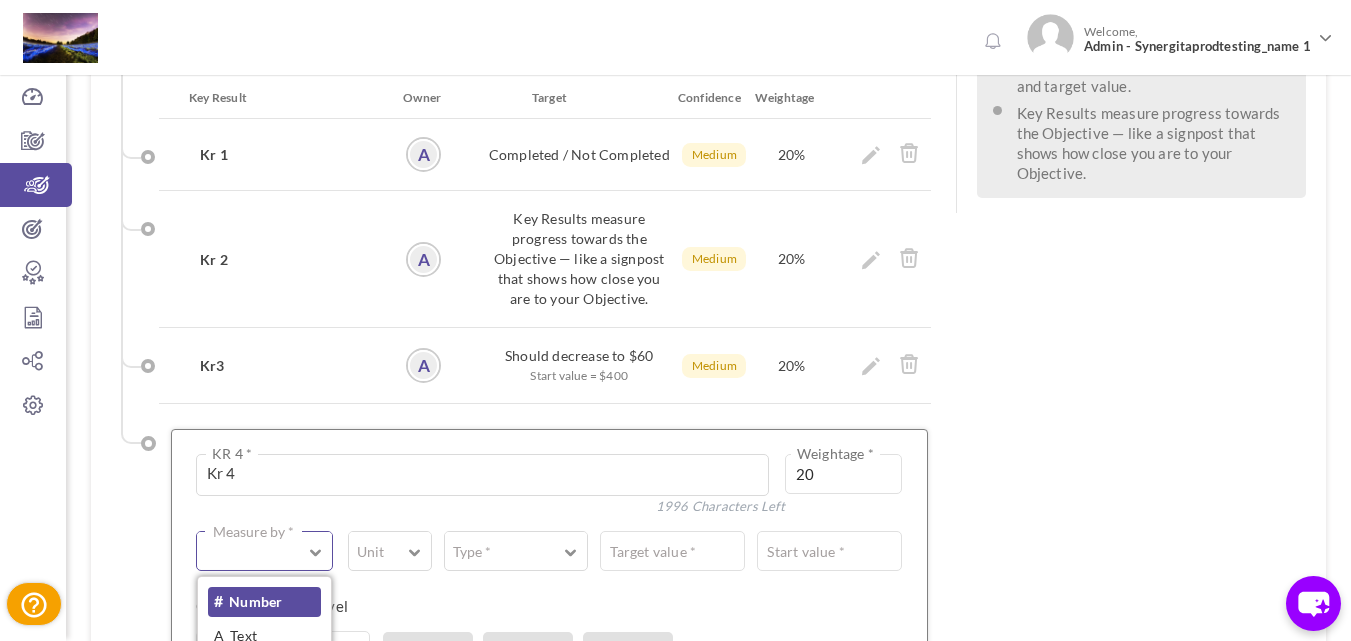 click on "# Number" at bounding box center [264, 602] 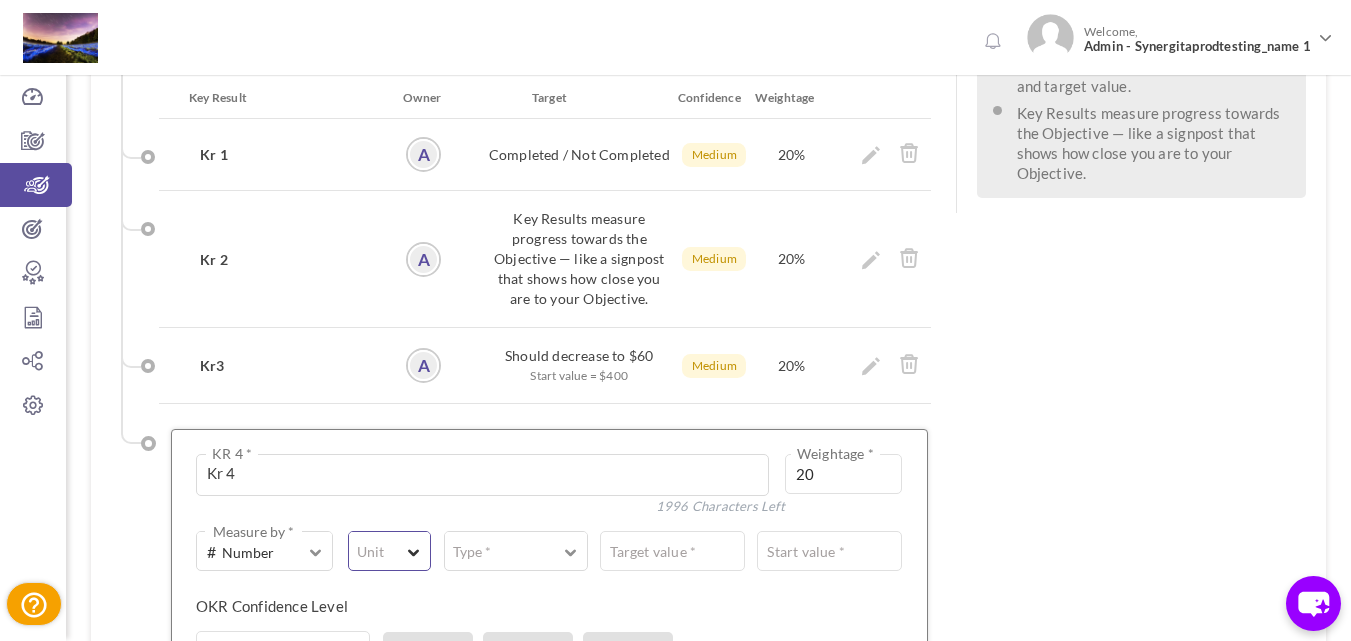 click on "Unit" at bounding box center [389, 545] 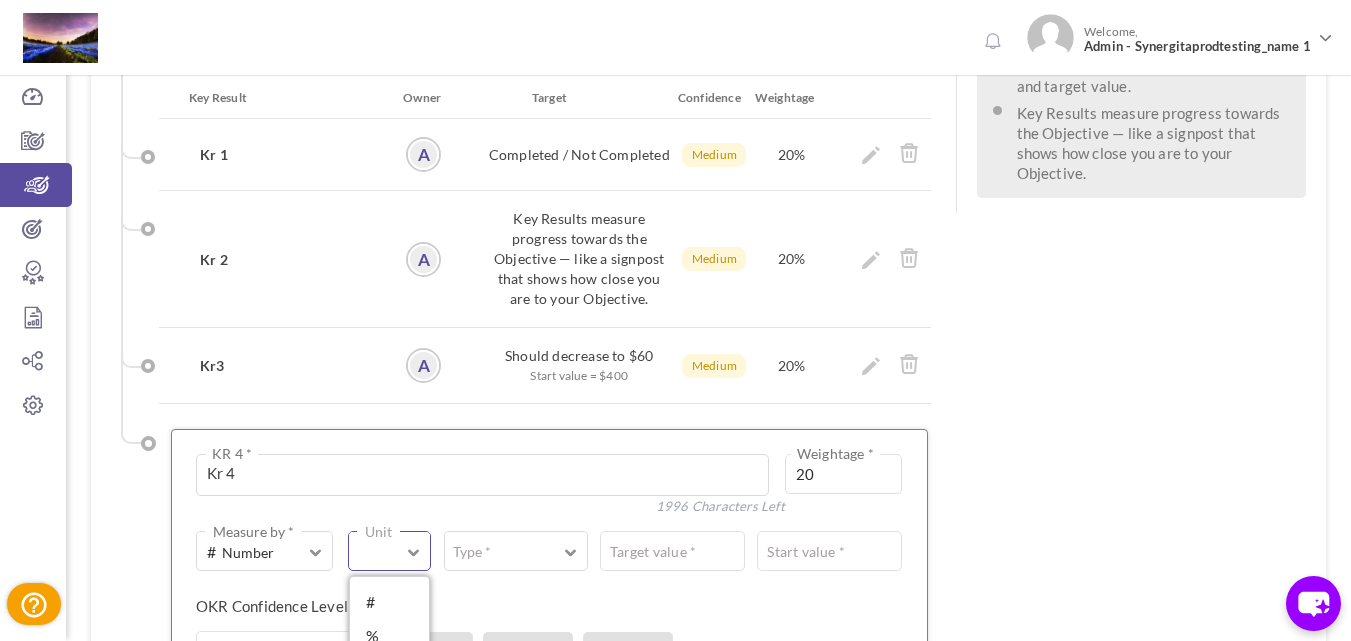 click on "$" at bounding box center (389, 670) 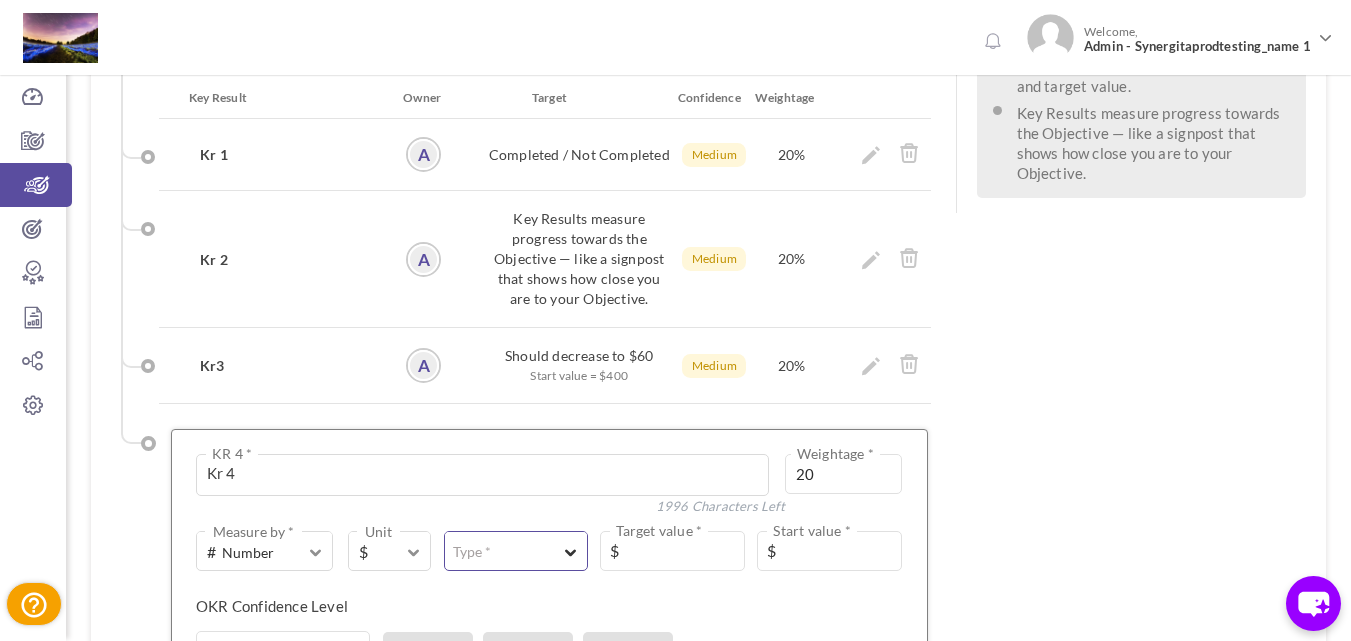 click on "Type *" at bounding box center (516, 545) 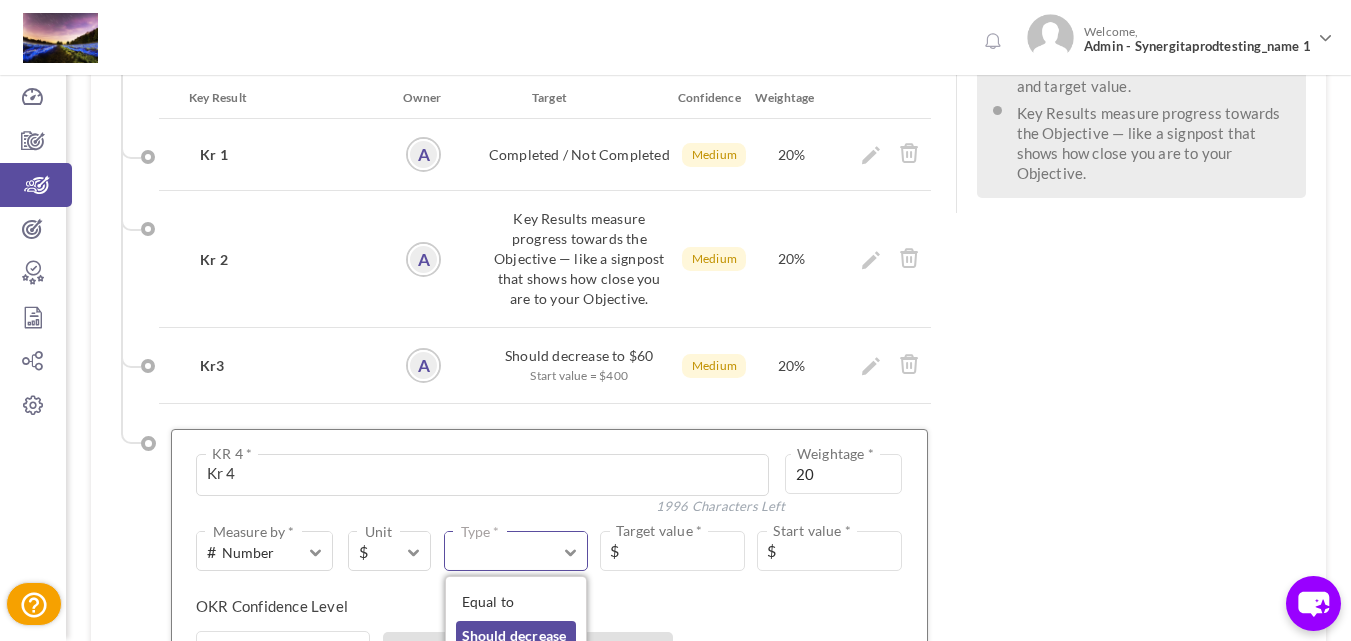 scroll, scrollTop: 72, scrollLeft: 0, axis: vertical 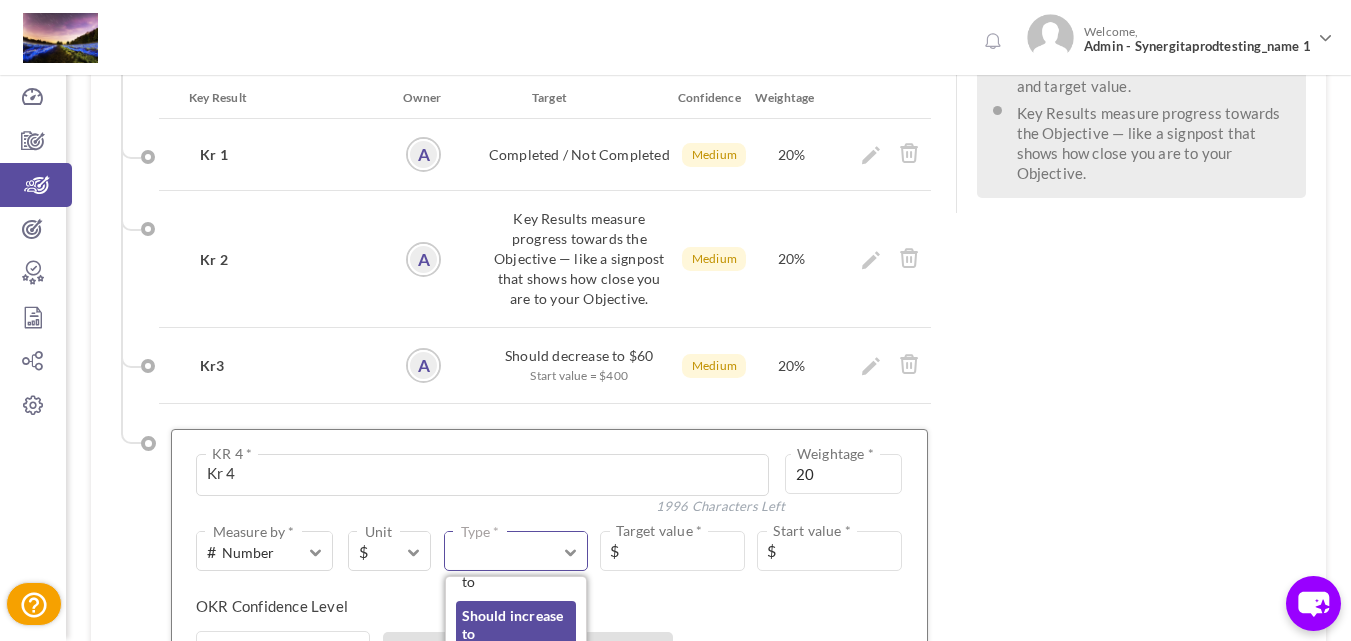 click on "Should increase to" at bounding box center (516, 625) 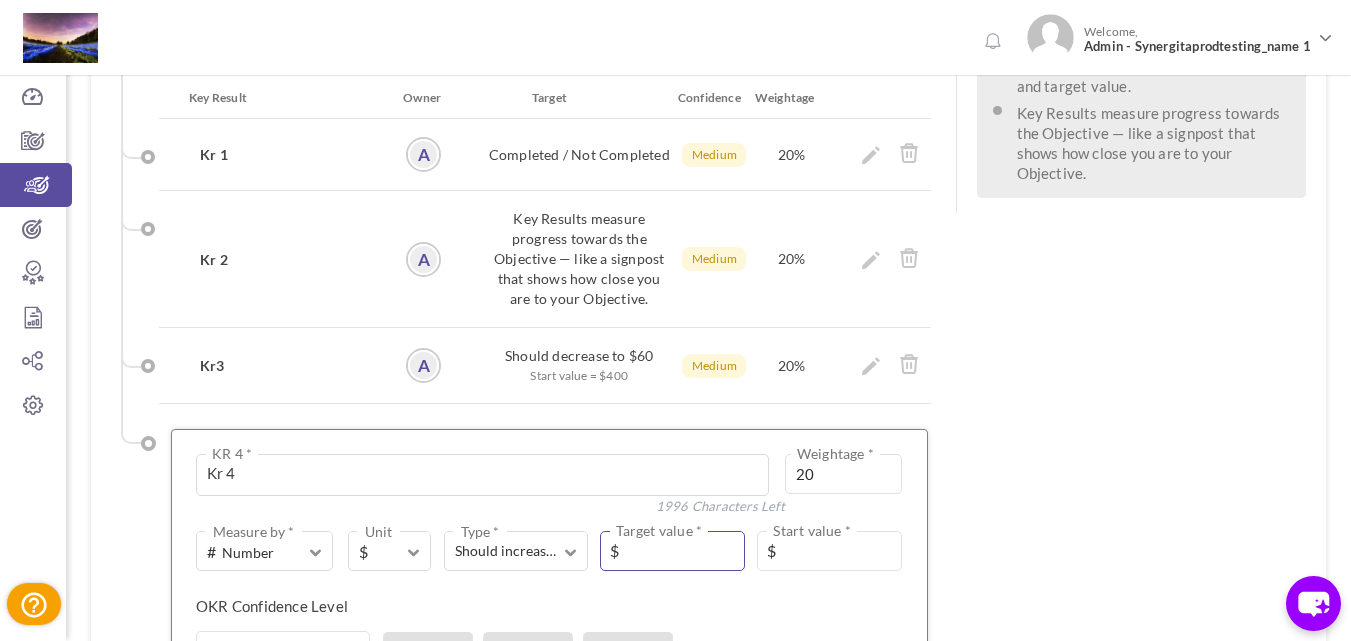 click at bounding box center [672, 551] 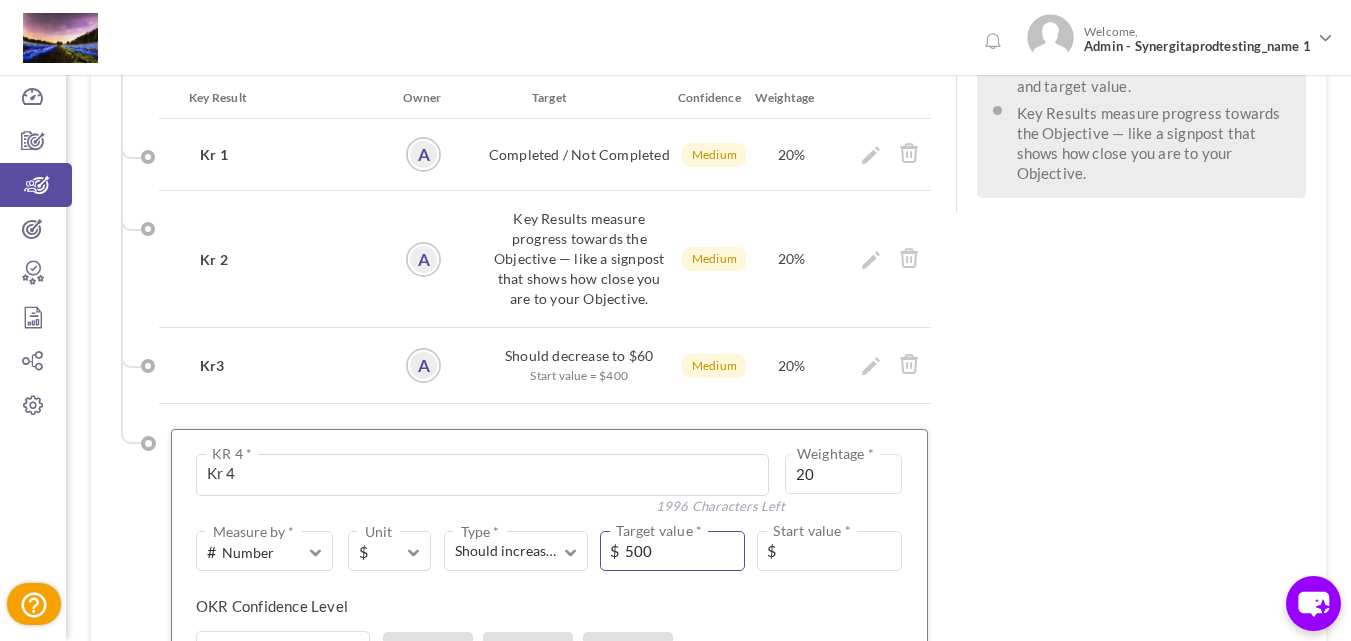 type on "500" 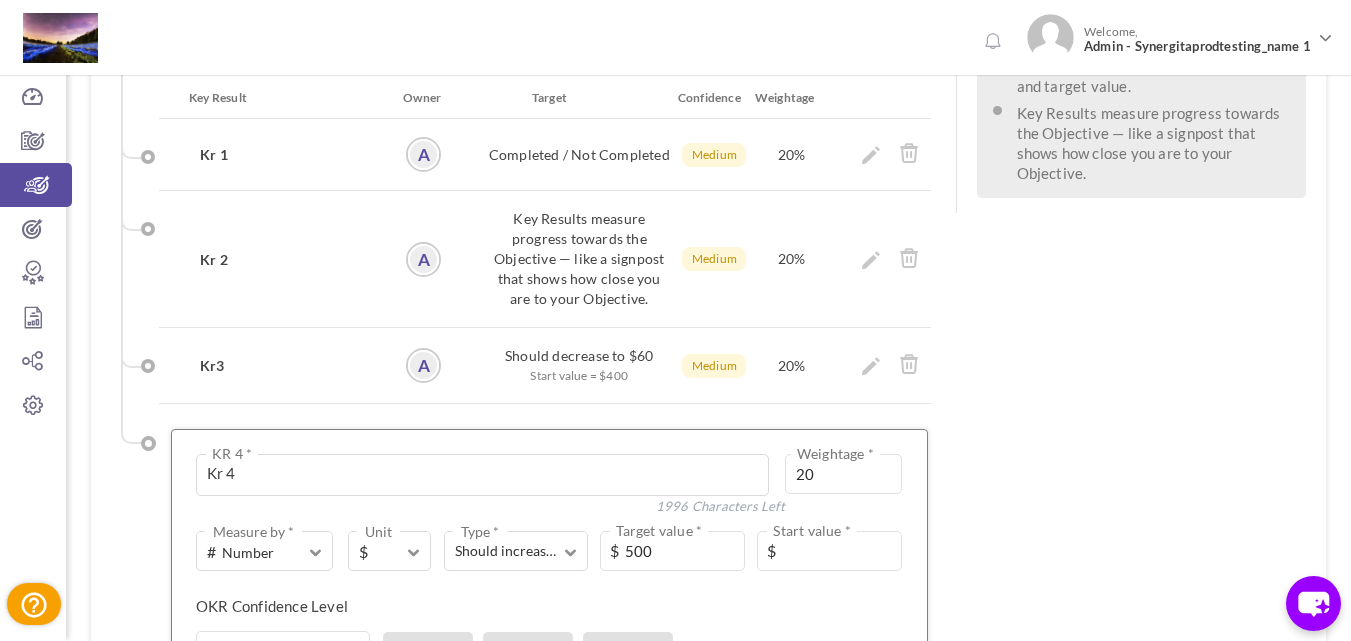 click on "# Number         Measure by *                             # Number        A Text        ☑ Boolean                                   $    Unit                               #        %        $        ₹        £              Custom                                             Should increase to      Type *        Equal to   Should decrease to   Should increase to   Should stay above   Should stay below                            500 Target value * $                       Start value * $                                                                           Target value *   250 Characters Left     OKR Confidence Level     Enter (0 - 10) *  Low  Medium High       Assign as objective                   Team        Individual                       Choose Owner *              View directory      Delete    Clear    Save KR" at bounding box center [549, 649] 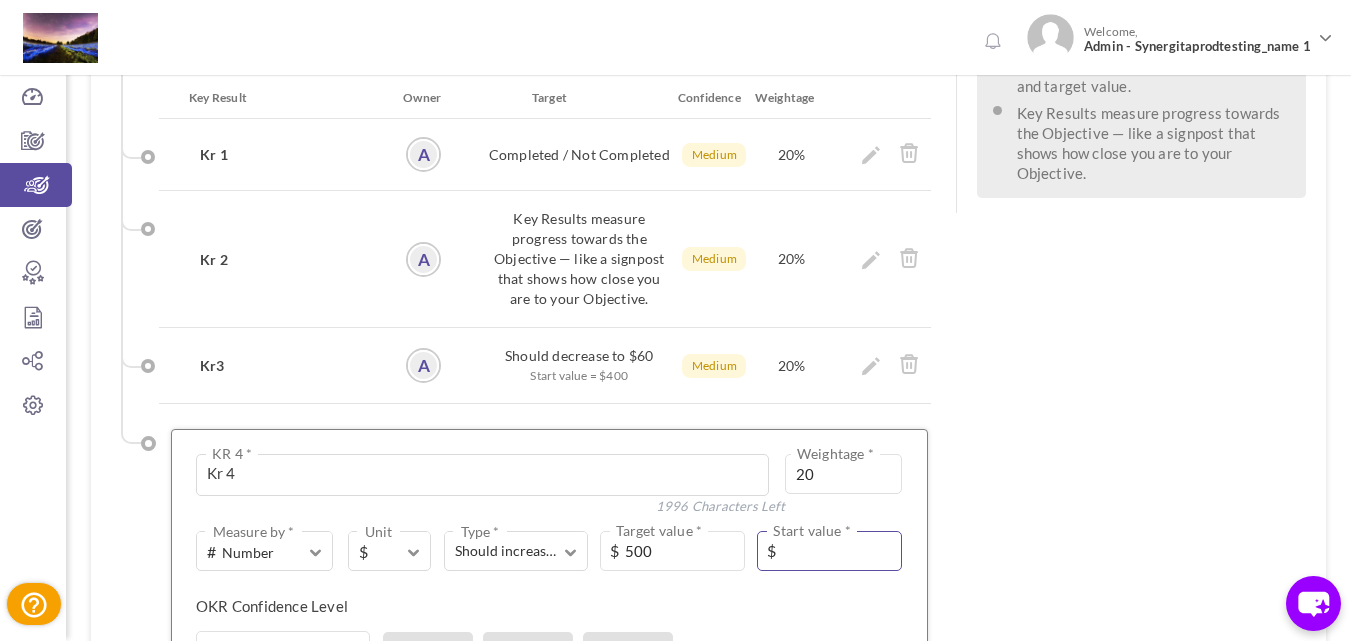 click at bounding box center (829, 551) 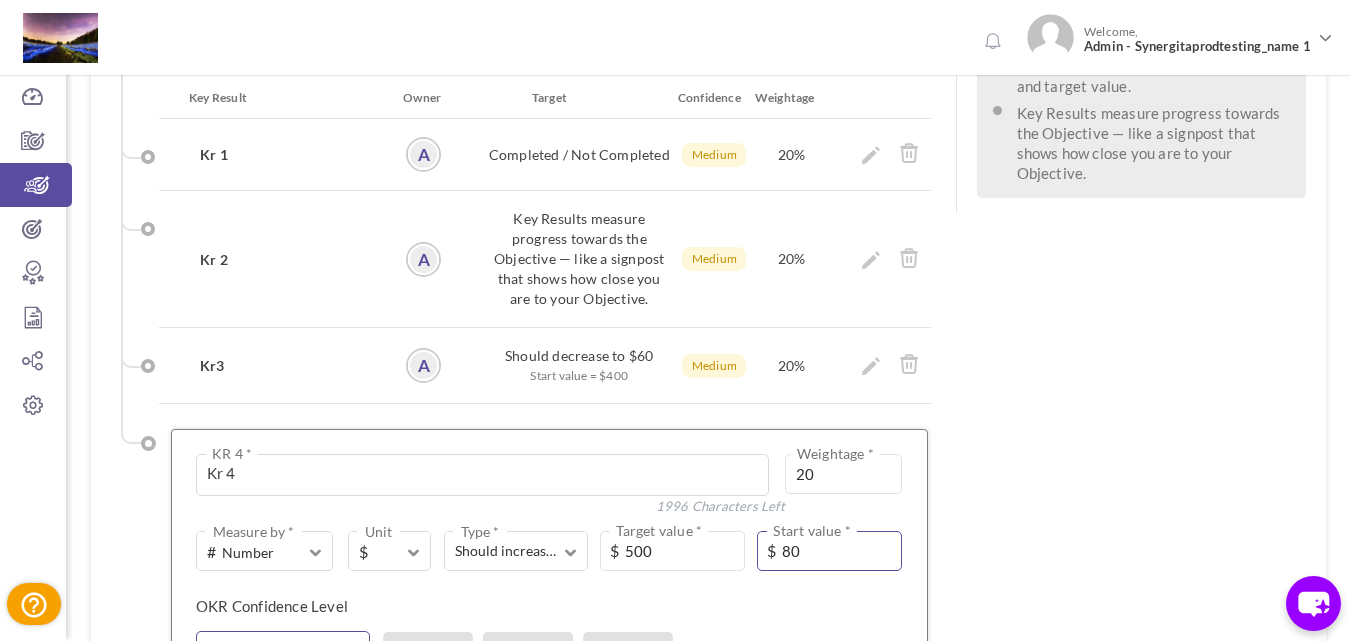type on "80" 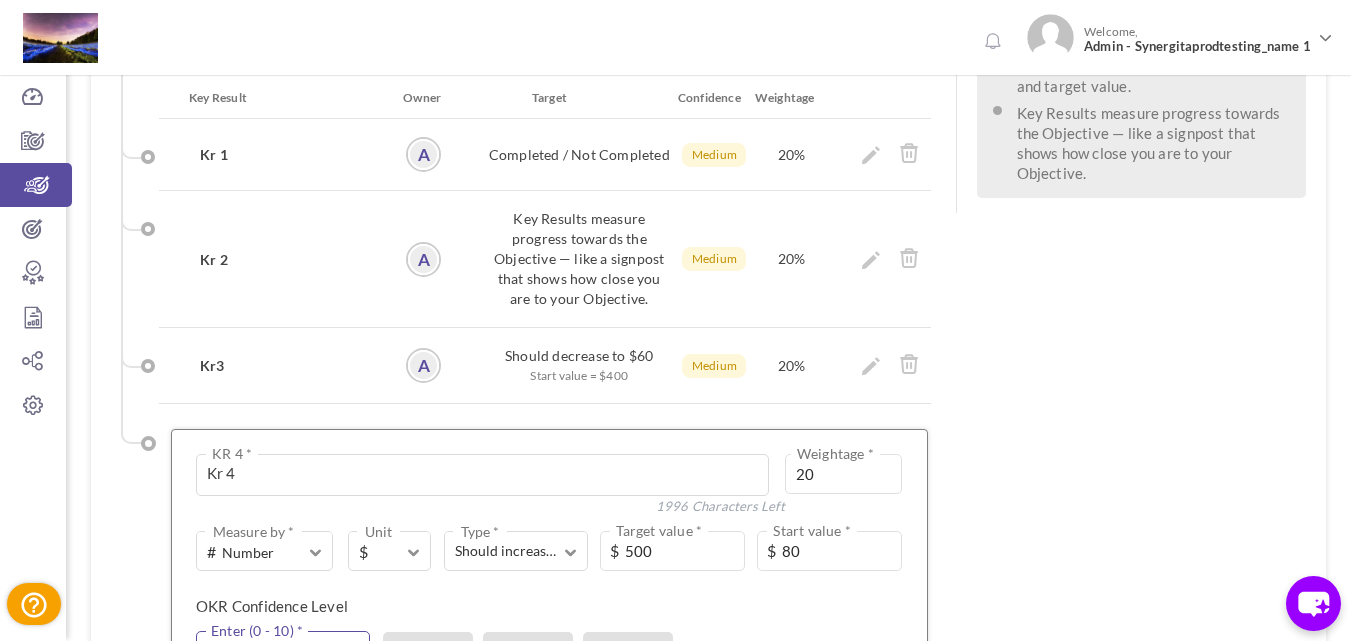 click at bounding box center (283, 651) 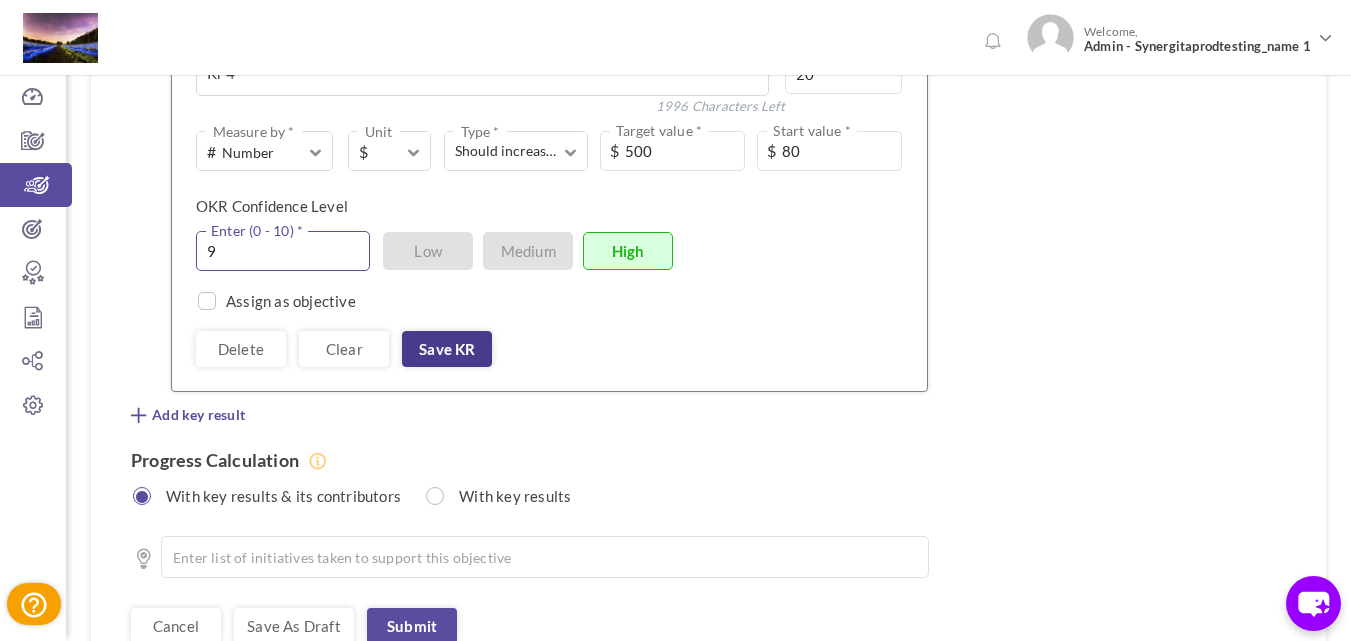 type on "9" 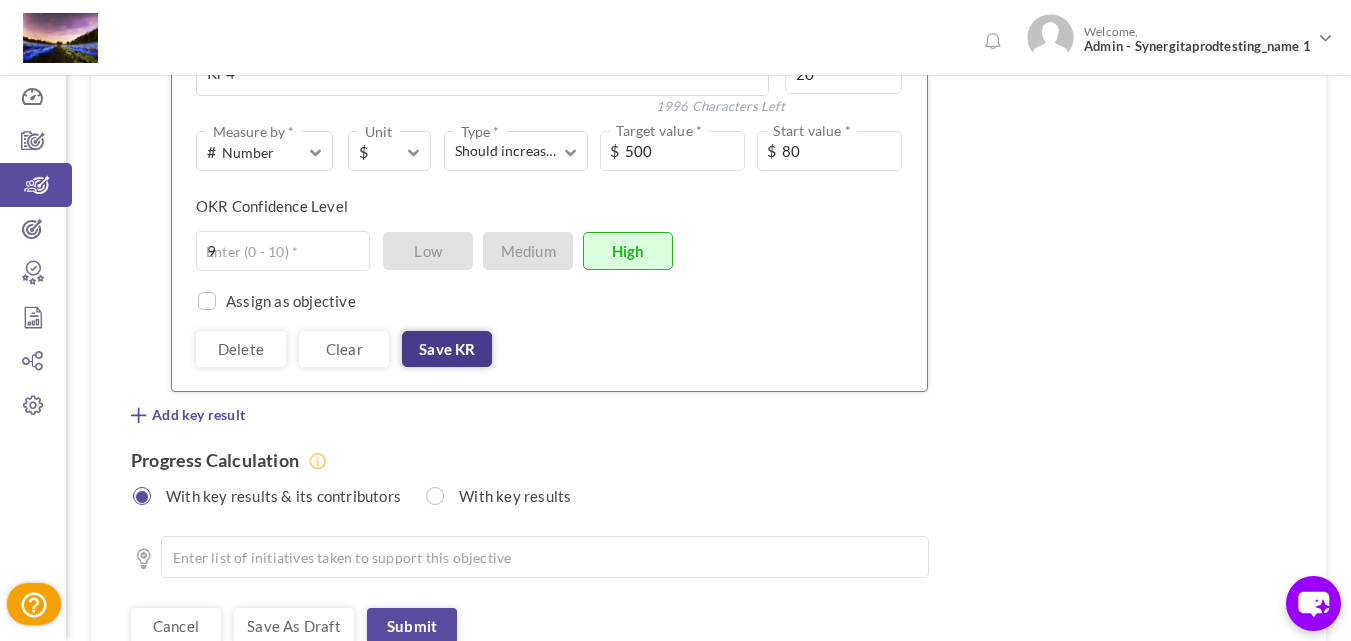 click on "Save KR" at bounding box center (447, 349) 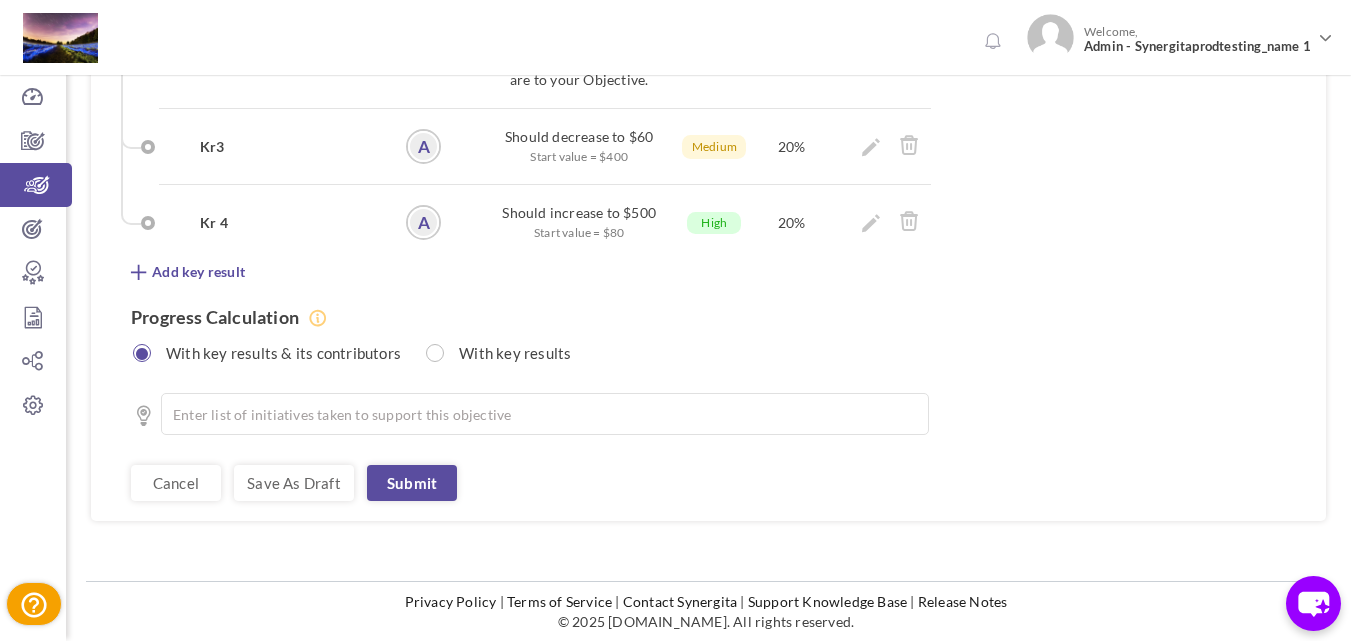 scroll, scrollTop: 949, scrollLeft: 0, axis: vertical 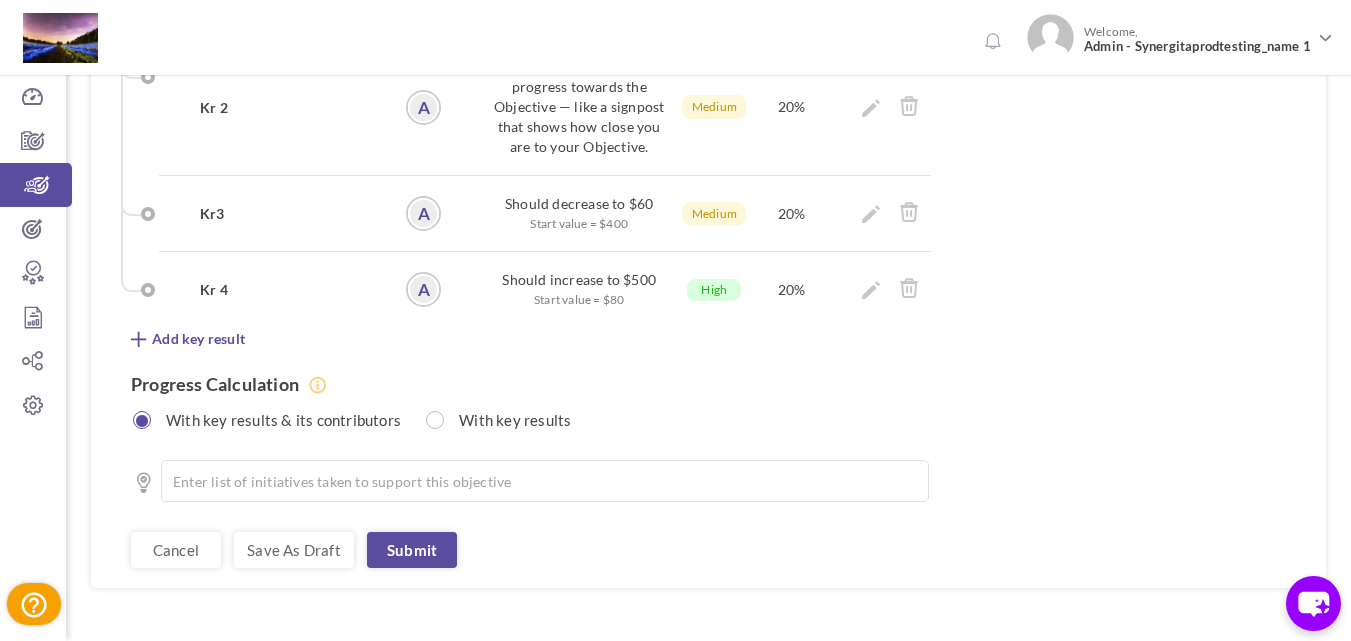 click on "Key Result
Owner
Target
Confidence
Weightage
Kr 1 A  Completed / Not Completed Medium 20%                                    Kr 1        KR 1 *    1996 Characters Left                     20        Weightage *                                       ☑ Boolean         Measure by *                             # Number        A Text        ☑ Boolean                                      Unit                               #        %        $        ₹        £              Custom                                                  Type *        Equal to   Should decrease to   Should increase to   Should stay above   Should stay below                 Type is mandatory            Completed / Not Completed Target value *                       Start value *                  Target value *      4   Low" at bounding box center (526, 132) 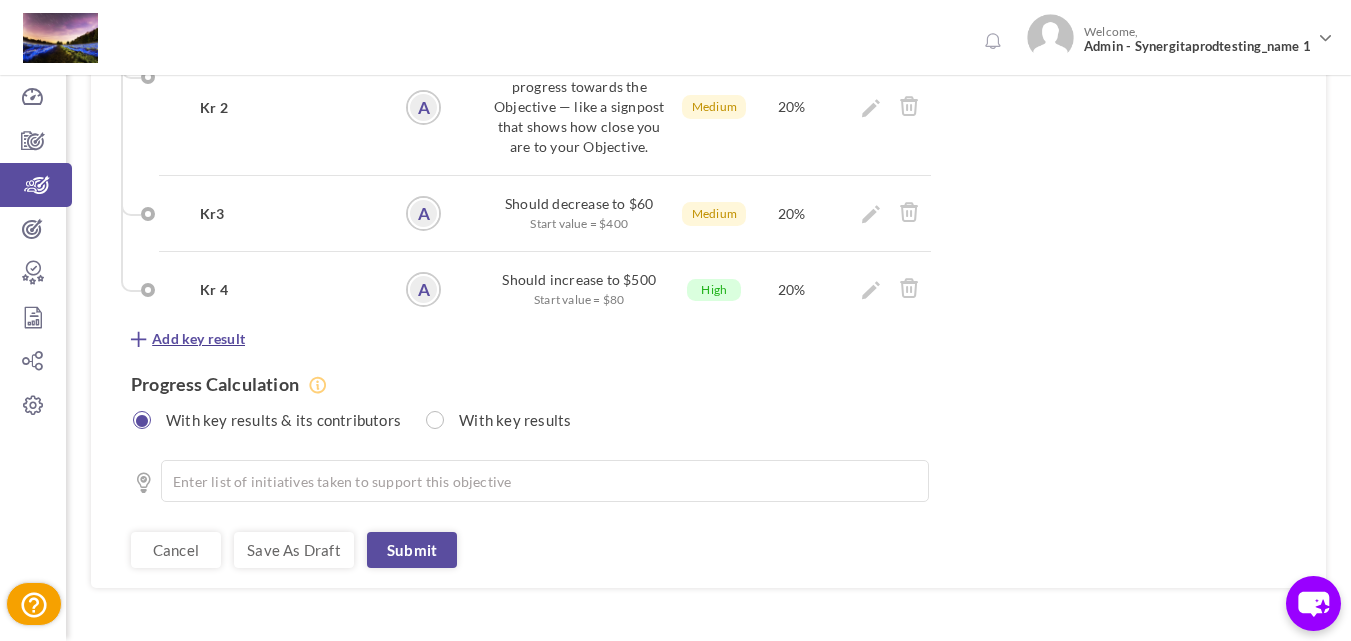 click on "Add key result" at bounding box center [198, 339] 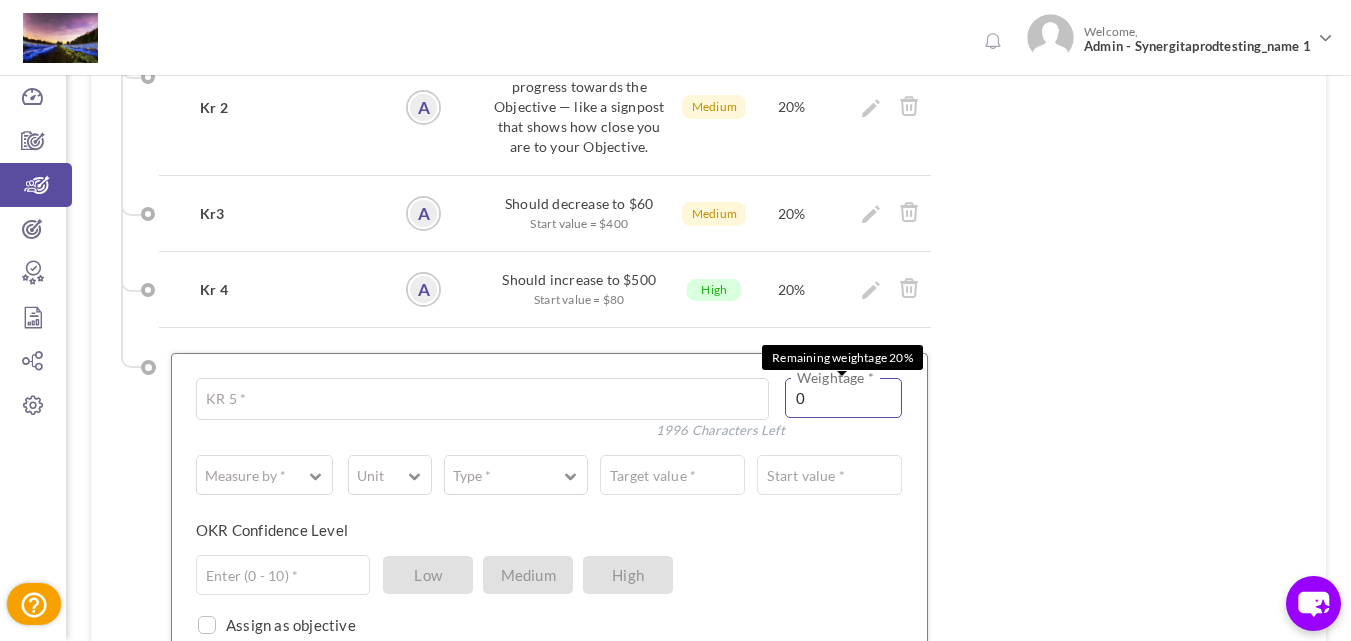 type on "Kr 5" 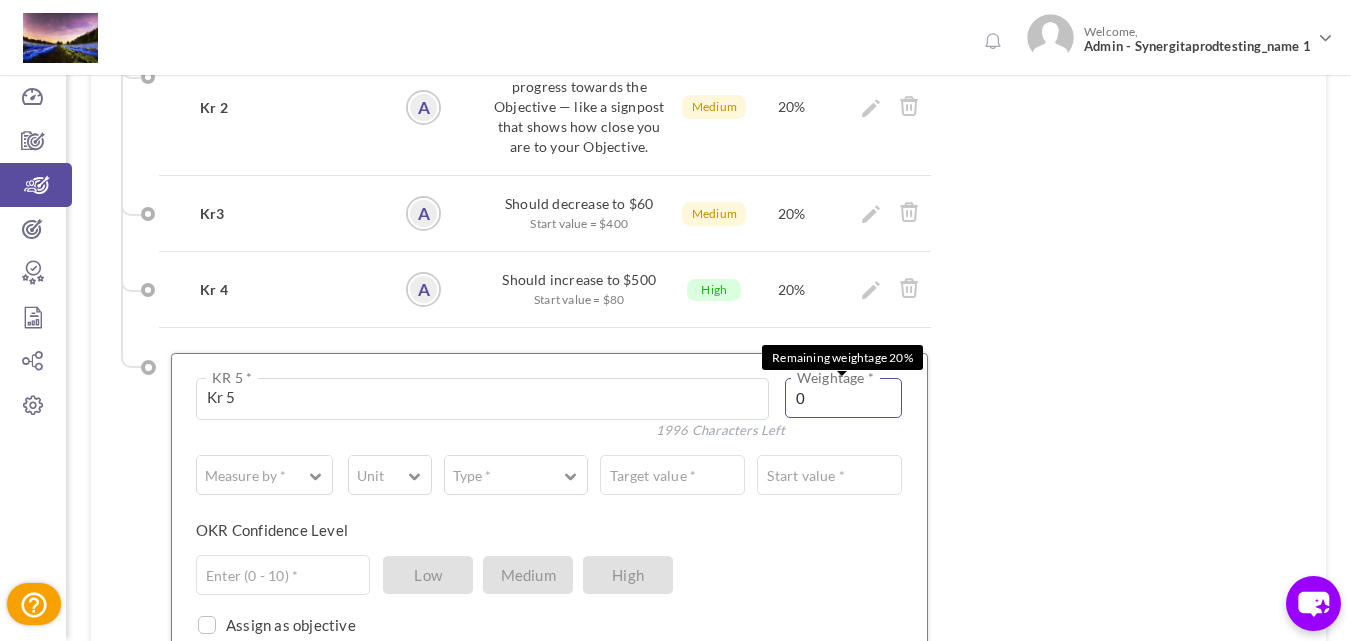 drag, startPoint x: 838, startPoint y: 328, endPoint x: 753, endPoint y: 329, distance: 85.00588 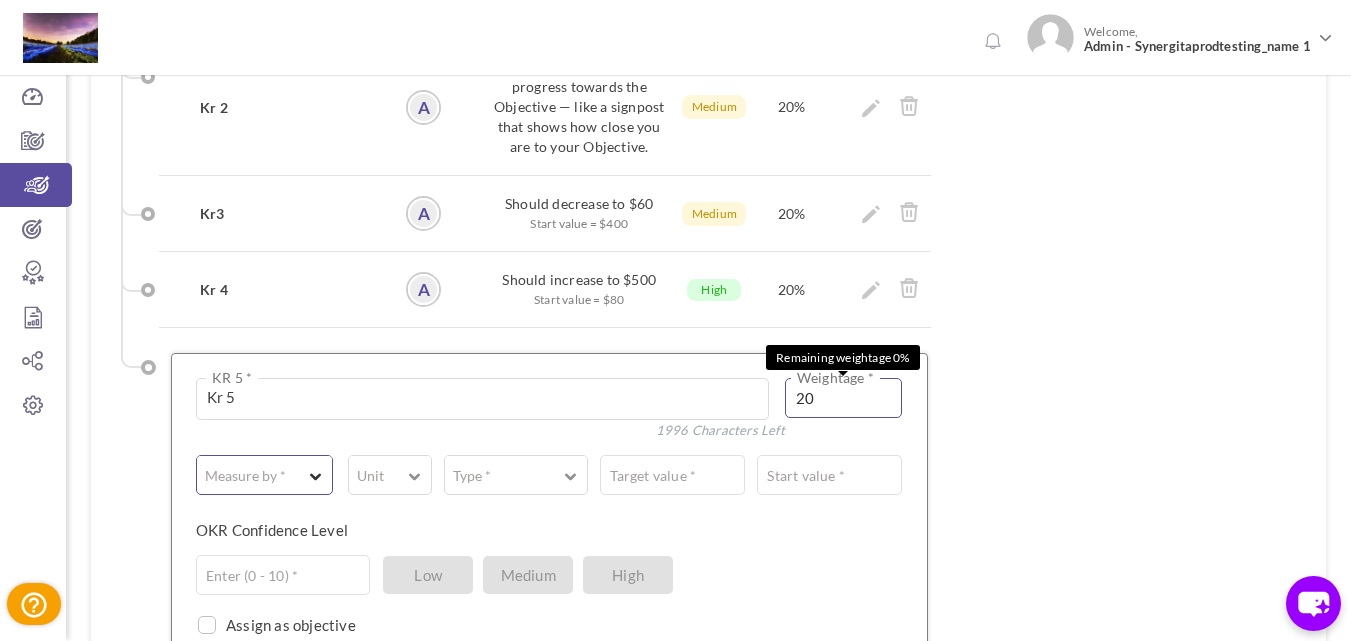 type on "20" 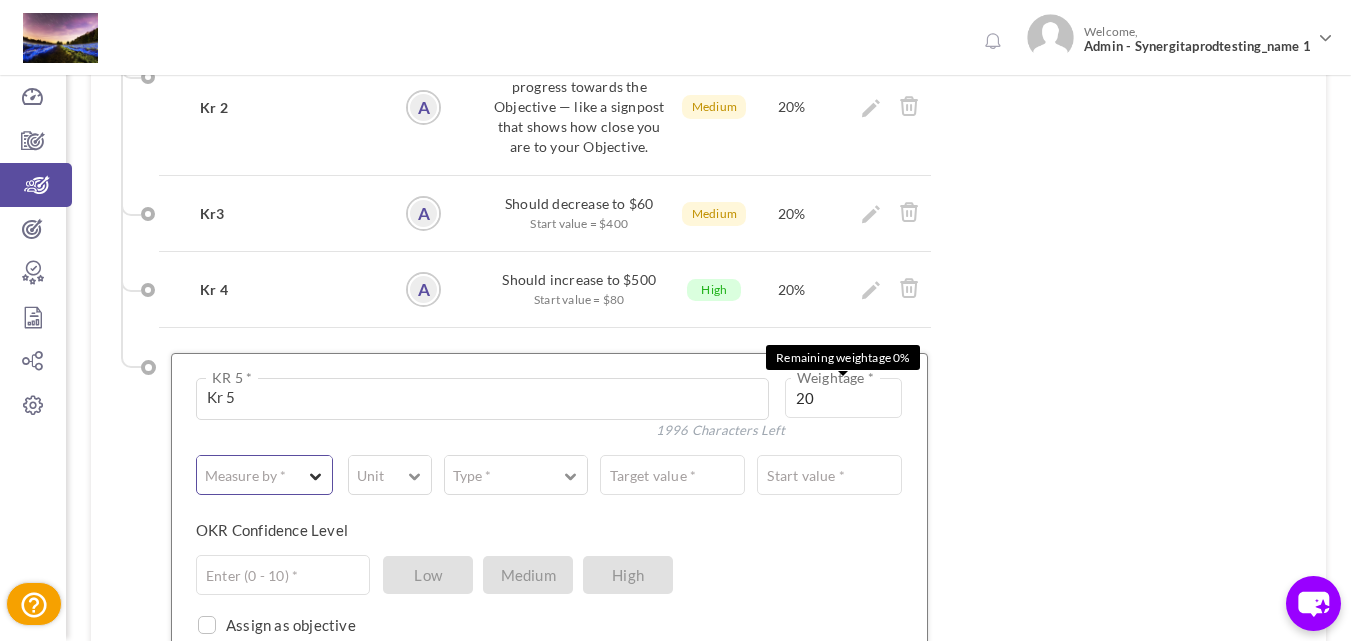 click on "Measure by *" at bounding box center (245, 476) 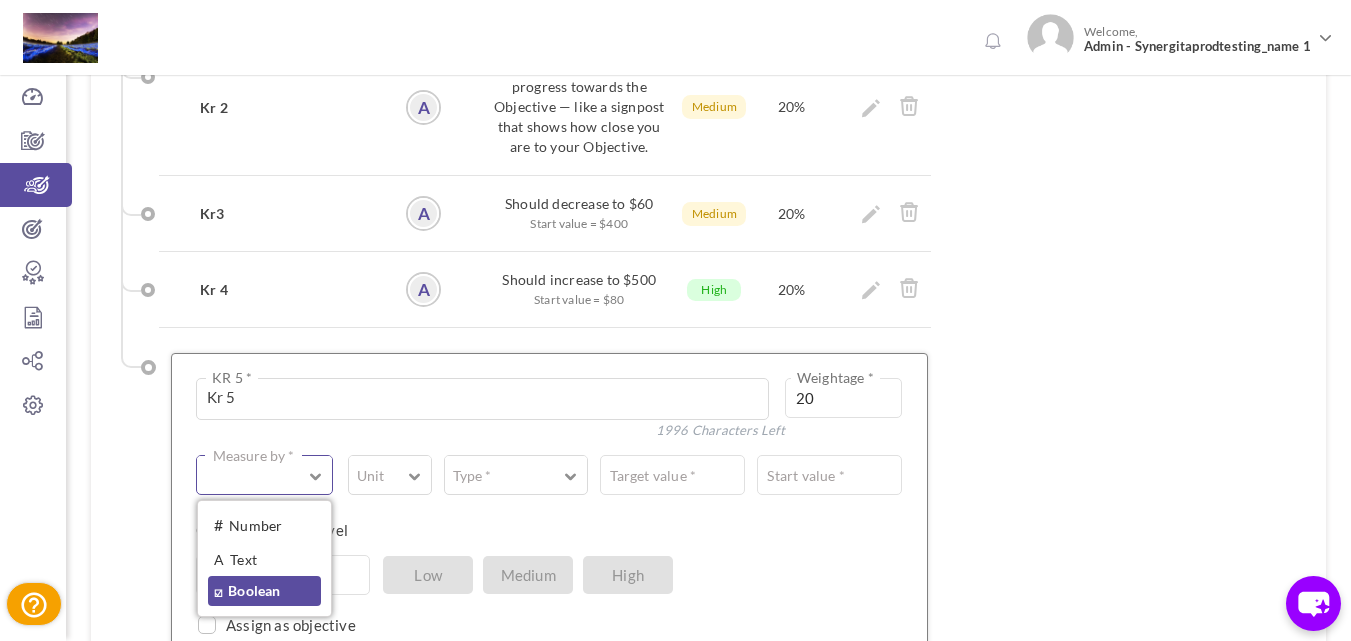 click on "☑ Boolean" at bounding box center (264, 591) 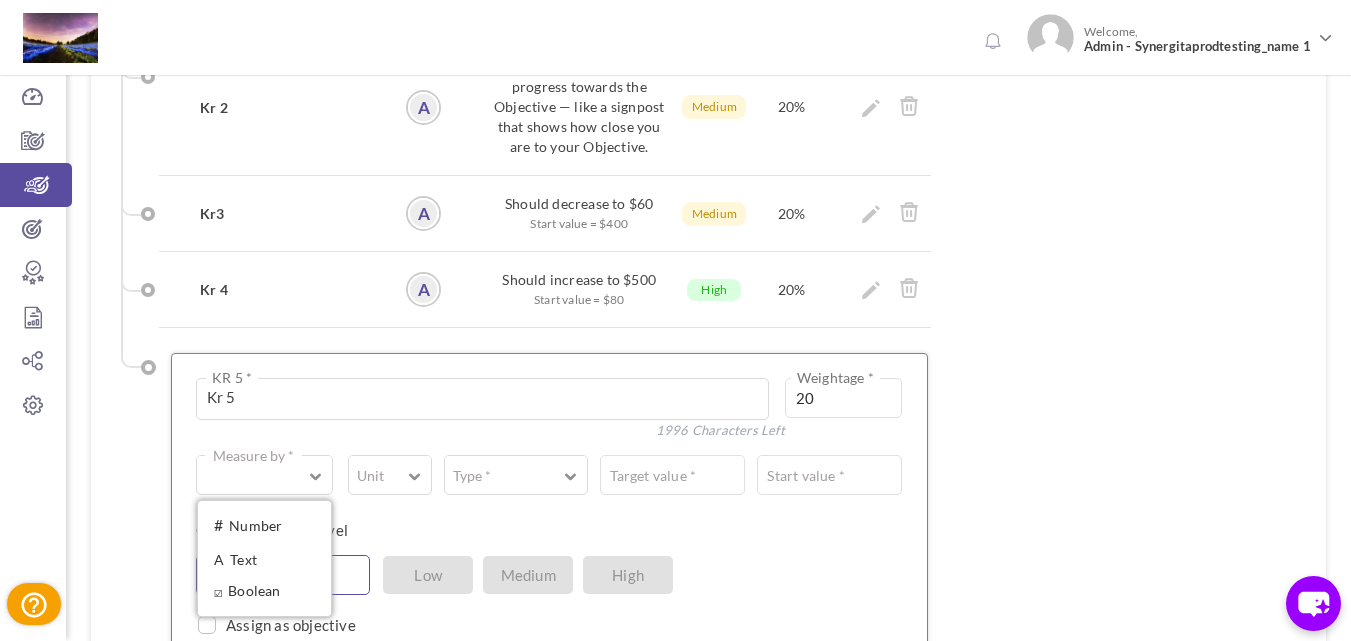 type on "Completed / Not Completed" 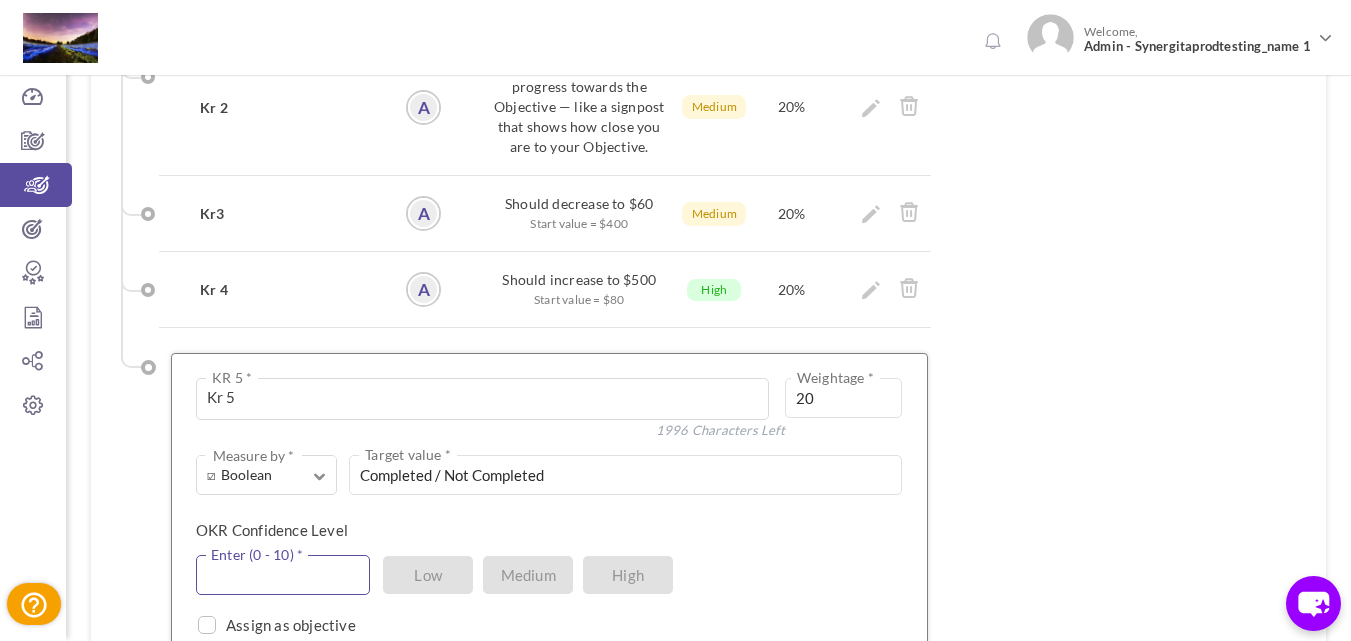 click at bounding box center (283, 575) 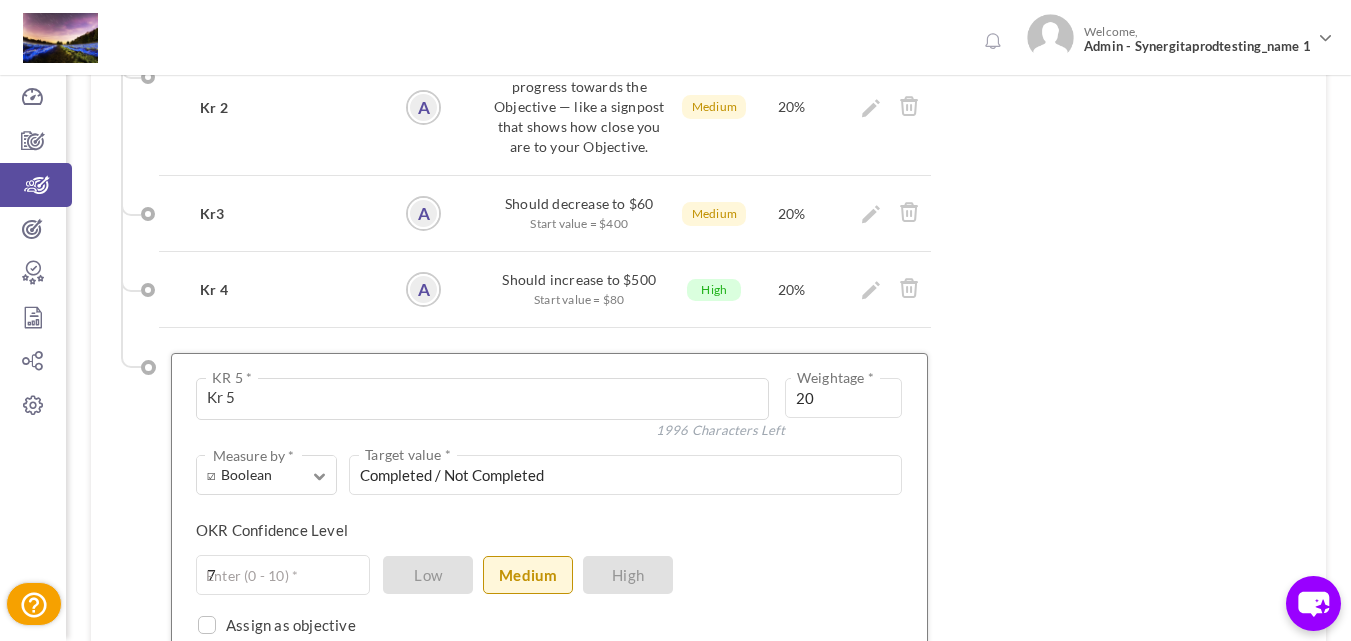 click on "Save KR" at bounding box center [447, 673] 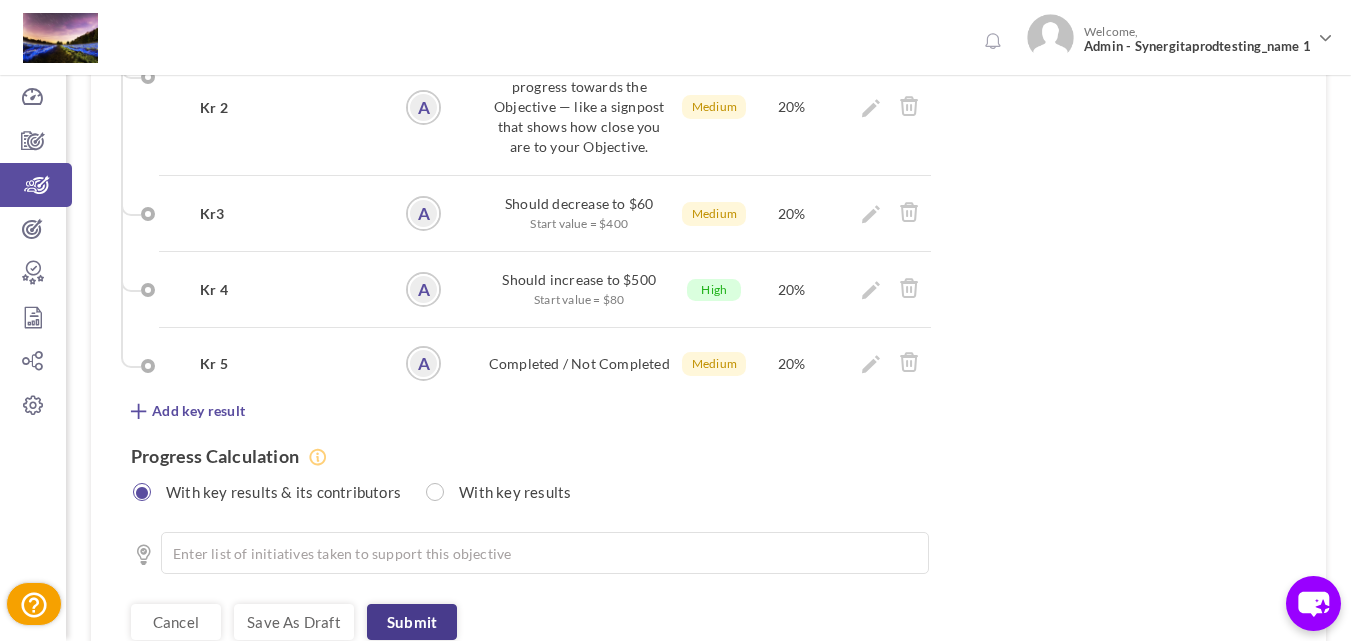 click on "Submit" at bounding box center [412, 622] 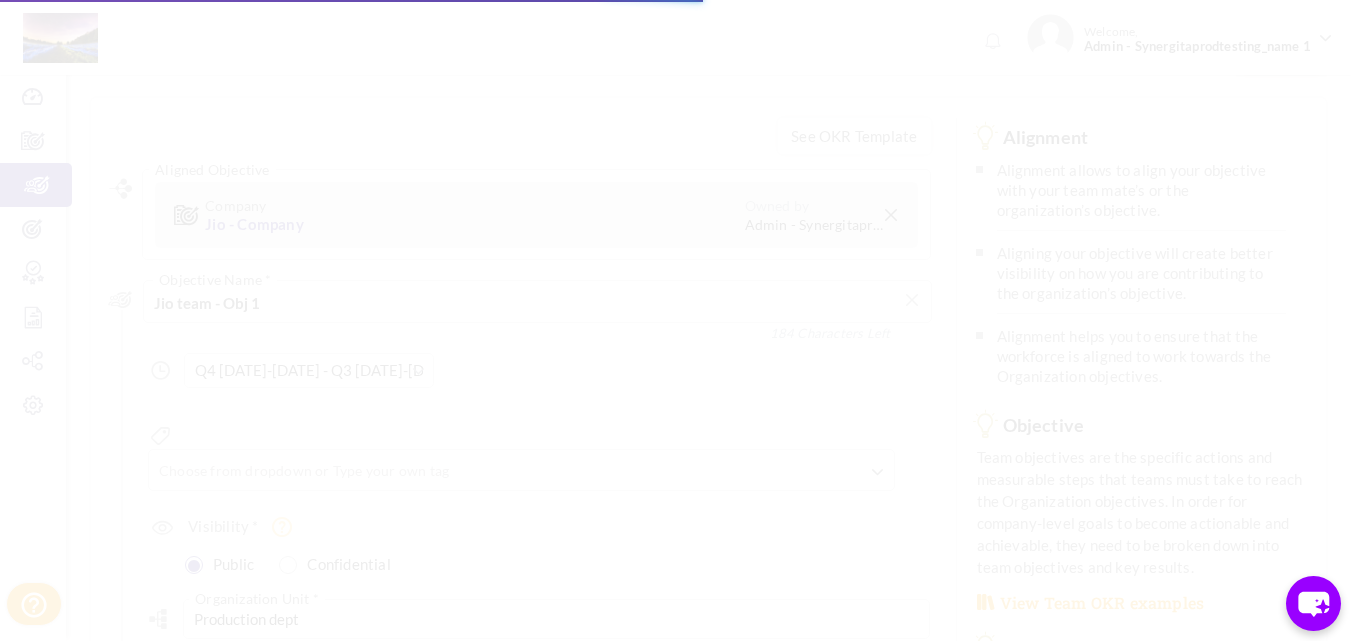 scroll, scrollTop: 0, scrollLeft: 0, axis: both 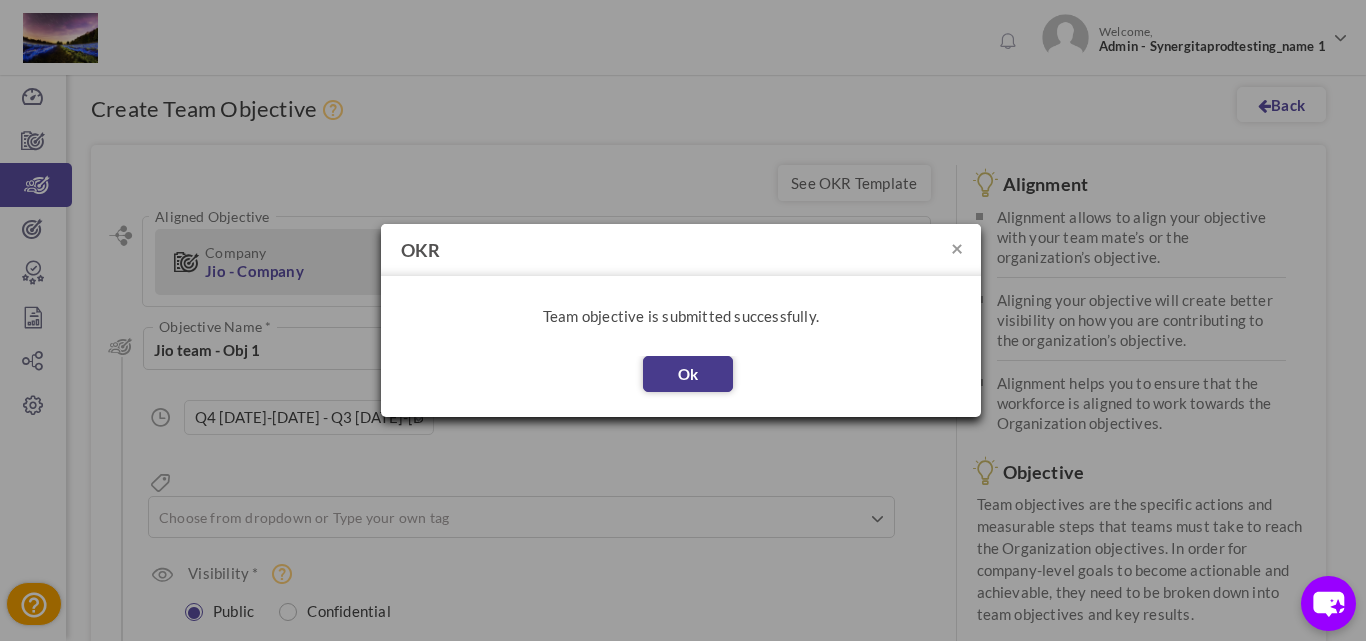 click on "Ok" at bounding box center (688, 374) 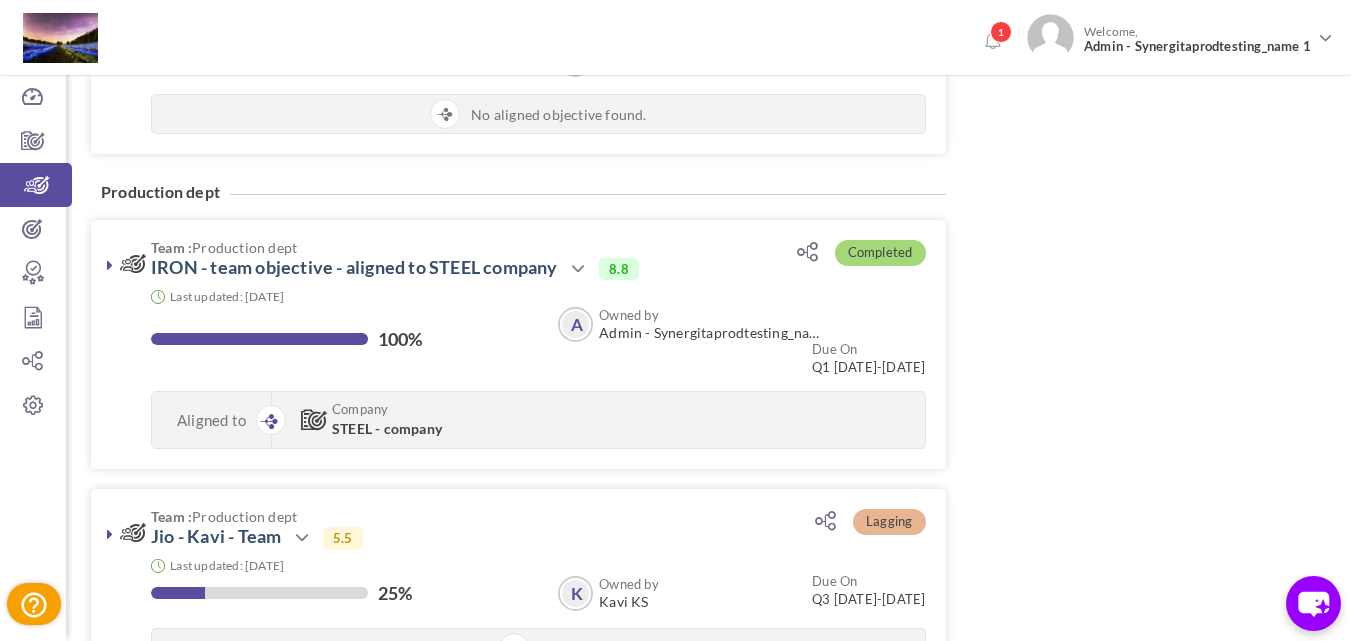 scroll, scrollTop: 2000, scrollLeft: 0, axis: vertical 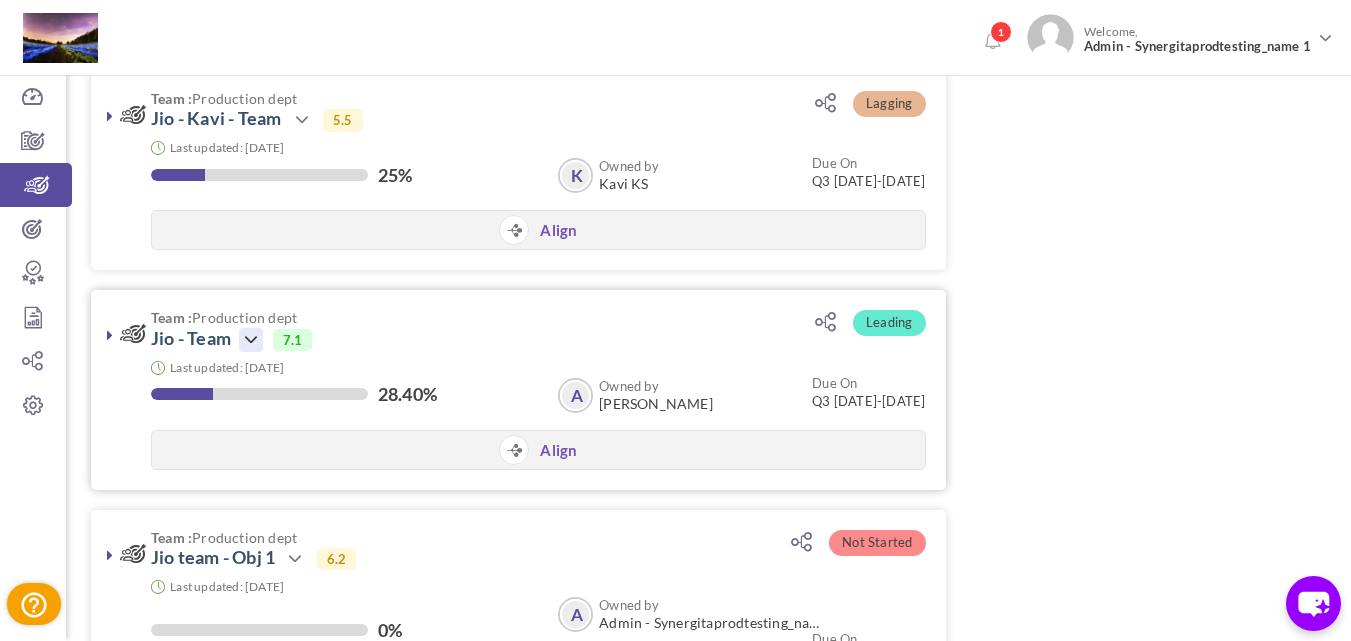 click at bounding box center [251, 340] 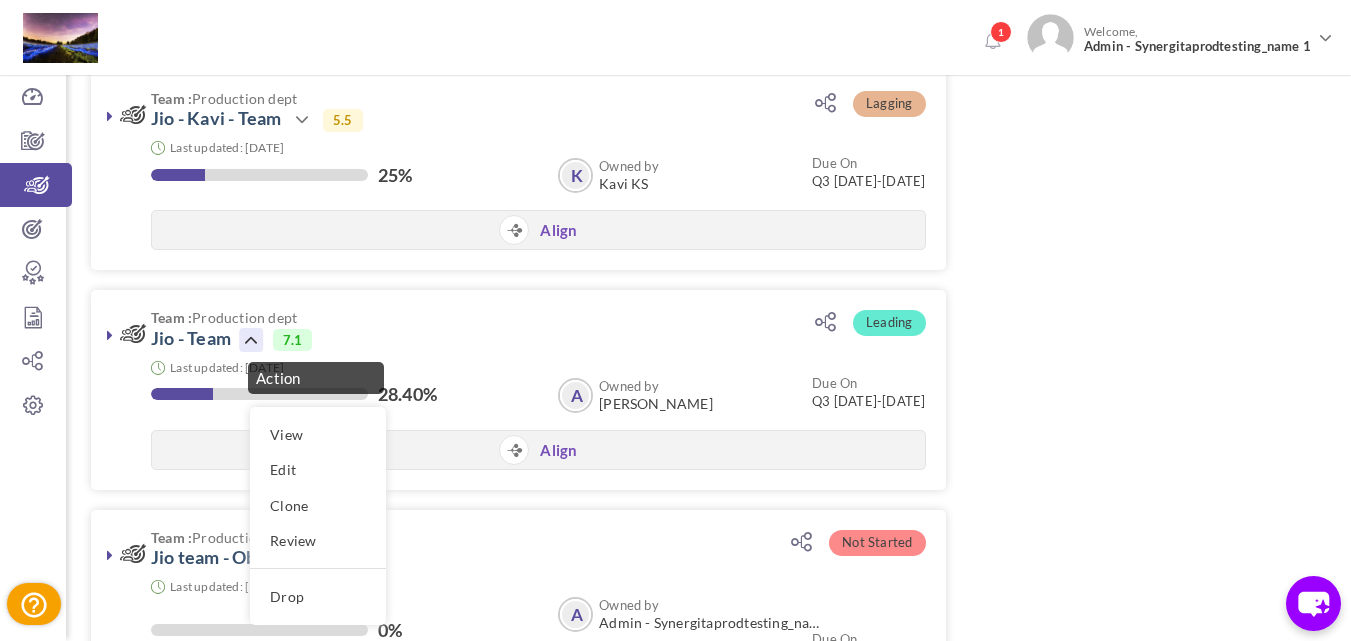 drag, startPoint x: 274, startPoint y: 371, endPoint x: 305, endPoint y: 327, distance: 53.823788 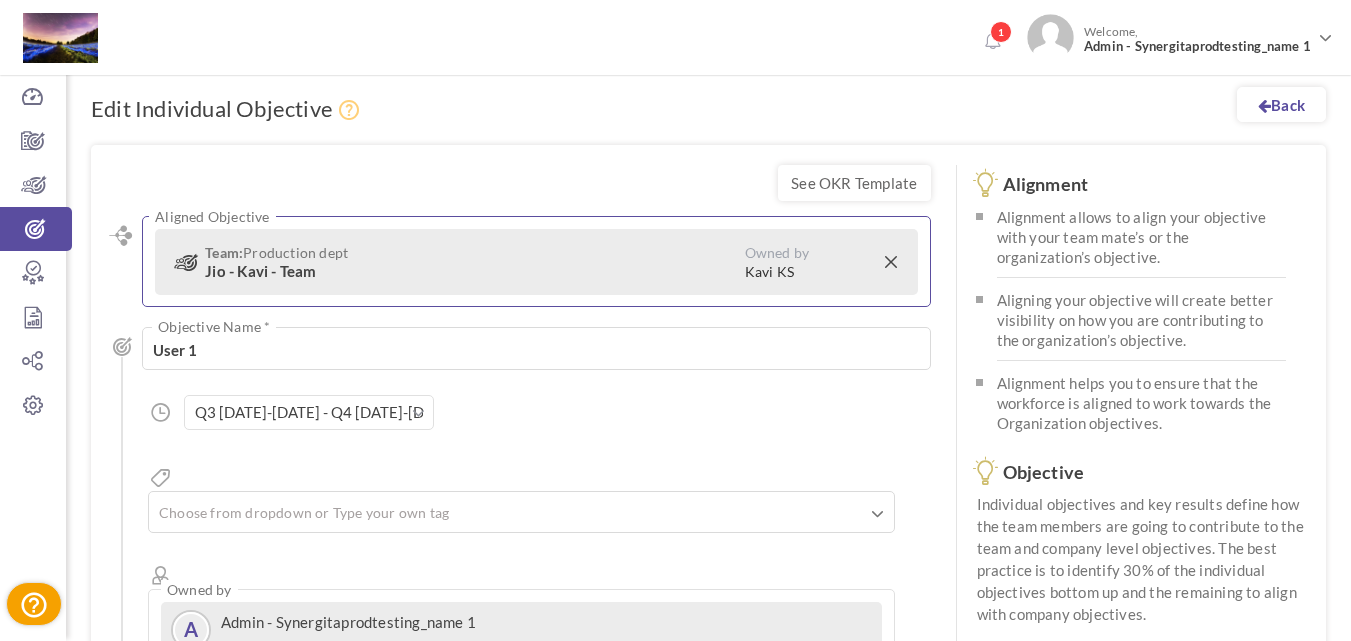 scroll, scrollTop: 0, scrollLeft: 0, axis: both 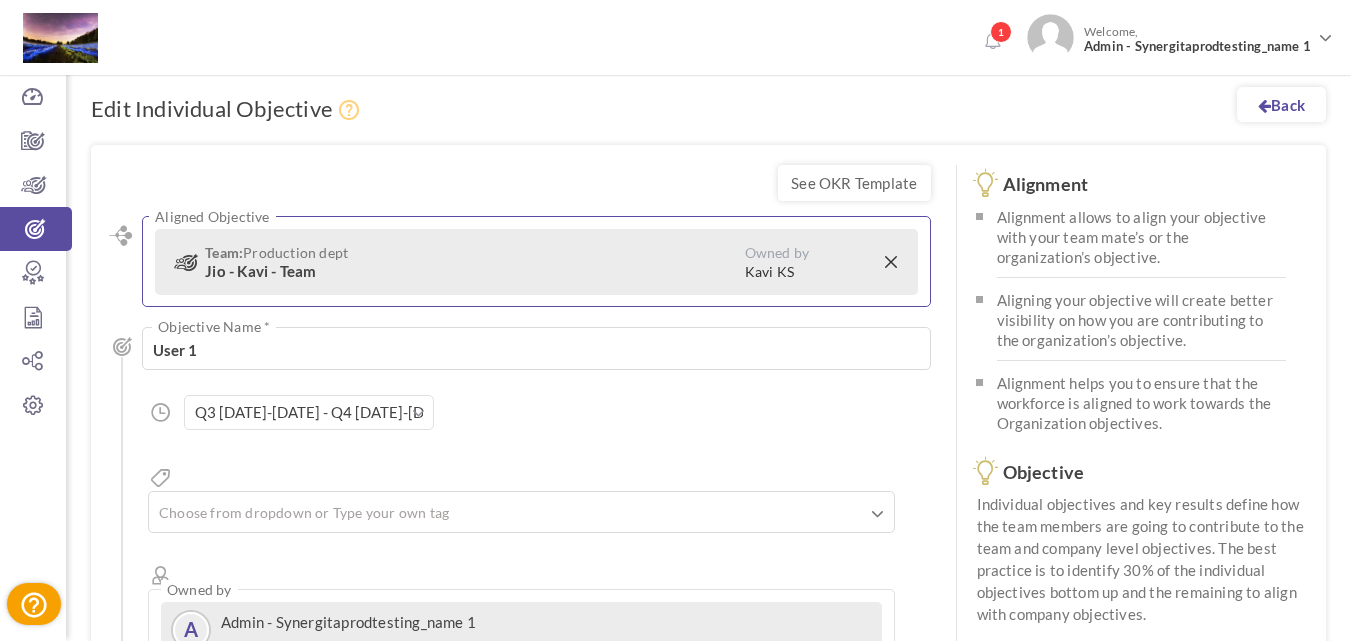 click at bounding box center (894, 262) 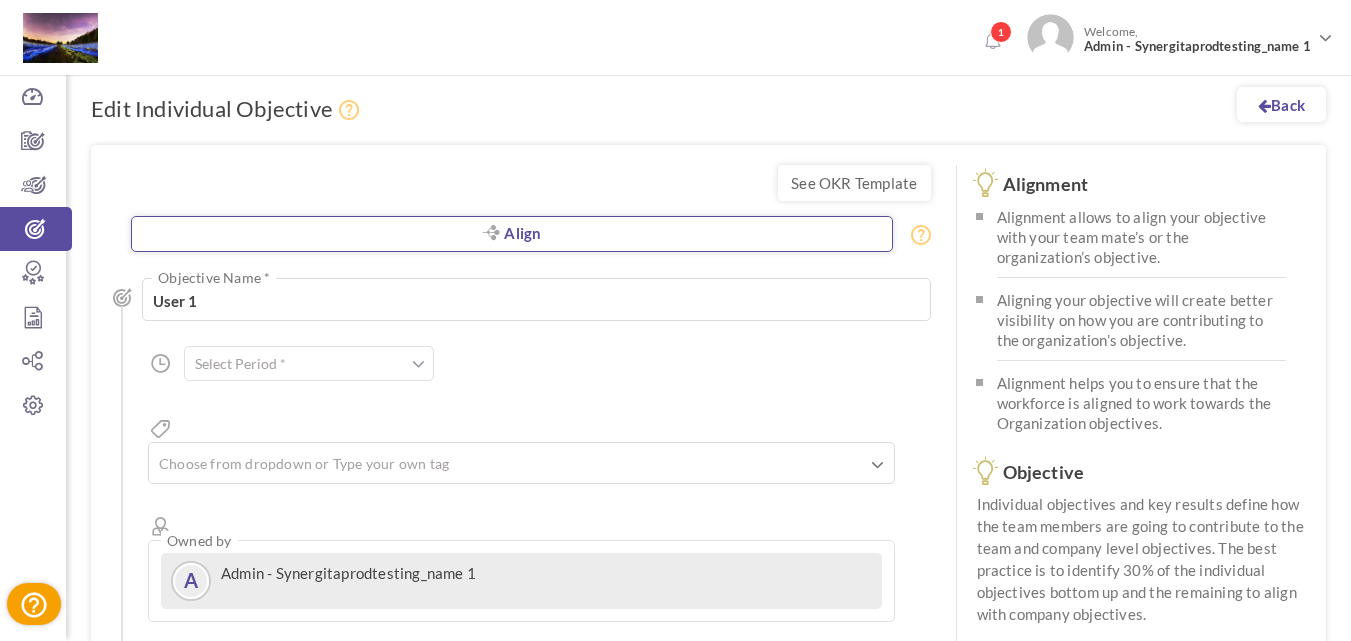 click on "Align" at bounding box center [512, 234] 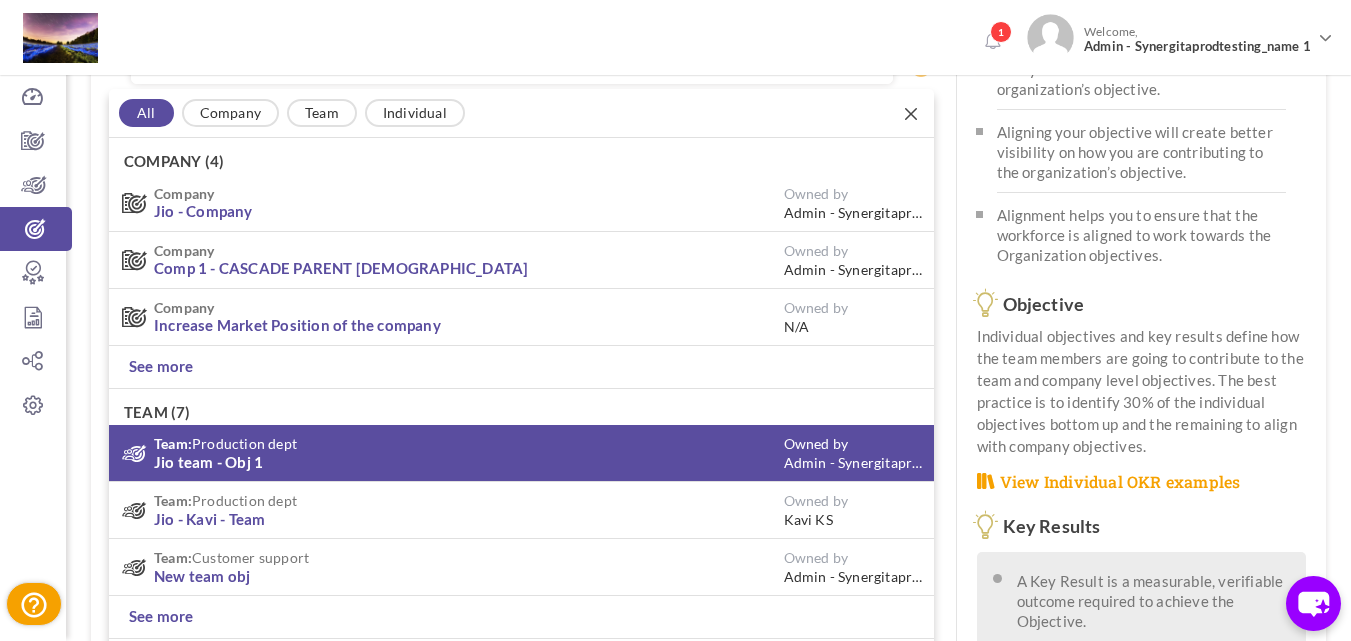 scroll, scrollTop: 170, scrollLeft: 0, axis: vertical 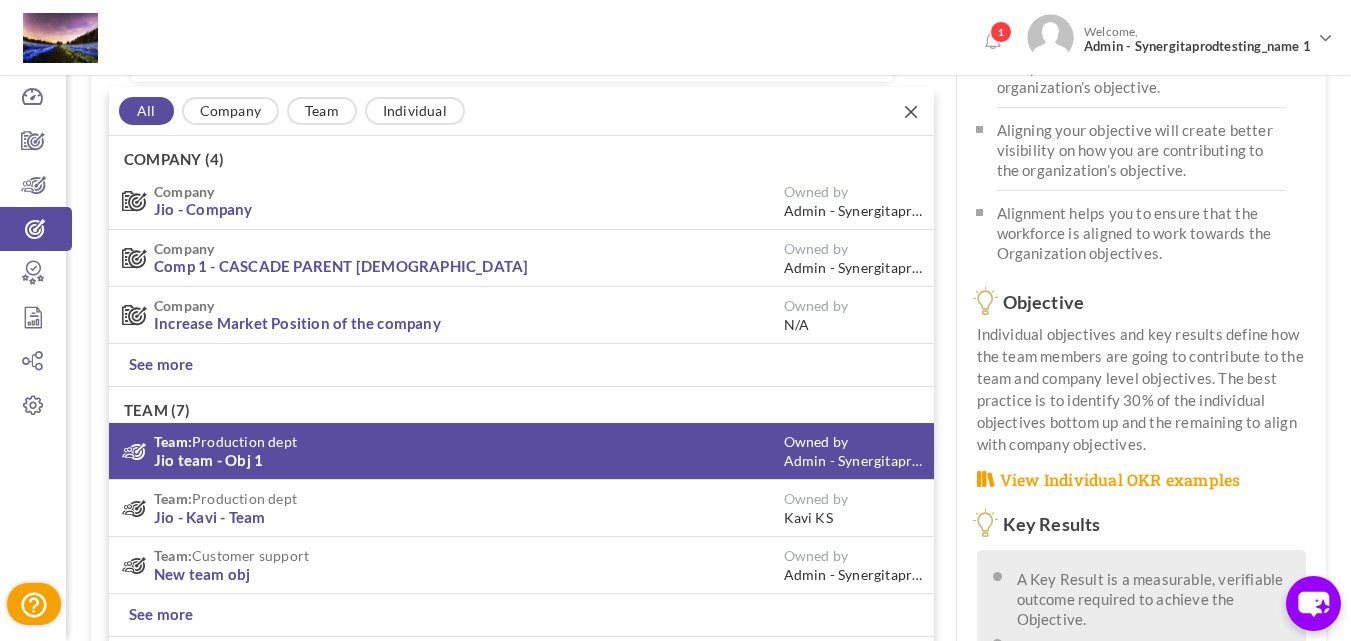 click on "Team:  Production dept
Jio team - Obj 1
Owned by  Admin - Synergitaprodtesting_name 1" at bounding box center [521, 451] 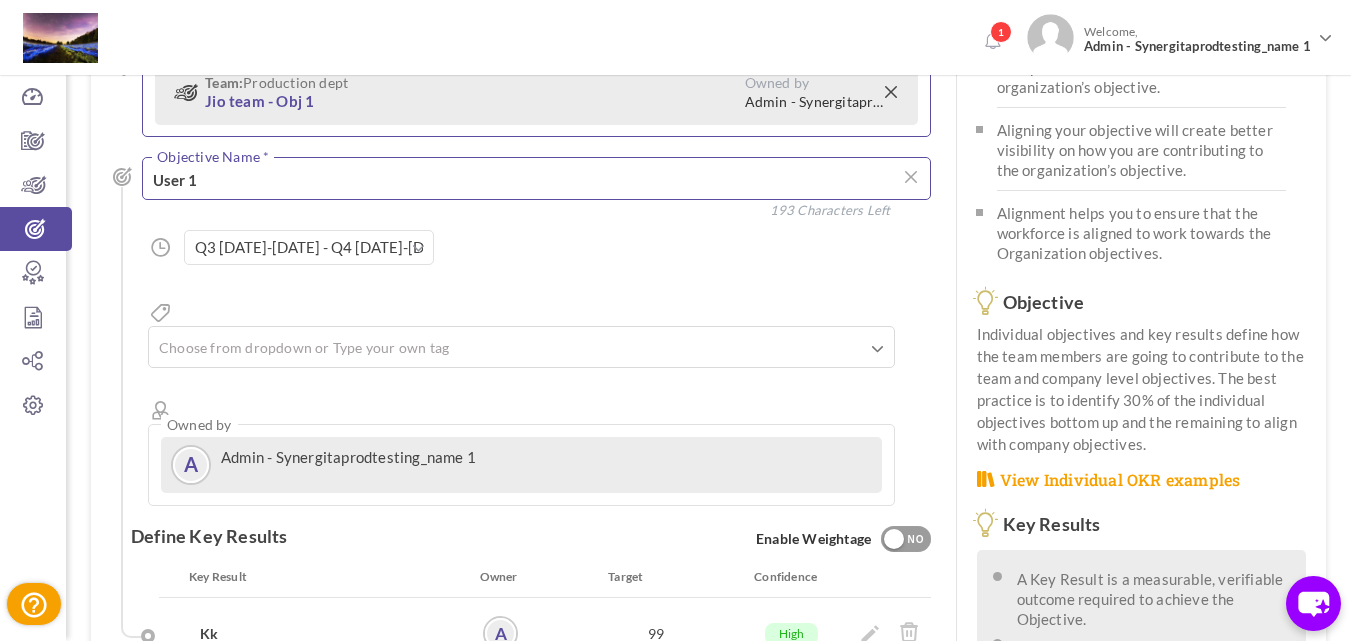 drag, startPoint x: 251, startPoint y: 190, endPoint x: 117, endPoint y: 175, distance: 134.83694 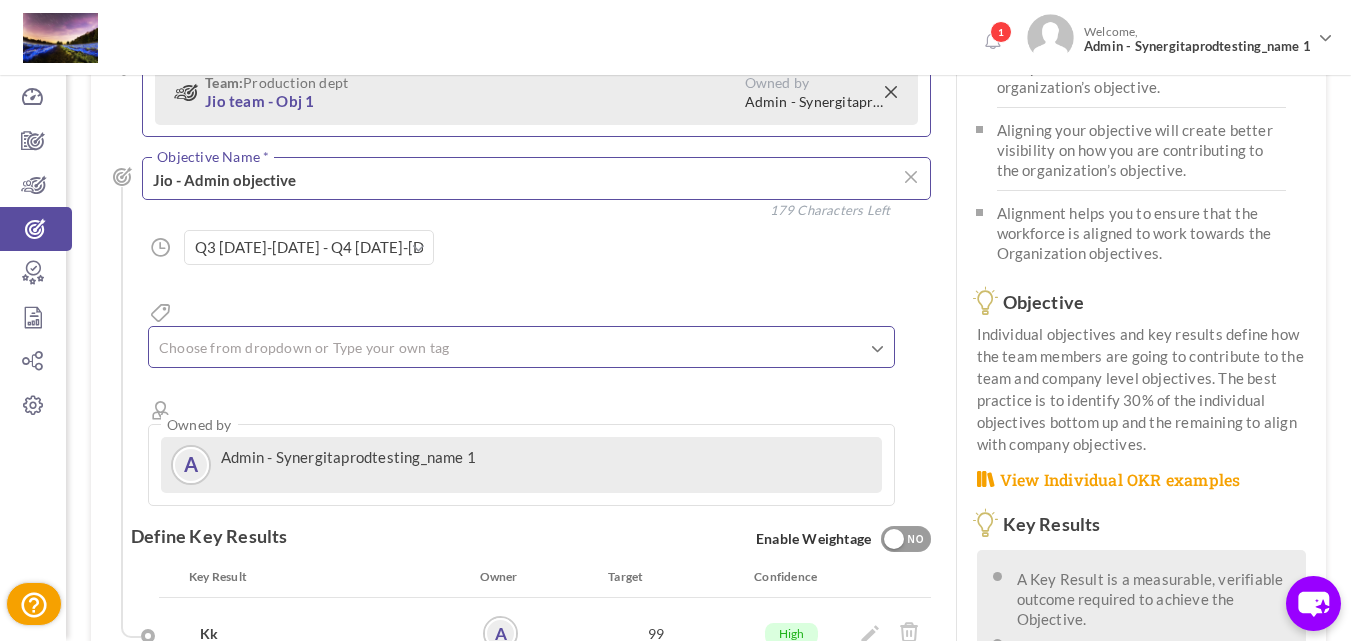 type on "Jio - Admin objective" 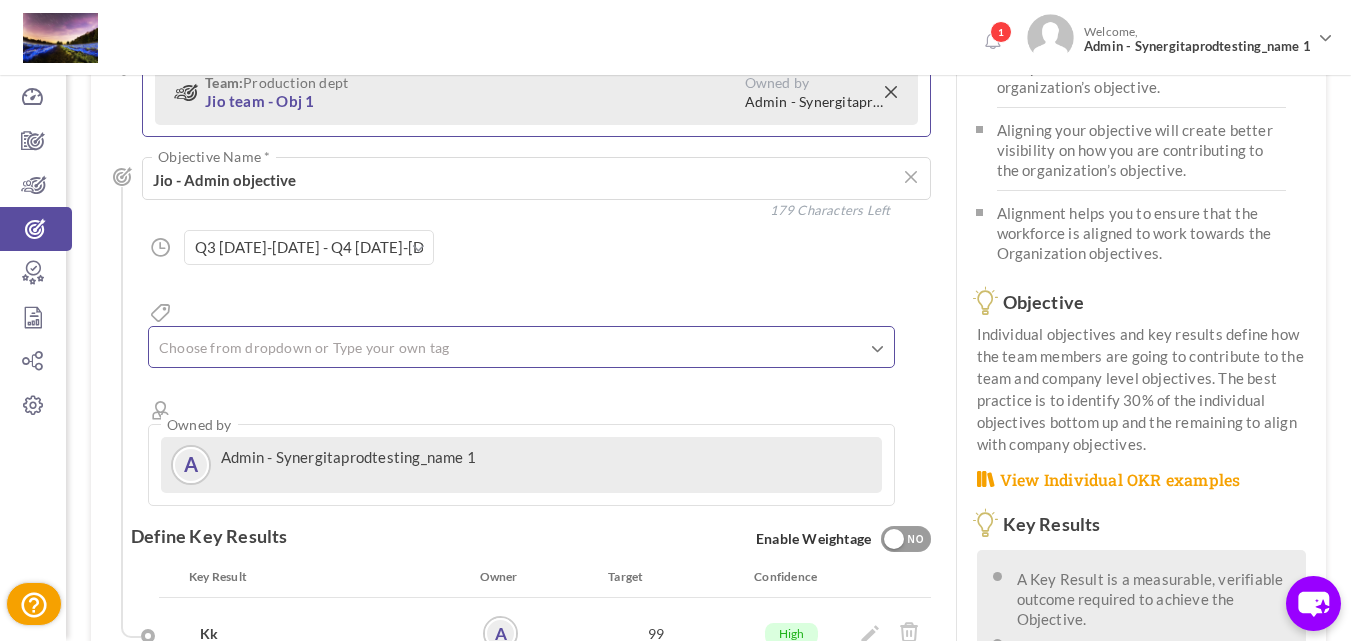 click on "Choose from dropdown or Type your own tag
Goals
Business
allkeyresult
companyalignone
tin
leonelmessi
[PERSON_NAME]
owntag
strongestone
myowntag
newapproval
dropping
april
[PERSON_NAME] cloningcascade Bb" at bounding box center [521, 347] 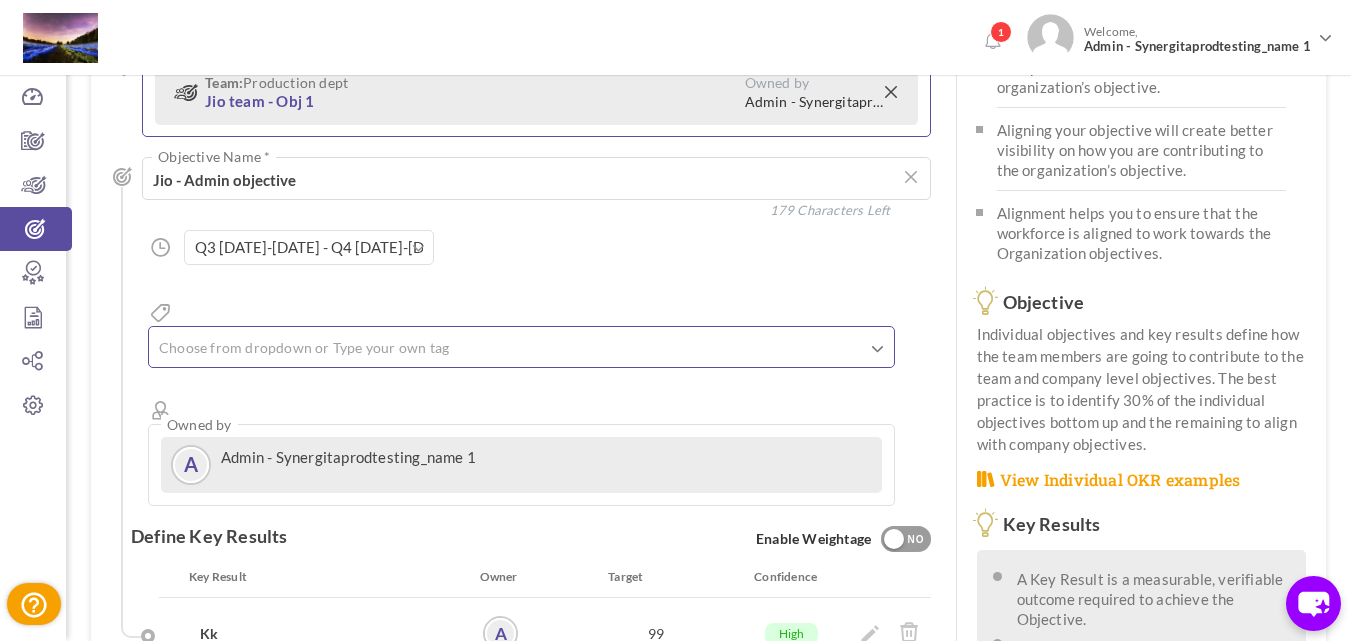 click at bounding box center (521, 350) 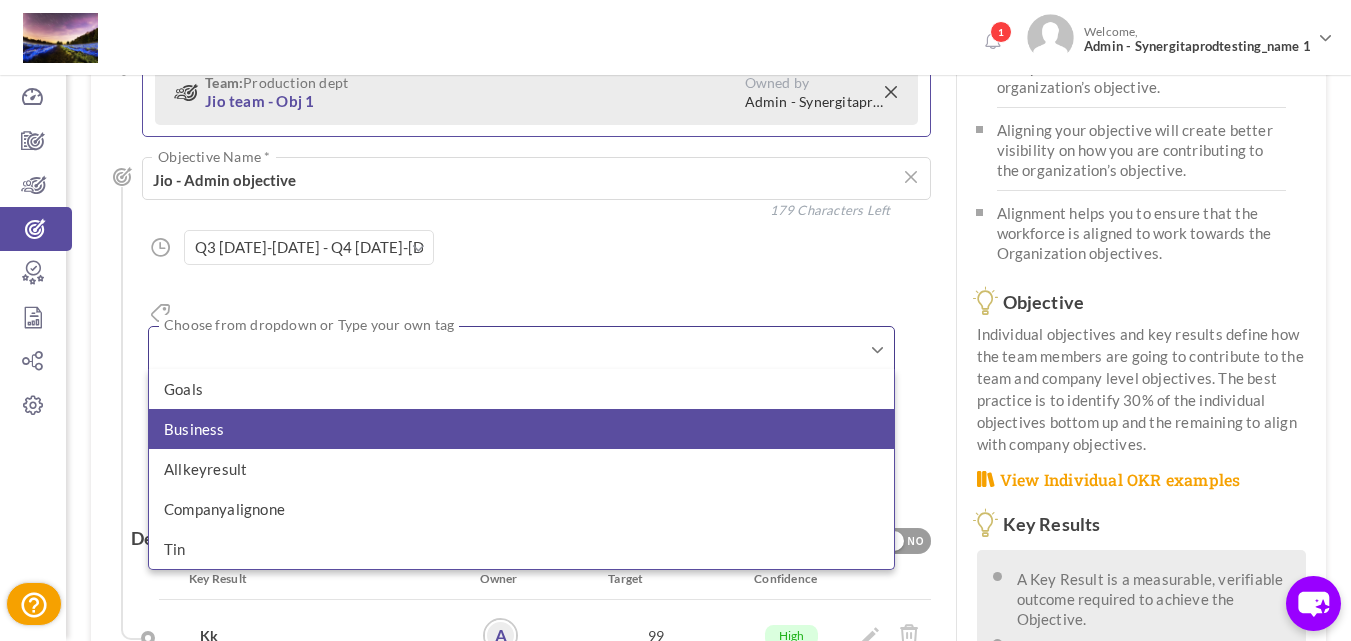 click on "Business" at bounding box center (521, 429) 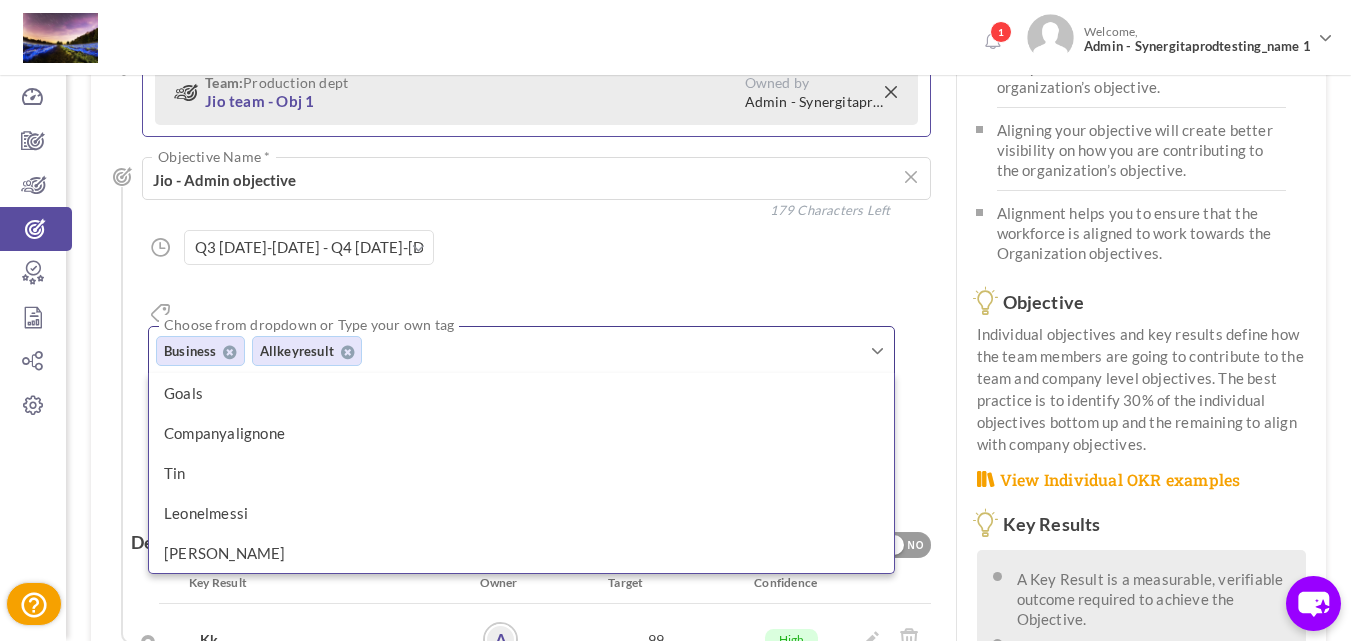 click on "Aligned Objective
Team:  Production dept
Jio team - Obj 1
Owned by Admin - Synergitaprodtesting_name 1
All
Company
Team
Individual
Company (4)
Company
Jio - Company
Owned by  Admin - Synergitaprodtesting_name 1" at bounding box center (531, 279) 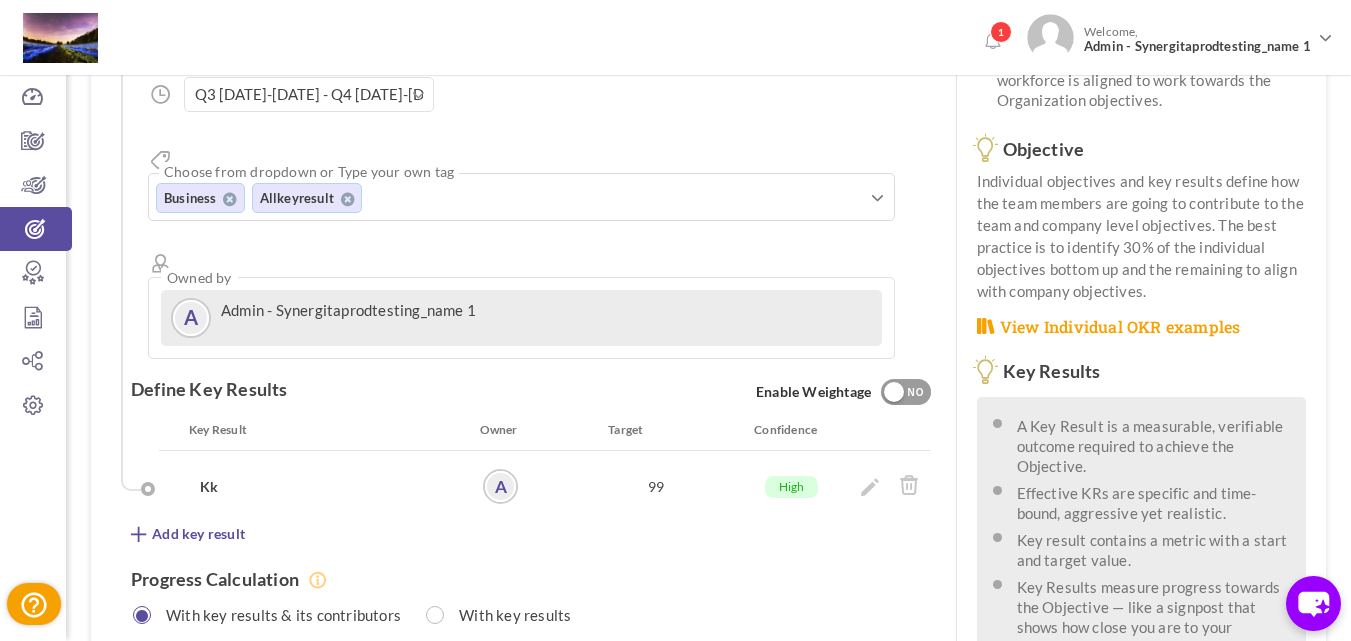 scroll, scrollTop: 370, scrollLeft: 0, axis: vertical 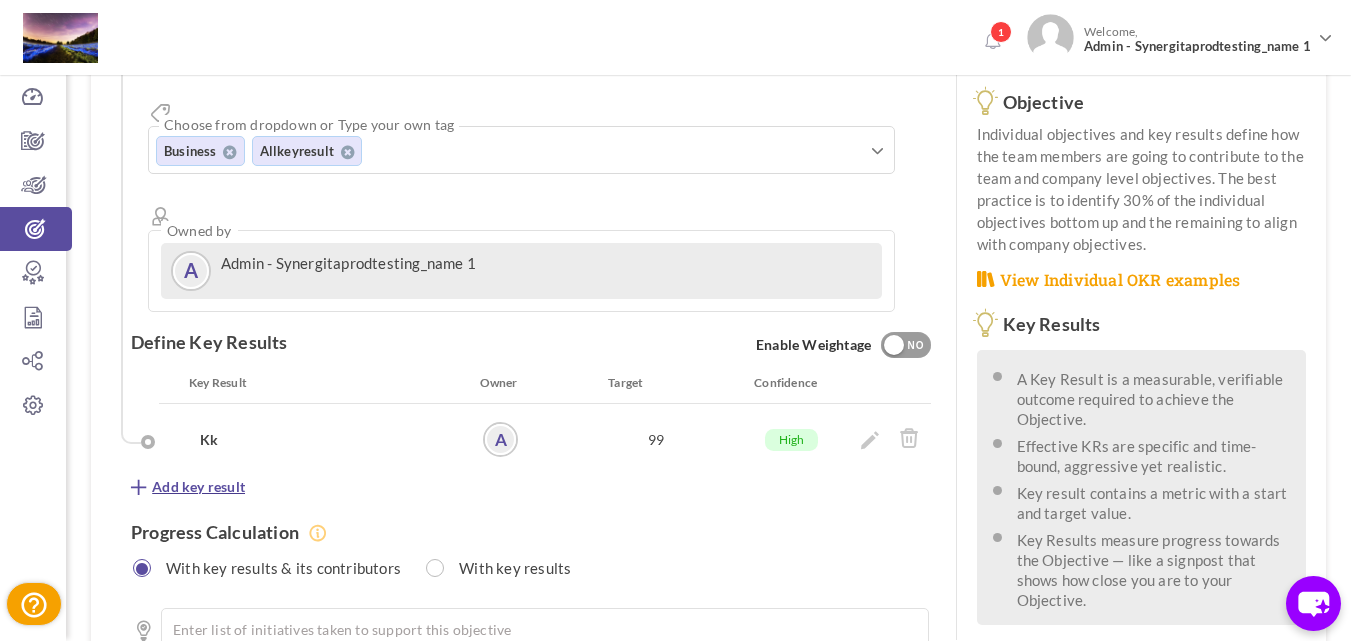 click on "Add key result" at bounding box center [198, 487] 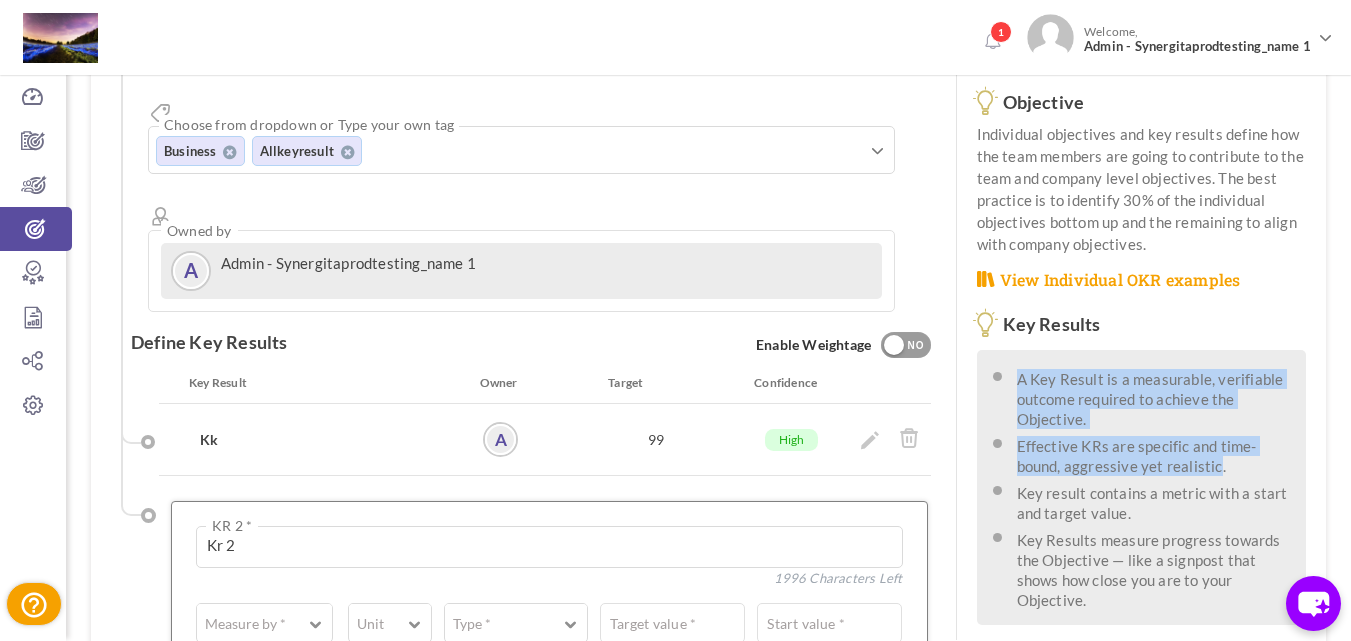 drag, startPoint x: 1220, startPoint y: 465, endPoint x: 1009, endPoint y: 368, distance: 232.22833 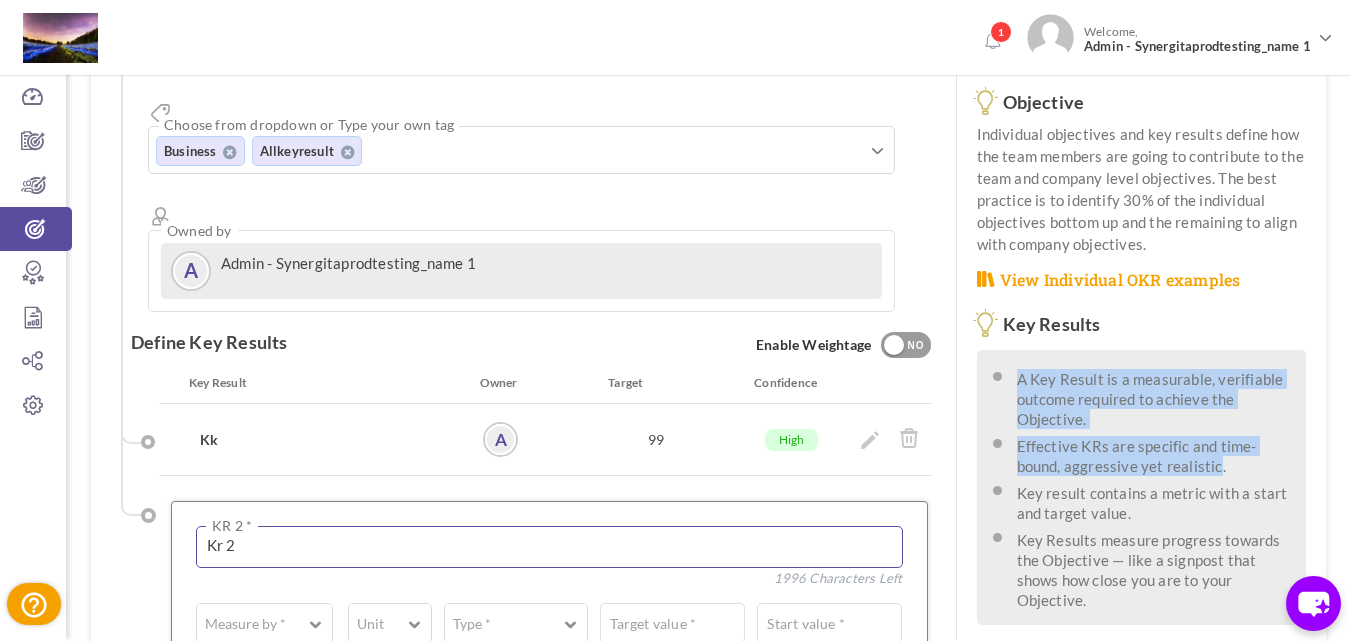 copy on "A Key Result is a measurable, verifiable outcome required to achieve the Objective.
Effective KRs are specific and time-bound, aggressive yet realistic" 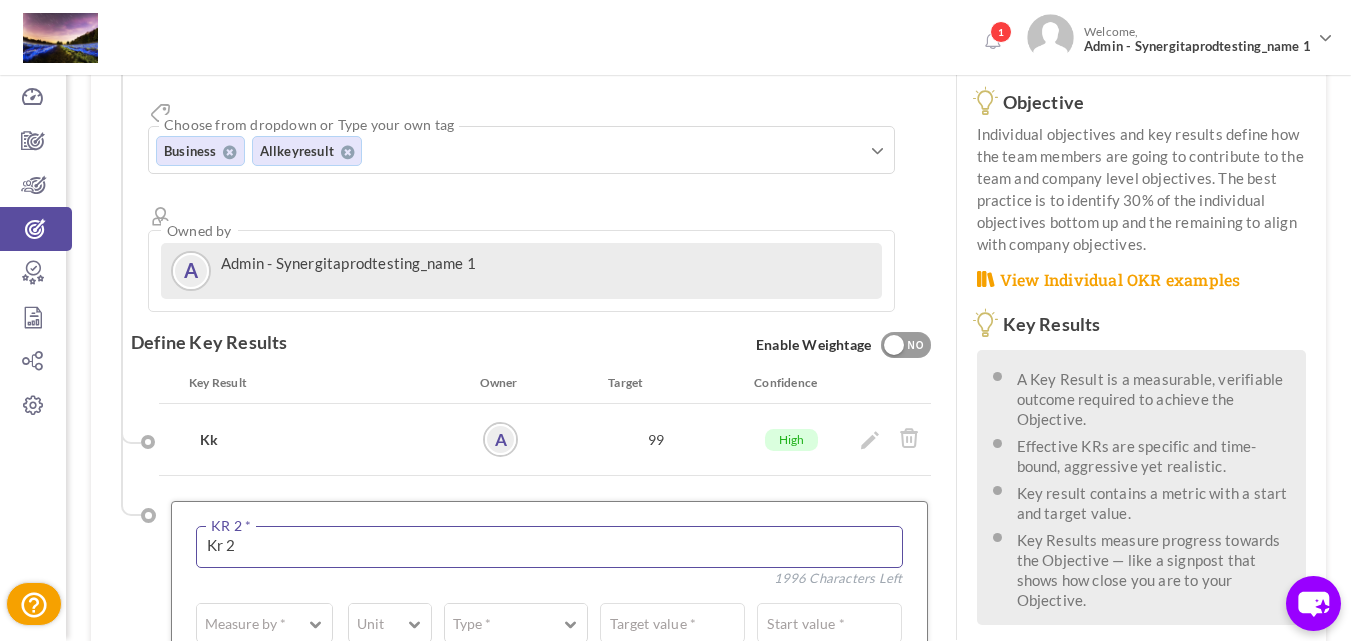 click on "Kr 2" at bounding box center [549, 547] 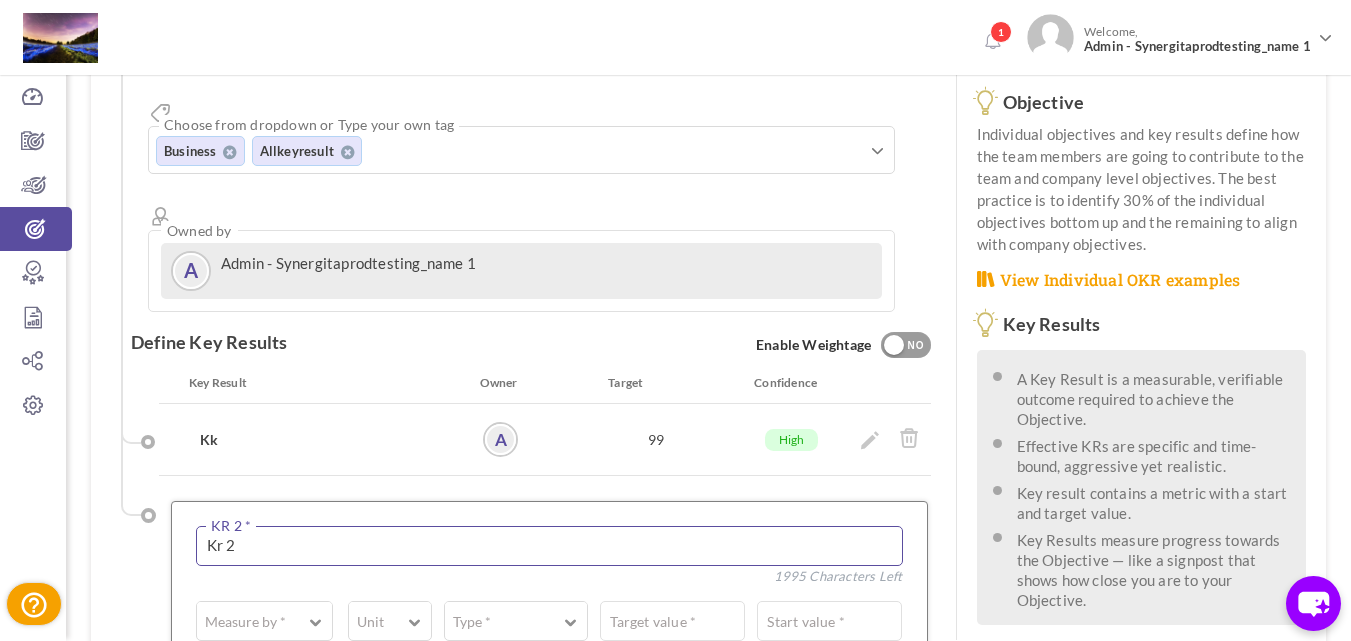 paste on "A Key Result is a measurable, verifiable outcome required to achieve the Objective.
Effective KRs are specific and time-bound, aggressive yet realistic" 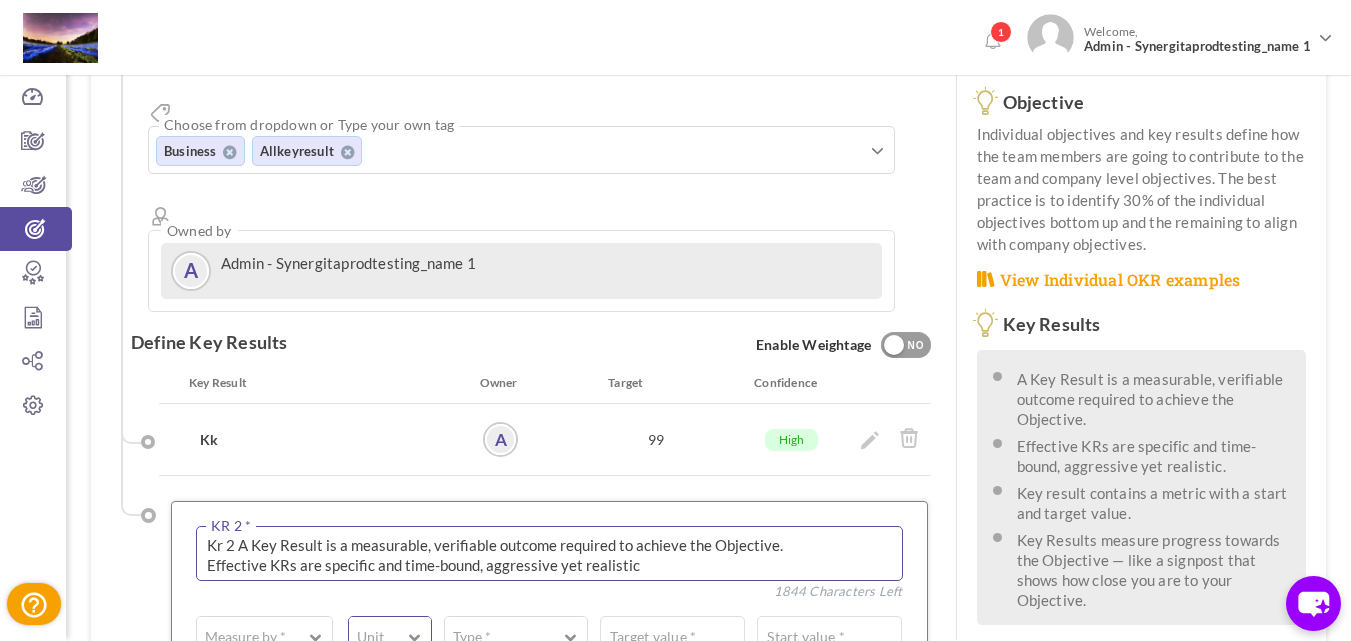 scroll, scrollTop: 0, scrollLeft: 0, axis: both 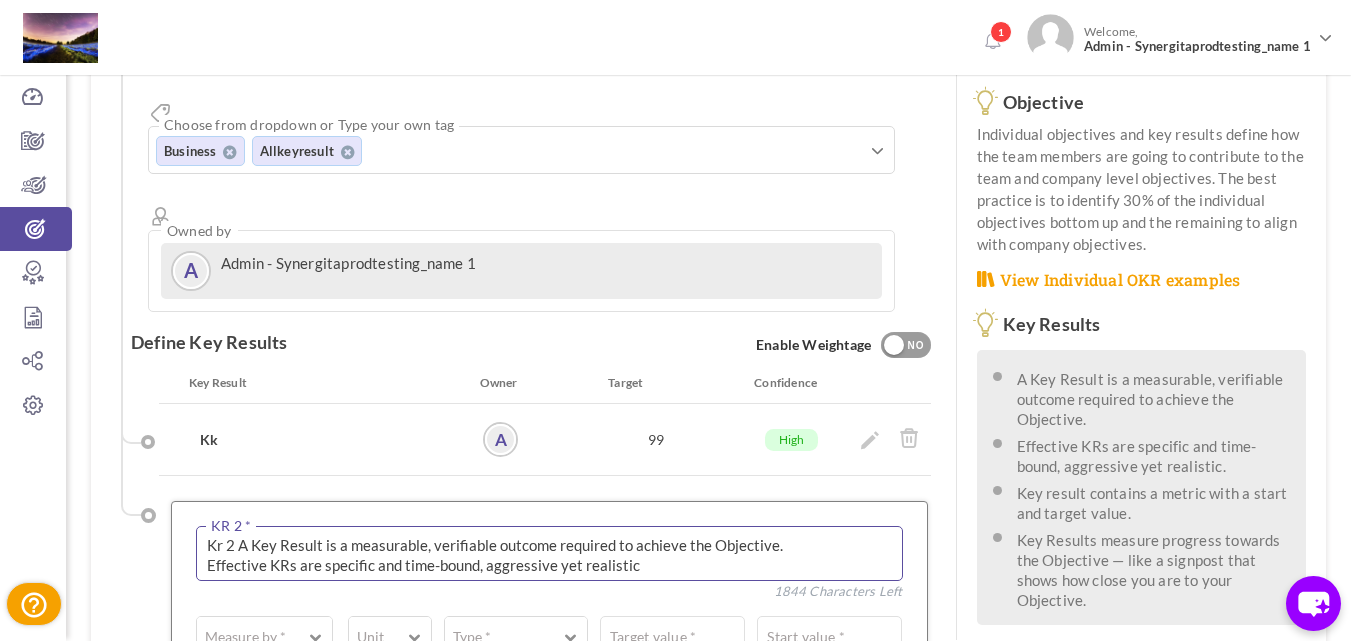 type on "Kr 2 A Key Result is a measurable, verifiable outcome required to achieve the Objective.
Effective KRs are specific and time-bound, aggressive yet realistic" 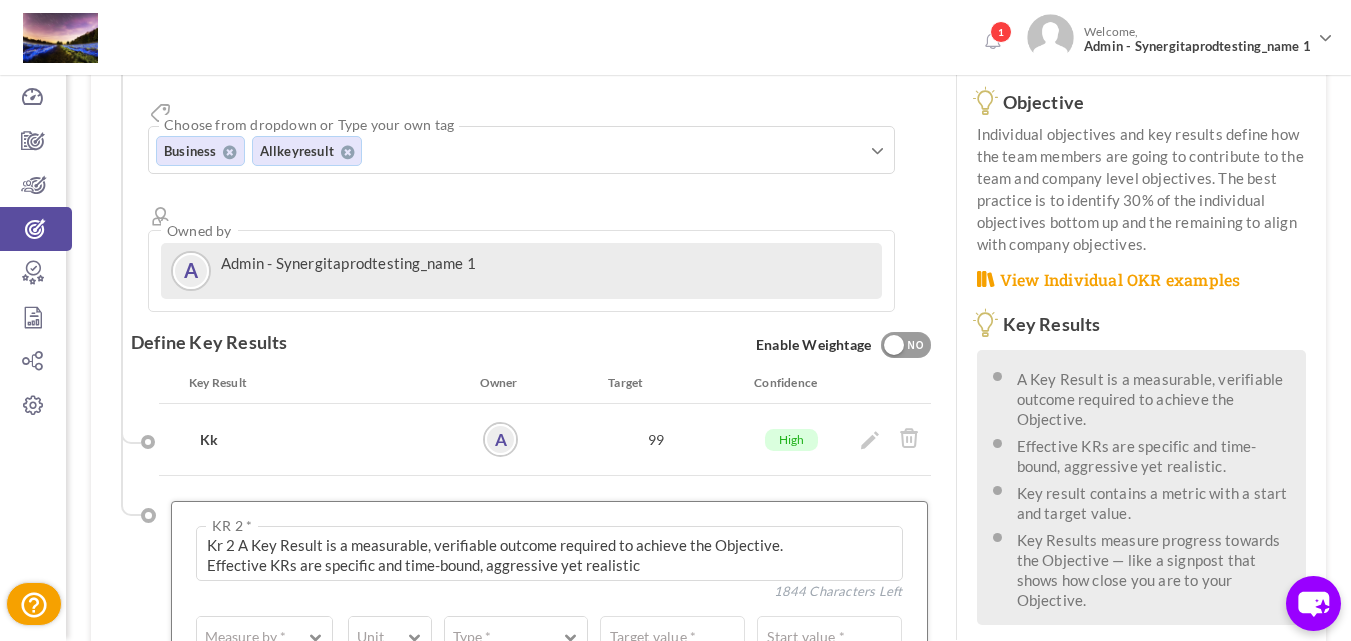 drag, startPoint x: 347, startPoint y: 560, endPoint x: 334, endPoint y: 569, distance: 15.811388 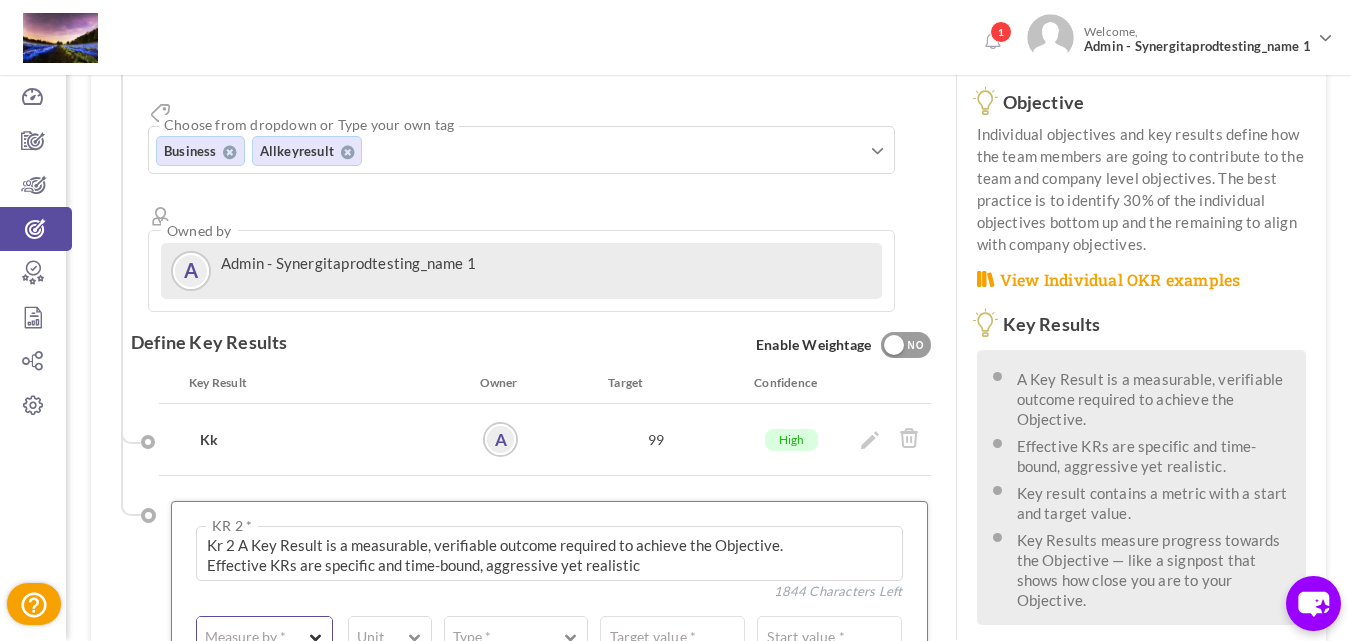 click on "Measure by *" at bounding box center (245, 637) 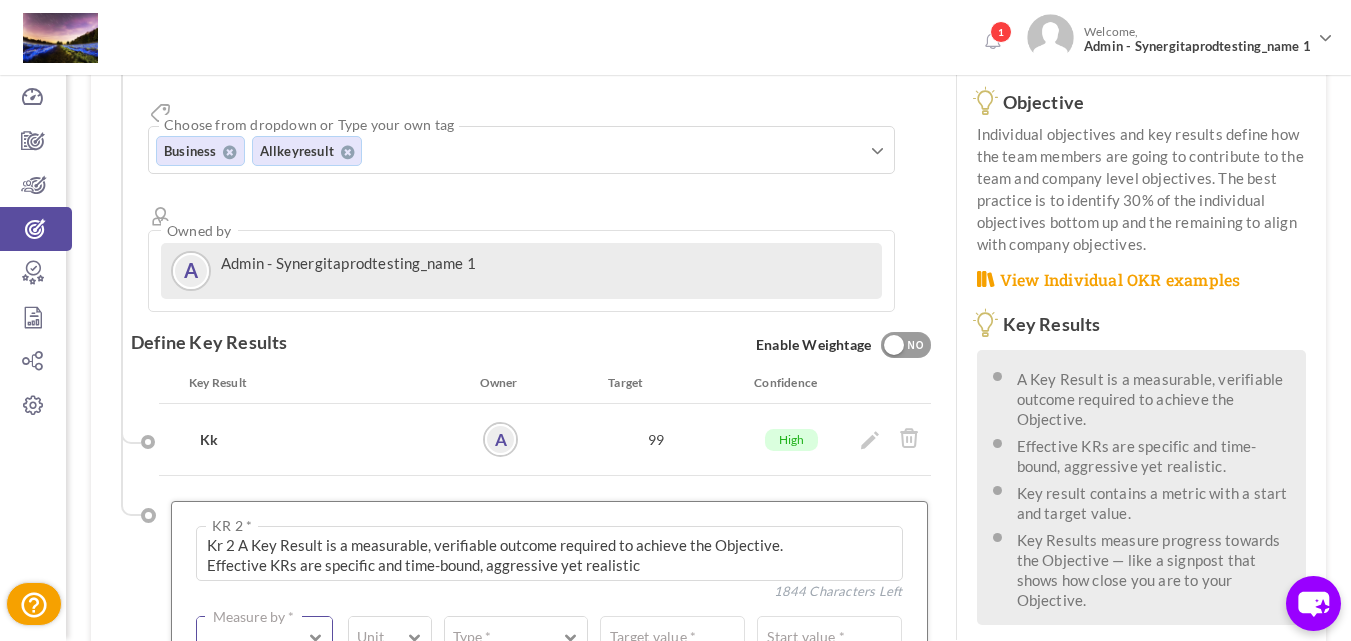 click on "# Number" at bounding box center (264, 687) 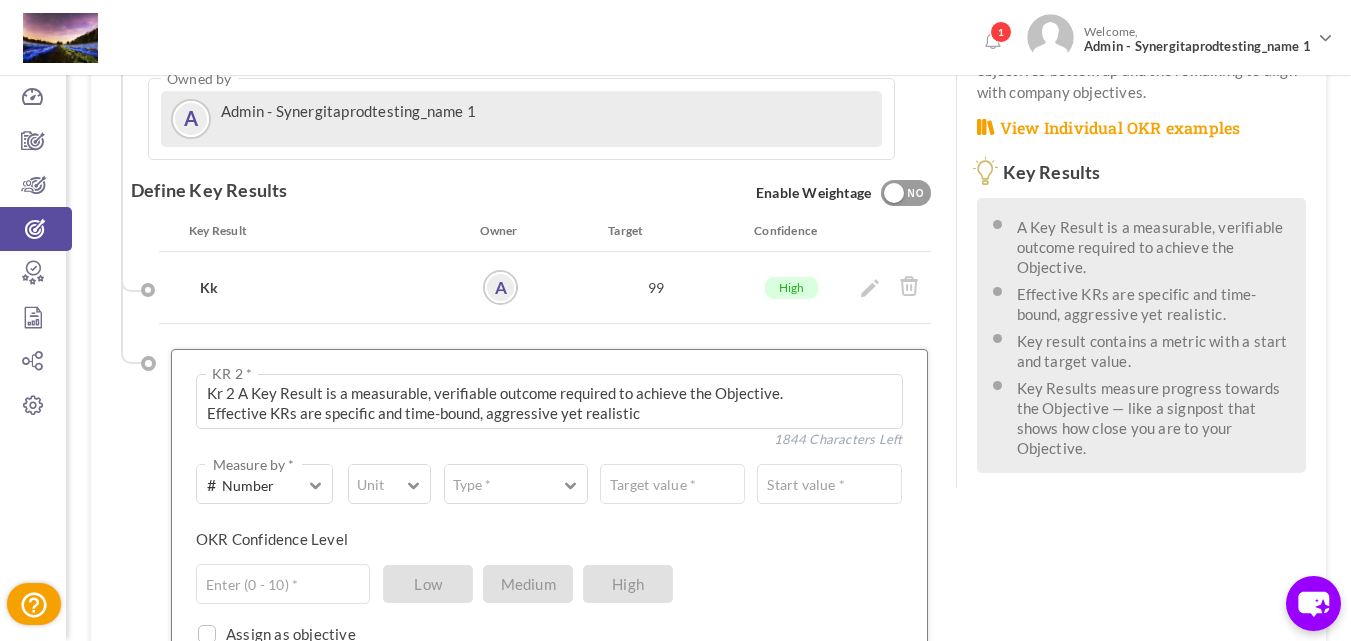 scroll, scrollTop: 570, scrollLeft: 0, axis: vertical 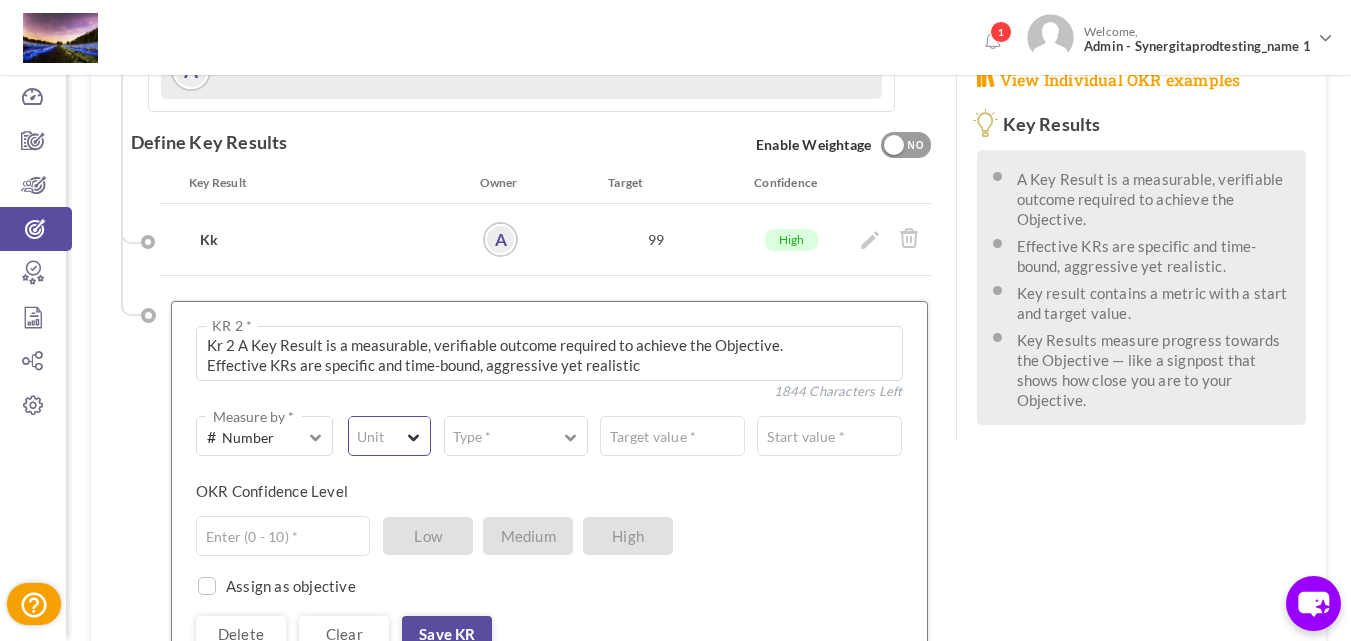 click at bounding box center [414, 432] 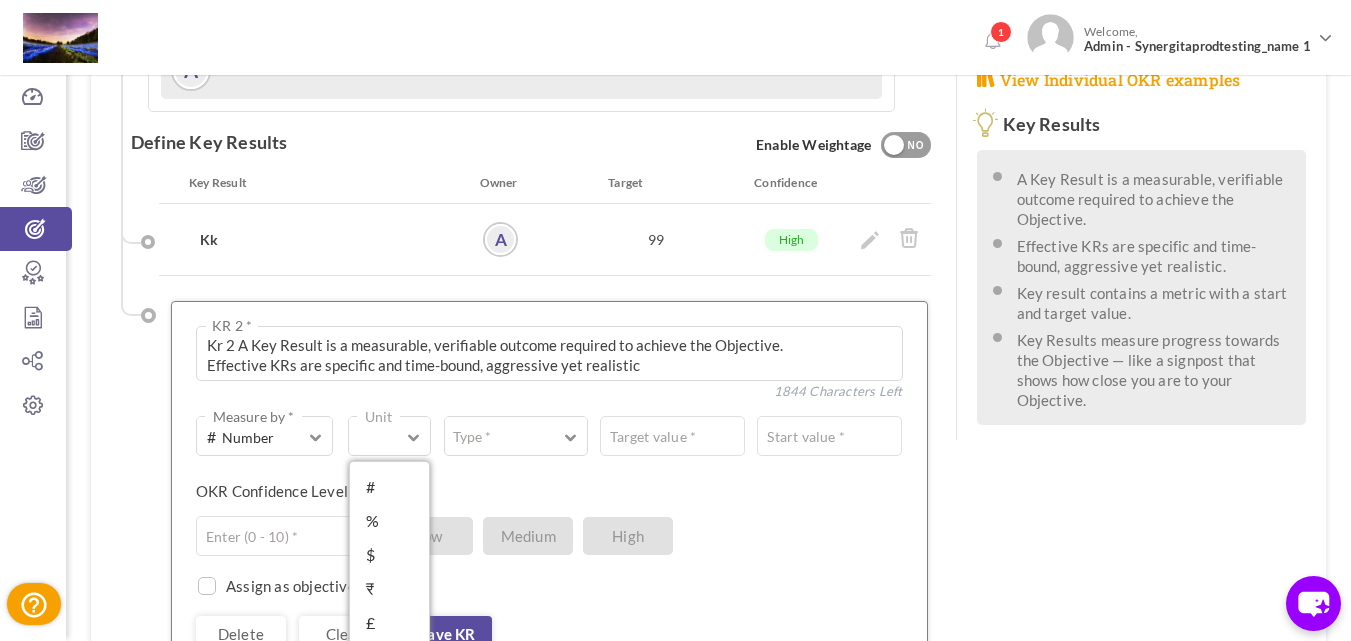 click on "%" at bounding box center [389, 521] 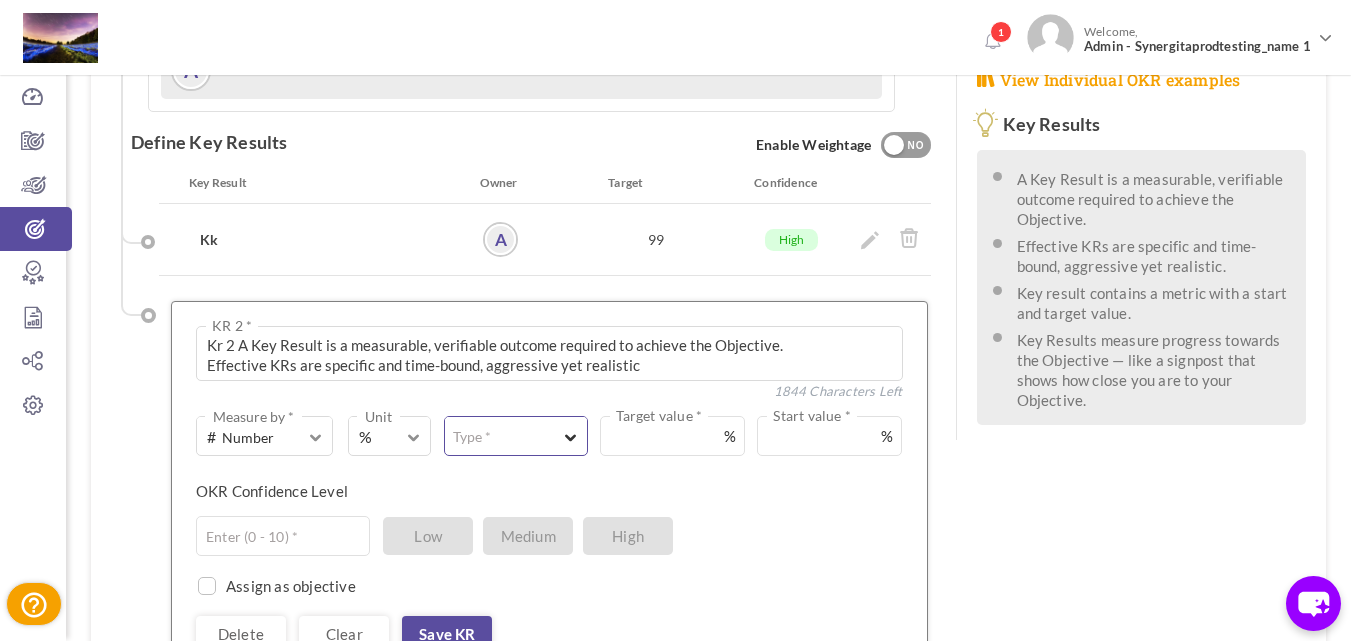 click on "Type *" at bounding box center [472, 437] 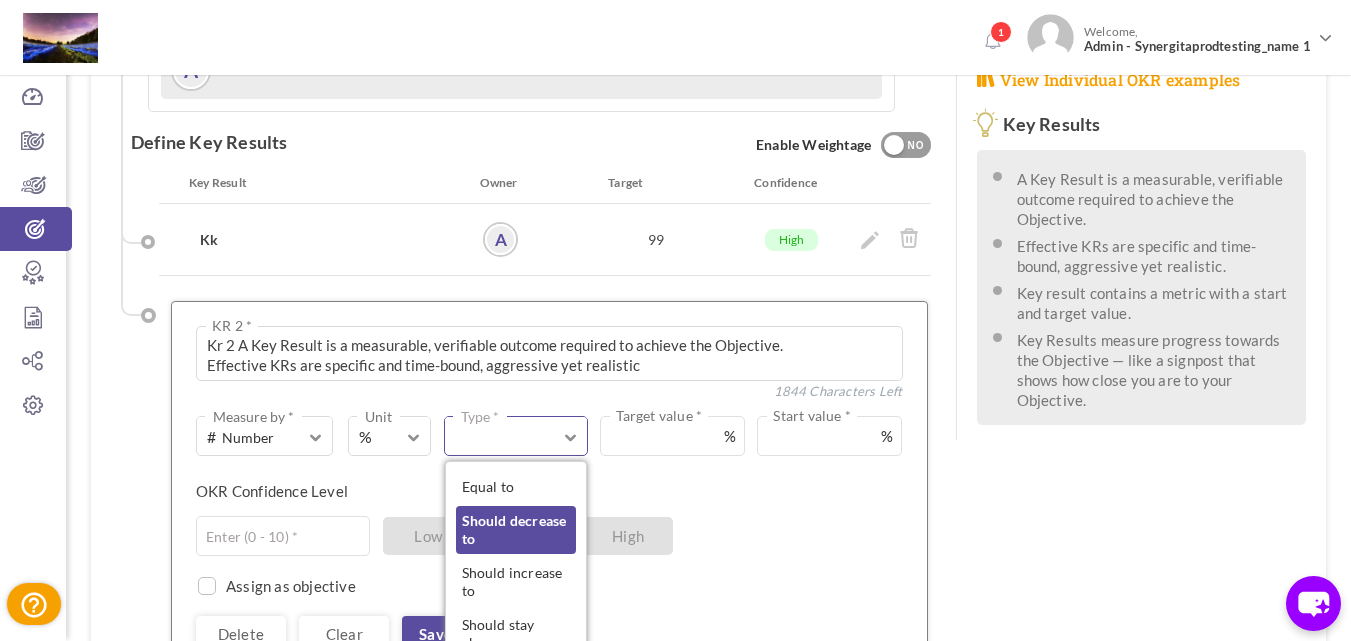 click on "Should decrease to" at bounding box center [516, 530] 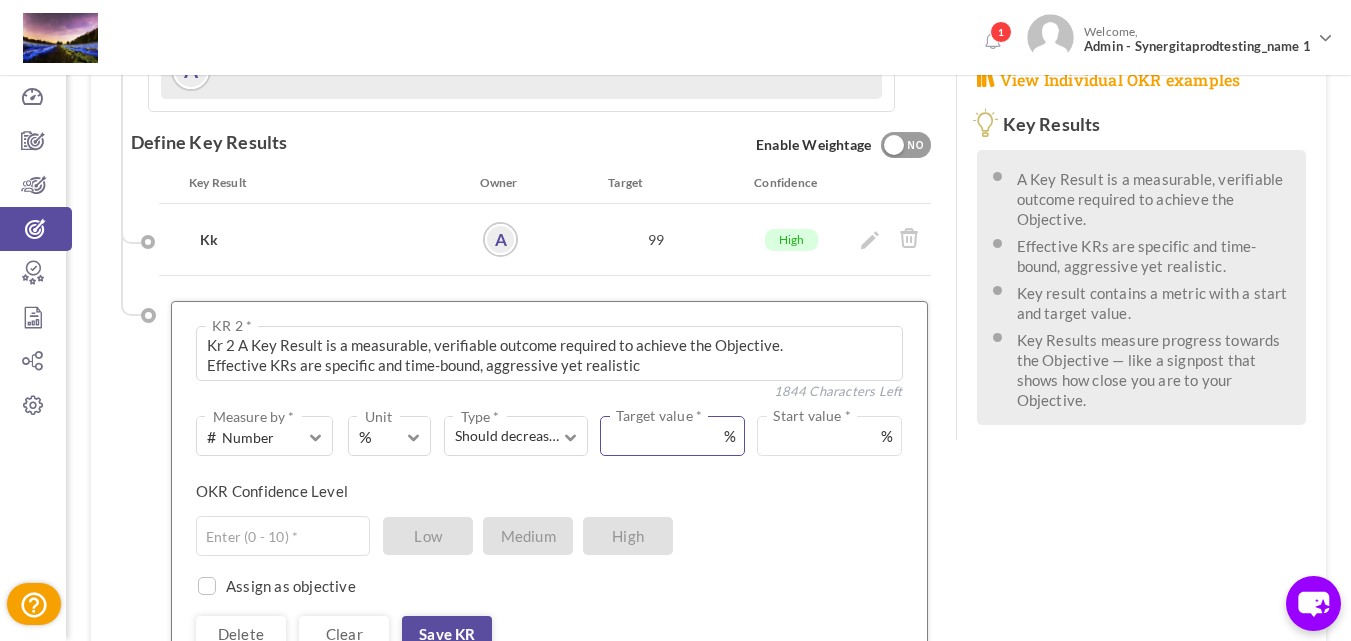 click at bounding box center (672, 436) 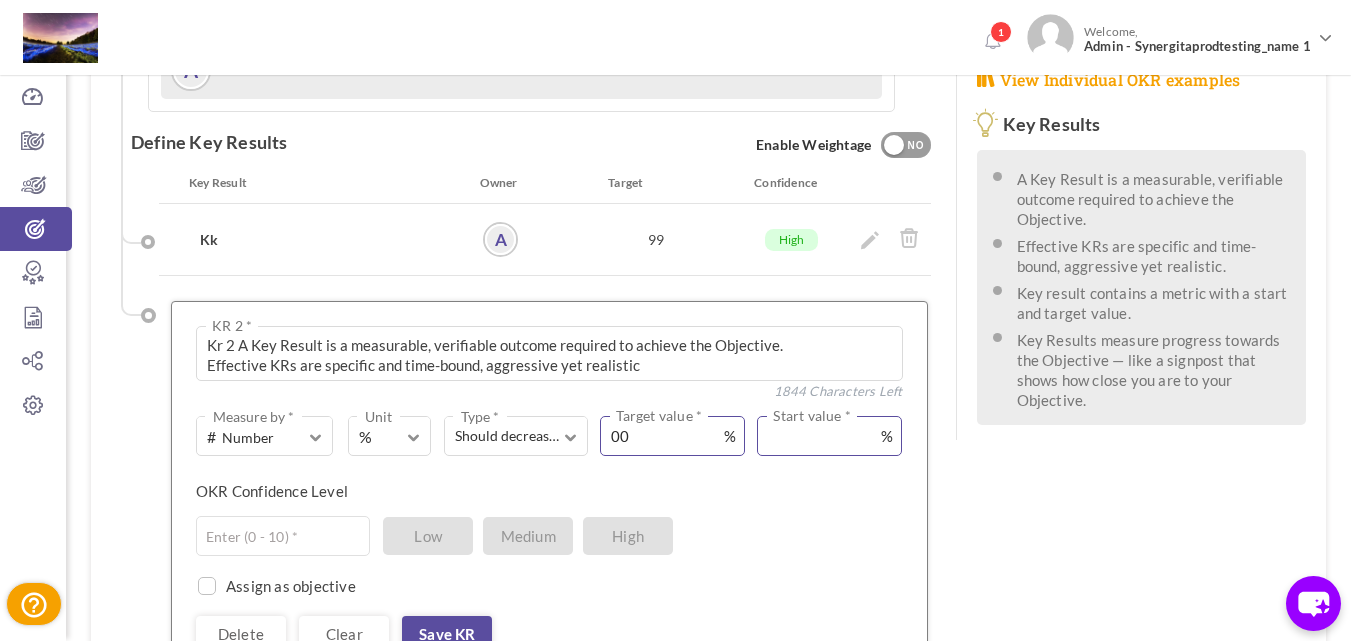 type on "0" 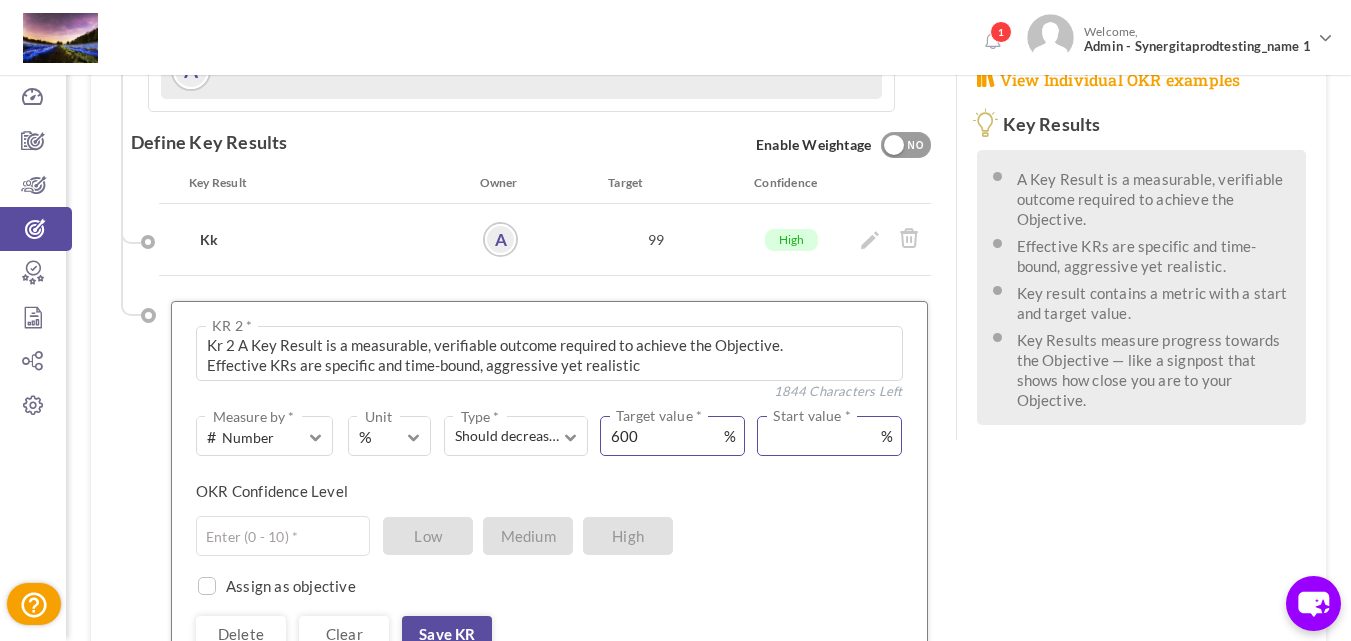 type on "600" 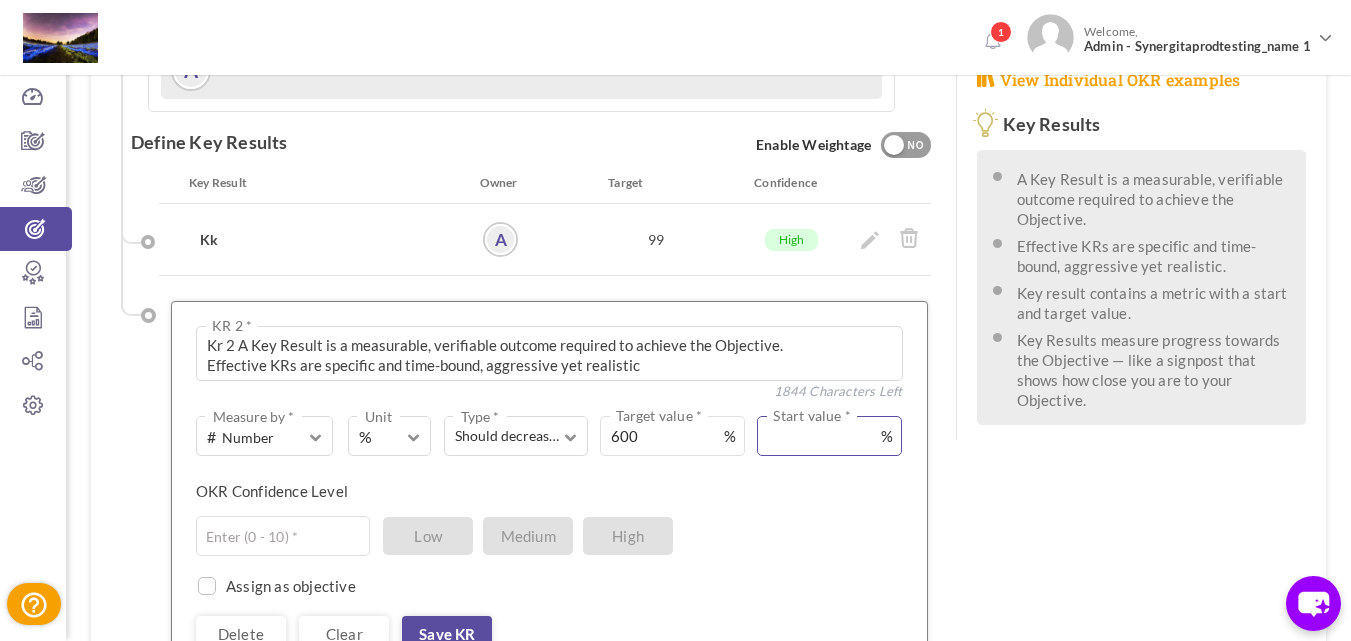 click at bounding box center (829, 436) 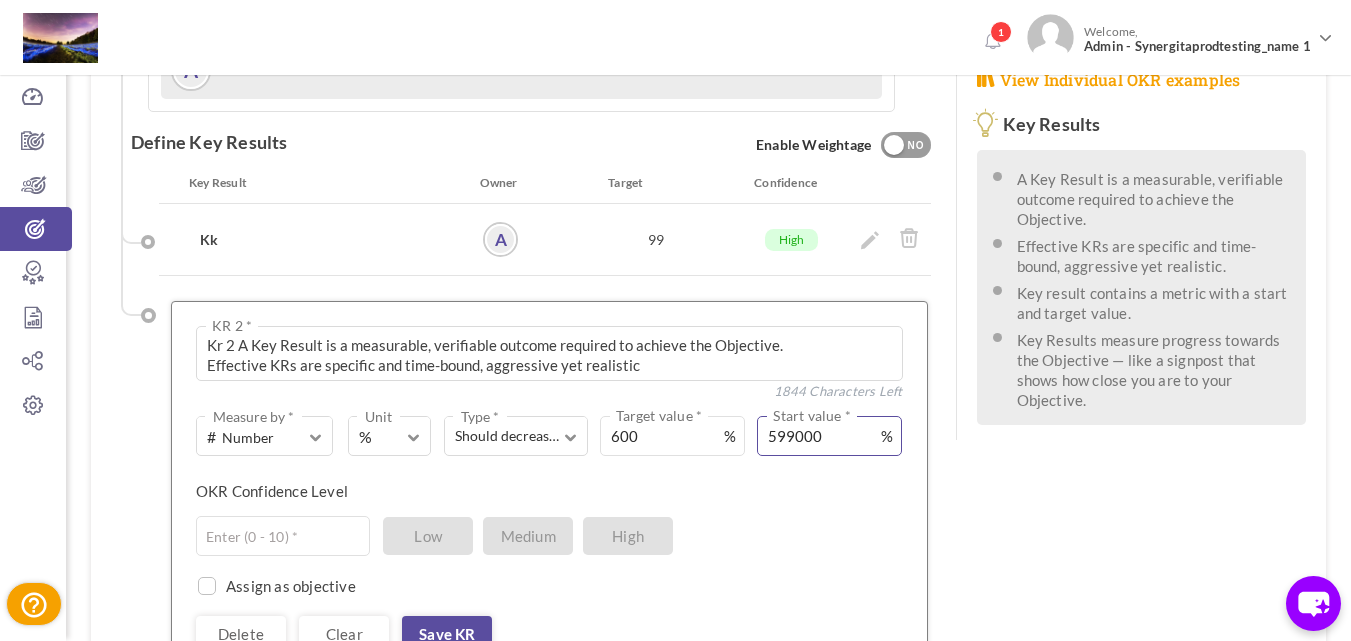 type on "599000" 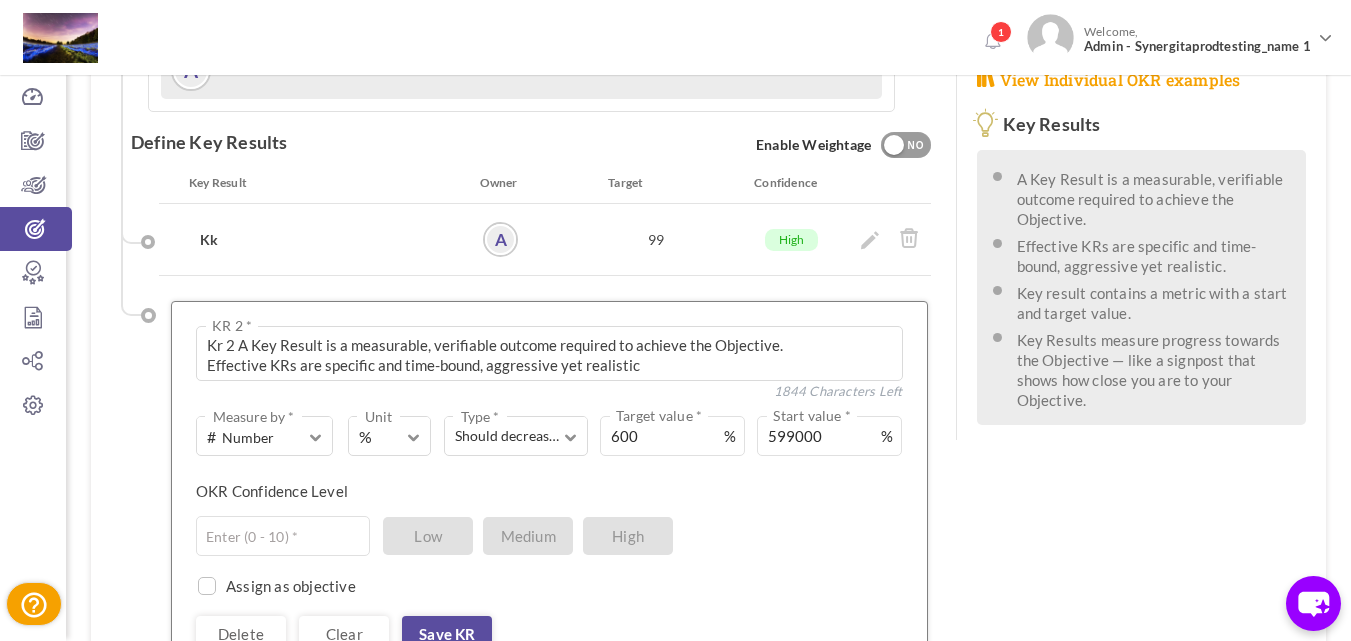 click on "Assign as objective                   Team        Individual                       Choose Owner *              View directory" at bounding box center [549, 576] 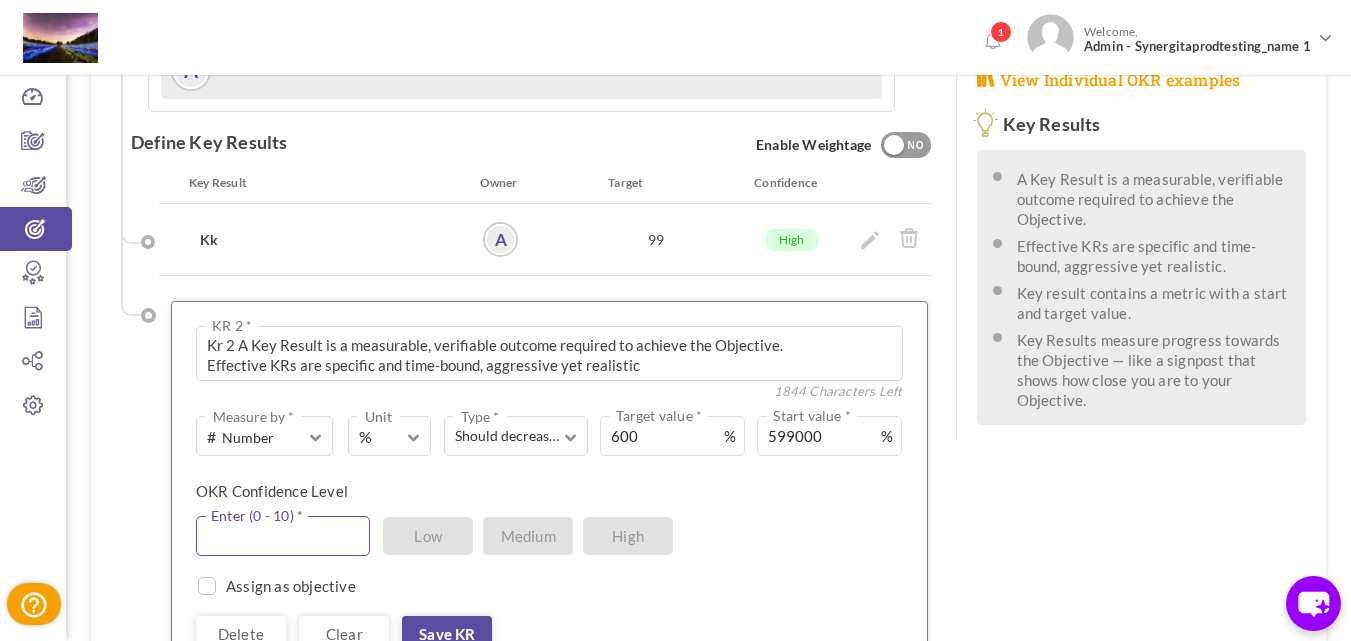 click at bounding box center (283, 536) 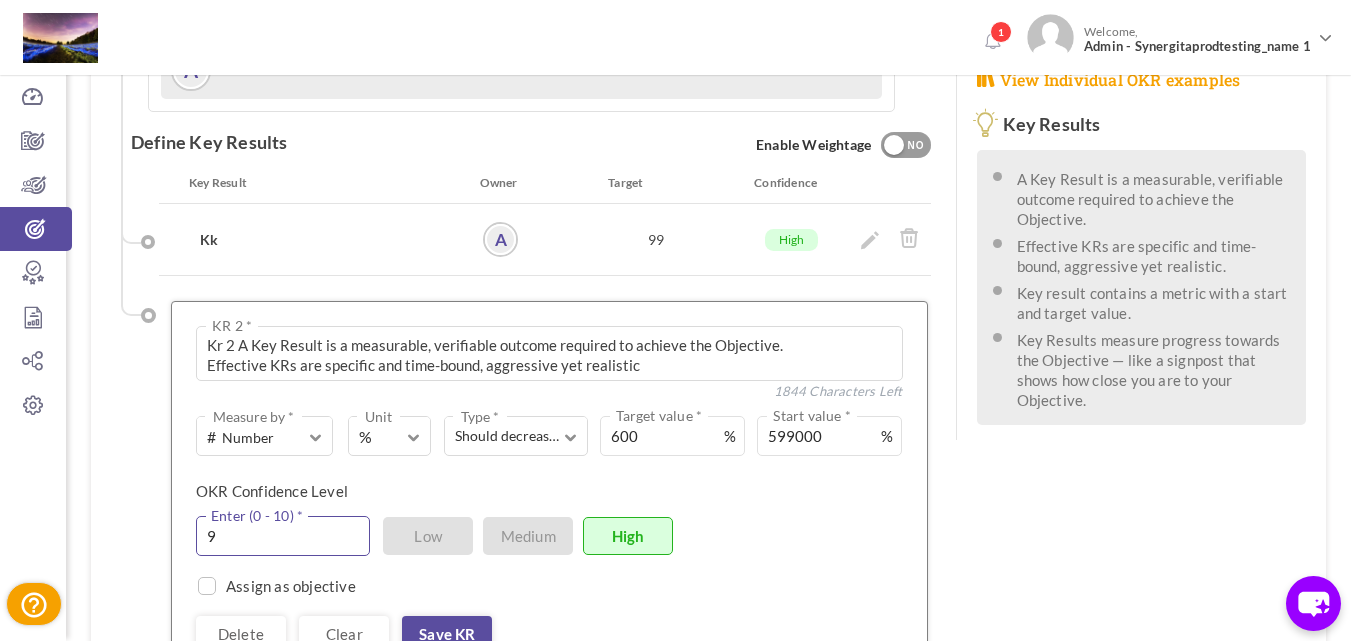 type on "9" 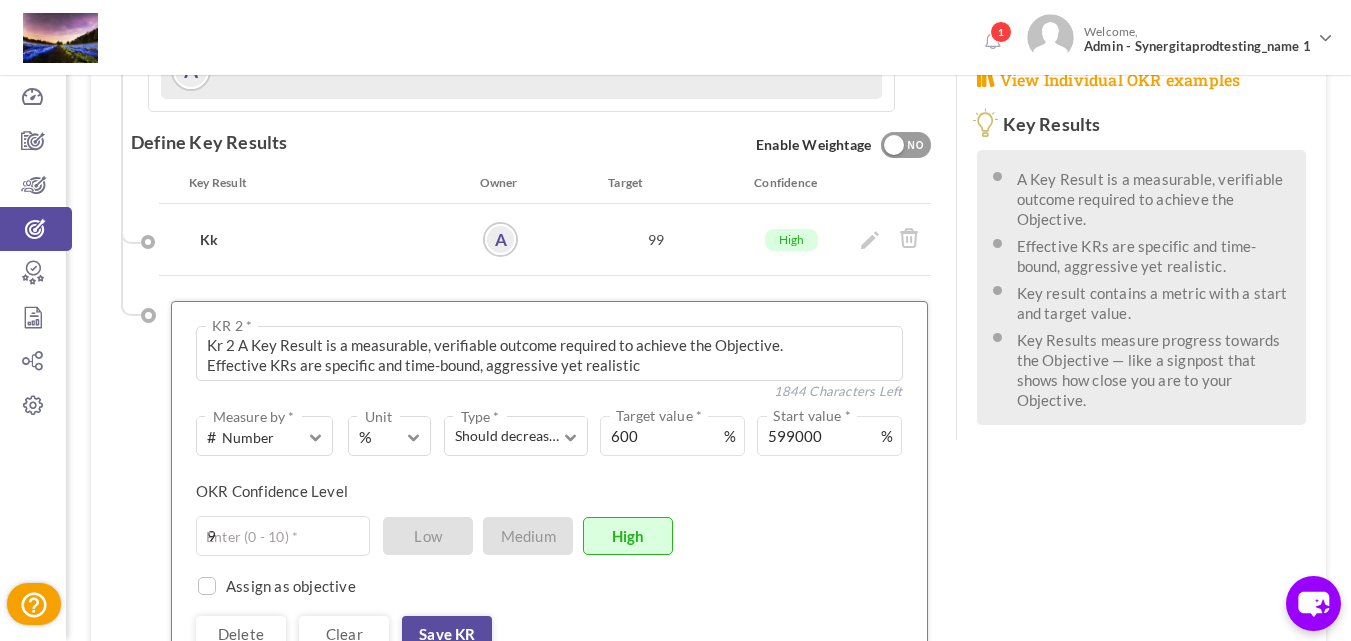 click on "Delete    Clear    Save KR" at bounding box center (549, 634) 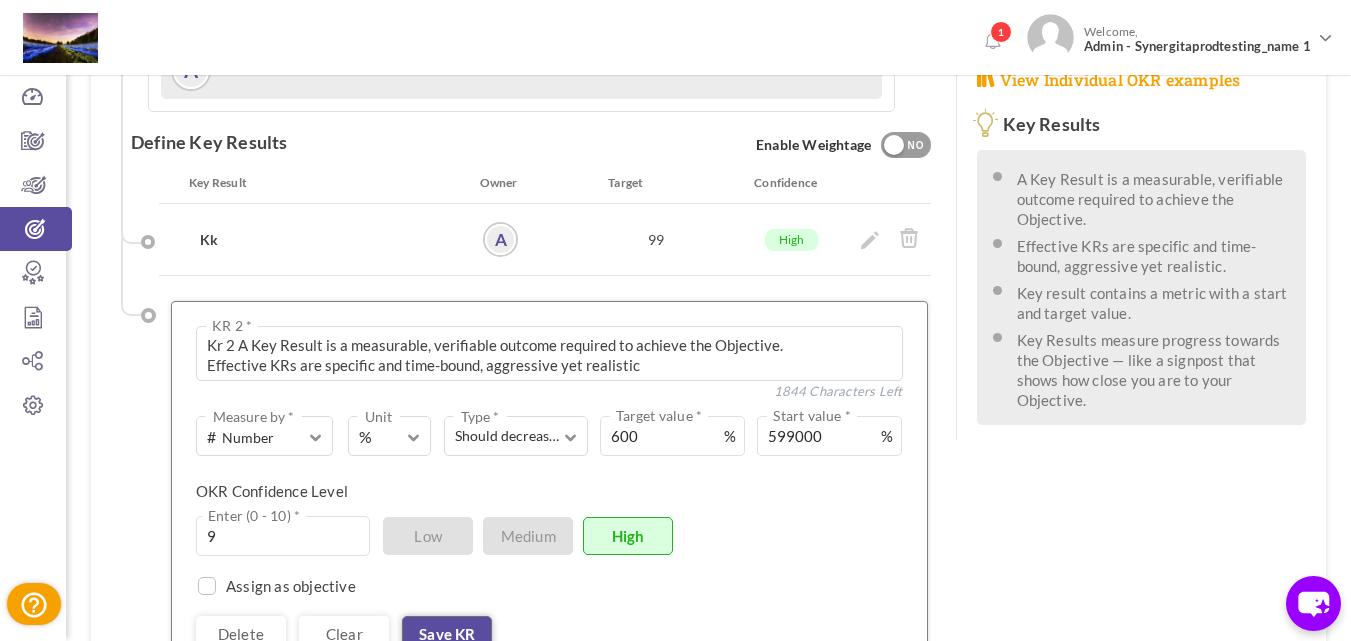click on "Save KR" at bounding box center [447, 634] 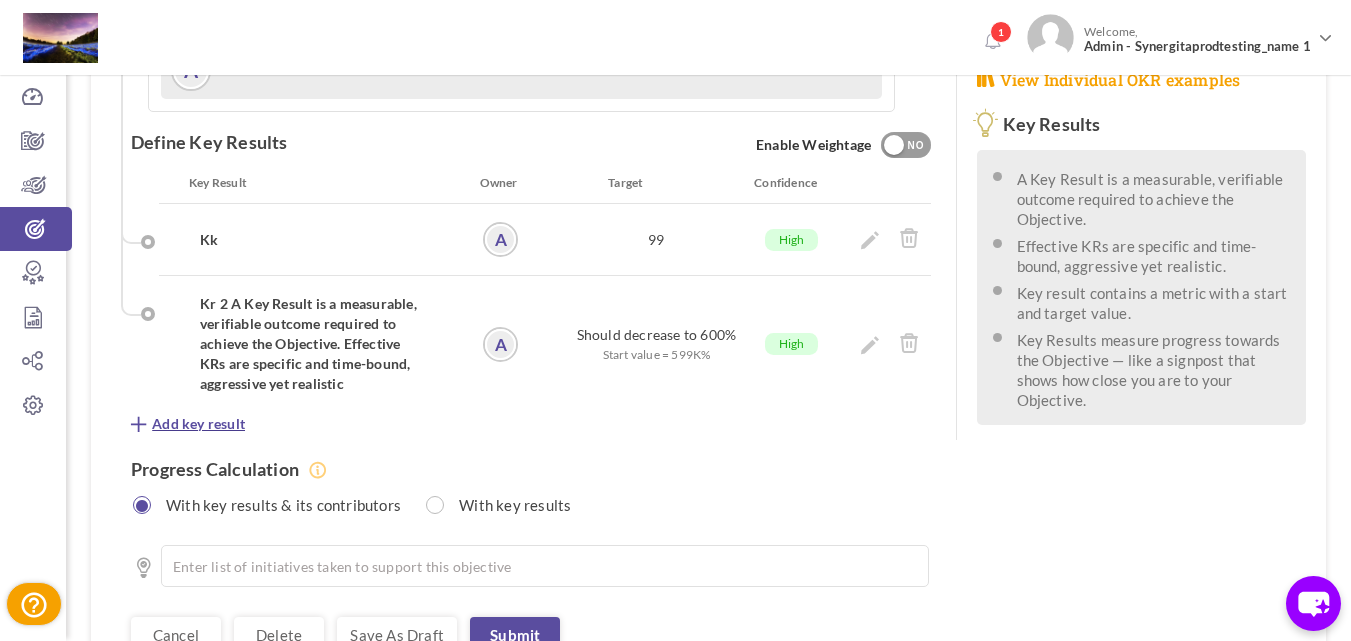 click on "Add key result" at bounding box center [198, 424] 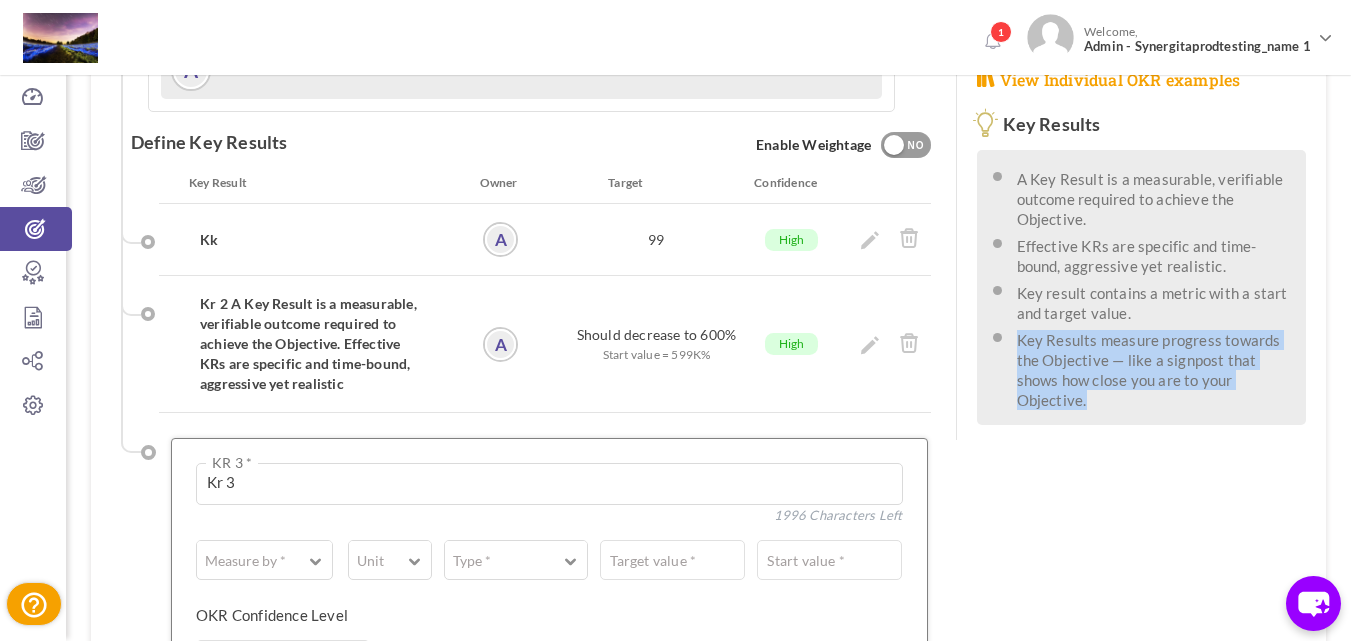 drag, startPoint x: 1101, startPoint y: 404, endPoint x: 1019, endPoint y: 335, distance: 107.16809 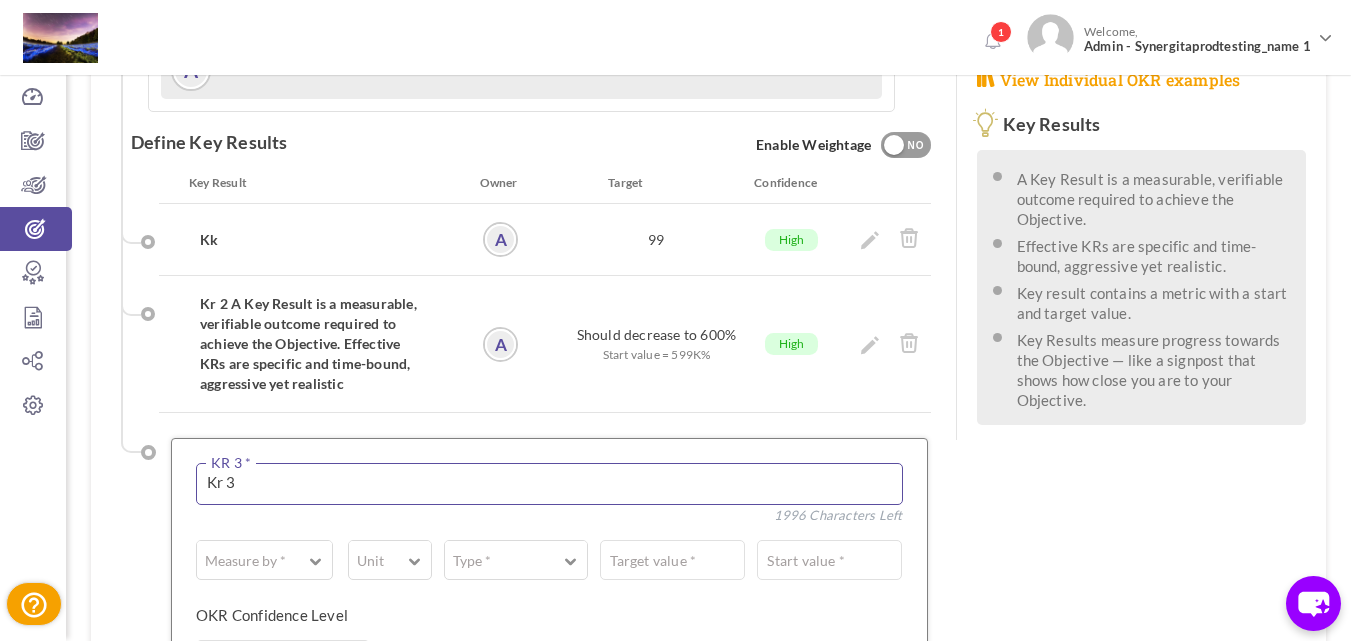 click on "Kr 3" at bounding box center (549, 484) 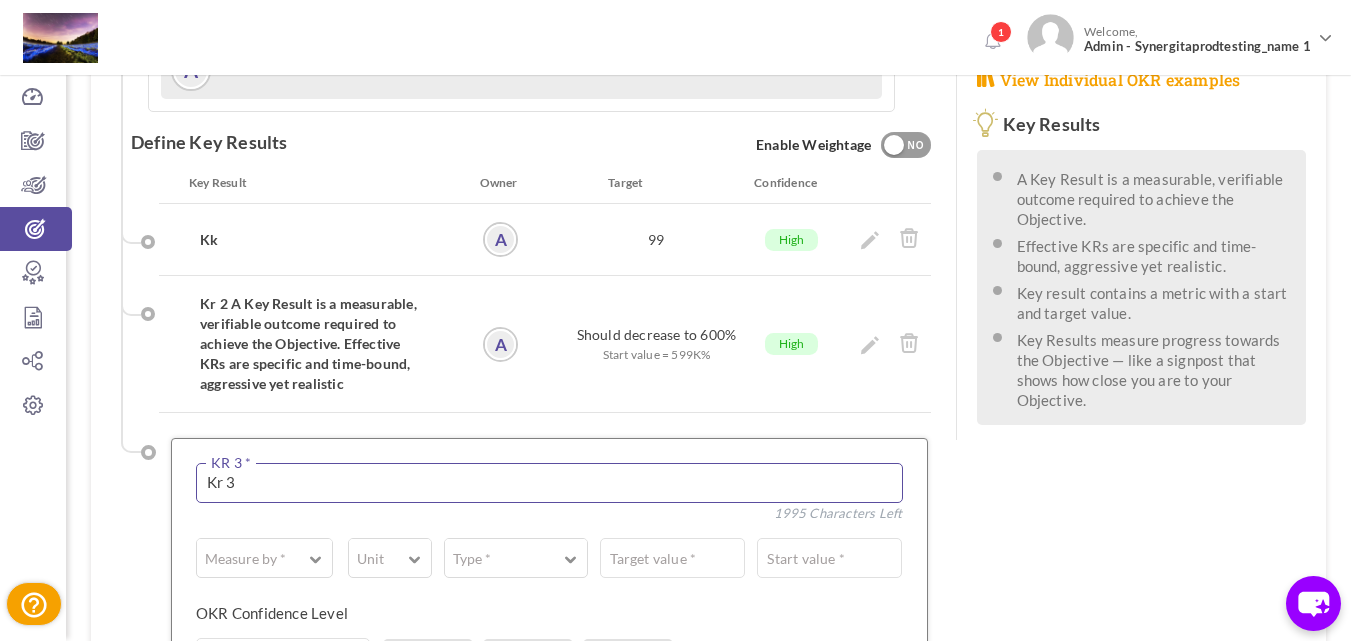 paste on "Key Results measure progress towards the Objective — like a signpost that shows how close you are to your Objective." 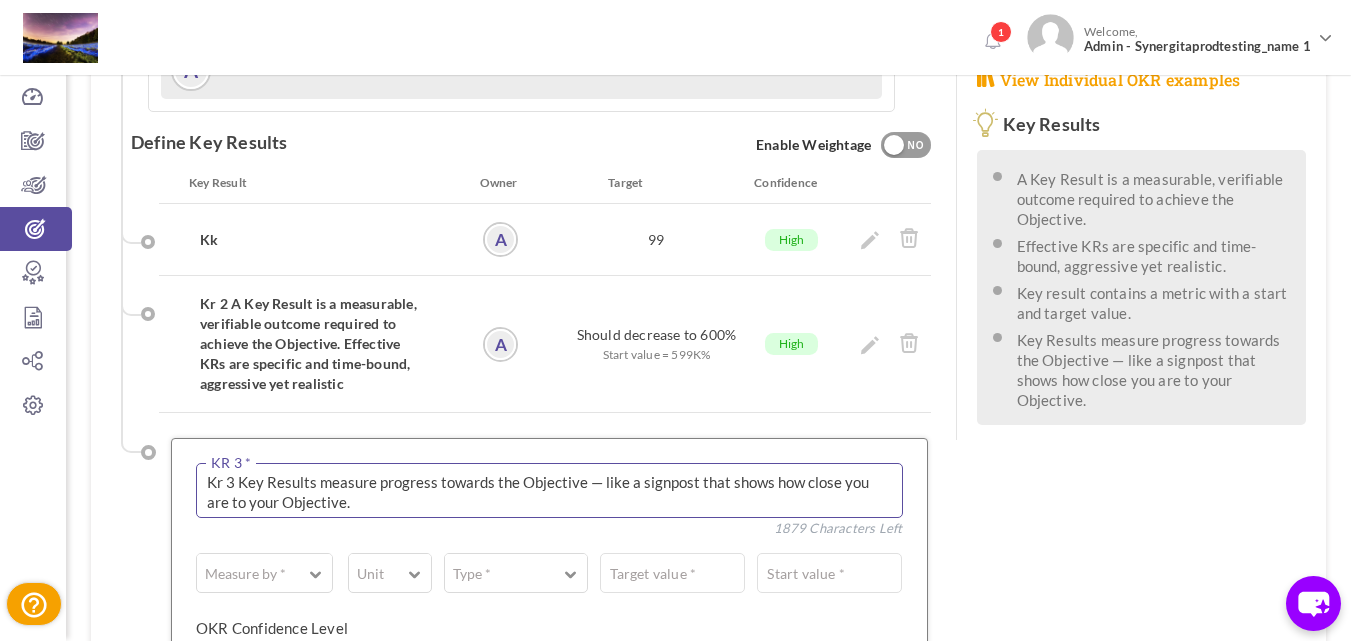 scroll, scrollTop: 0, scrollLeft: 0, axis: both 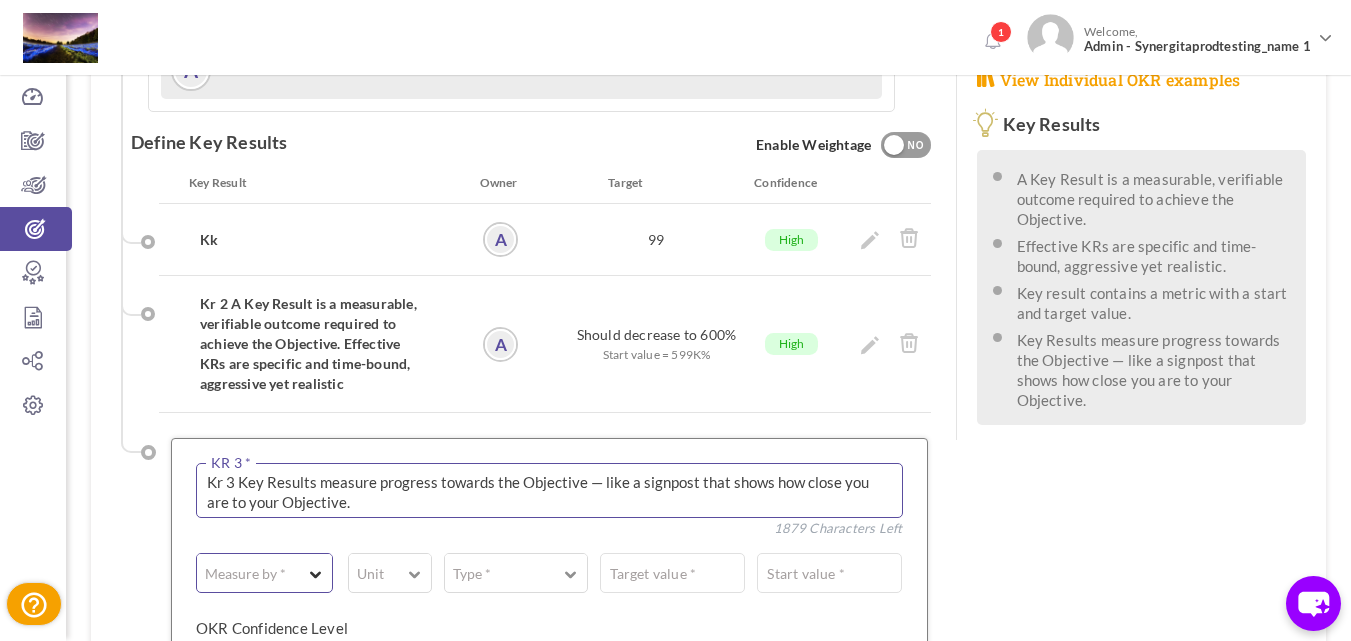 type on "Kr 3 Key Results measure progress towards the Objective — like a signpost that shows how close you are to your Objective." 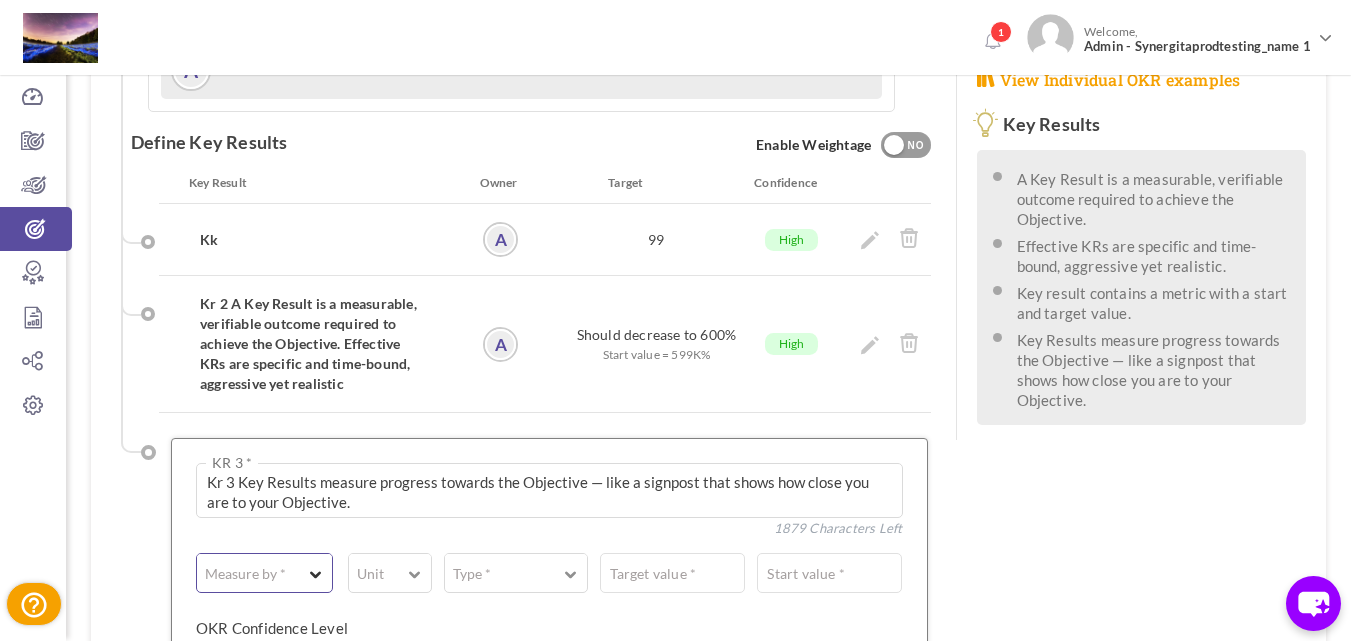 click at bounding box center [316, 569] 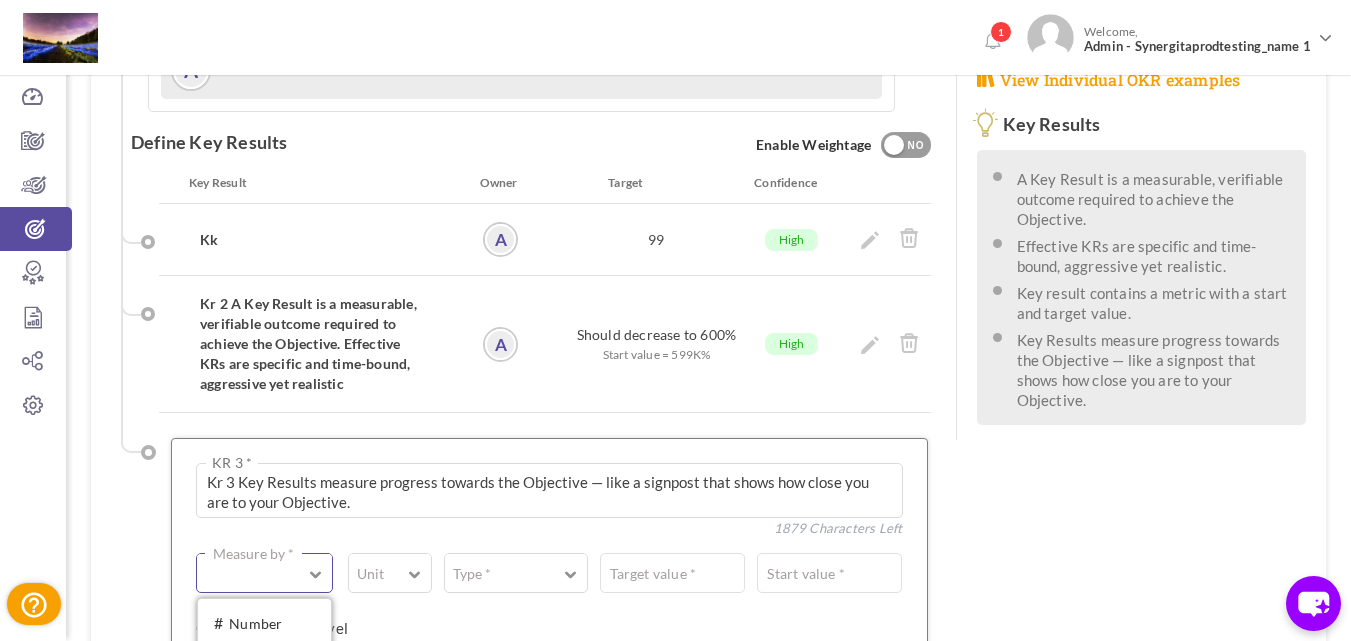 click on "☑ Boolean" at bounding box center (264, 689) 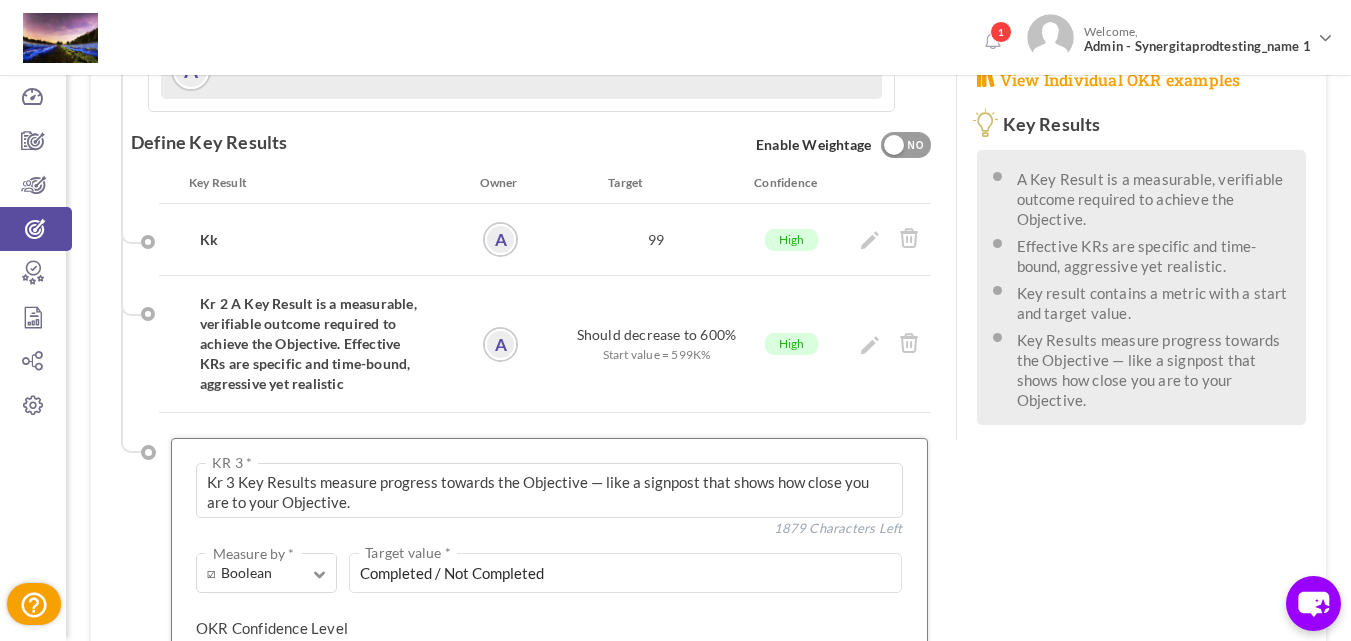 click at bounding box center [283, 673] 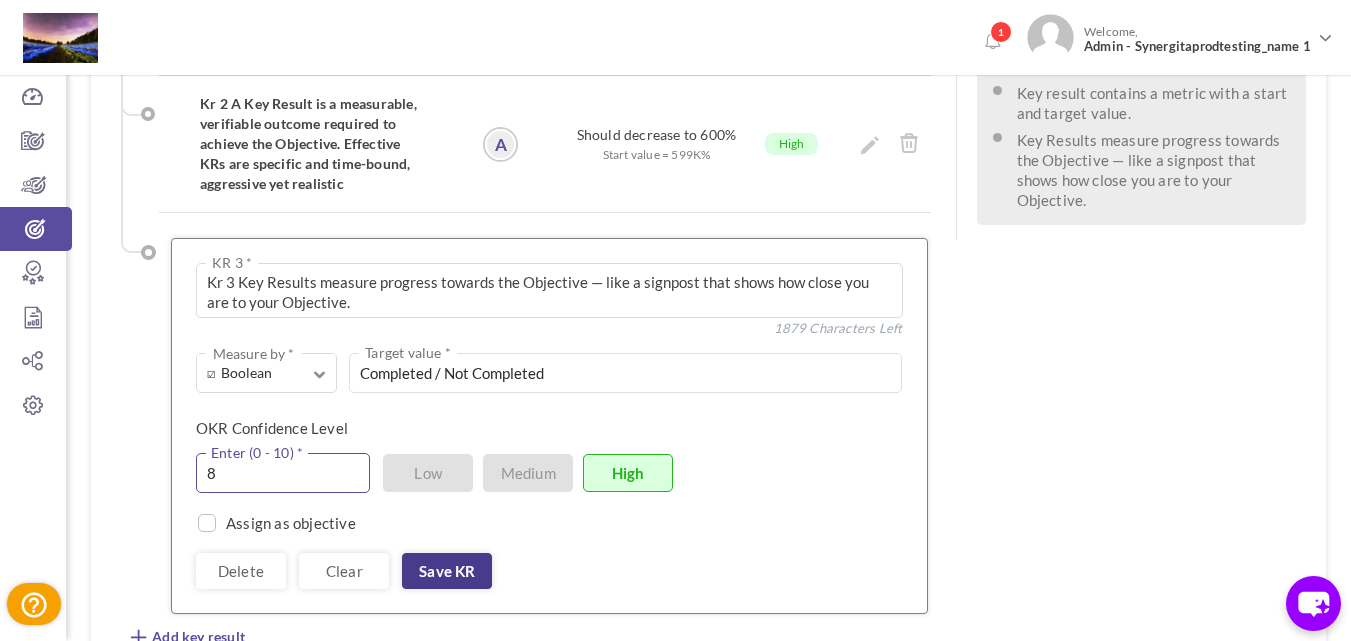 type on "8" 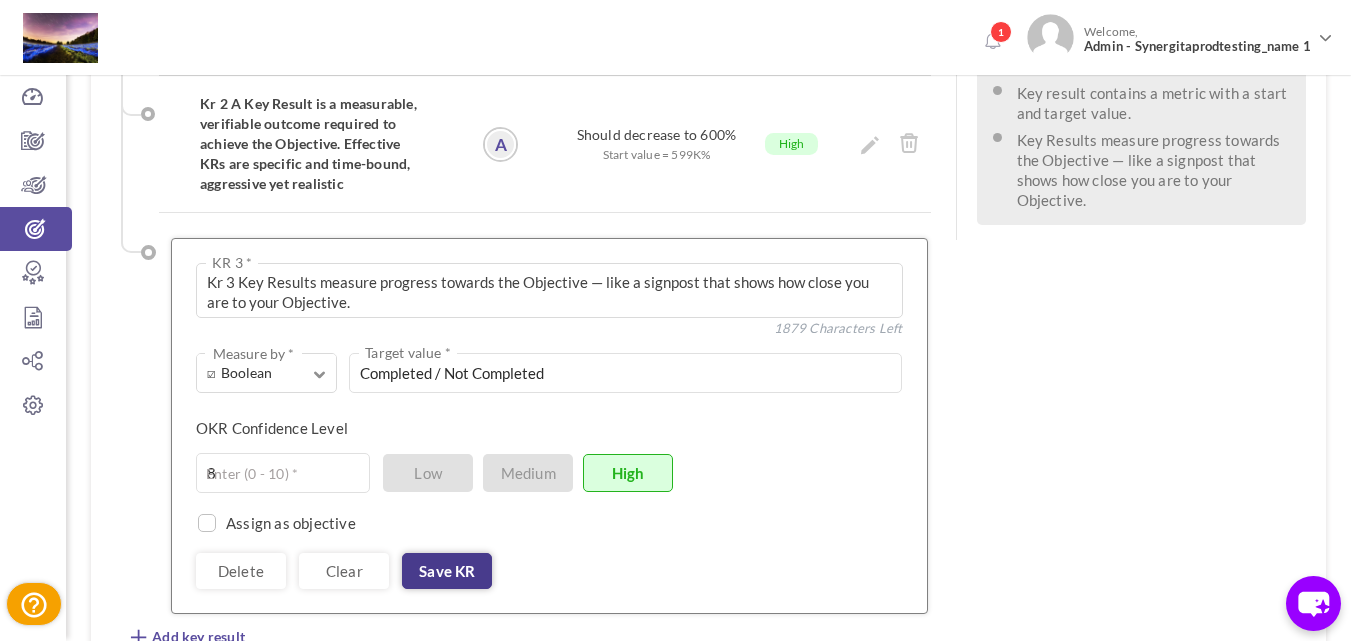 click on "Save KR" at bounding box center (447, 571) 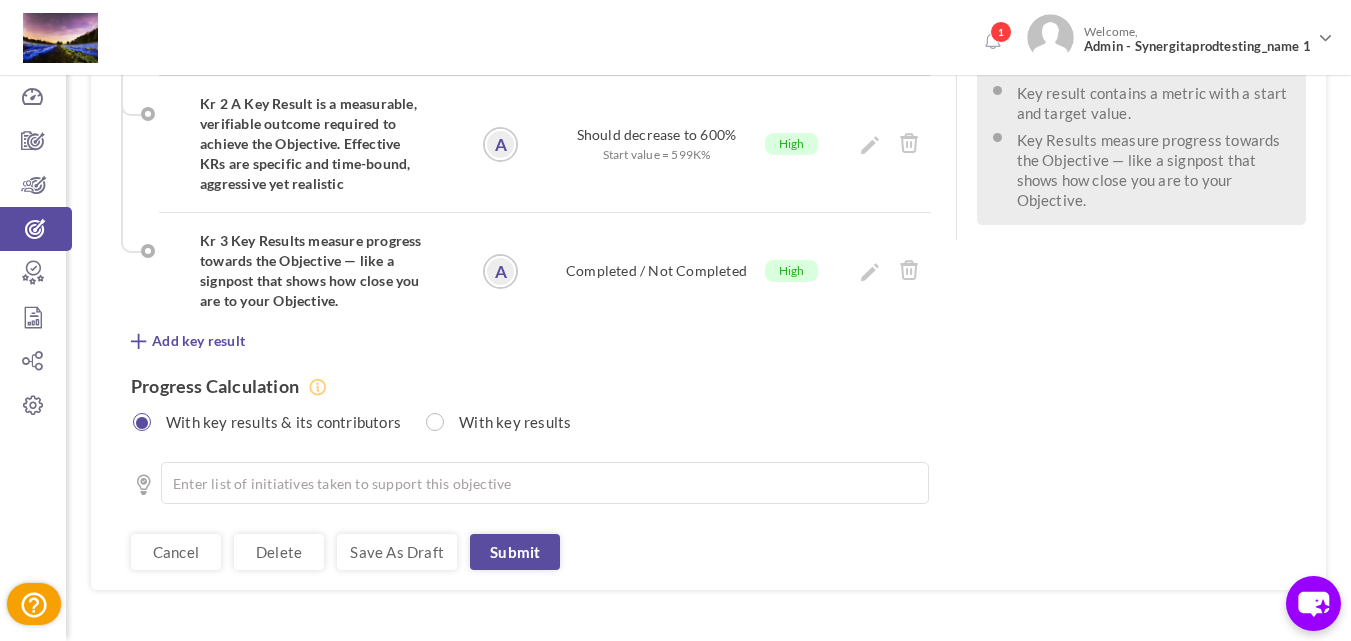scroll, scrollTop: 767, scrollLeft: 0, axis: vertical 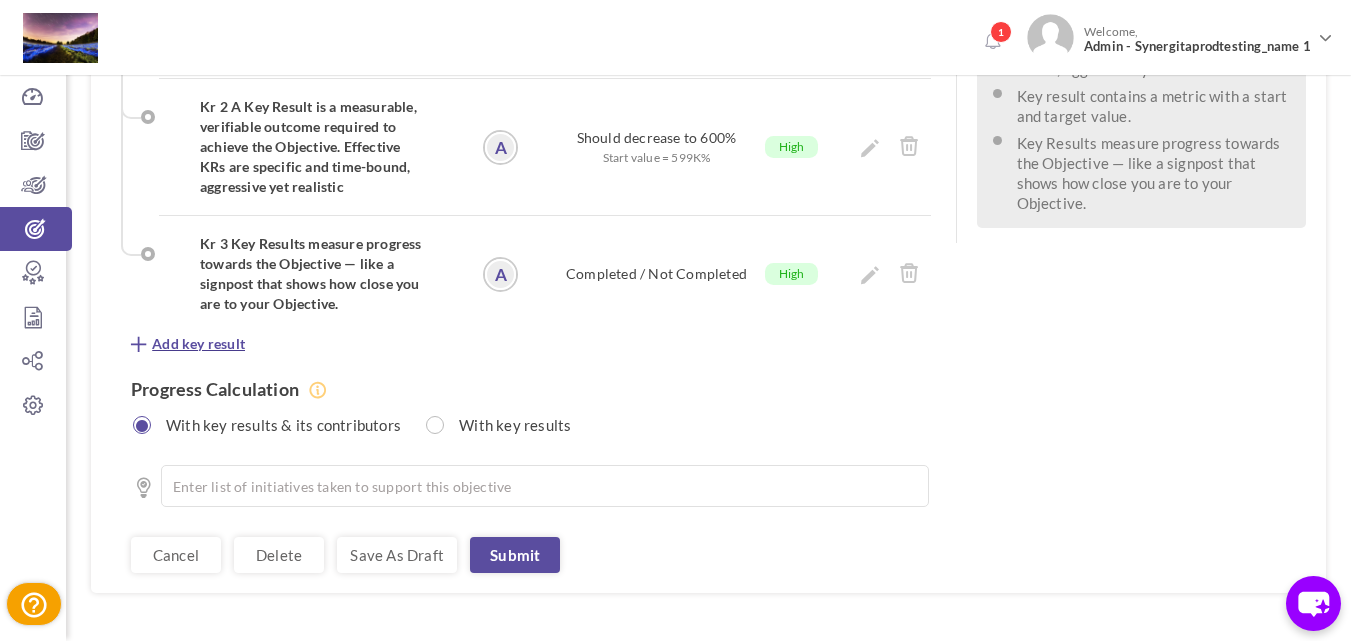 click on "Add key result" at bounding box center (198, 344) 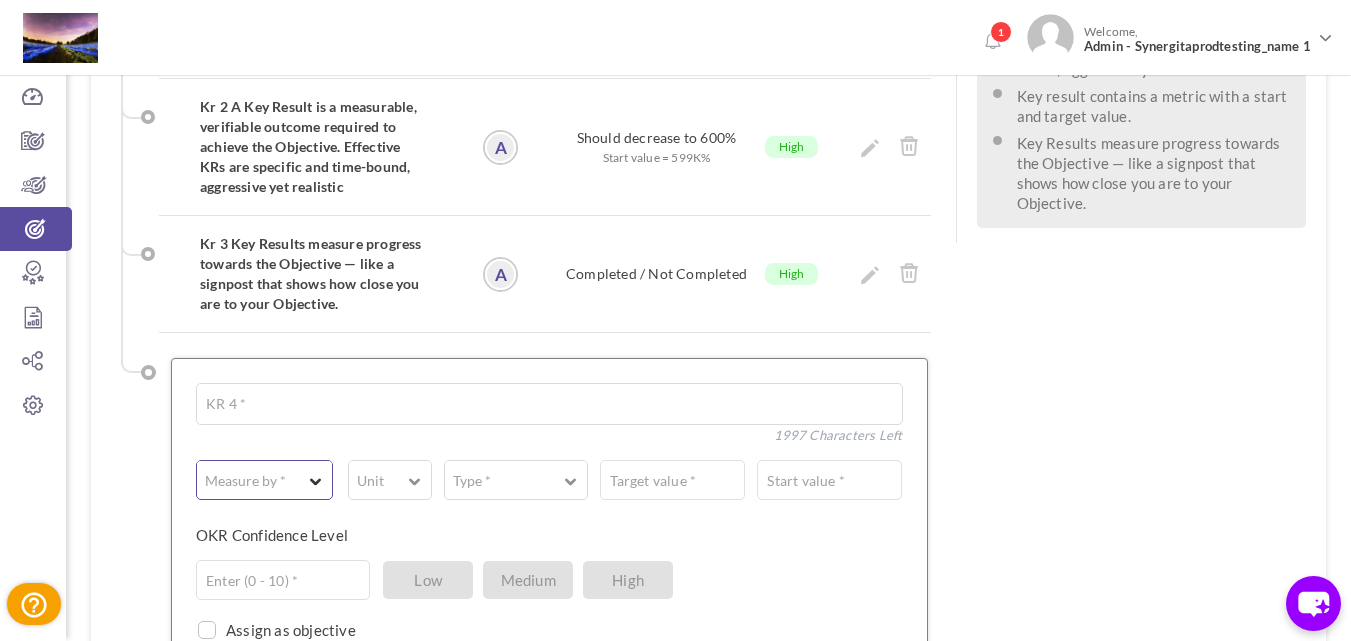 type on "Kr4" 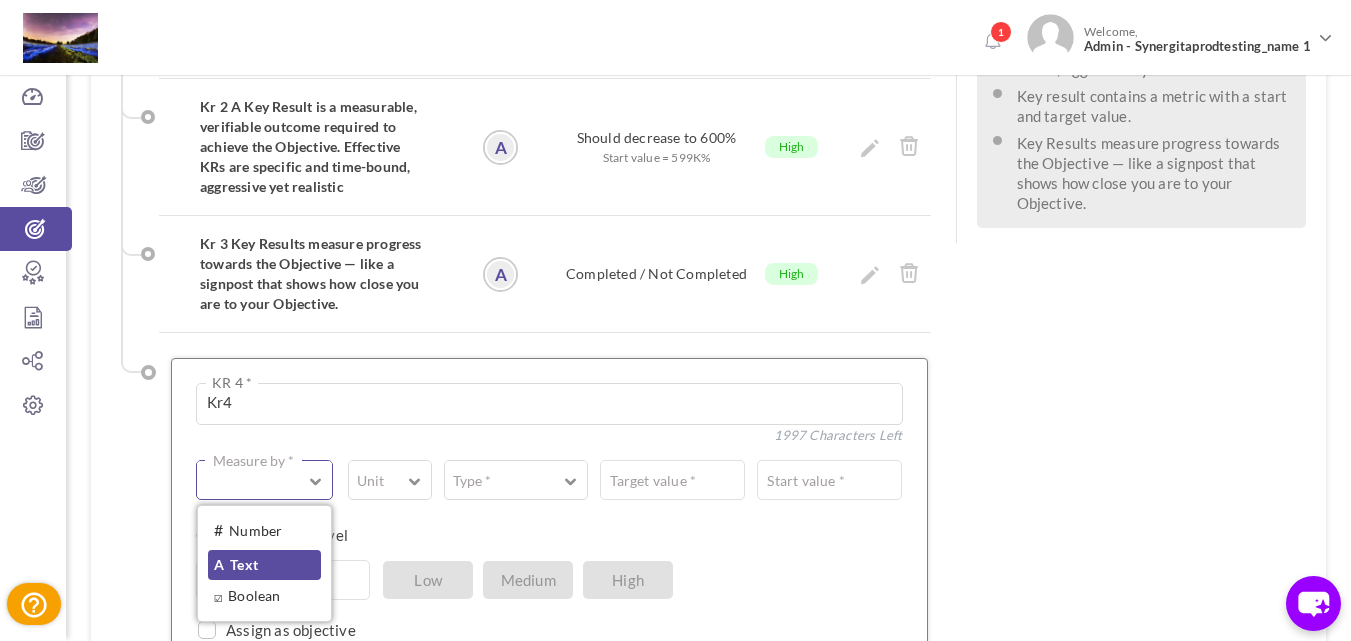 click on "A Text" at bounding box center (264, 565) 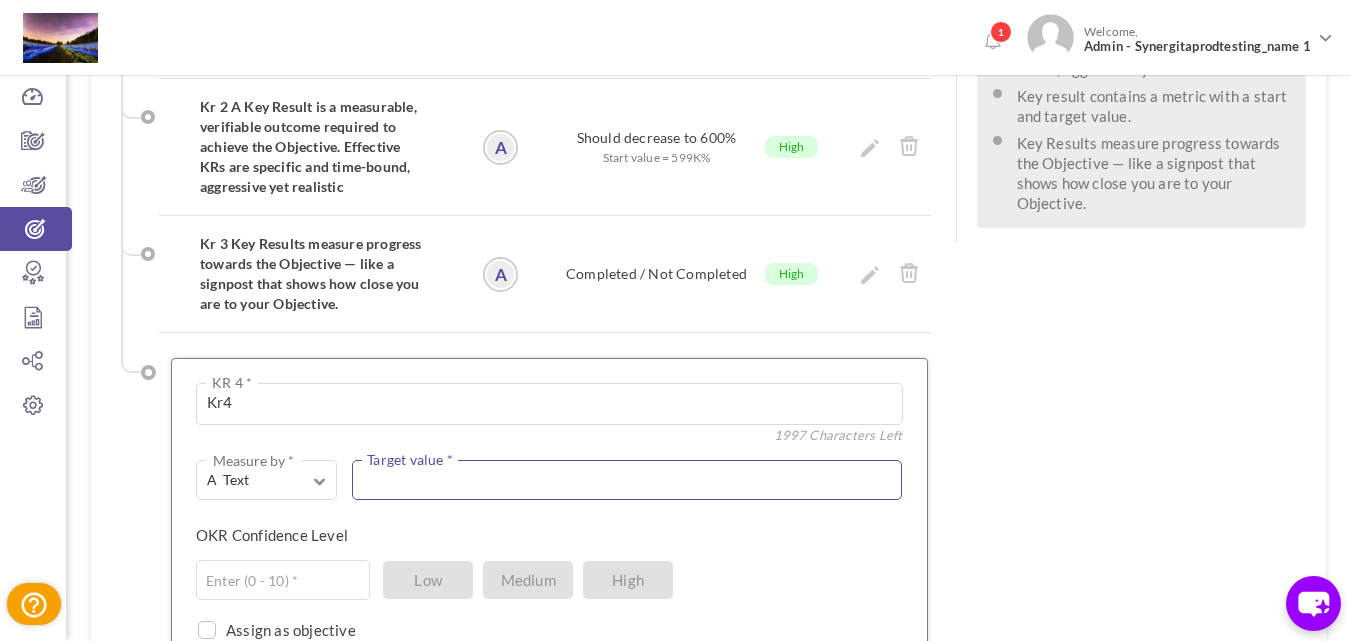 click at bounding box center [627, 480] 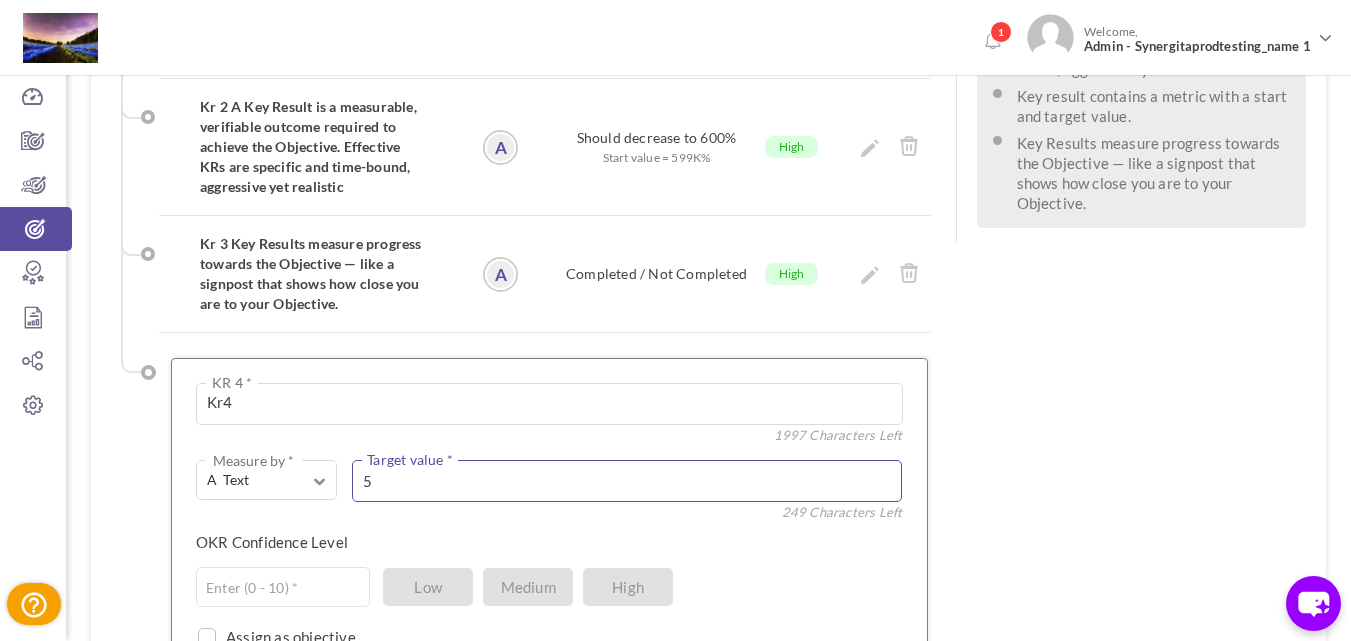 paste on "Key Results measure progress towards the Objective — like a signpost that shows how close you are to your Objective." 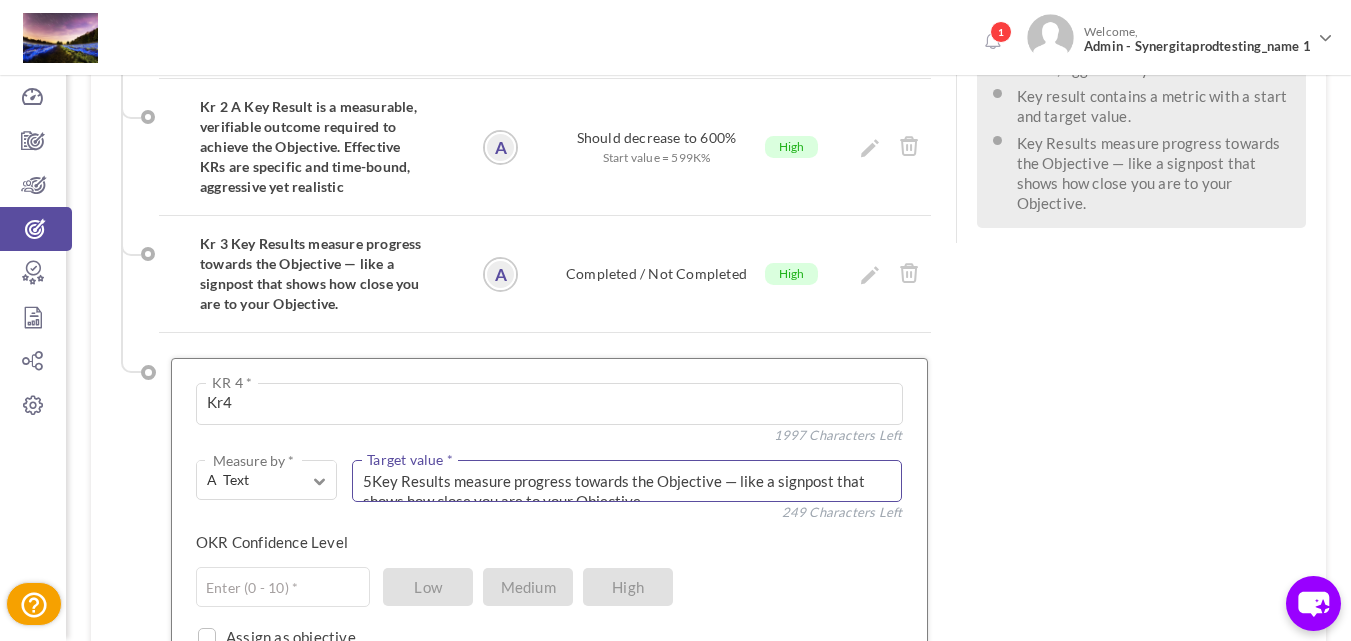 scroll, scrollTop: 9, scrollLeft: 0, axis: vertical 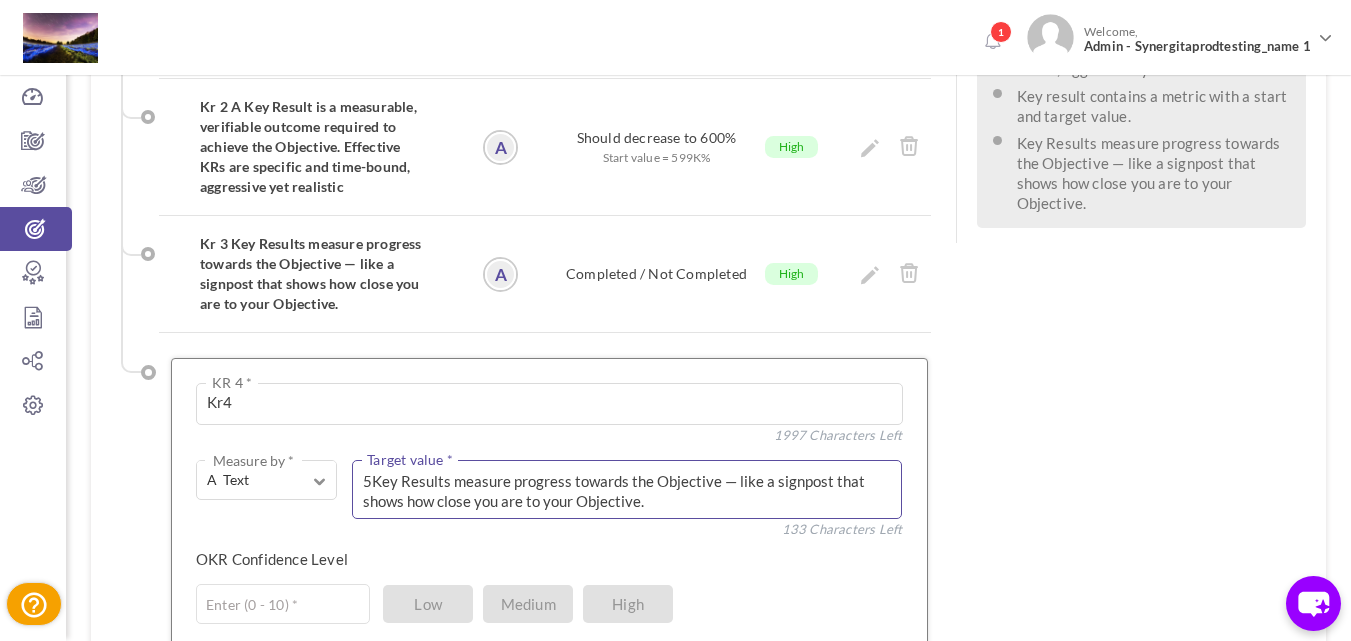 paste on "Key Results measure progress towards the Objective — like a signpost that shows how close you are to your Objective." 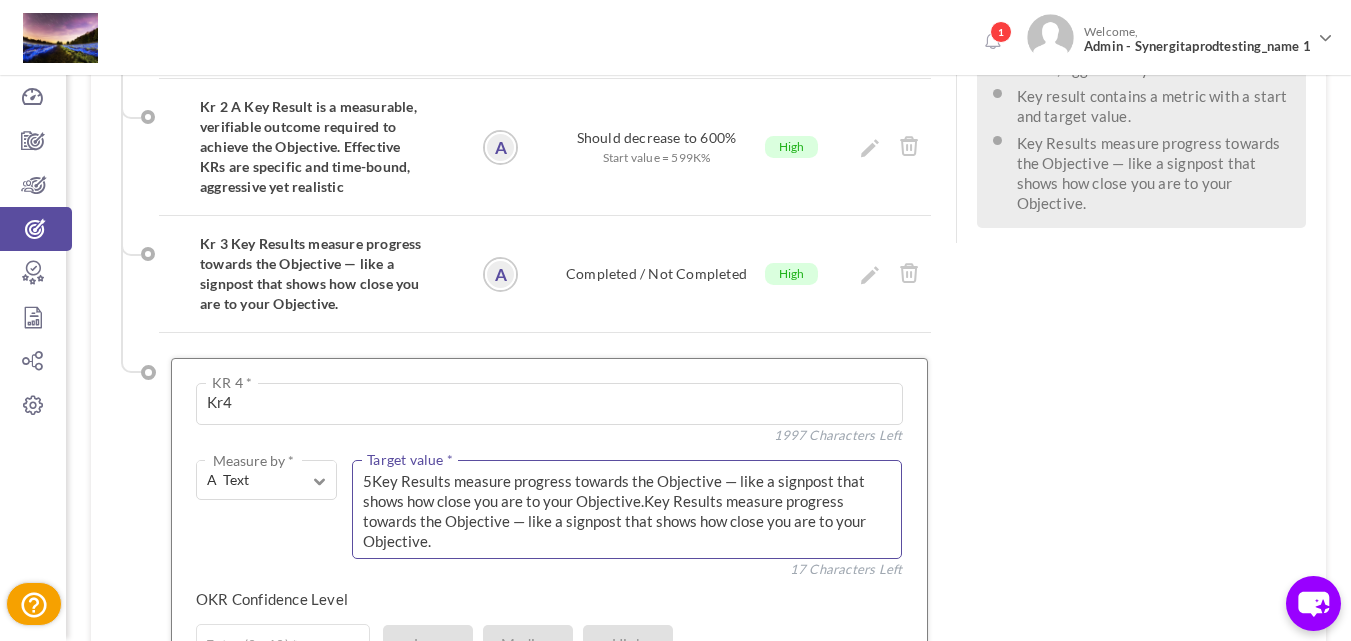 paste on "Key Results measu" 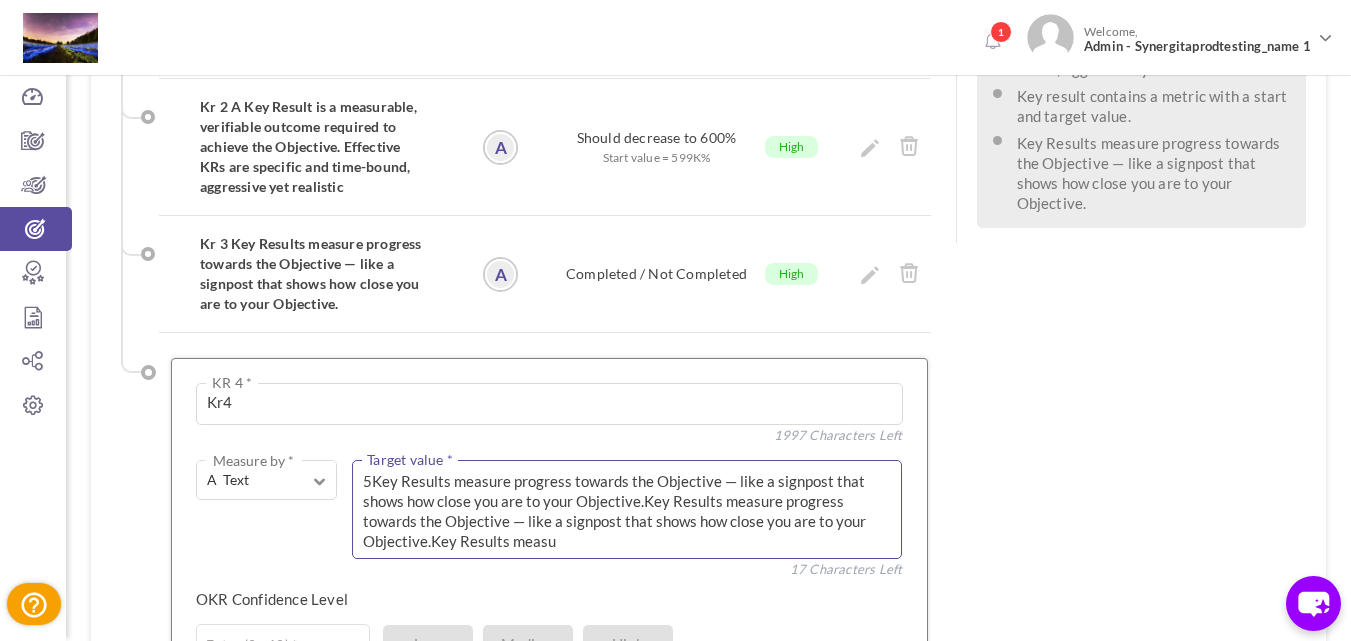 paste 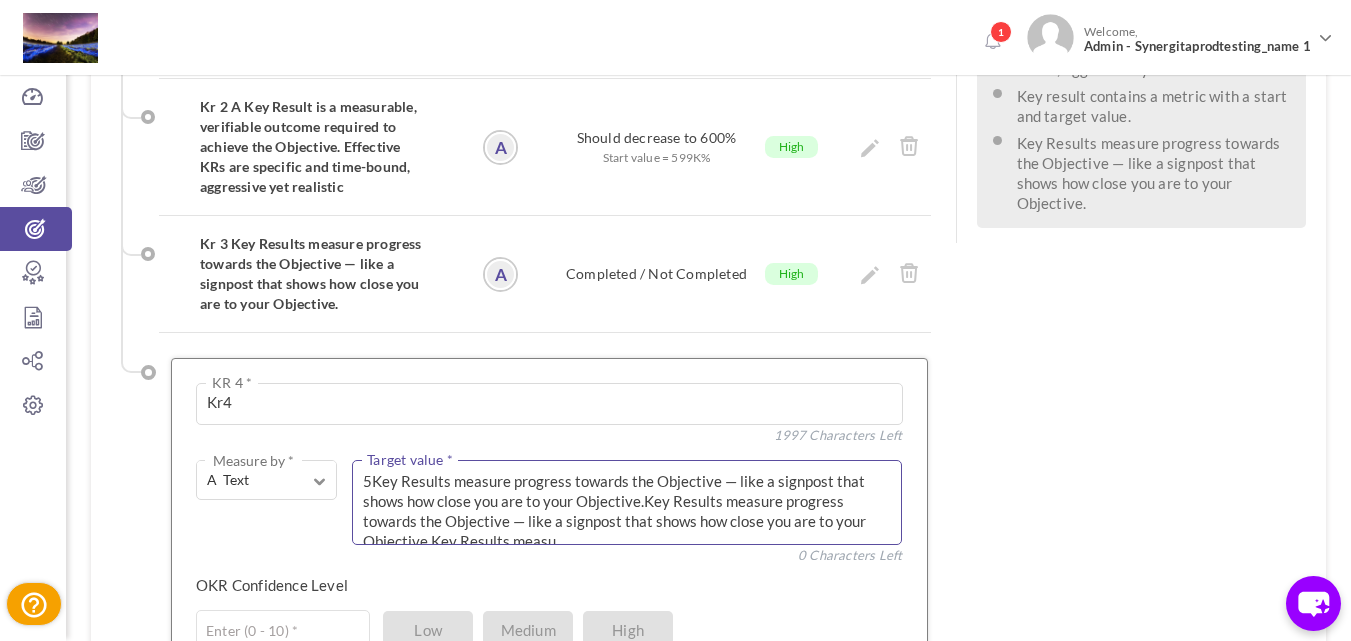 scroll, scrollTop: 0, scrollLeft: 0, axis: both 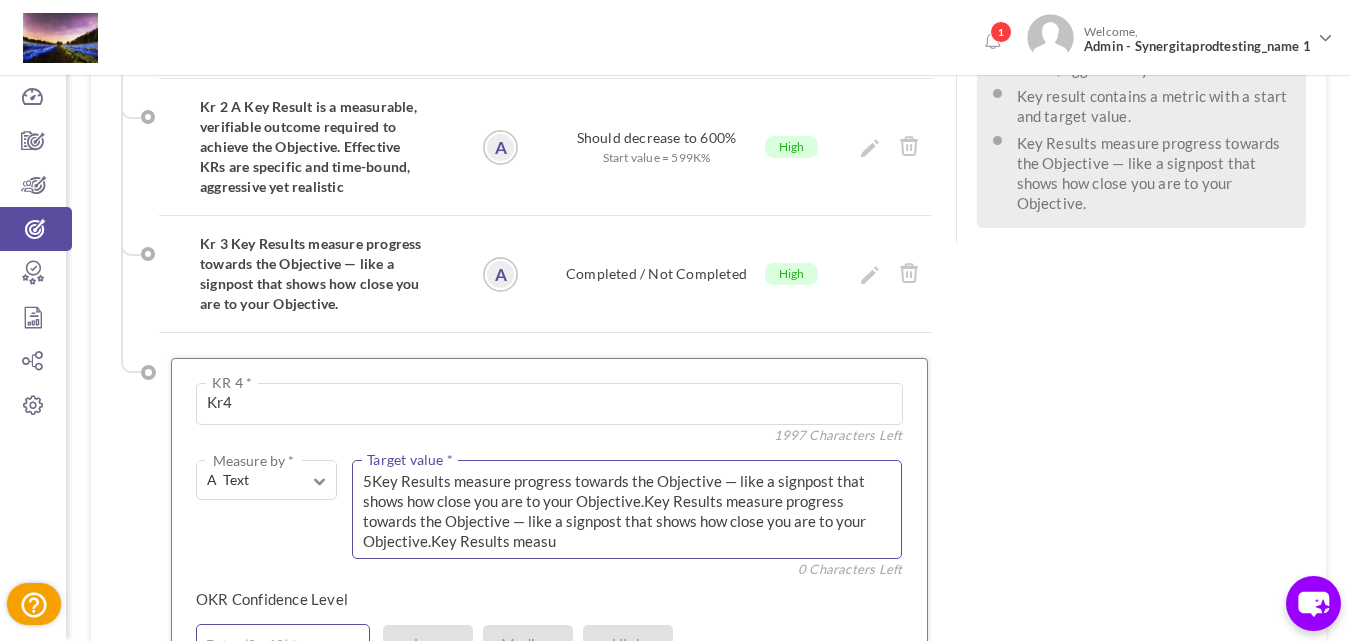 type on "5Key Results measure progress towards the Objective — like a signpost that shows how close you are to your Objective.Key Results measure progress towards the Objective — like a signpost that shows how close you are to your Objective.Key Results measu" 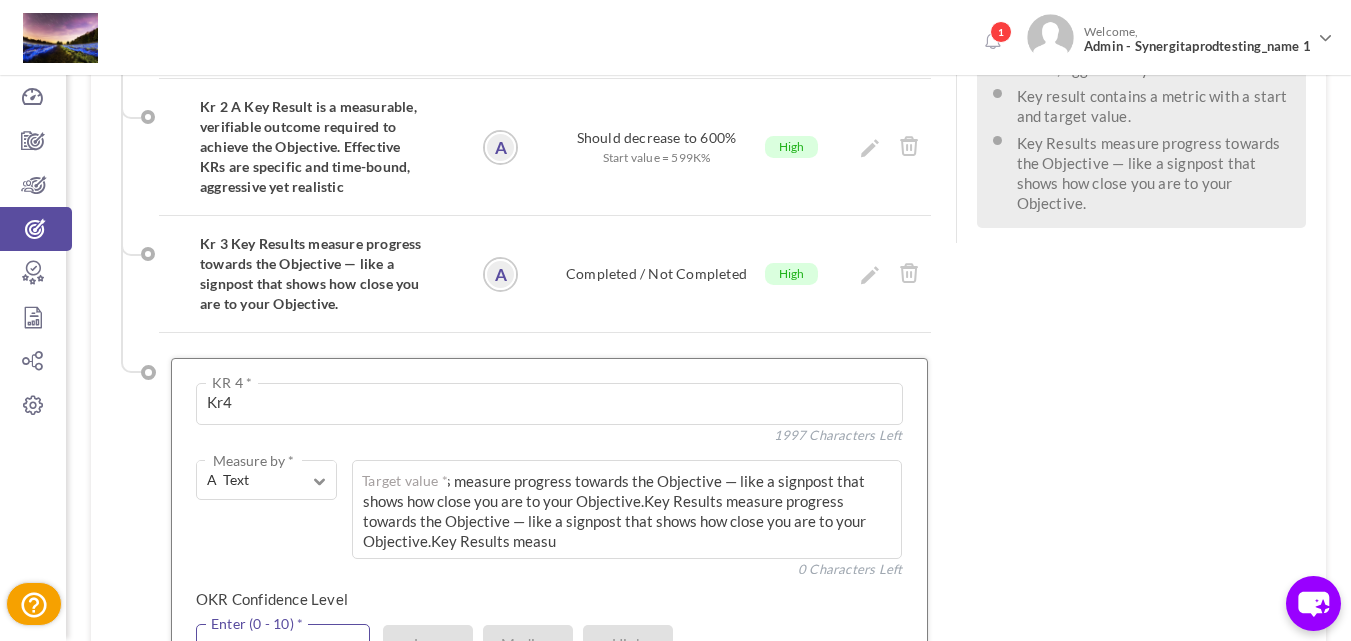 click at bounding box center [283, 644] 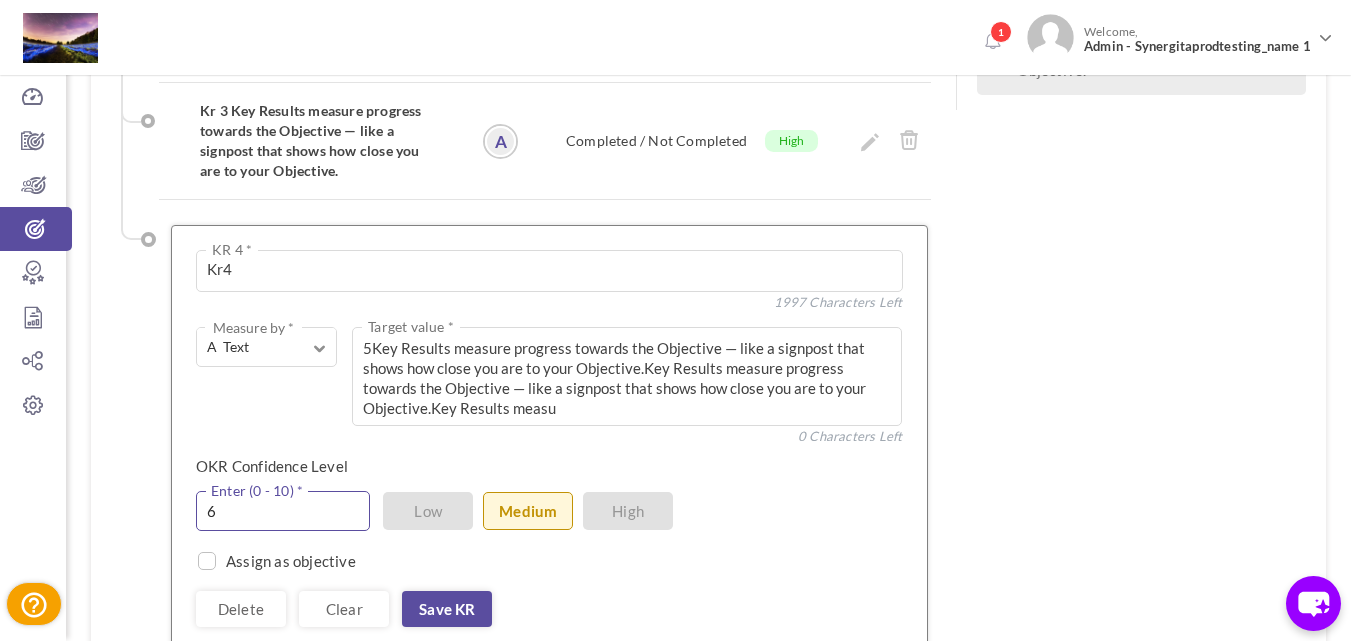 scroll, scrollTop: 967, scrollLeft: 0, axis: vertical 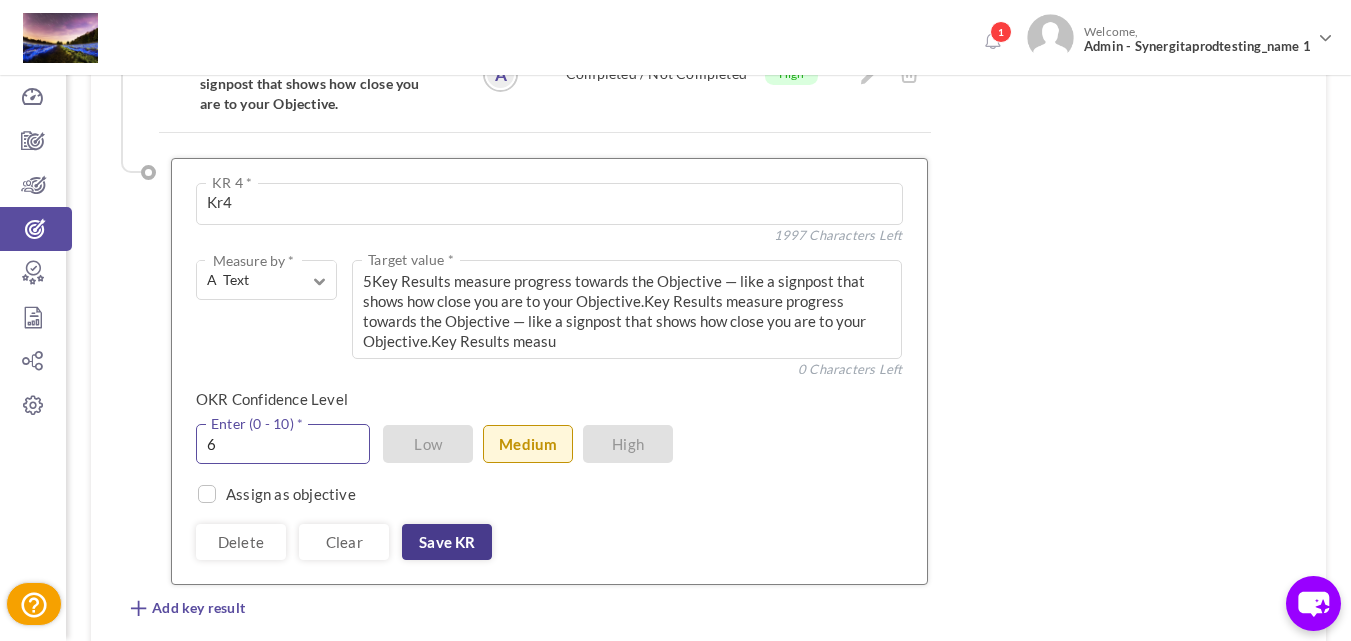 type on "6" 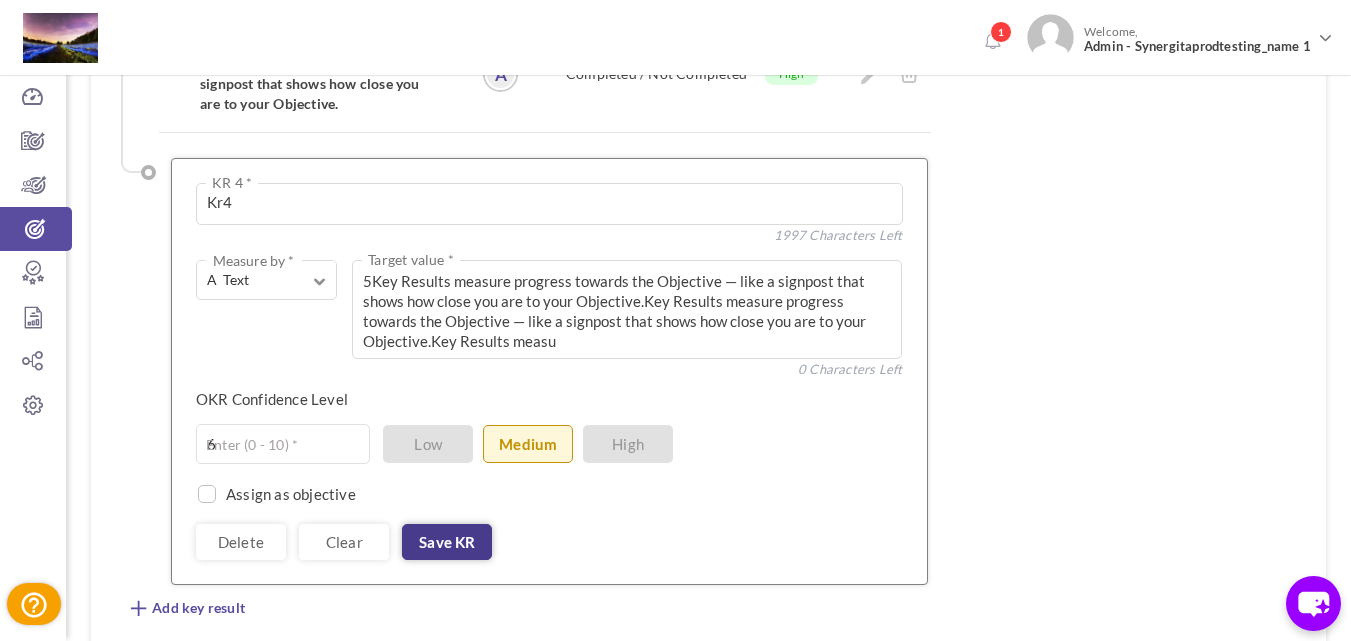 click on "Save KR" at bounding box center (447, 542) 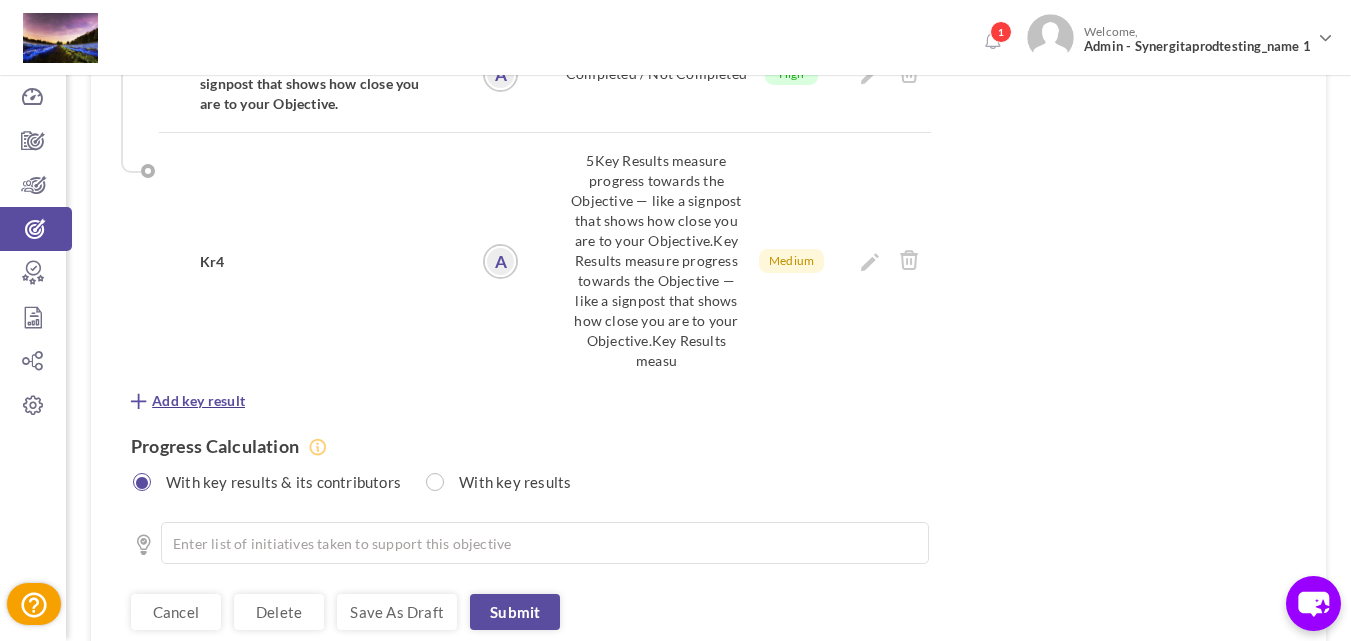 click on "Add key result" at bounding box center [198, 401] 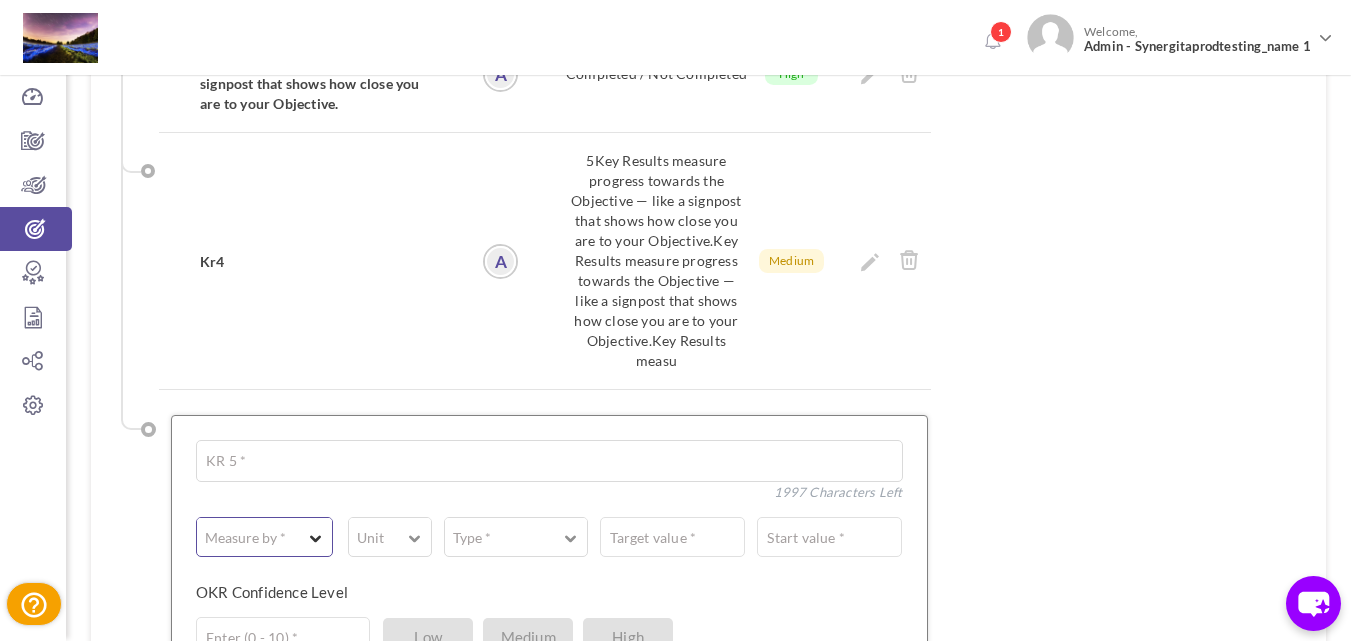 type on "Kr5" 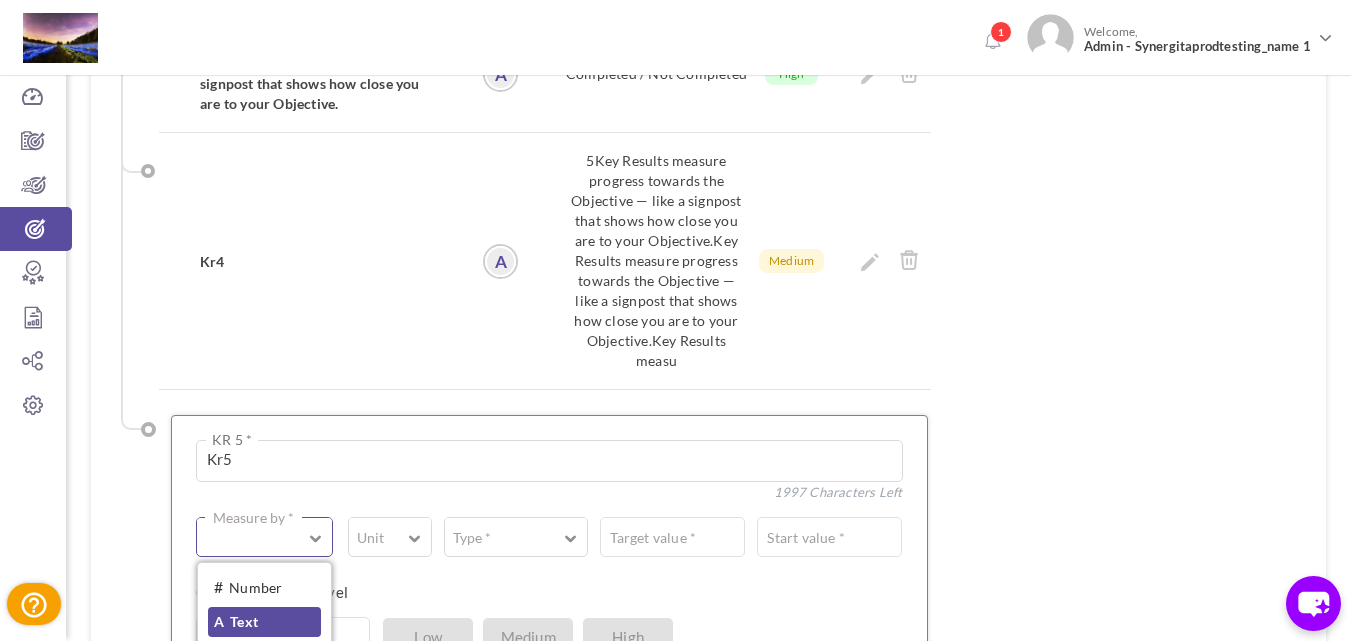 click on "A Text" at bounding box center [264, 622] 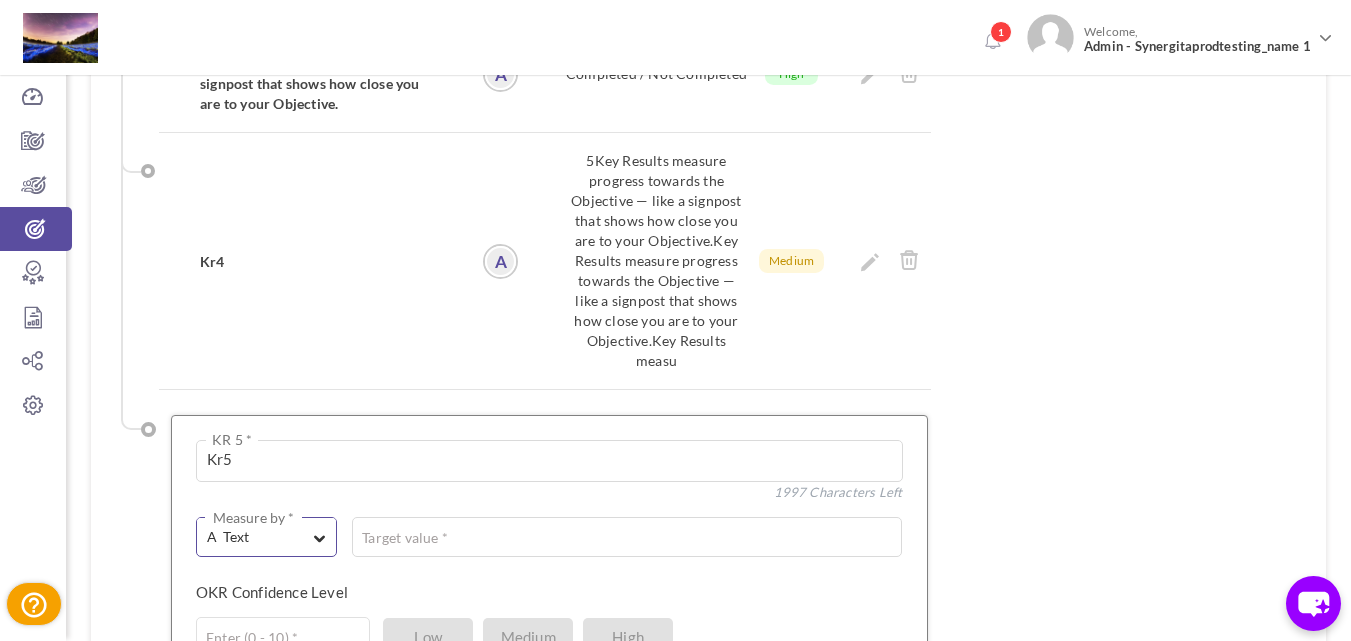 click on "A Text         Measure by *" at bounding box center [266, 535] 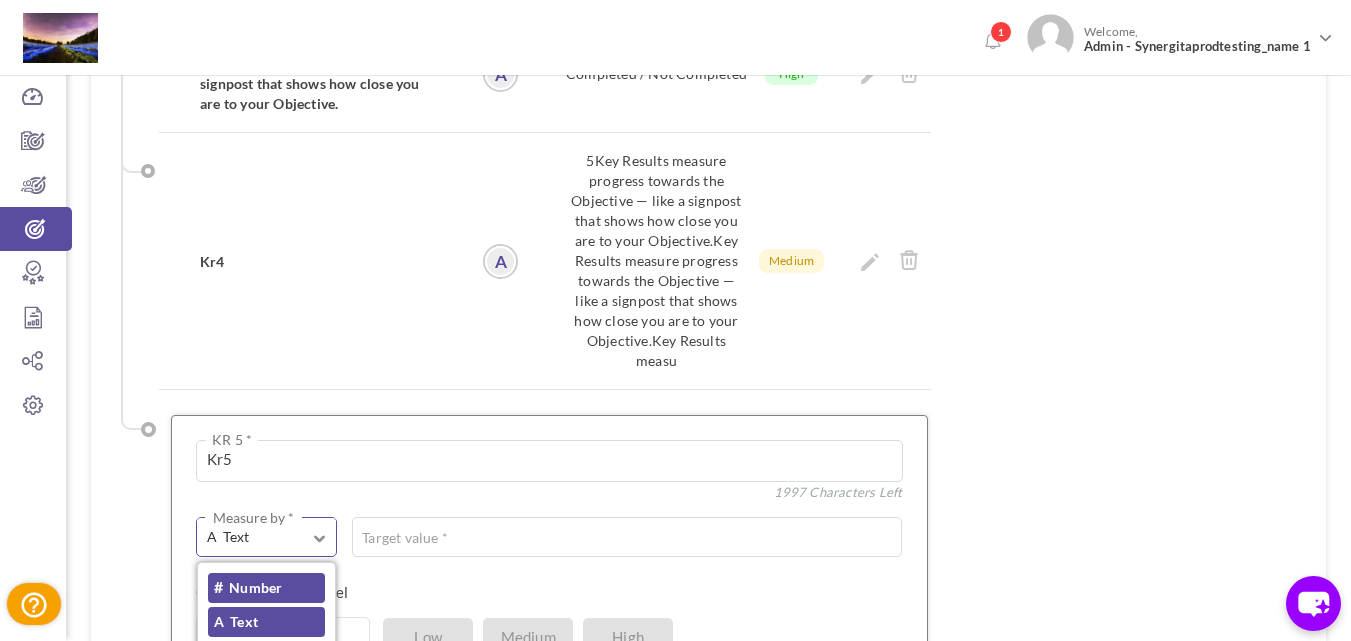 click on "# Number" at bounding box center (266, 588) 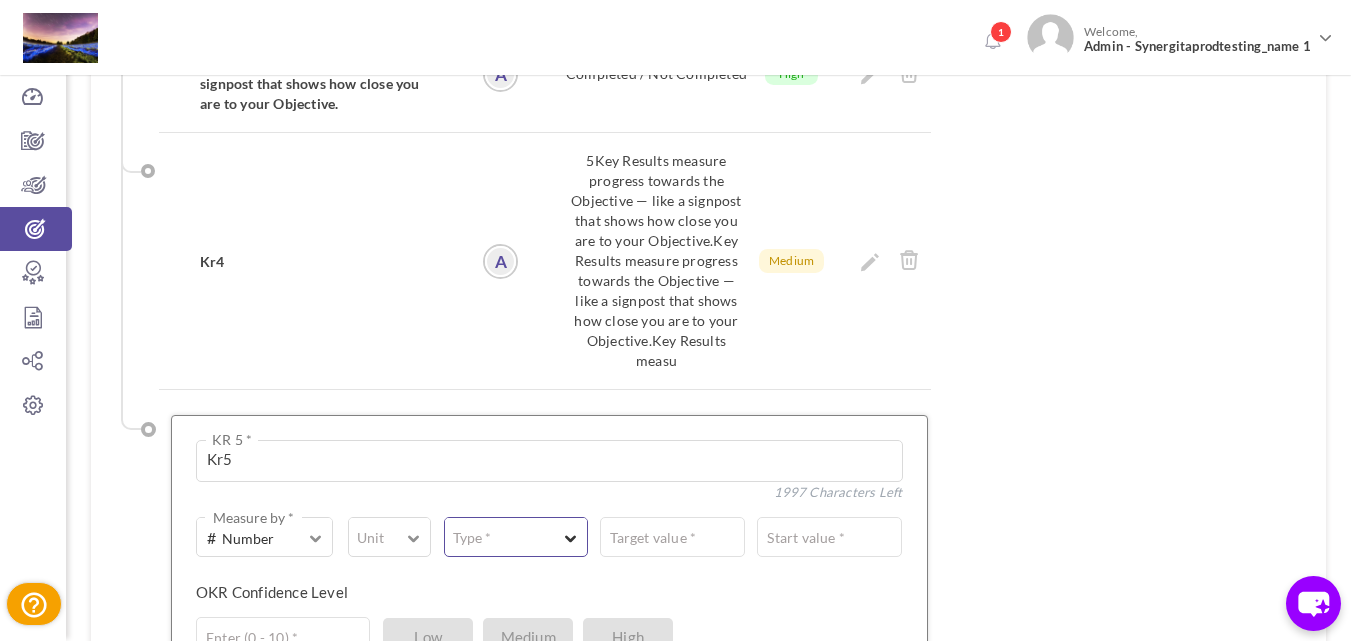 click on "Type *" at bounding box center [472, 538] 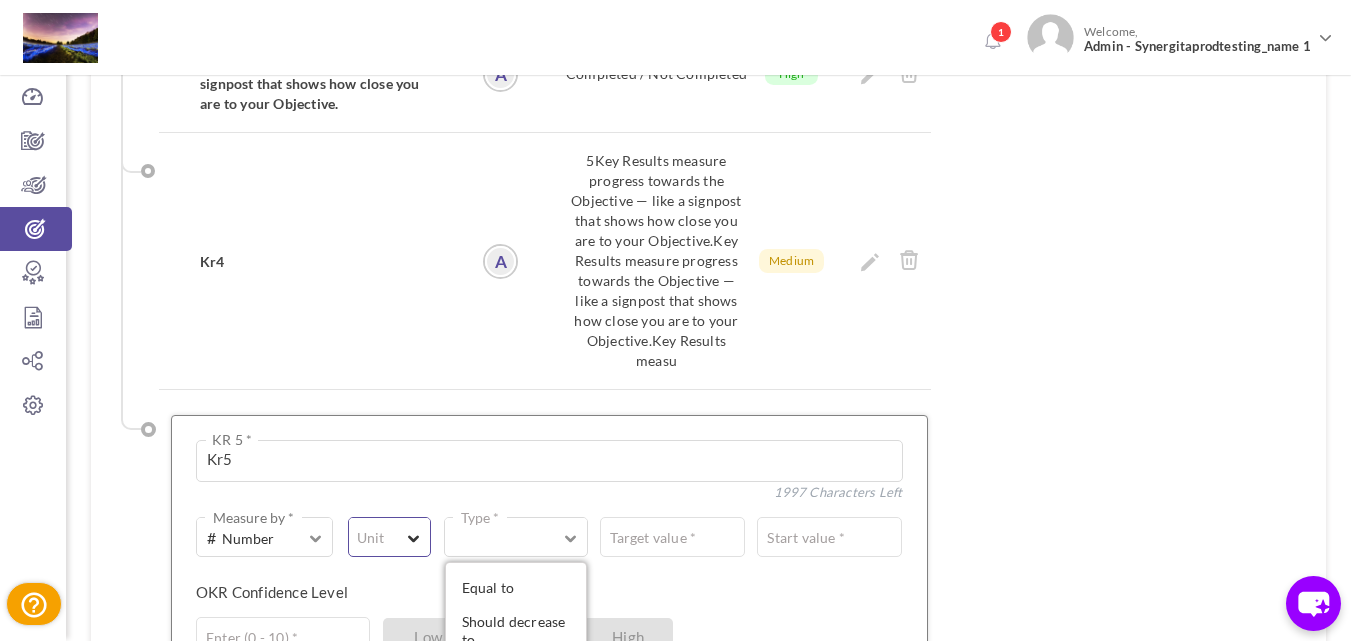 click on "Unit" at bounding box center (389, 531) 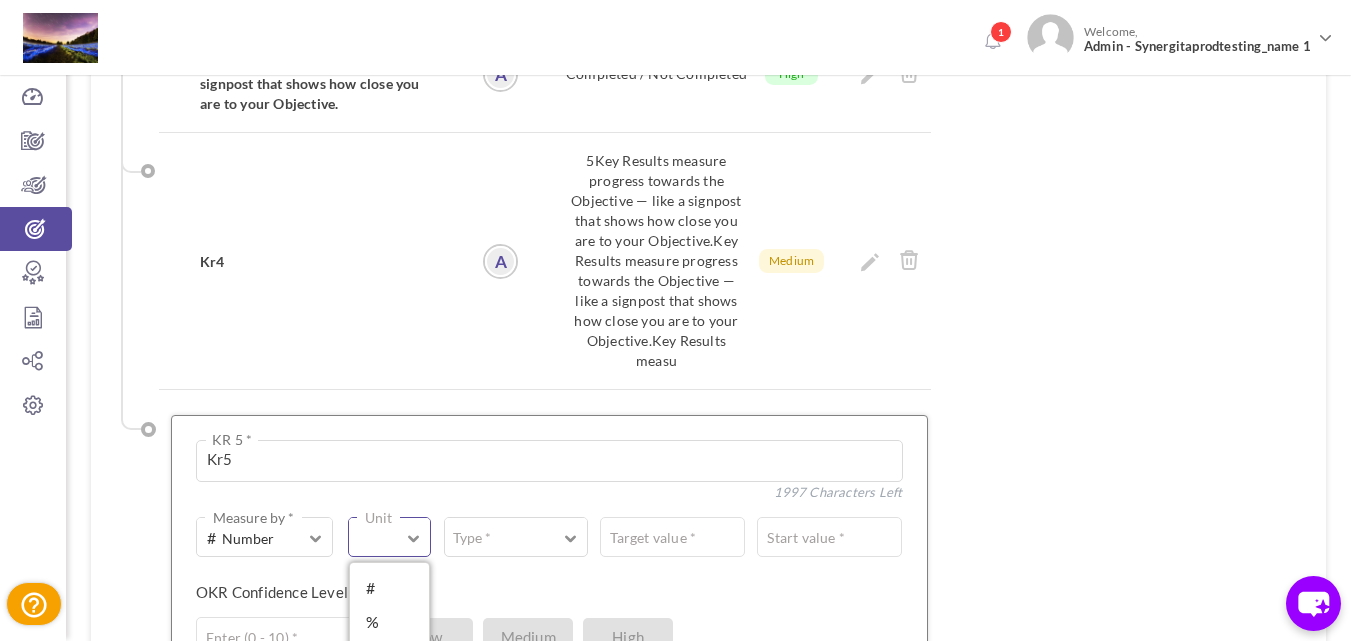 click on "$" at bounding box center (389, 656) 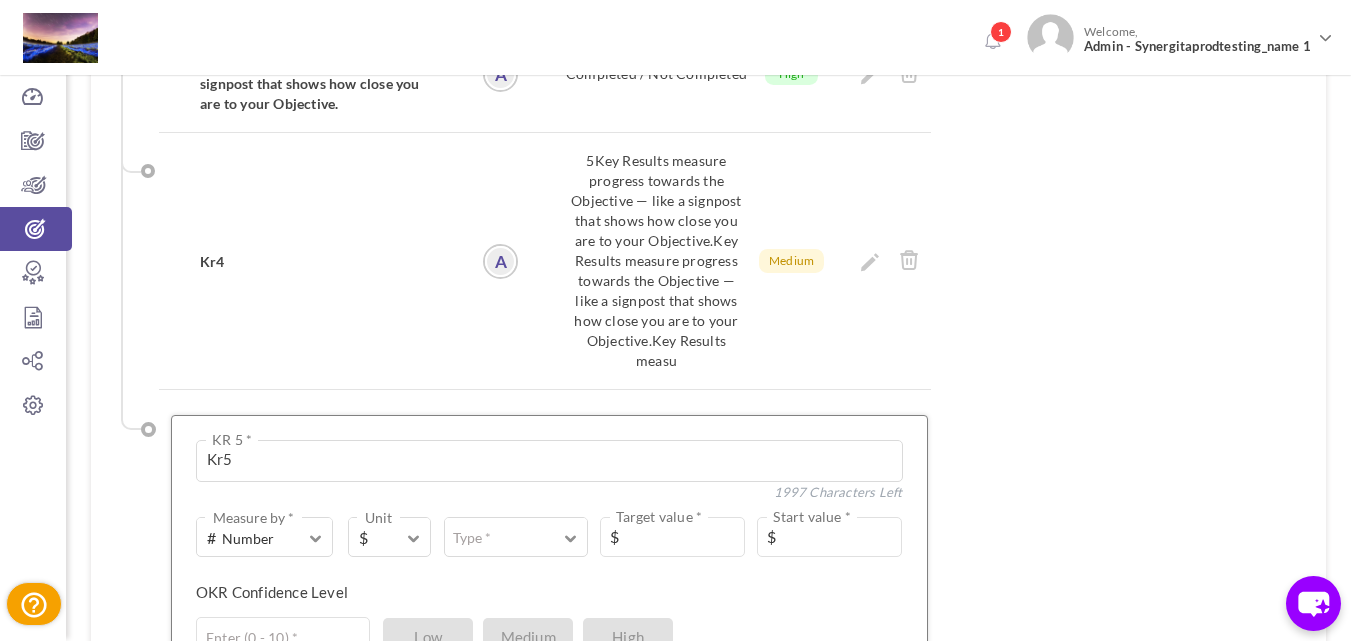 click on "# Number         Measure by *                             # Number        A Text        ☑ Boolean                                   $    Unit                               #        %        $        ₹        £              Custom                                                  Type *        Equal to   Should decrease to   Should increase to   Should stay above   Should stay below                            Target value * $                       Start value * $                                                                           Target value *   250 Characters Left     OKR Confidence Level     Enter (0 - 10) *  Low  Medium High       Assign as objective                   Team        Individual                       Choose Owner *              View directory      Delete    Clear    Save KR" at bounding box center [549, 596] 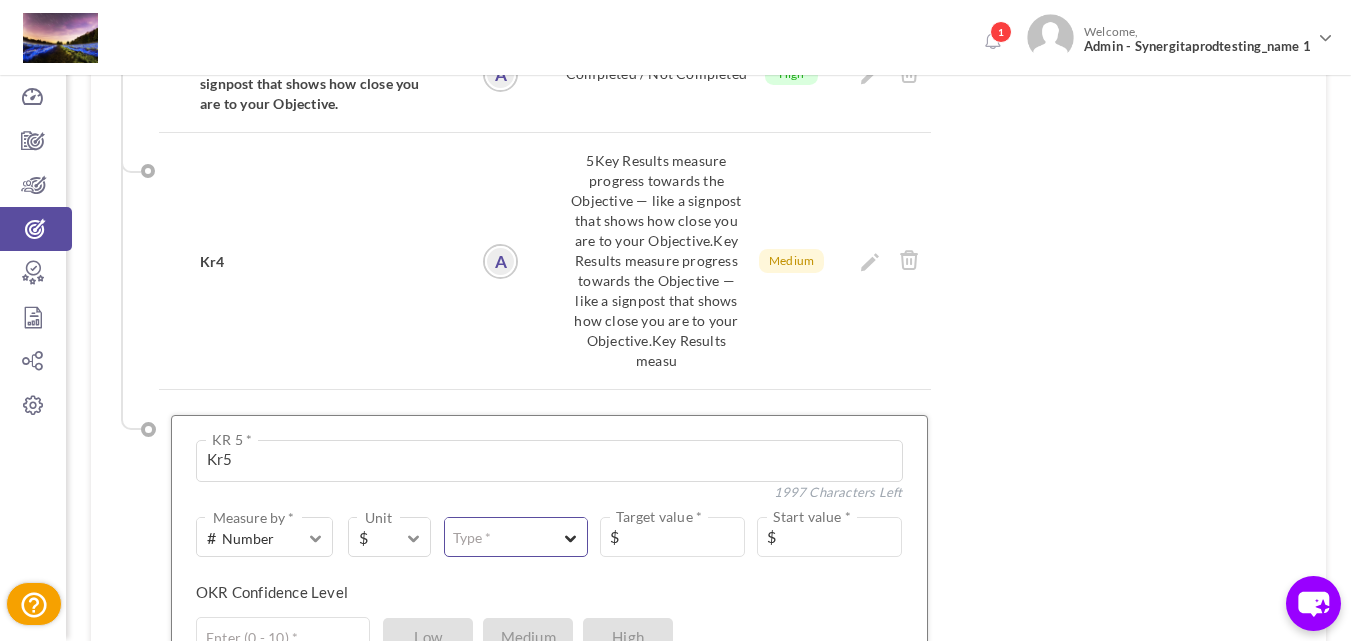 click on "Type *" at bounding box center [516, 531] 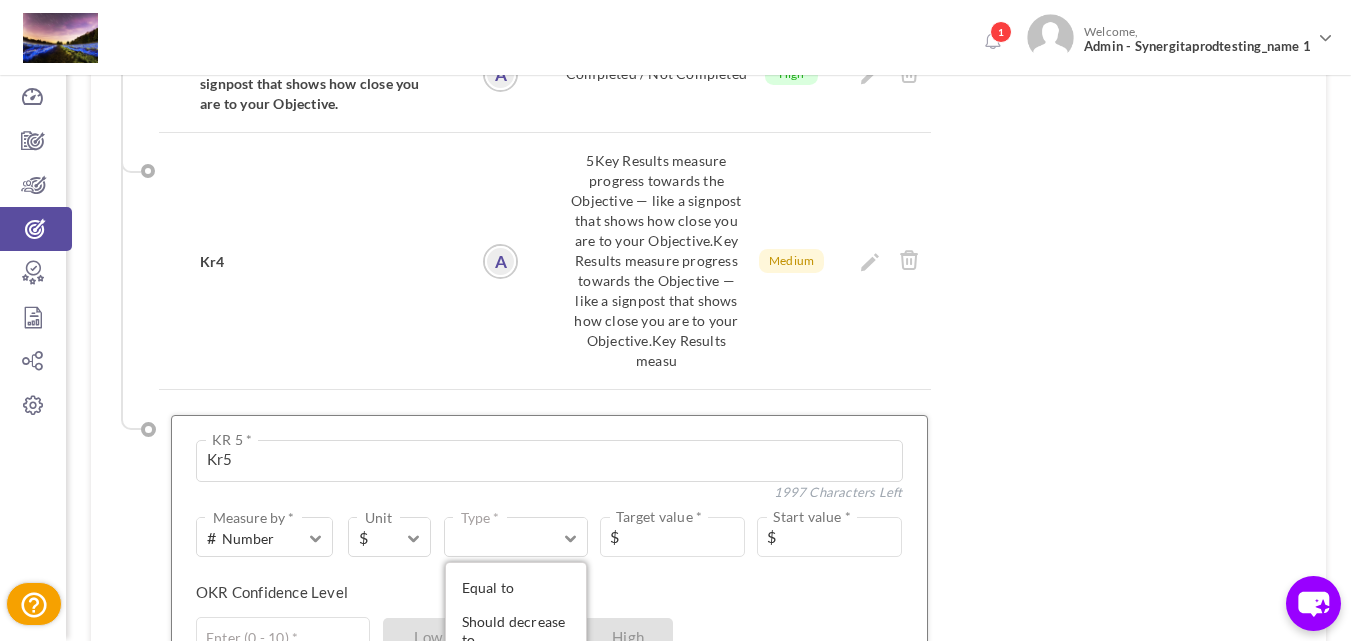 scroll, scrollTop: 1167, scrollLeft: 0, axis: vertical 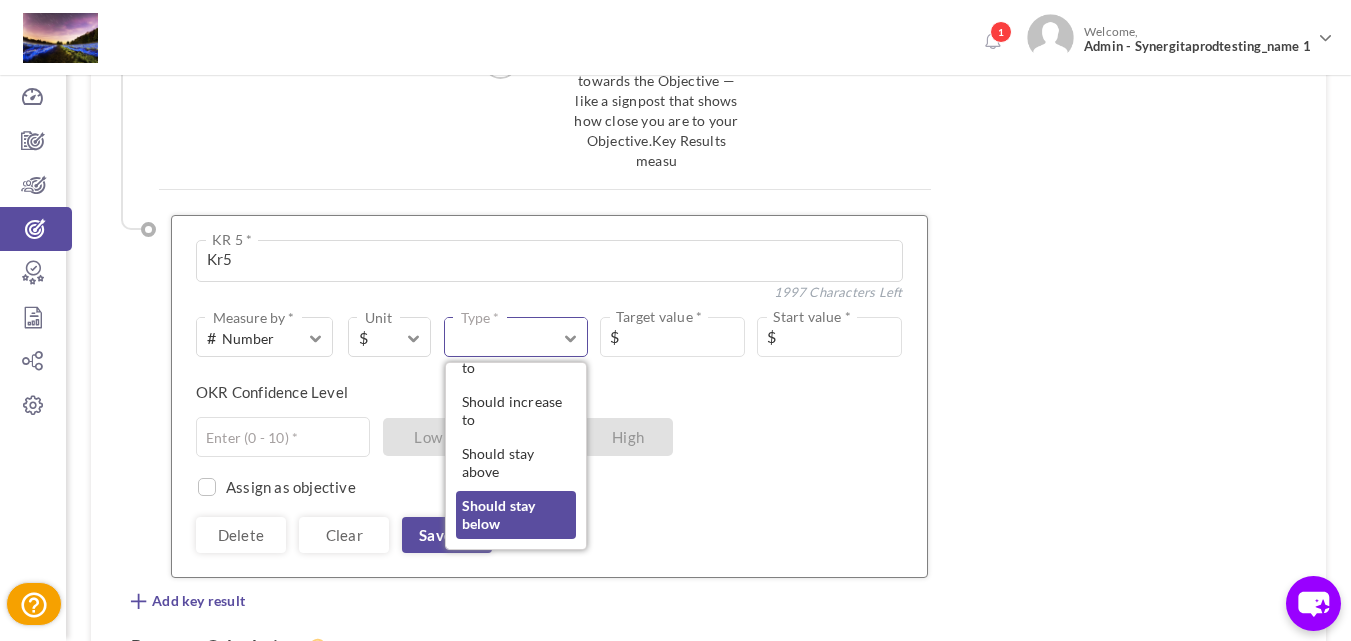 click on "Should stay below" at bounding box center [516, 515] 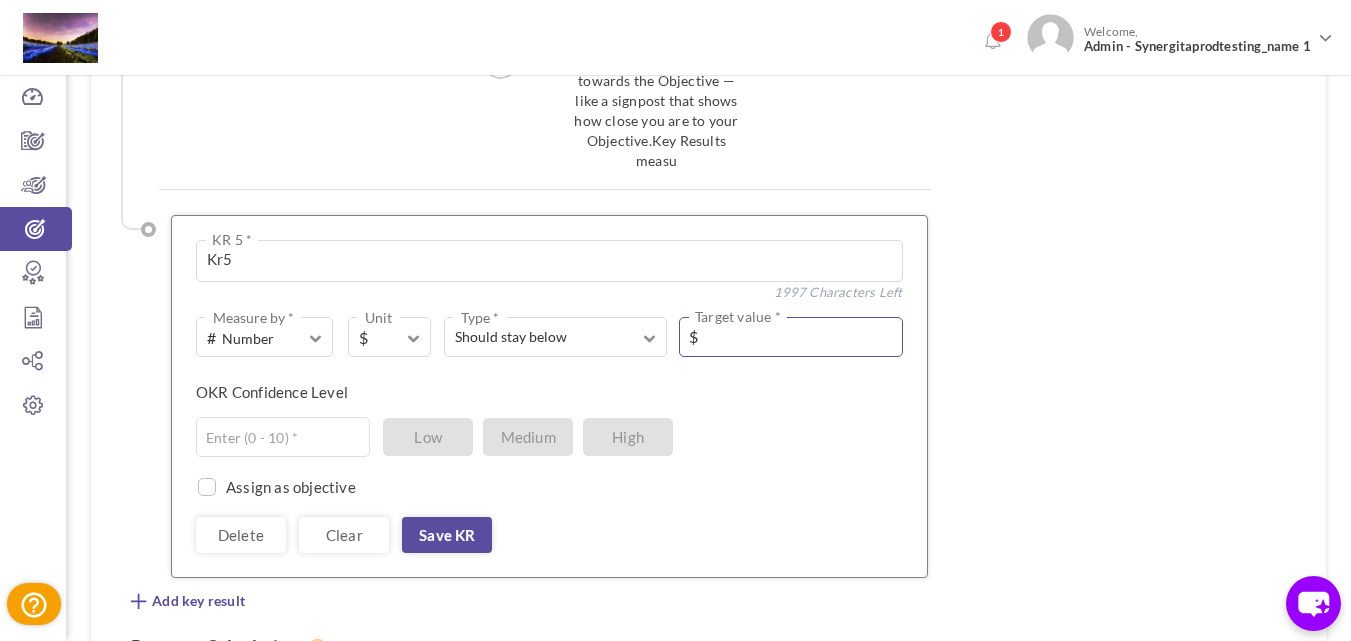click at bounding box center [791, 337] 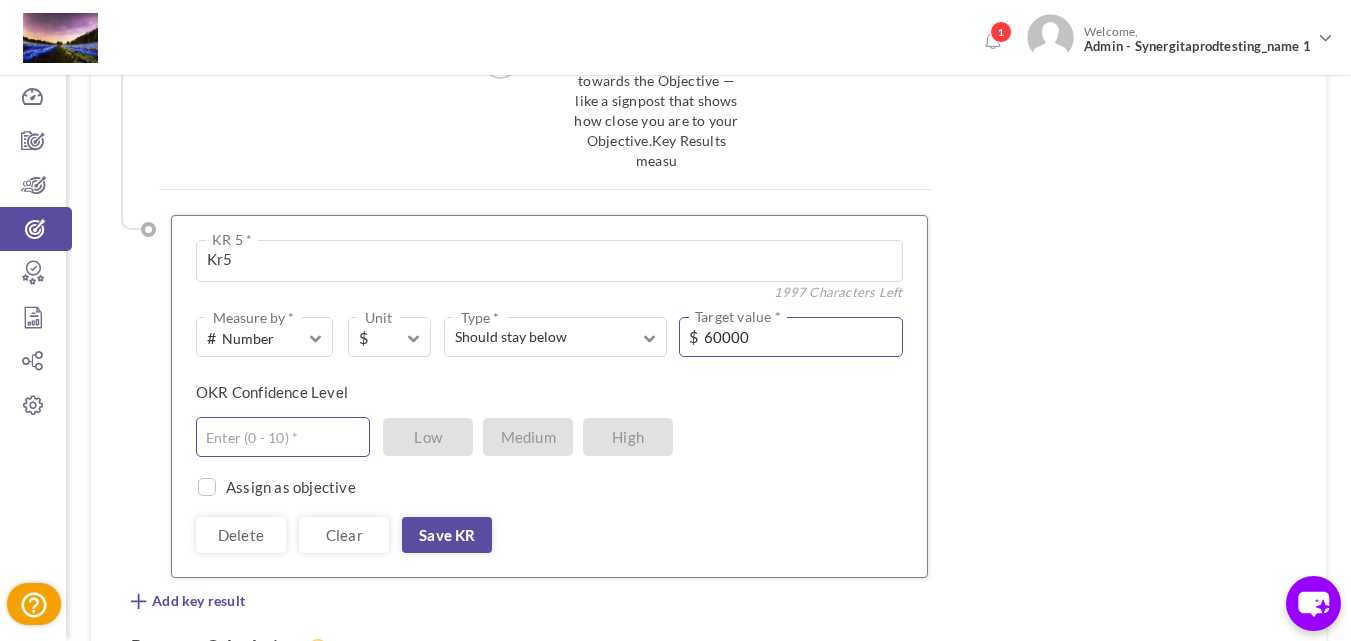 type on "60000" 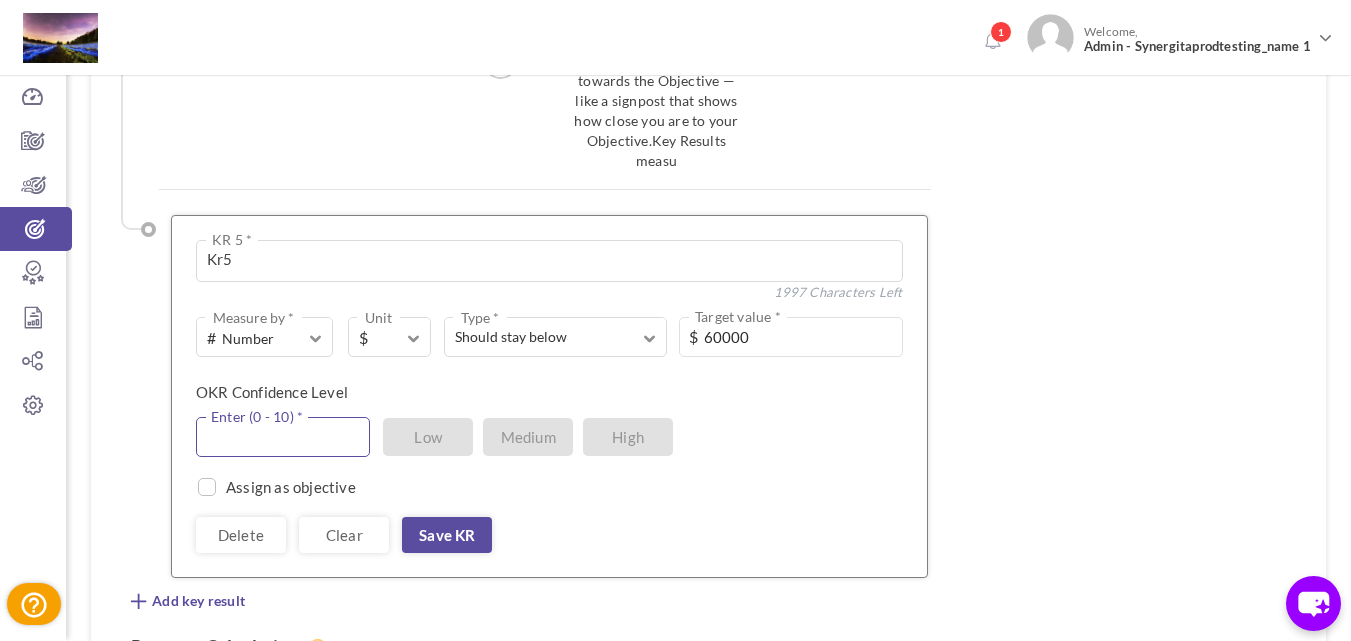 drag, startPoint x: 224, startPoint y: 352, endPoint x: 231, endPoint y: 383, distance: 31.780497 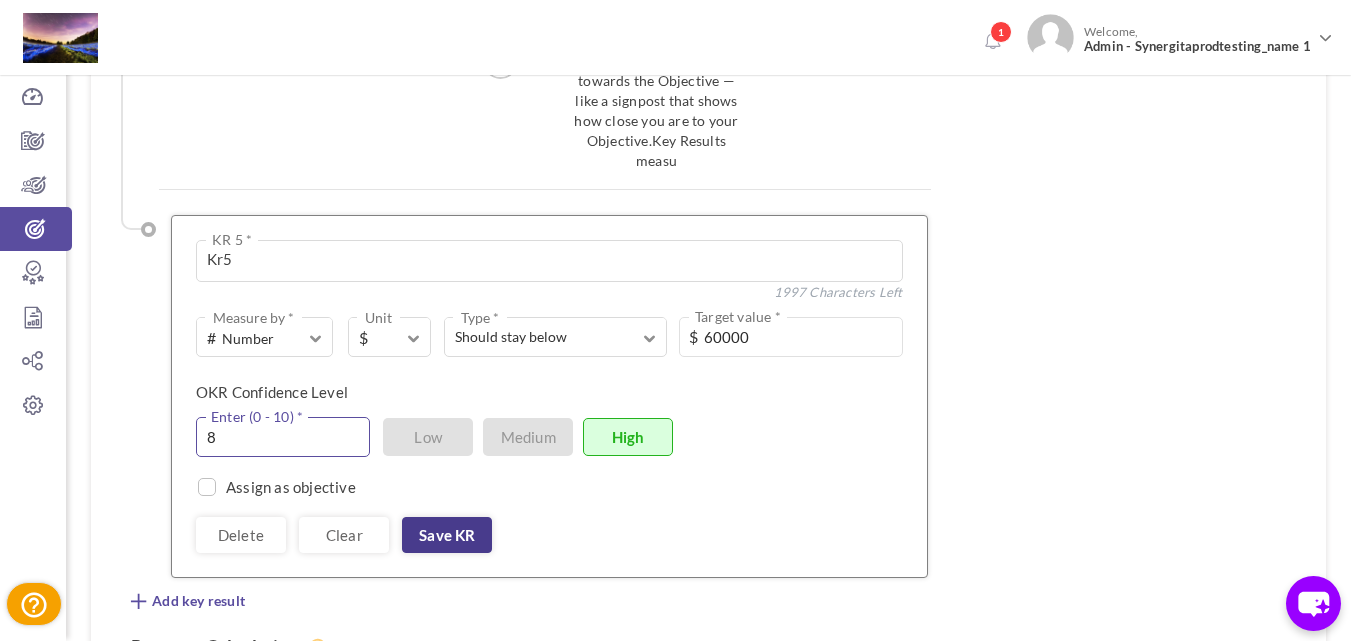 type on "8" 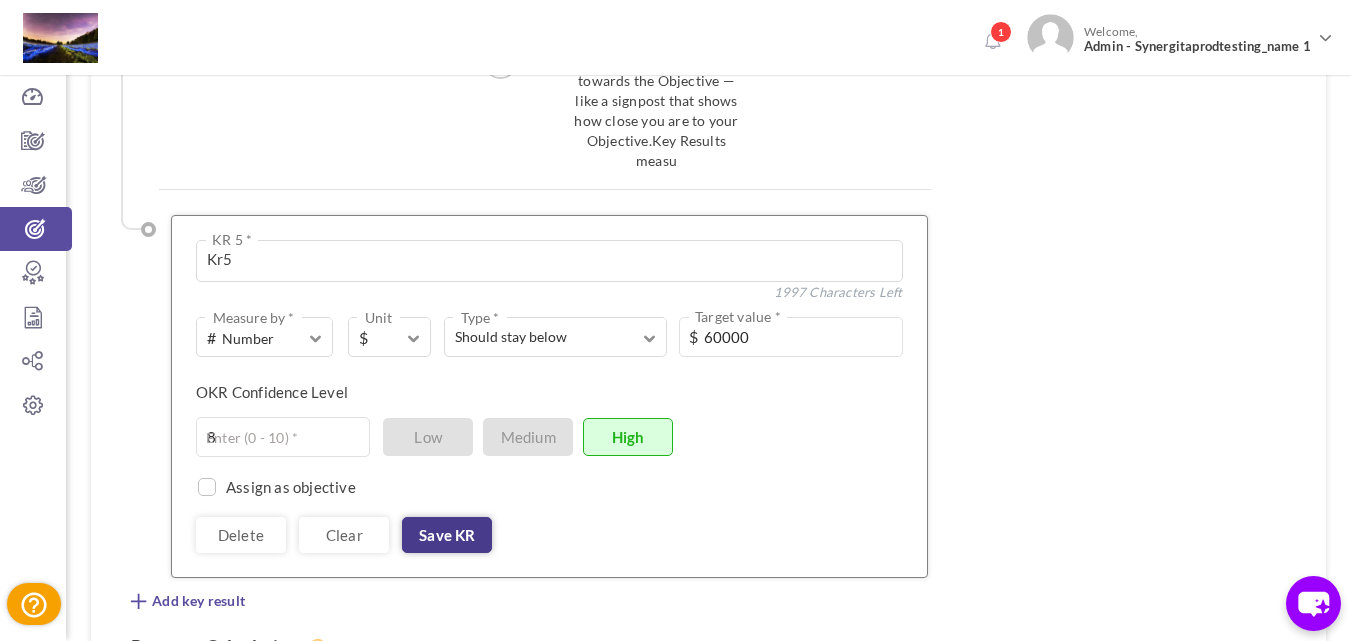 click on "Save KR" at bounding box center [447, 535] 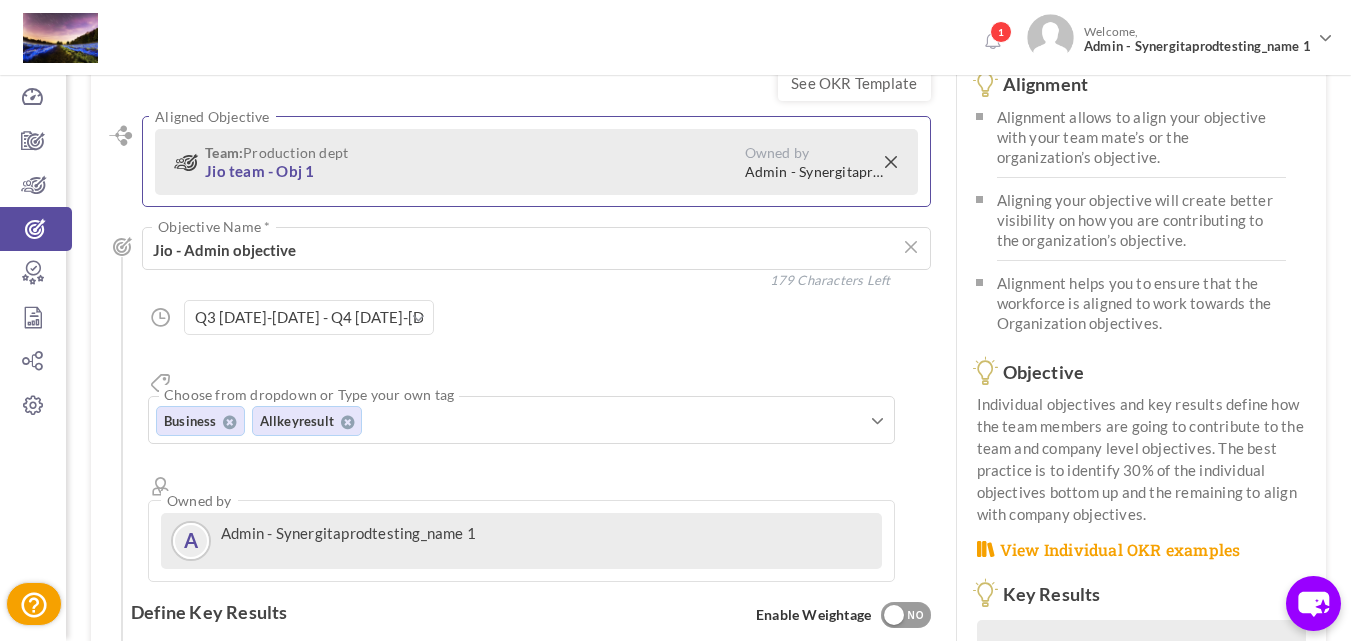 scroll, scrollTop: 96, scrollLeft: 0, axis: vertical 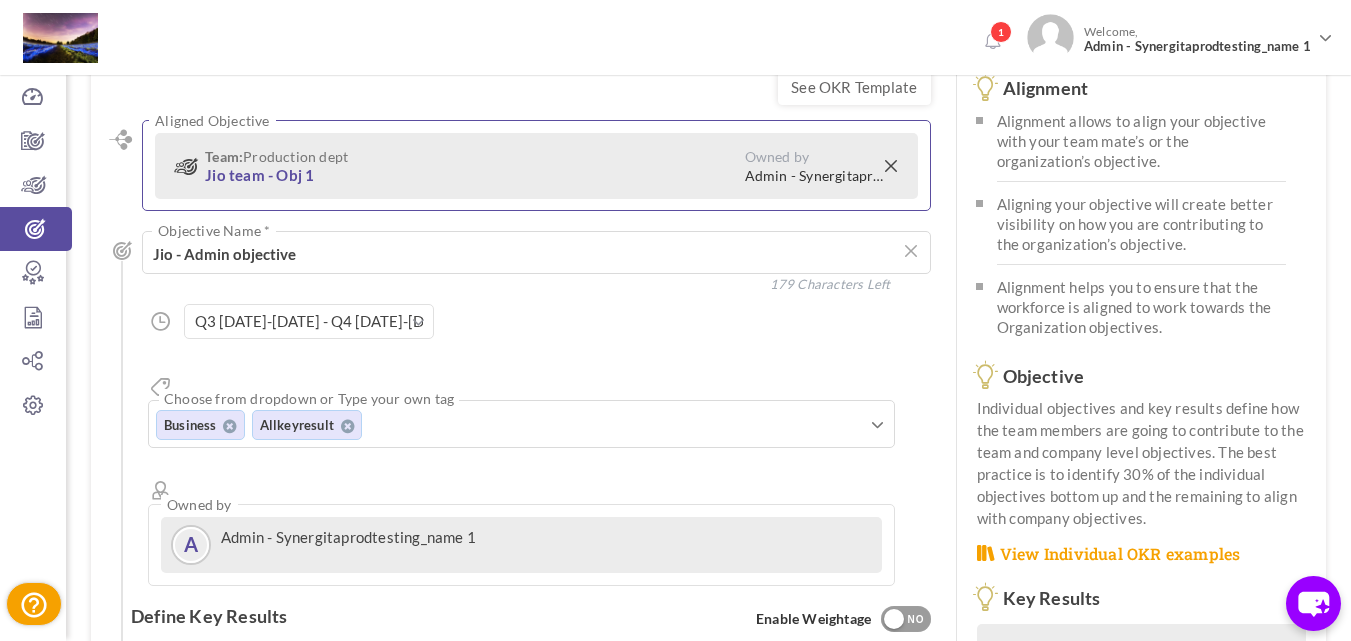 click on "NO" at bounding box center (916, 620) 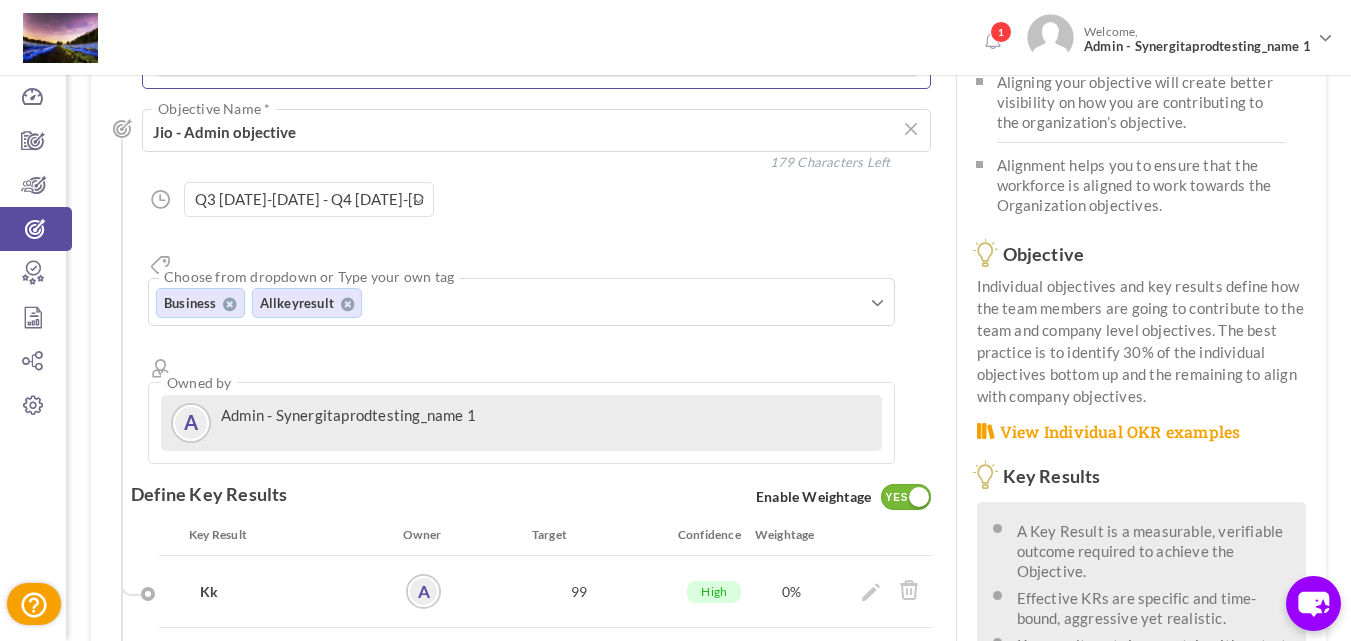 scroll, scrollTop: 296, scrollLeft: 0, axis: vertical 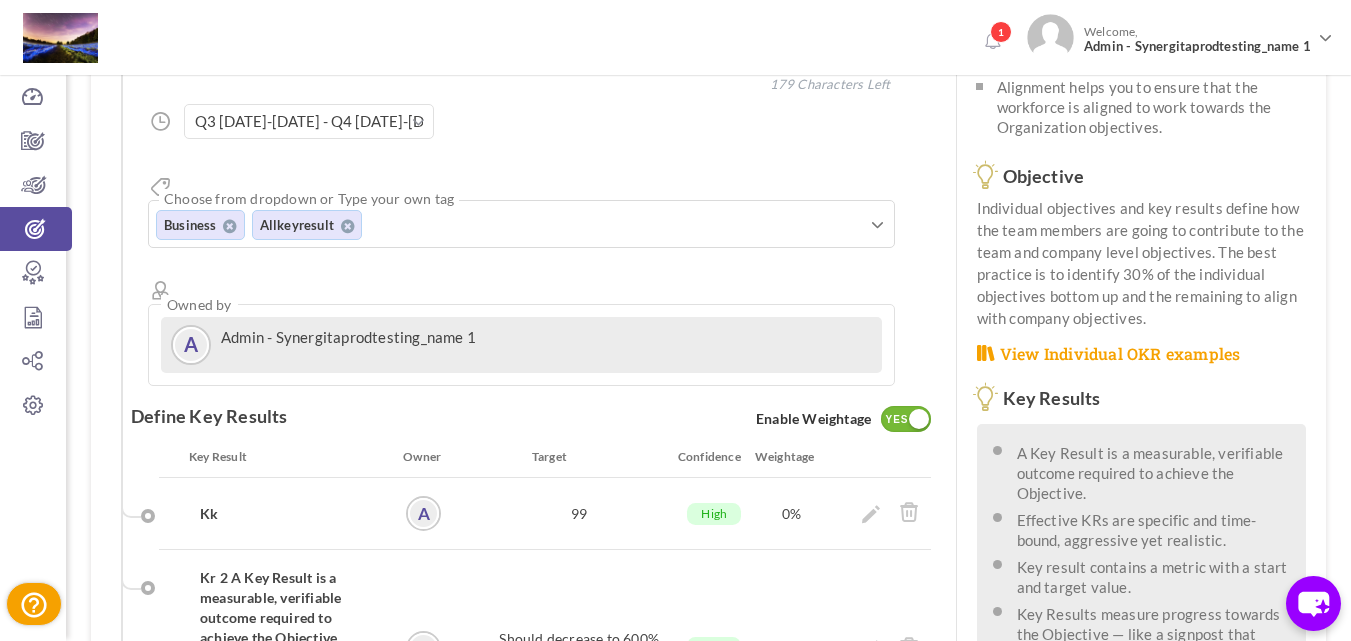 click at bounding box center (890, 513) 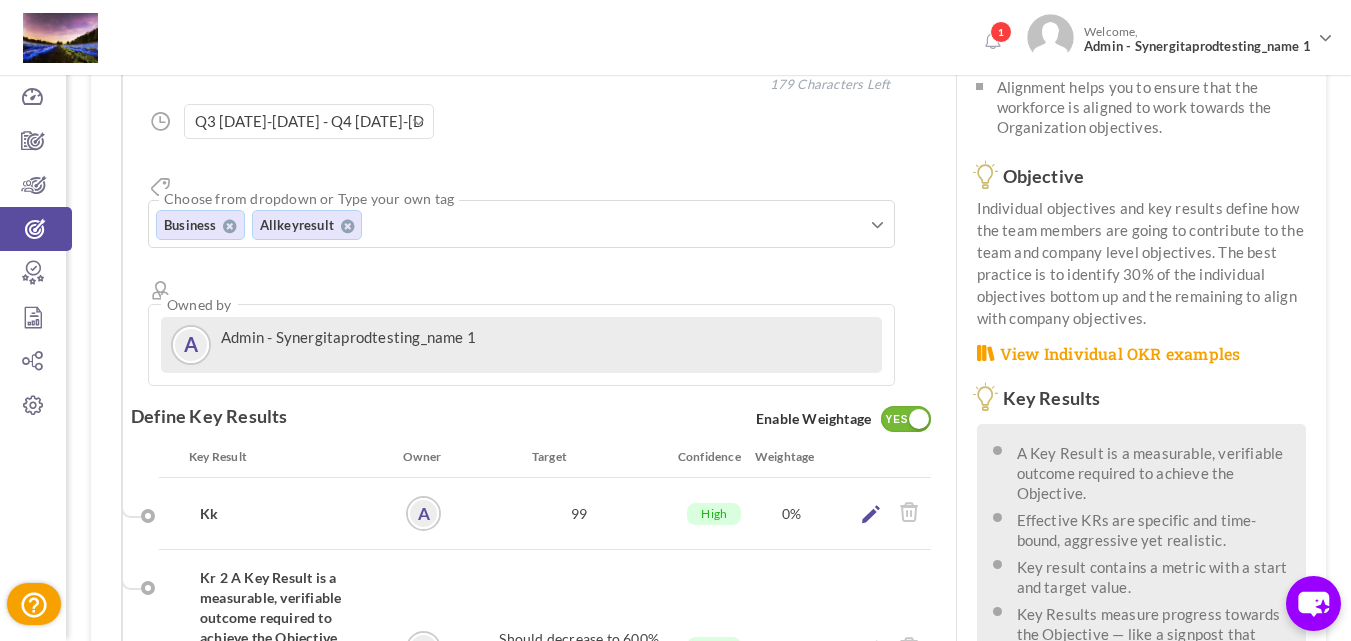 click at bounding box center [871, 514] 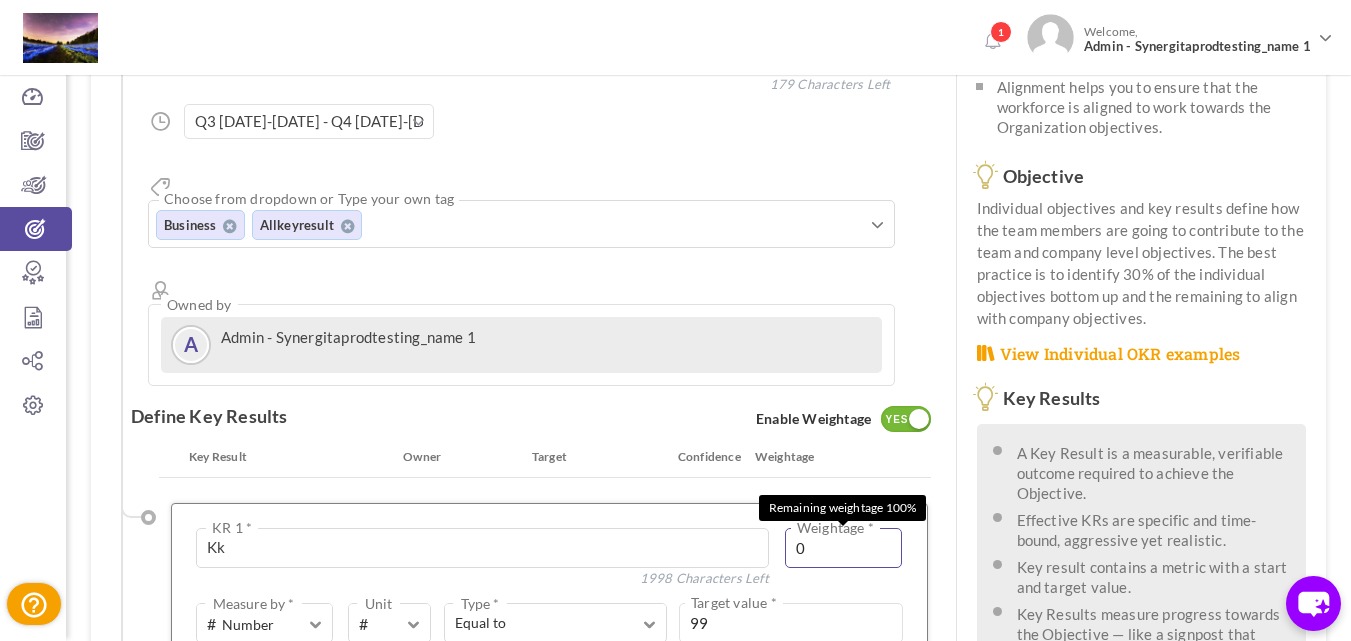 drag, startPoint x: 839, startPoint y: 491, endPoint x: 770, endPoint y: 462, distance: 74.84651 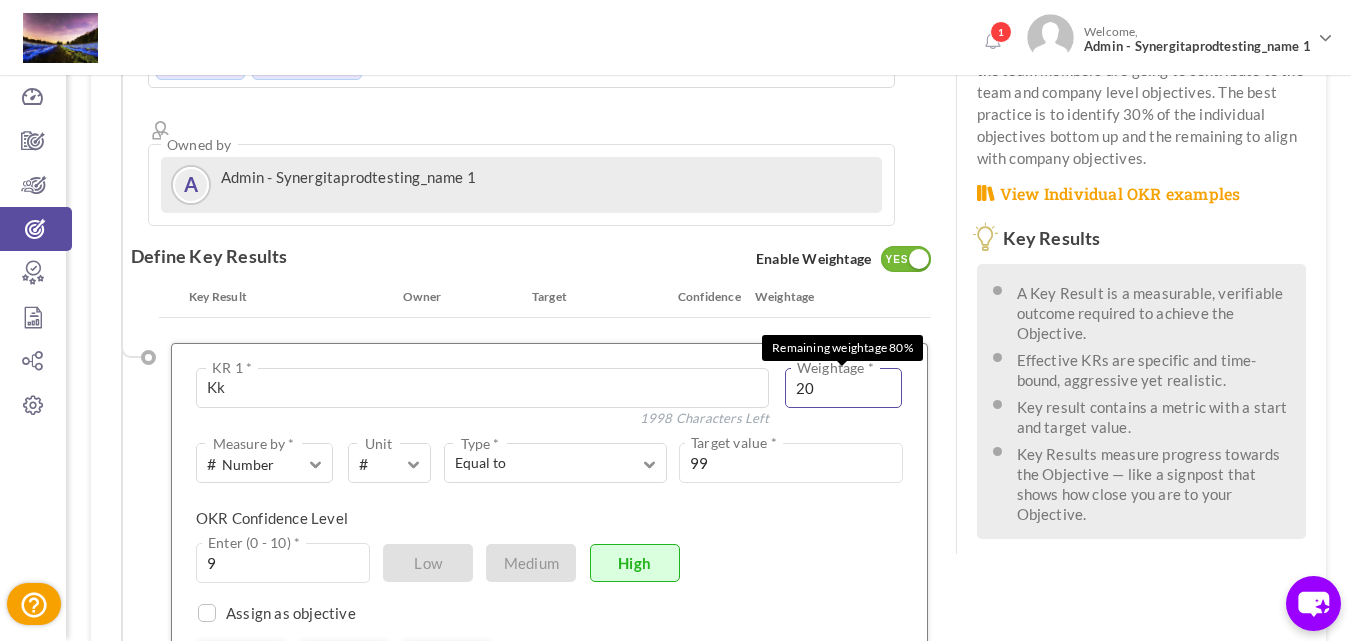 scroll, scrollTop: 496, scrollLeft: 0, axis: vertical 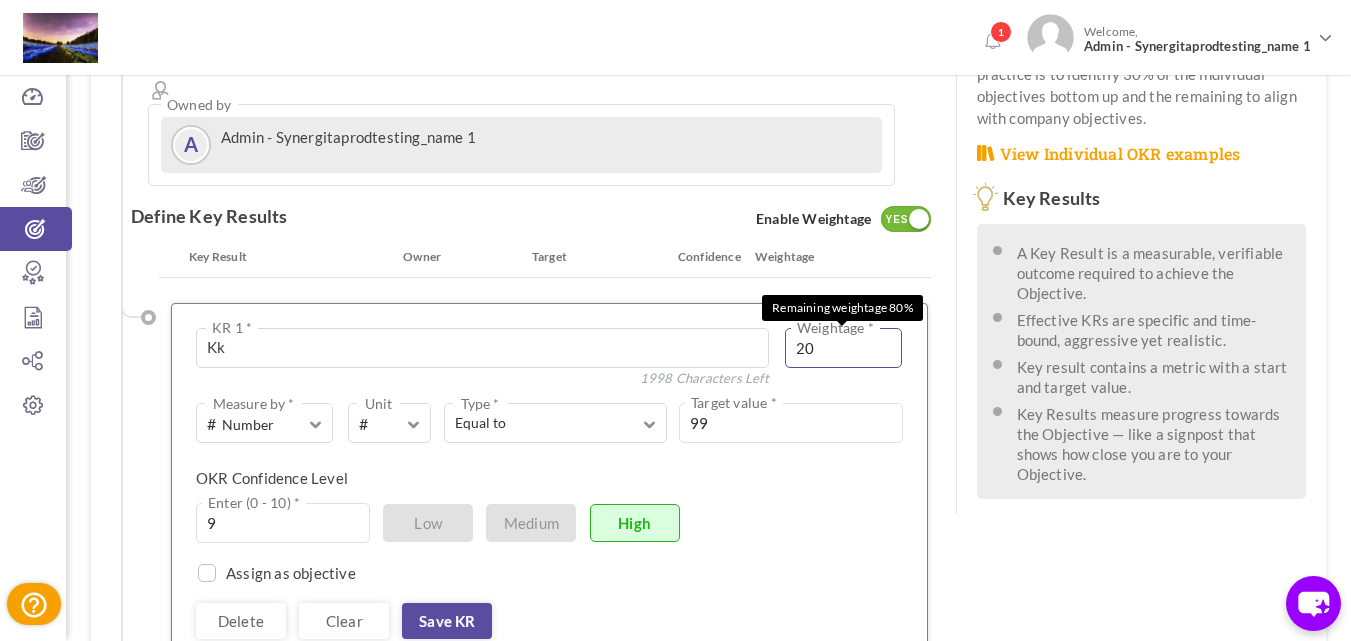 type on "20" 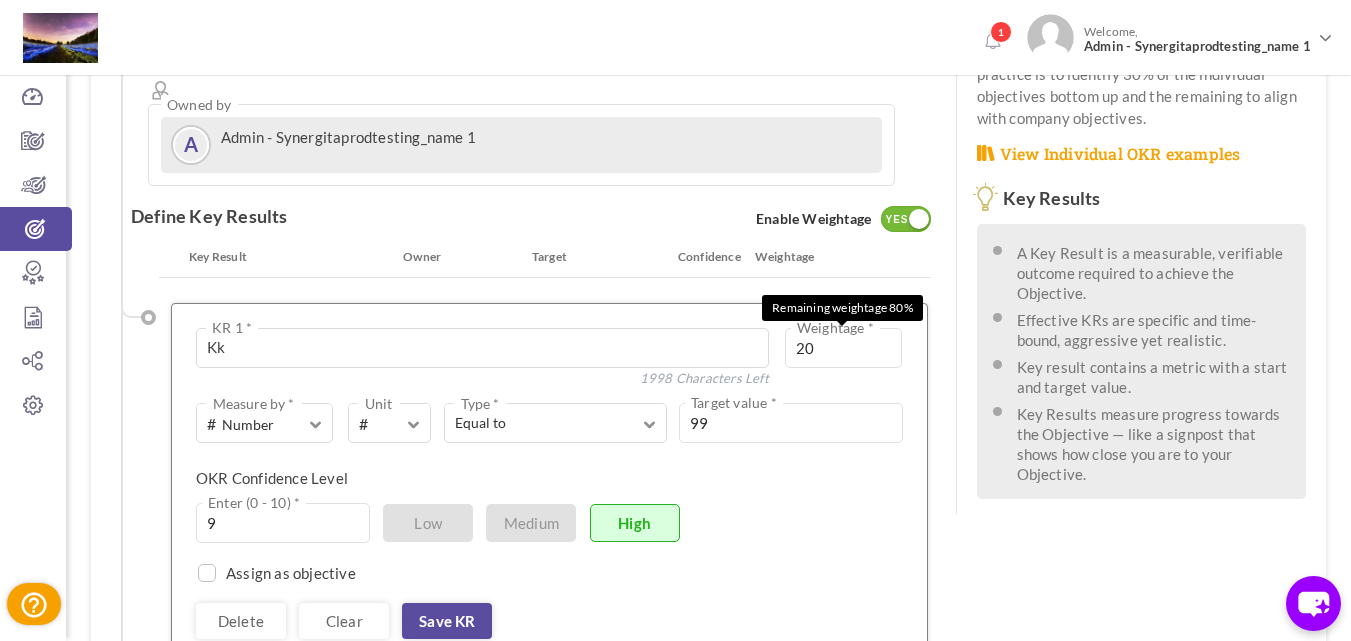 click on "Delete
Clear
Save KR" at bounding box center [549, 621] 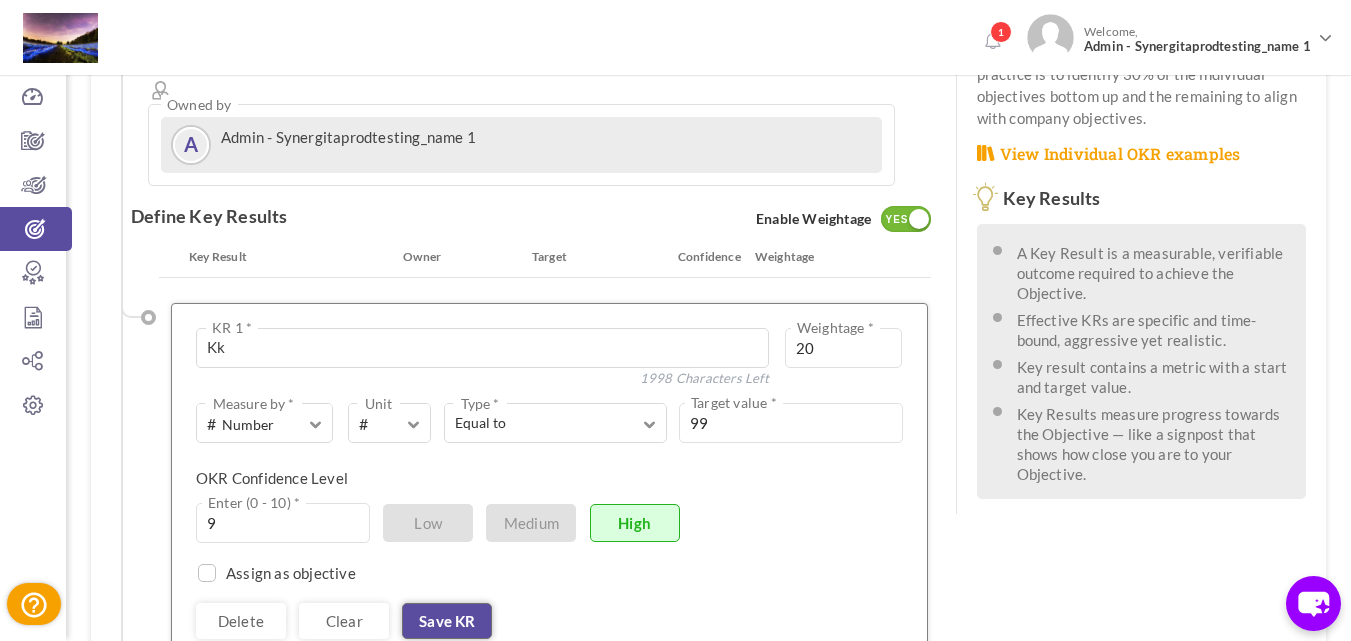 click on "Save KR" at bounding box center (447, 621) 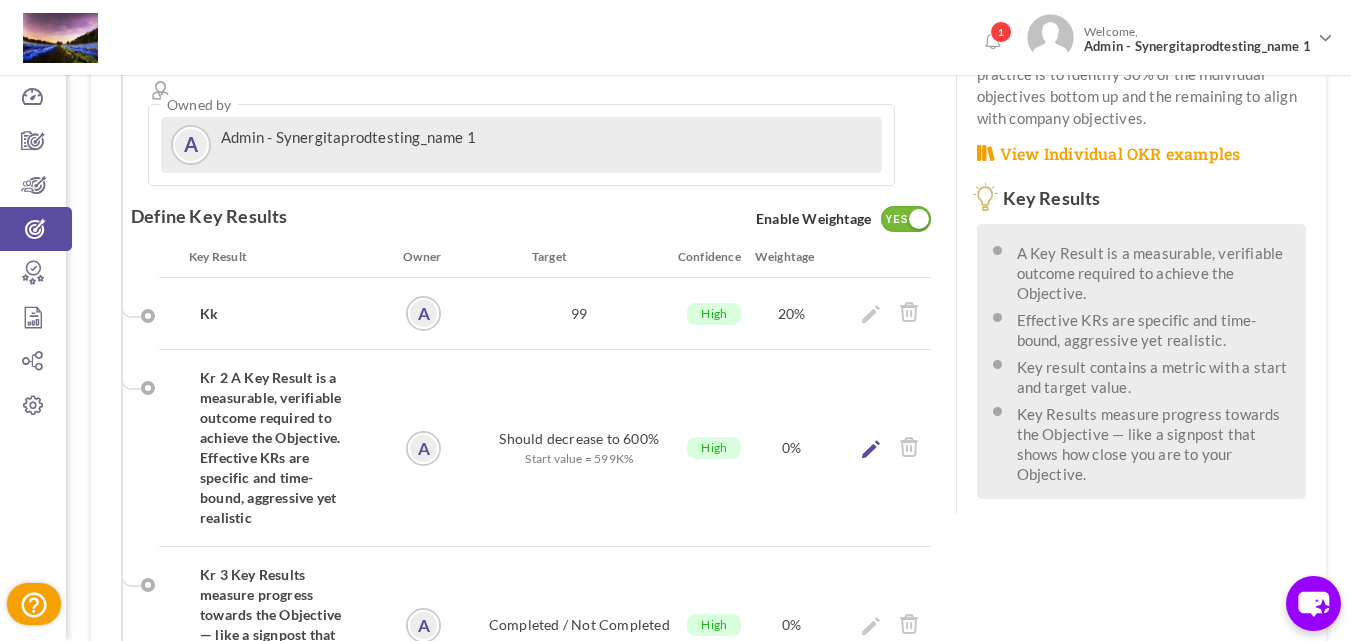 click at bounding box center [871, 449] 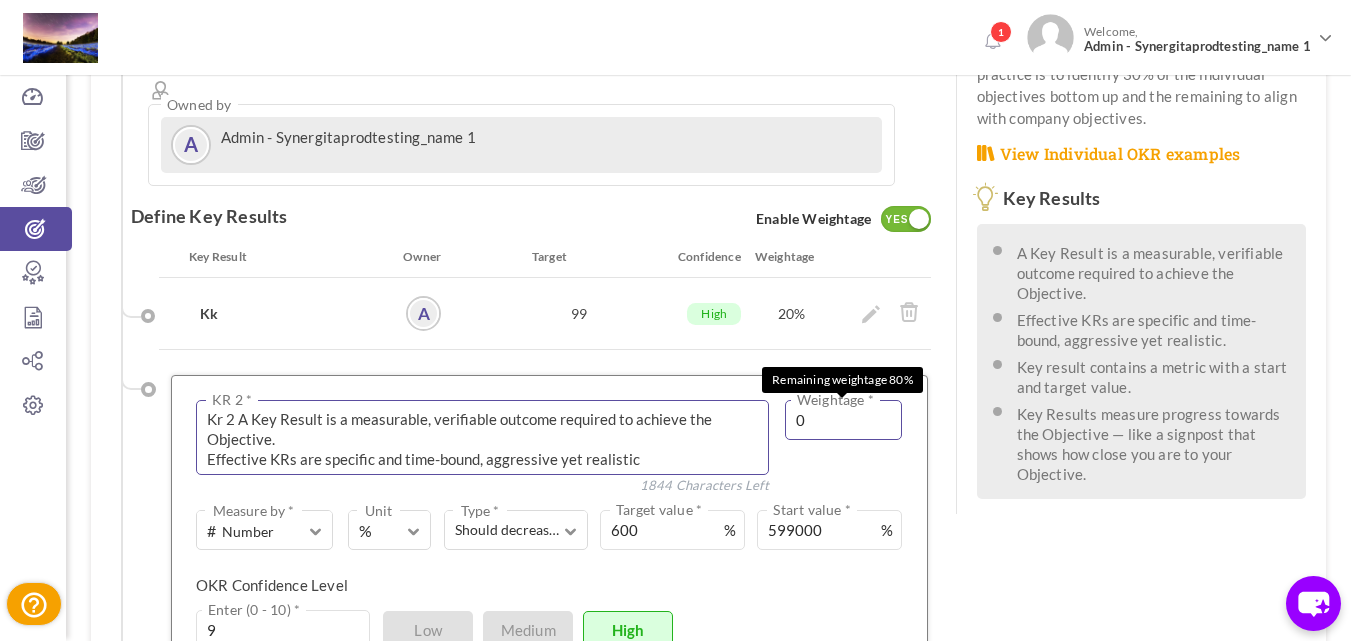 drag, startPoint x: 833, startPoint y: 349, endPoint x: 741, endPoint y: 338, distance: 92.65527 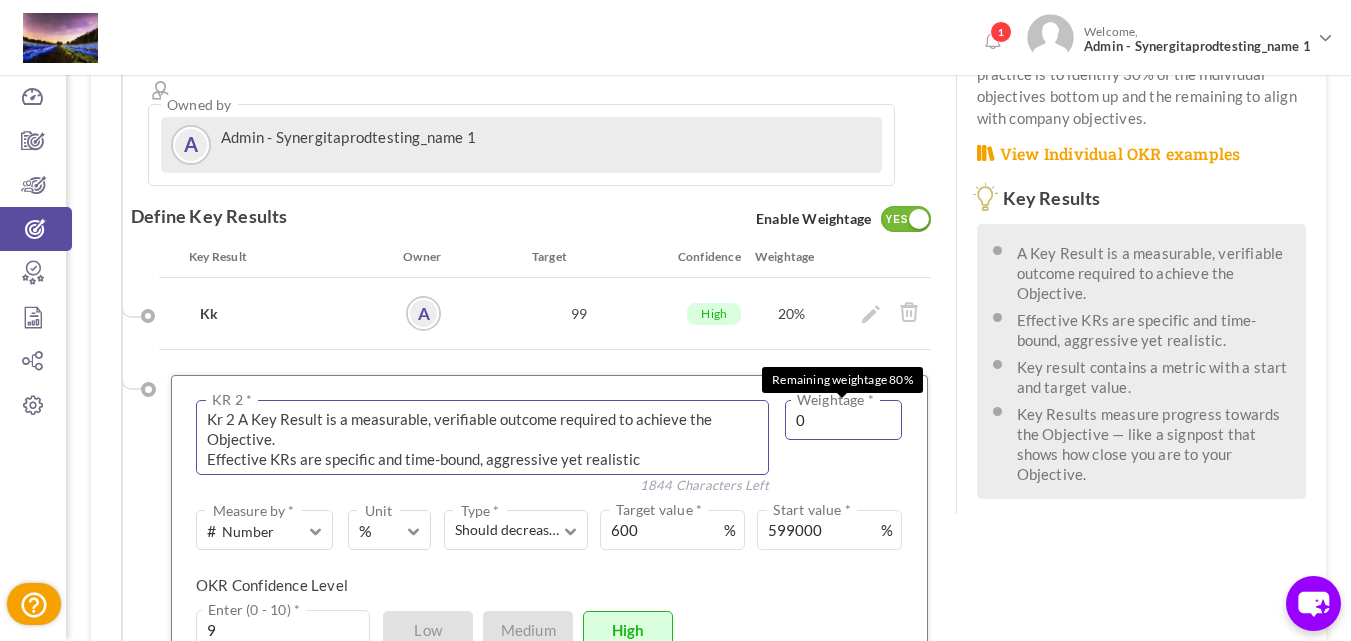 click on "Kr 2 A Key Result is a measurable, verifiable outcome required to achieve the Objective.
Effective KRs are specific and time-bound, aggressive yet realistic        KR 2 *    1844 Characters Left                     0        Weightage *    Remaining weightage 80%" at bounding box center (549, 440) 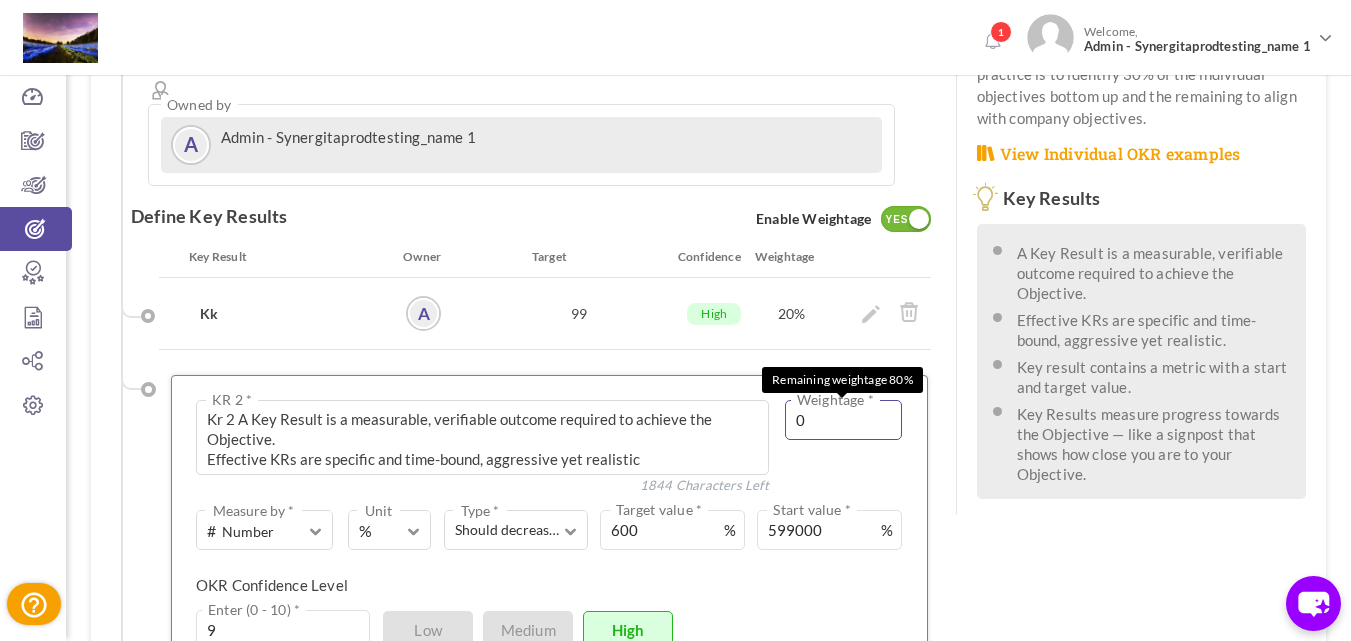 paste on "2" 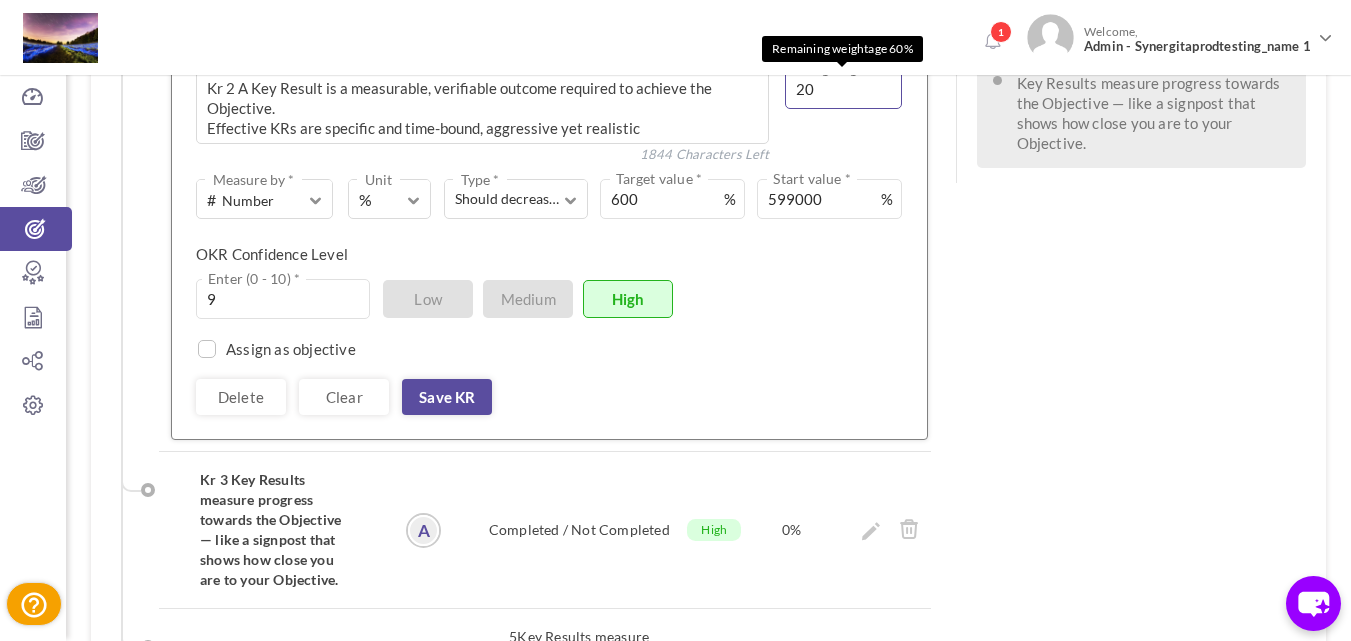scroll, scrollTop: 896, scrollLeft: 0, axis: vertical 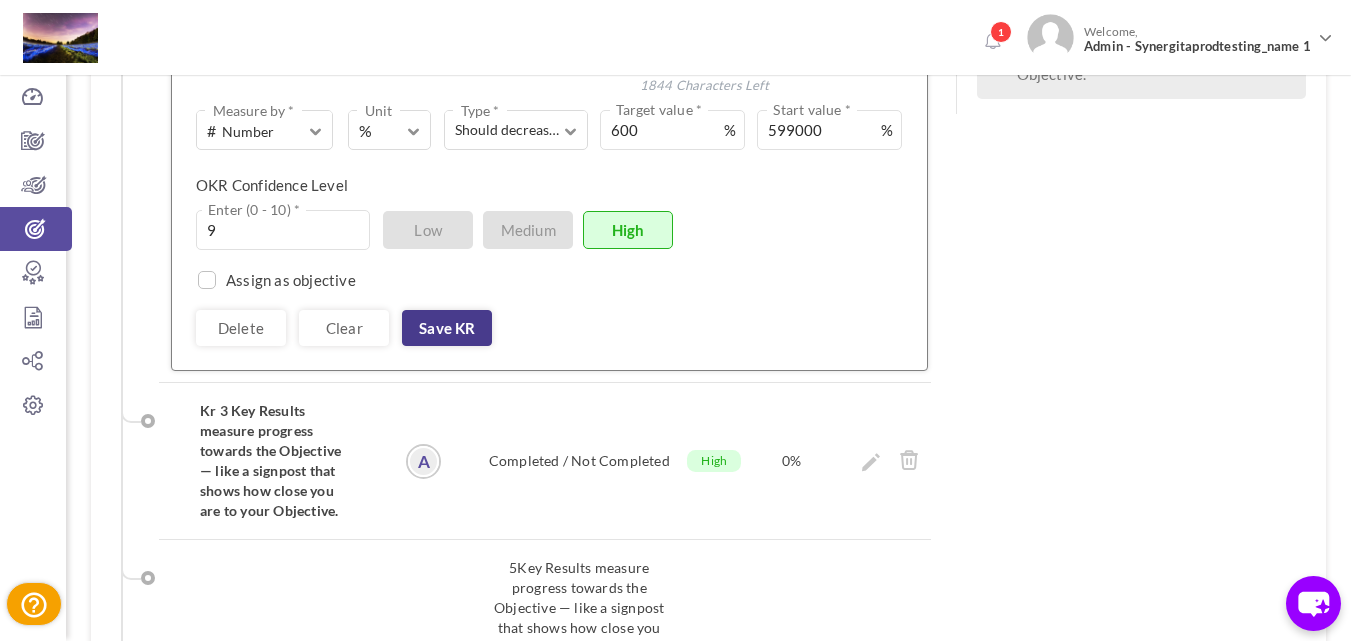 type on "20" 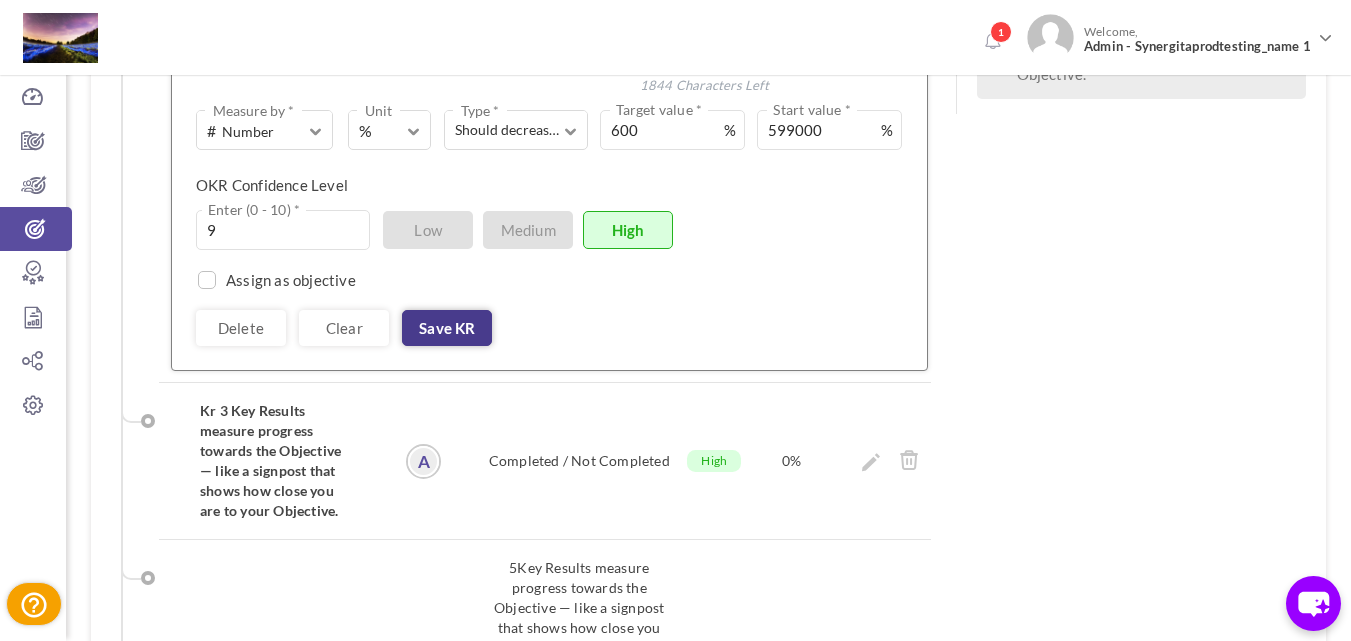 click on "Save KR" at bounding box center (447, 328) 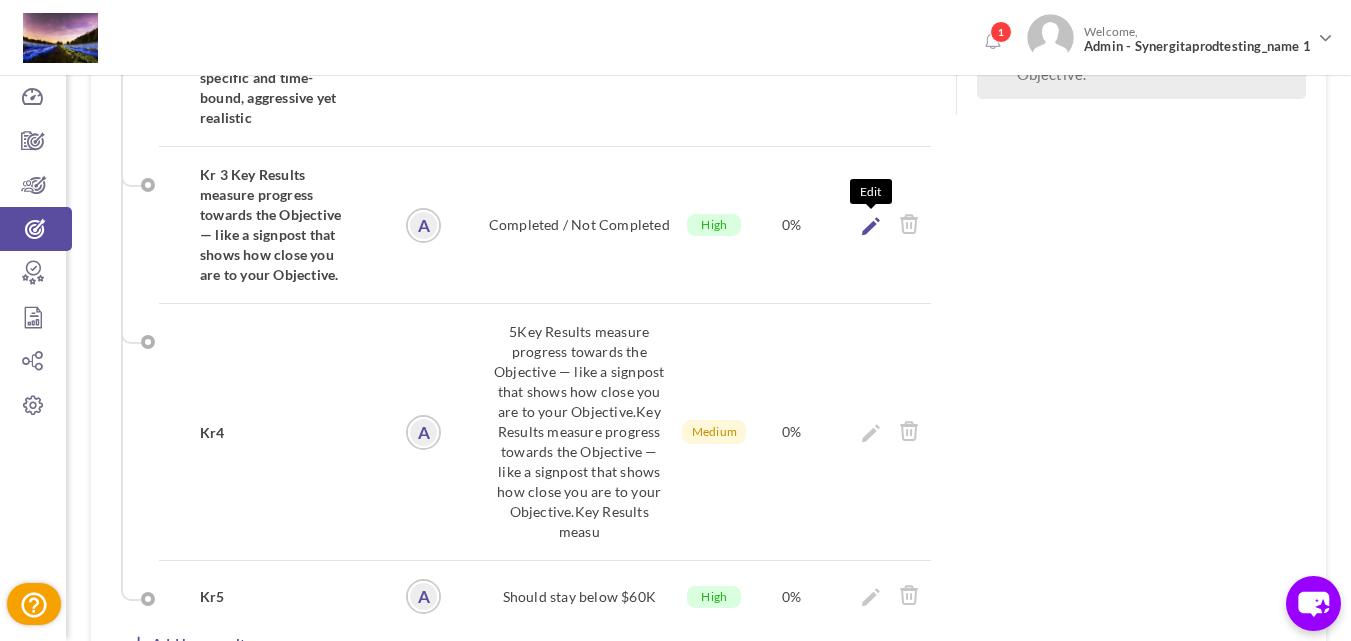 click at bounding box center [871, 226] 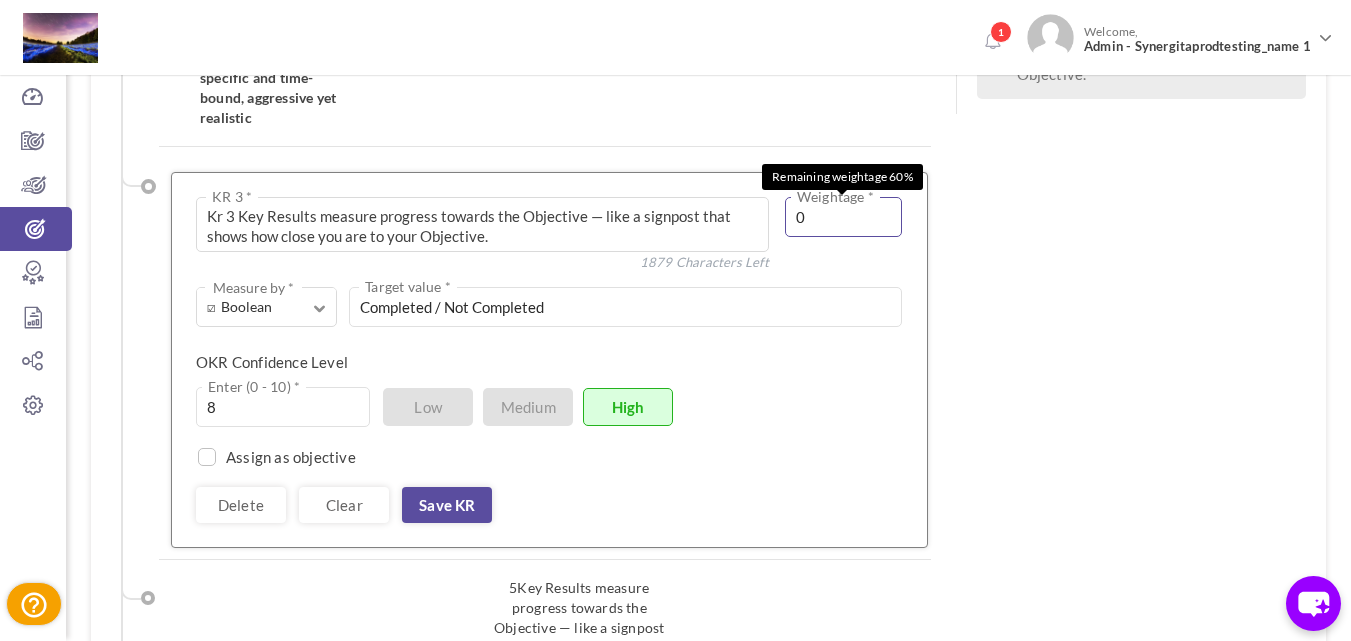 drag, startPoint x: 804, startPoint y: 131, endPoint x: 758, endPoint y: 120, distance: 47.296936 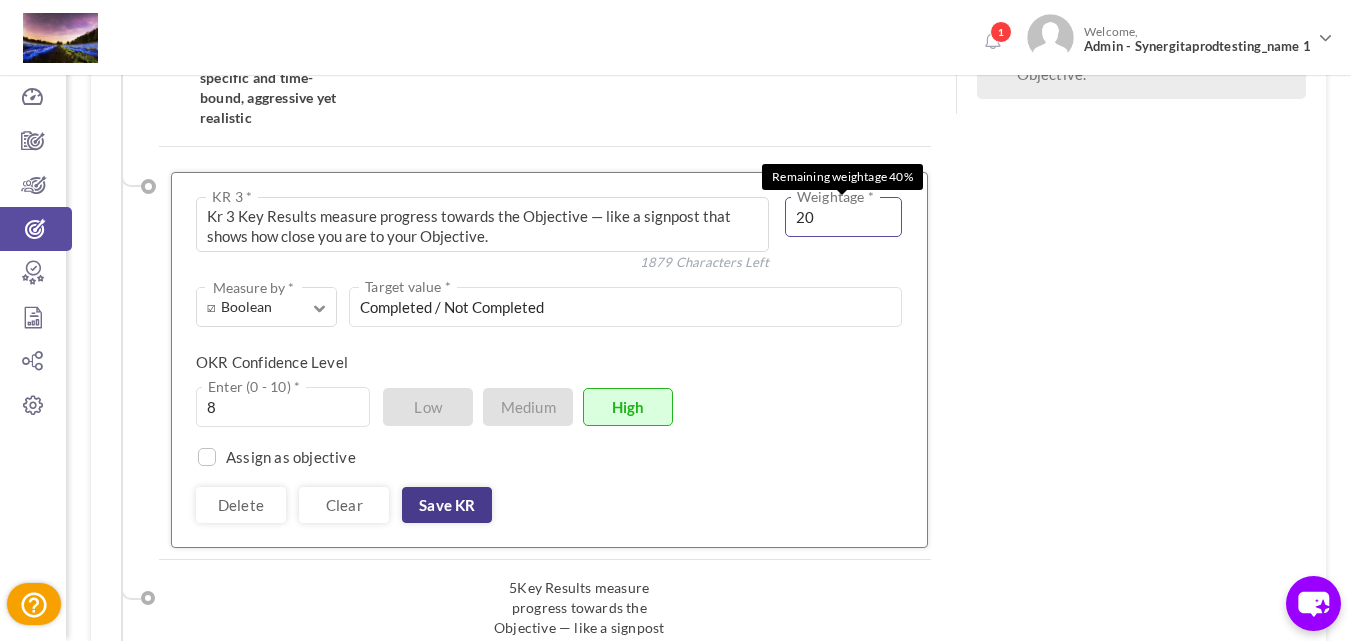 type on "20" 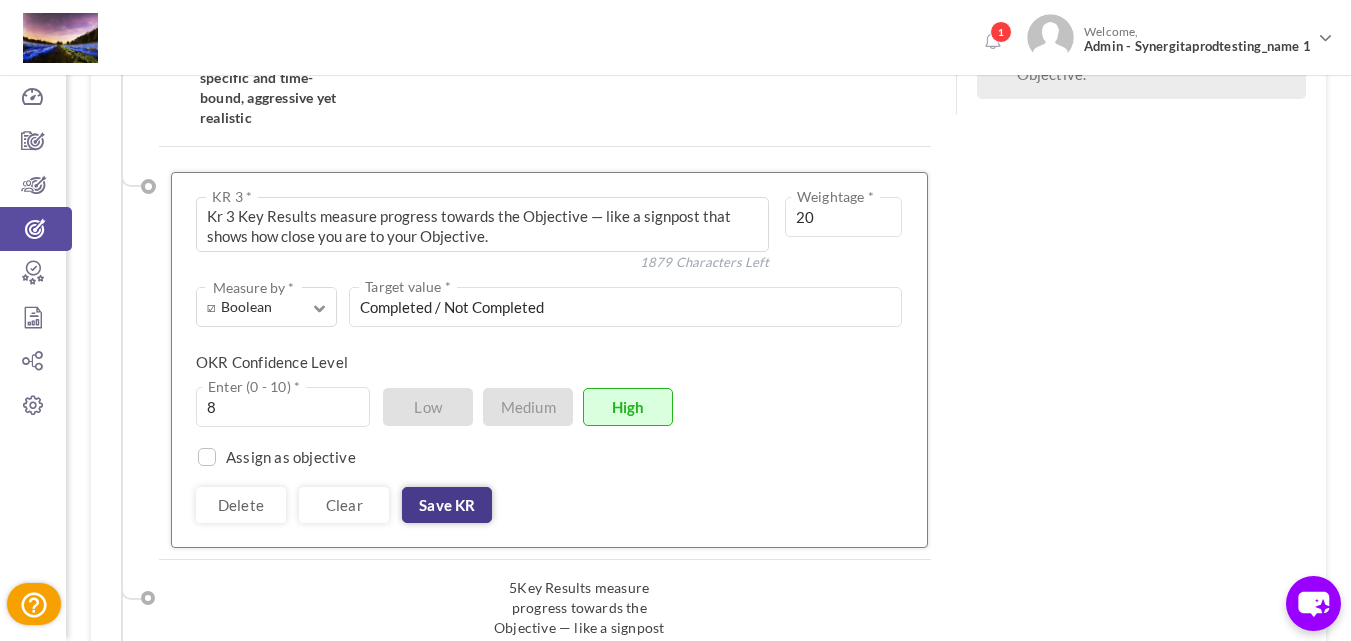 click on "Save KR" at bounding box center [447, 505] 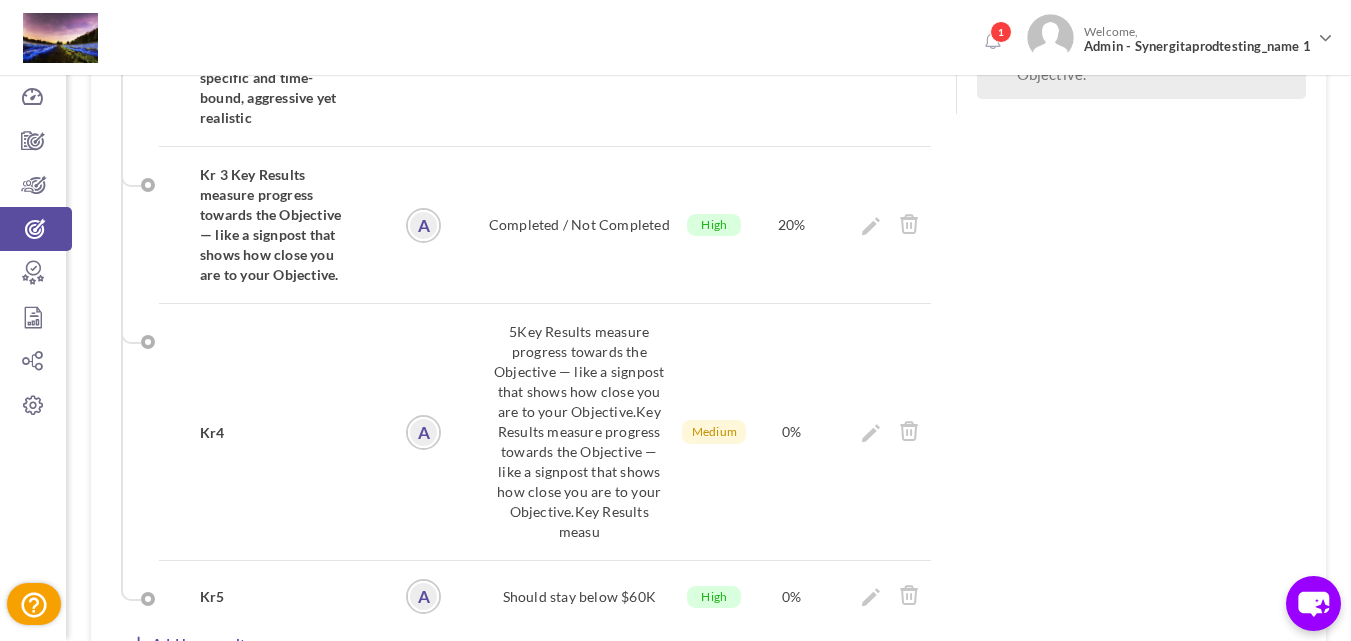 click at bounding box center [890, 432] 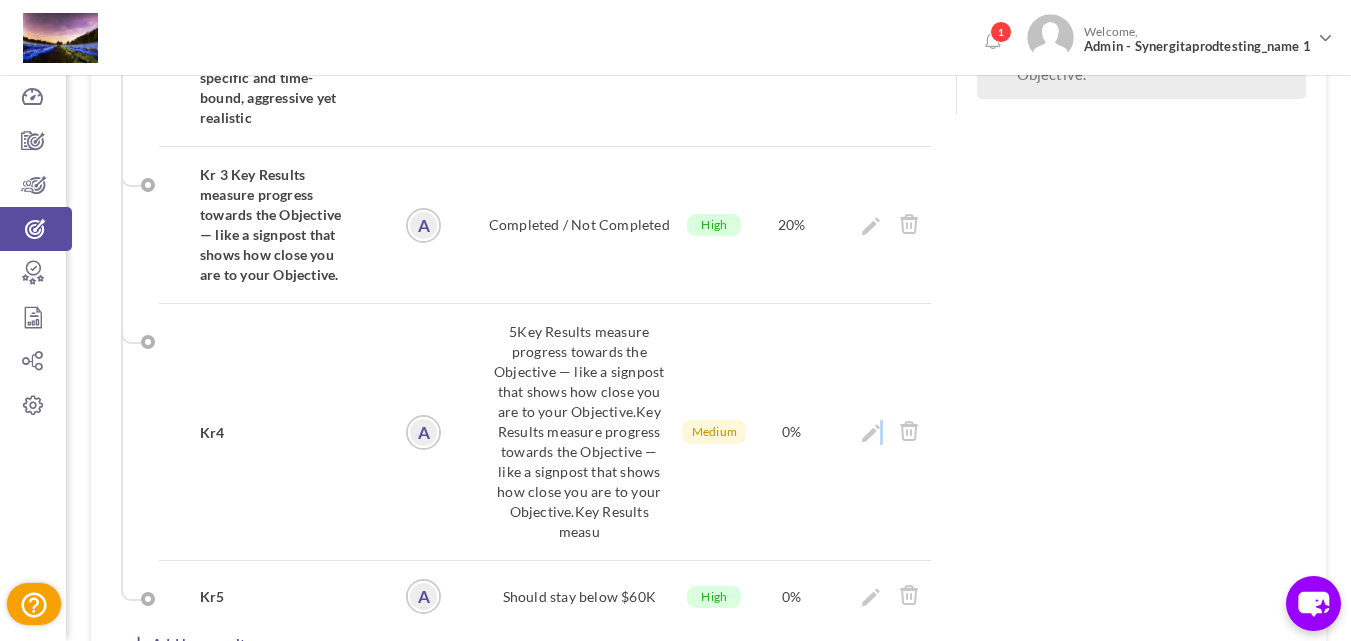 click at bounding box center (890, 432) 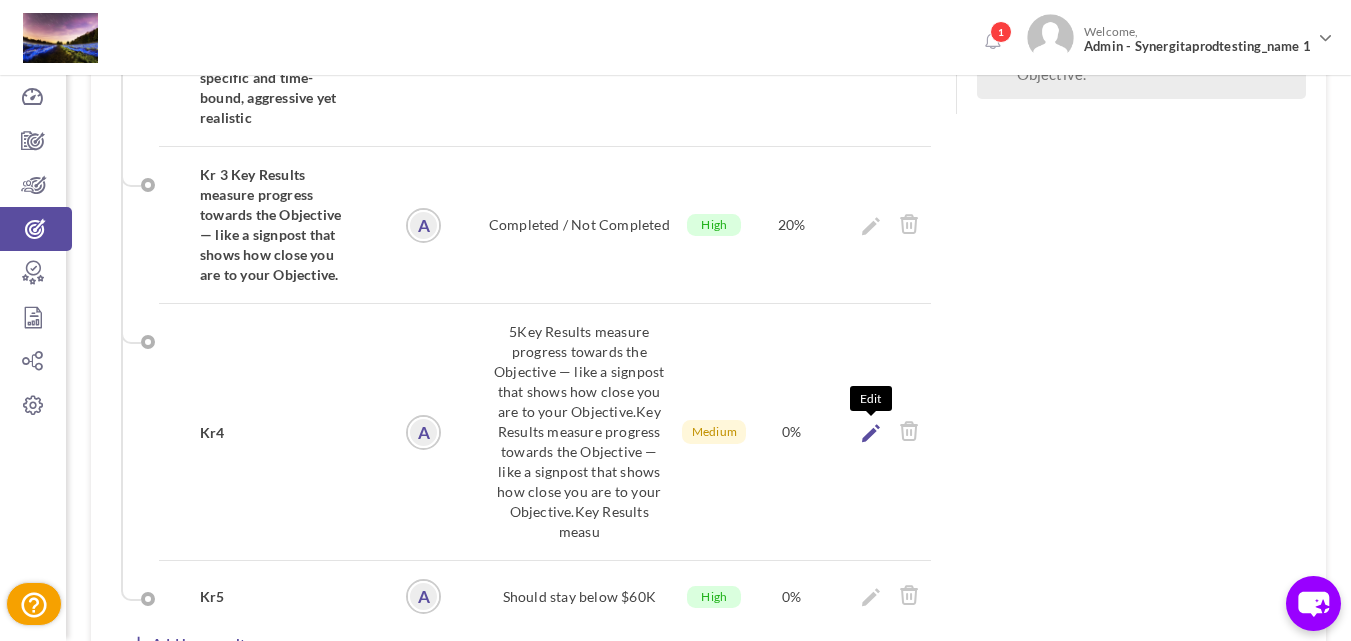 click at bounding box center (871, 433) 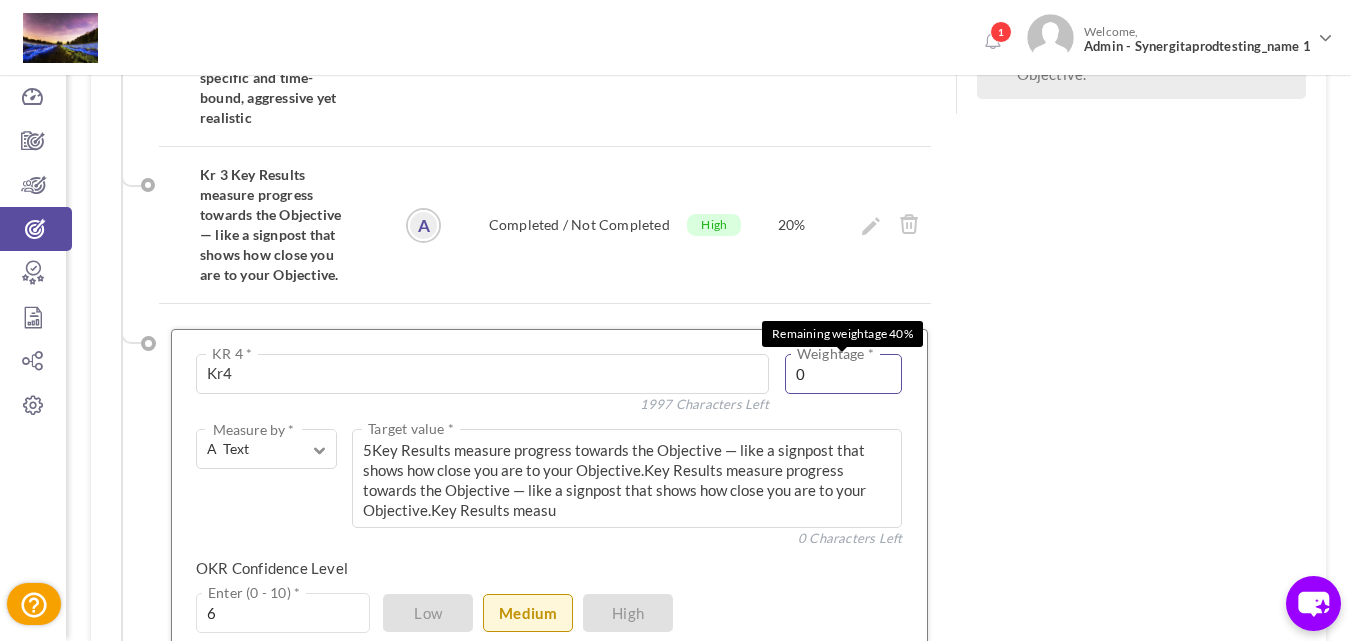 click on "0" at bounding box center [844, 374] 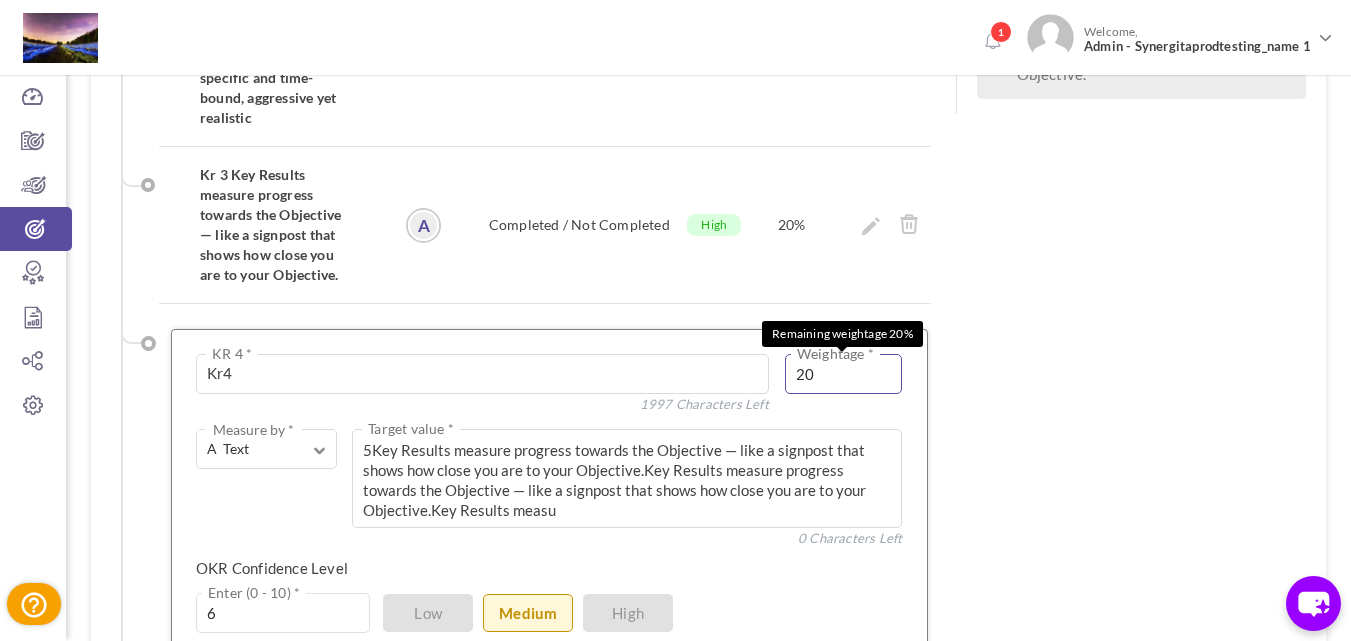 type on "20" 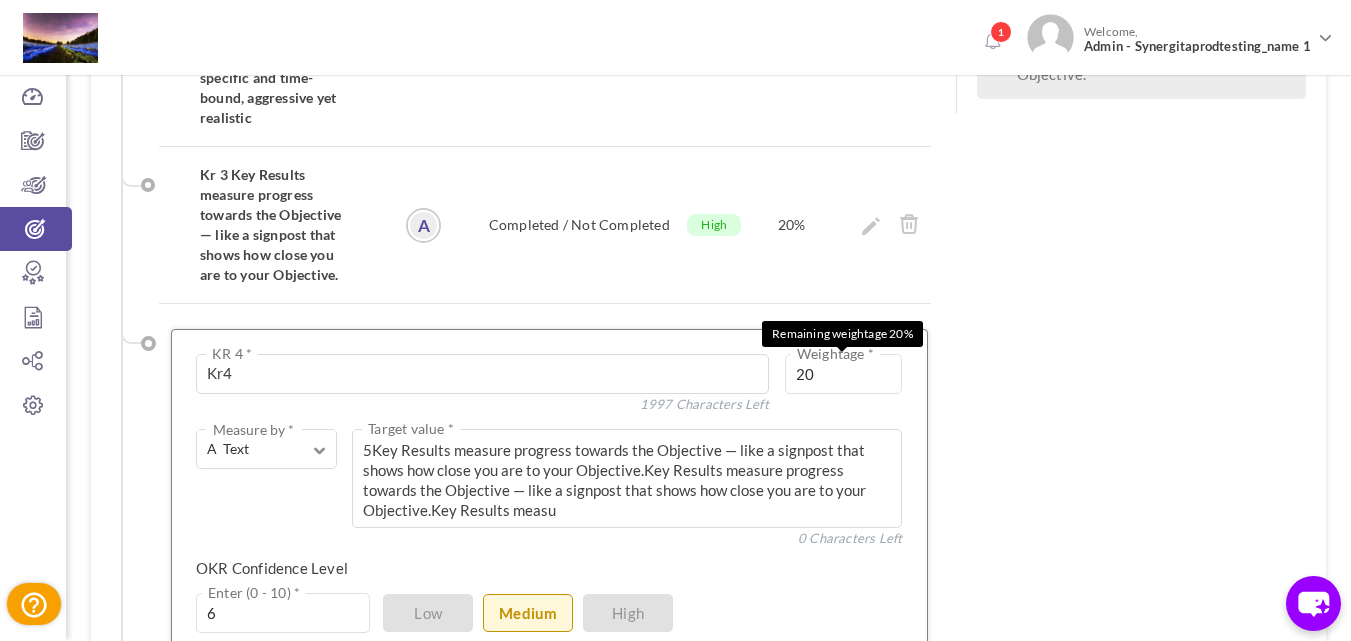 click on "Save KR" at bounding box center [447, 711] 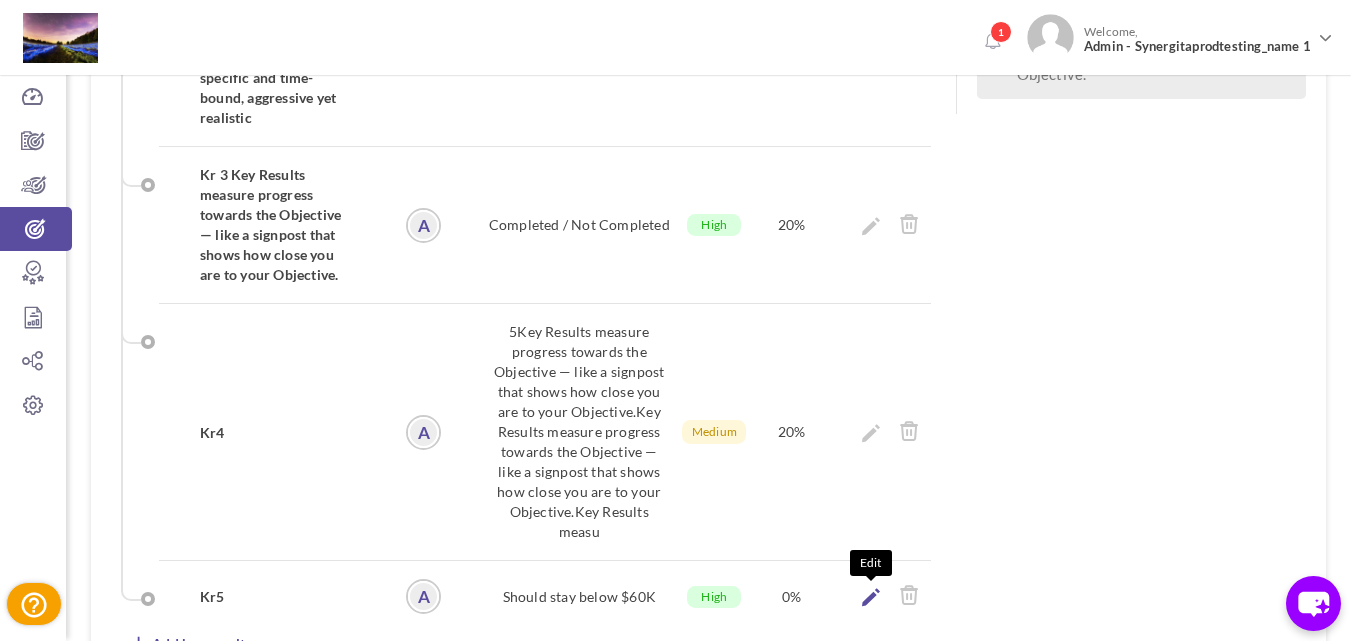 click at bounding box center (871, 597) 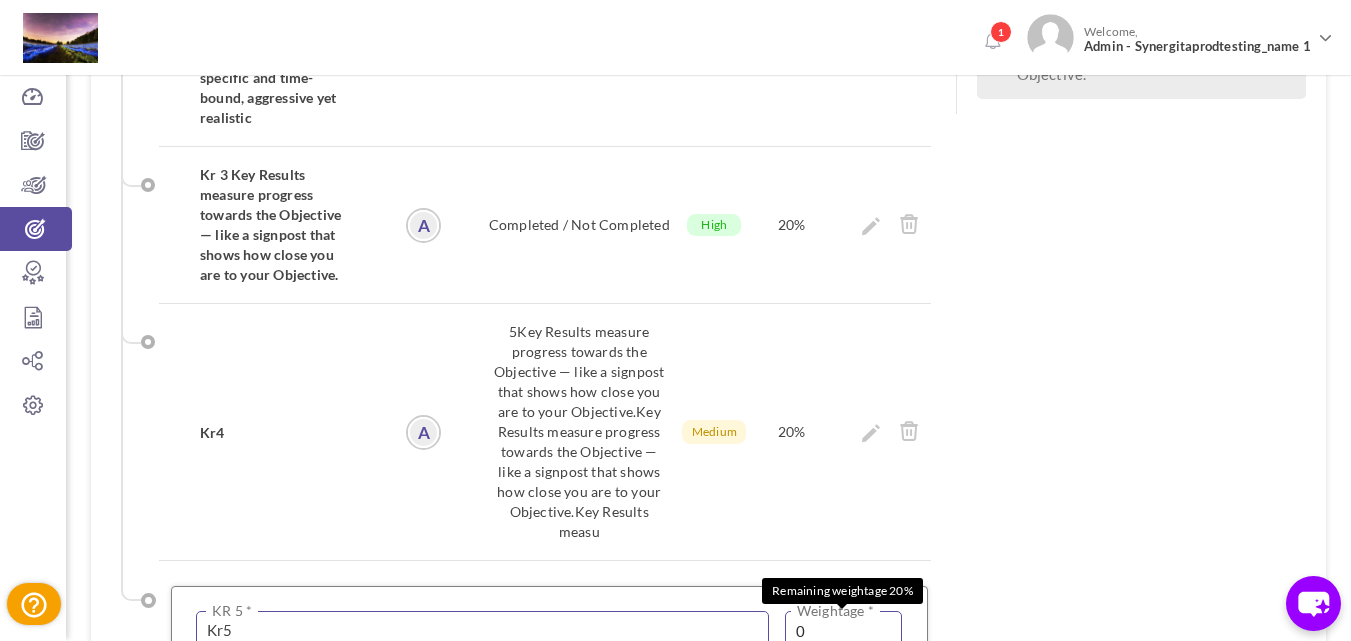 drag, startPoint x: 845, startPoint y: 551, endPoint x: 744, endPoint y: 542, distance: 101.4002 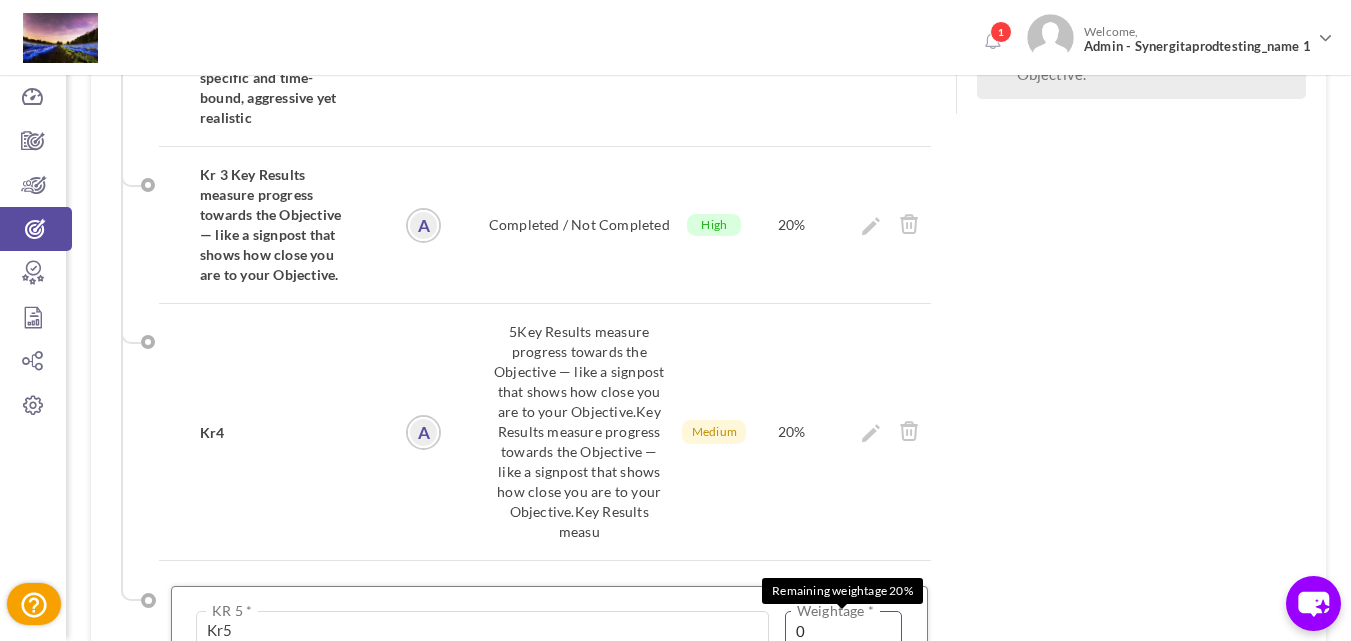 paste on "2" 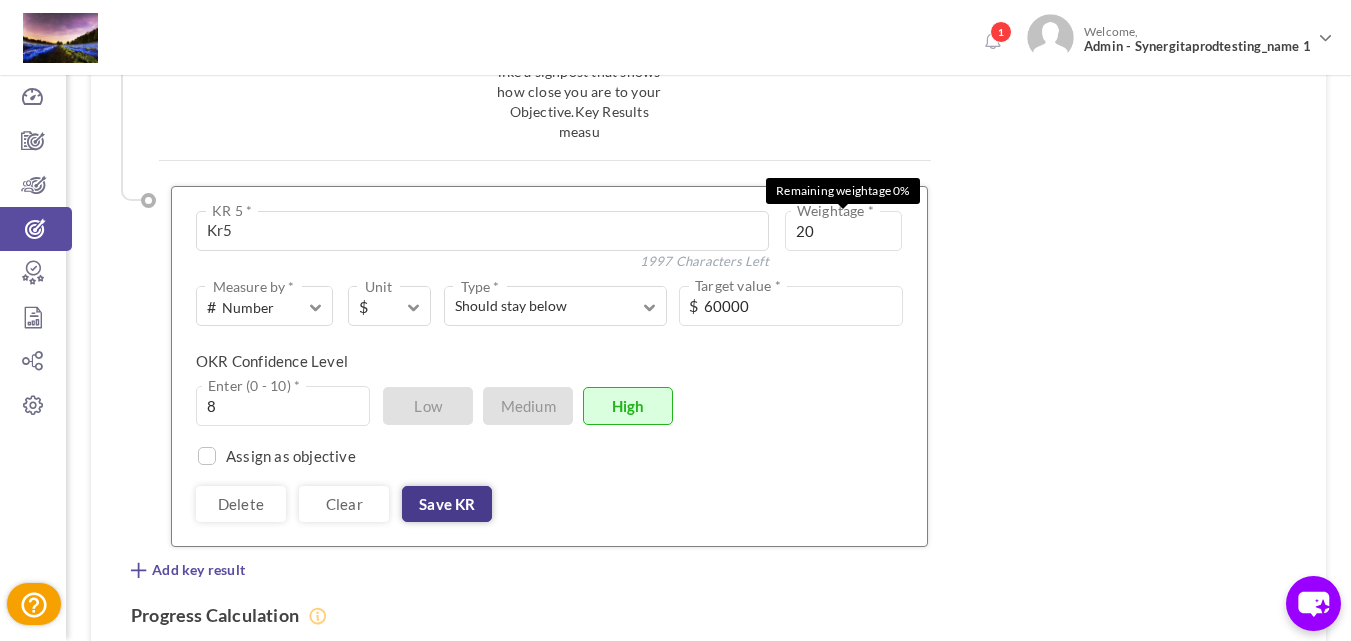 click on "Save KR" at bounding box center (447, 504) 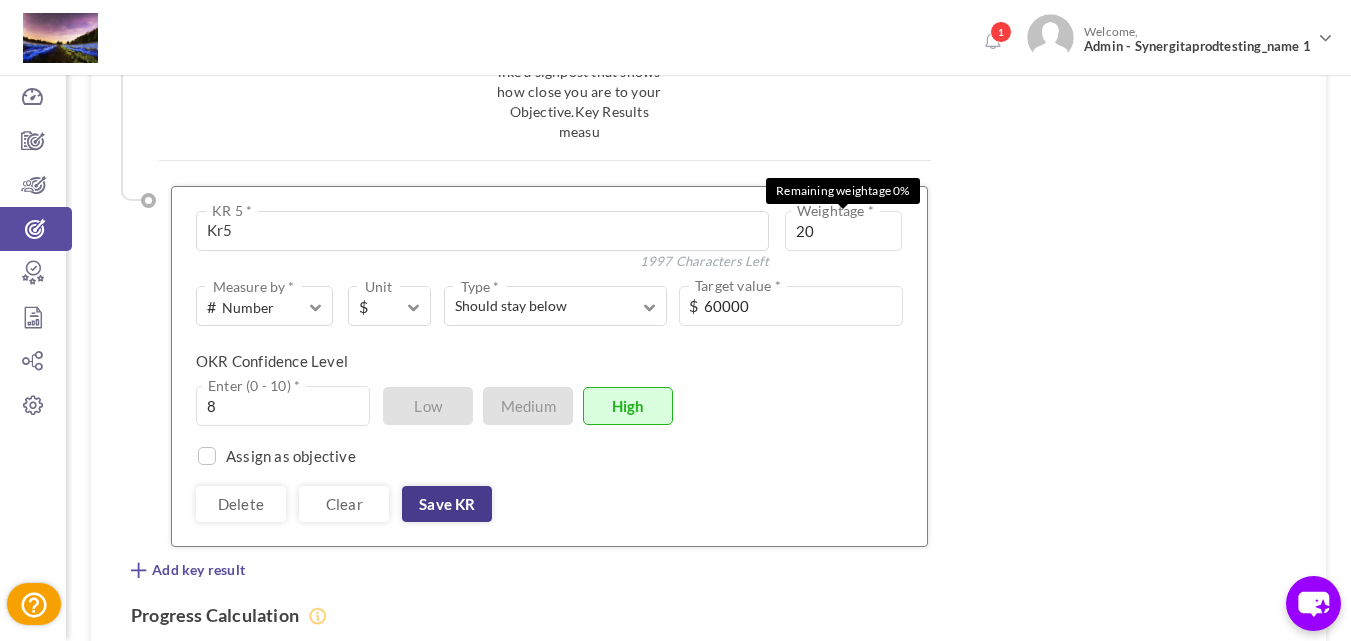 scroll, scrollTop: 1196, scrollLeft: 0, axis: vertical 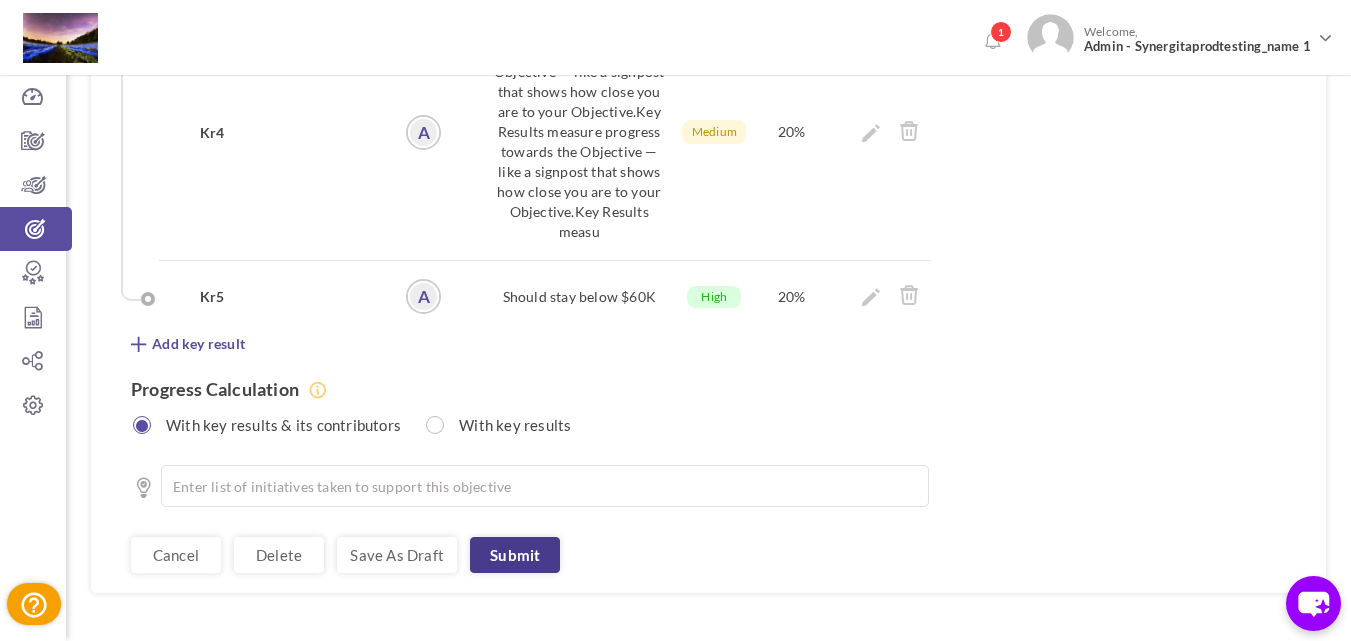 click on "Submit" at bounding box center (515, 555) 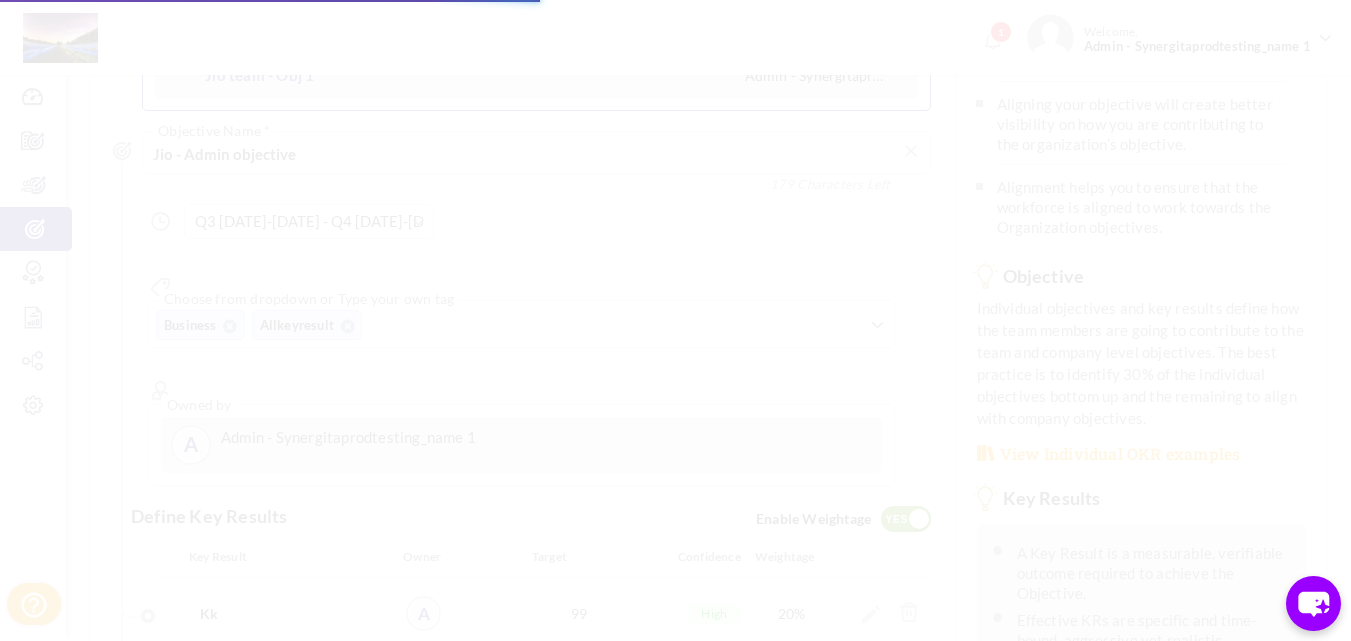 scroll, scrollTop: 0, scrollLeft: 0, axis: both 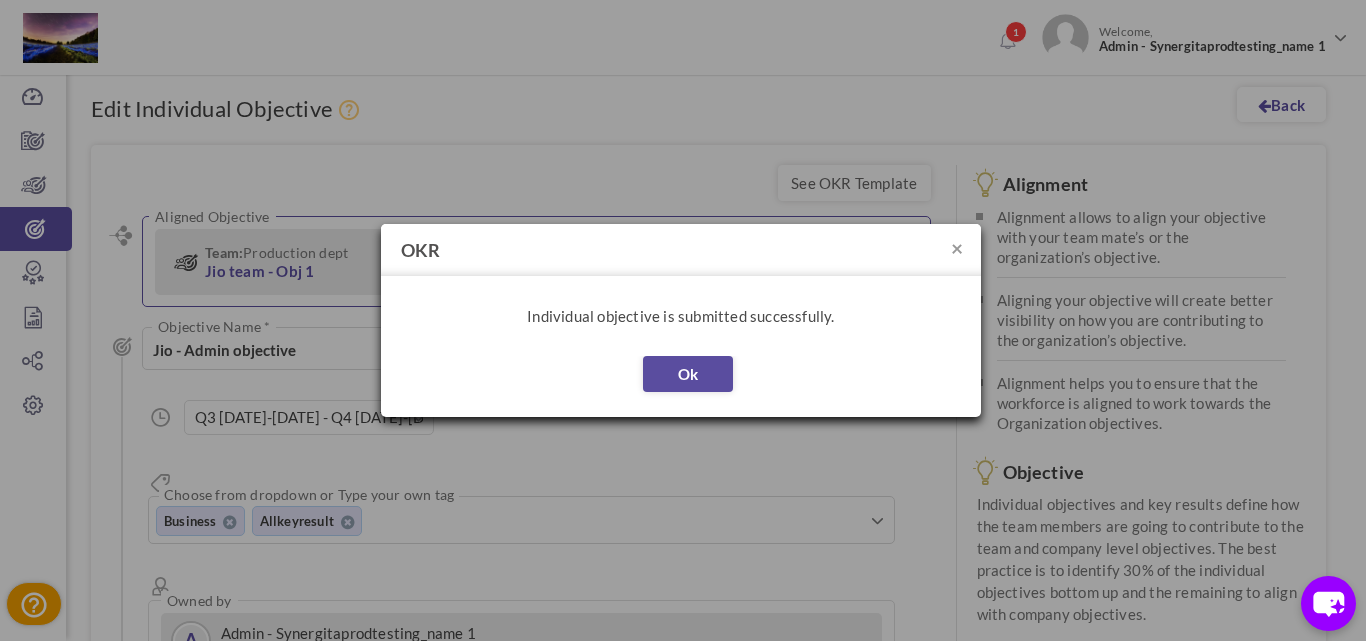click on "Ok" at bounding box center (681, 386) 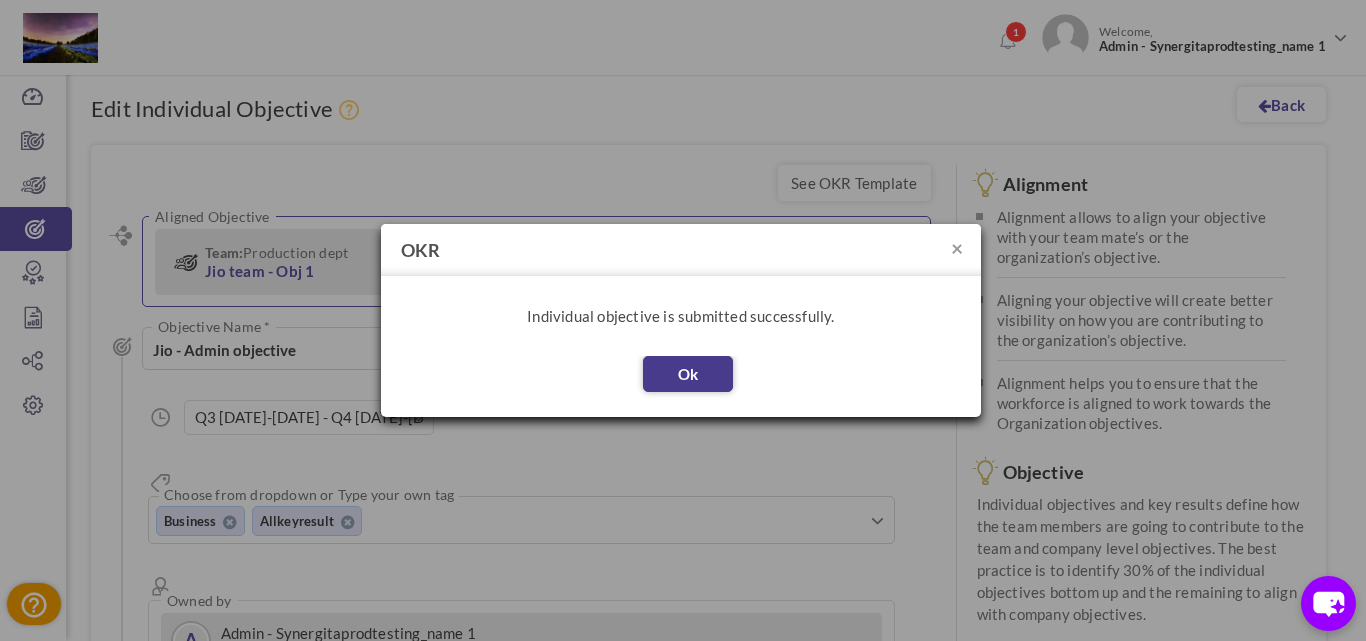 click on "Ok" at bounding box center [688, 374] 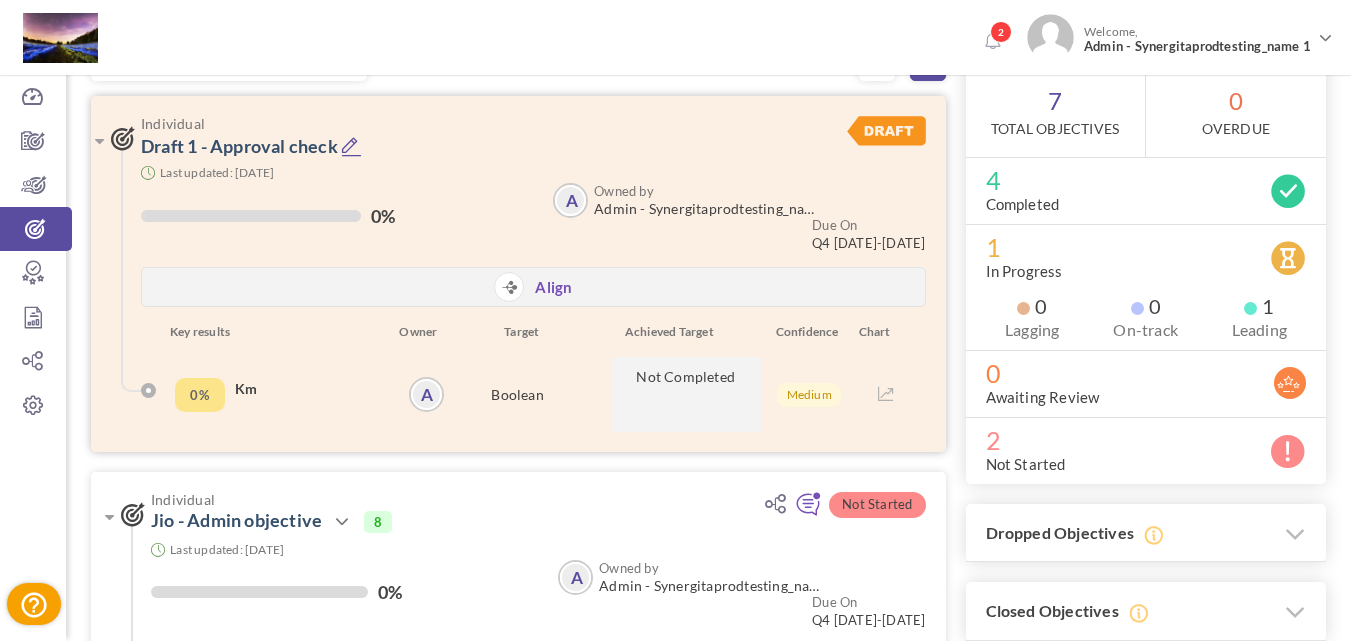 scroll, scrollTop: 200, scrollLeft: 0, axis: vertical 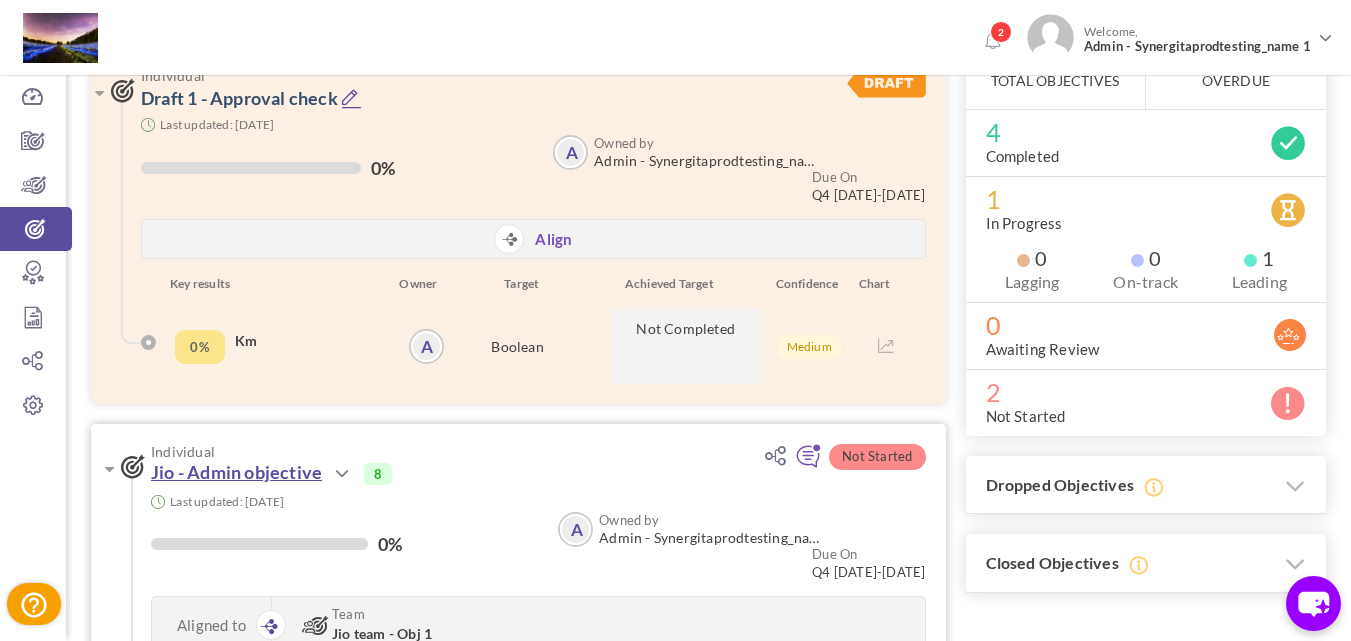 click on "Jio - Admin objective" at bounding box center [236, 472] 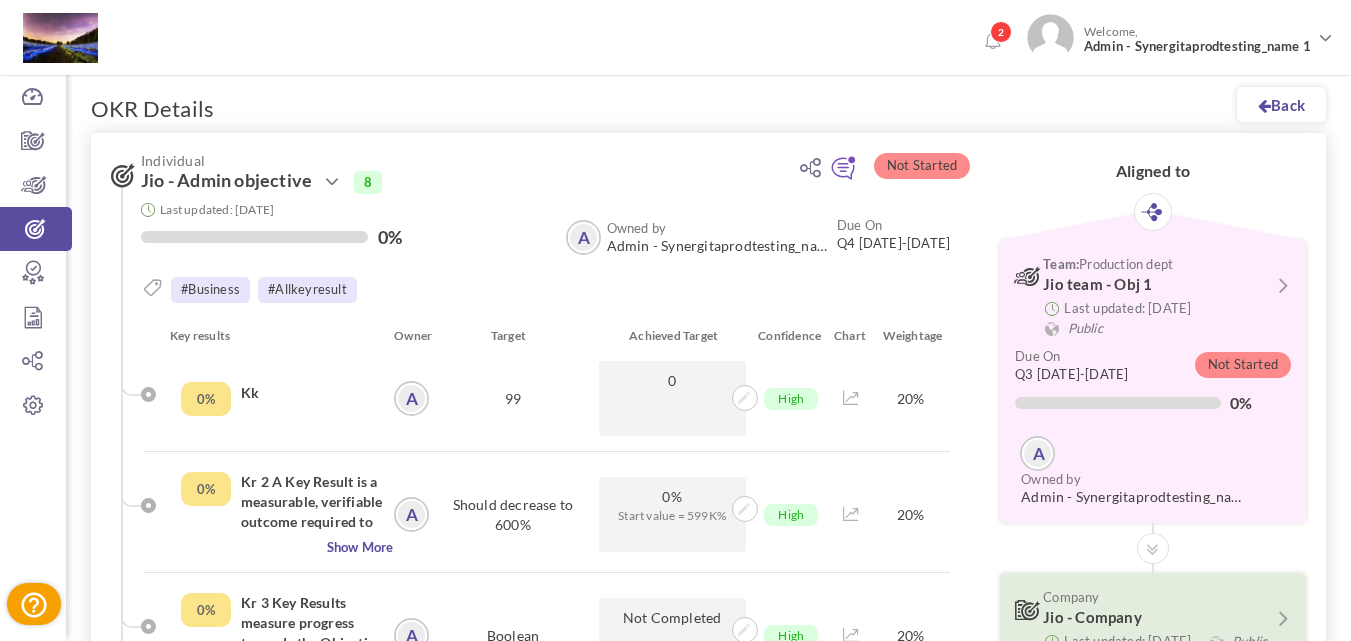 scroll, scrollTop: 0, scrollLeft: 0, axis: both 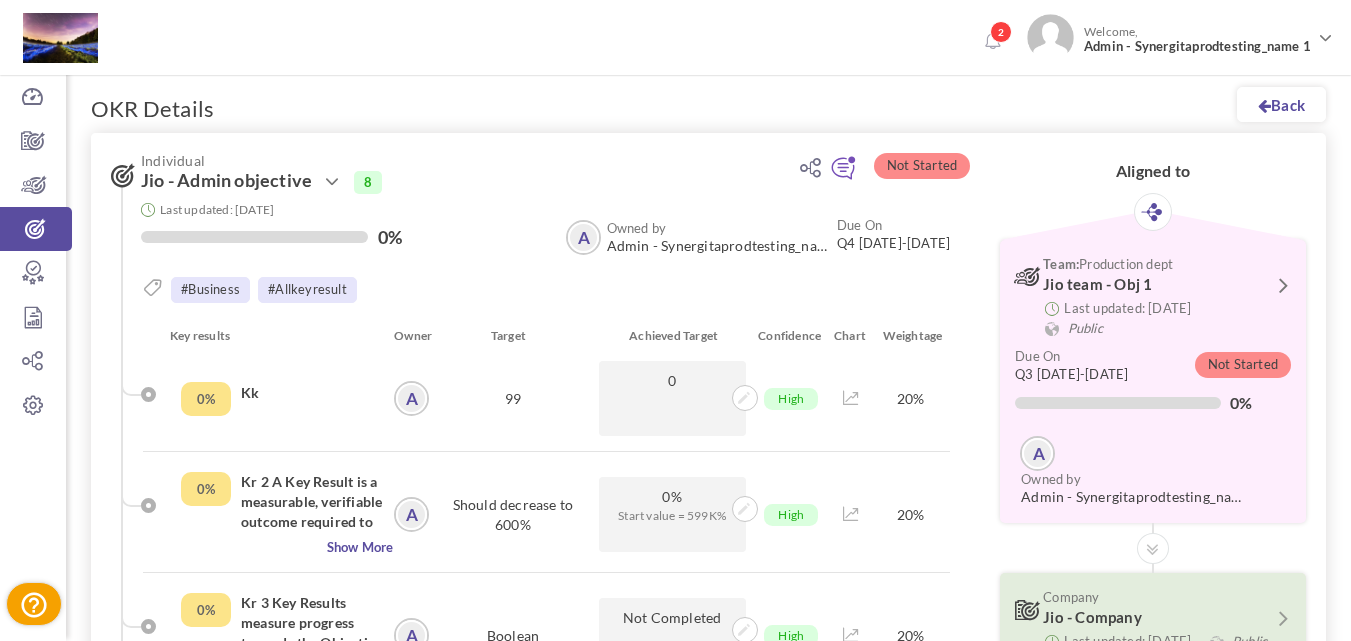 click at bounding box center [1282, 284] 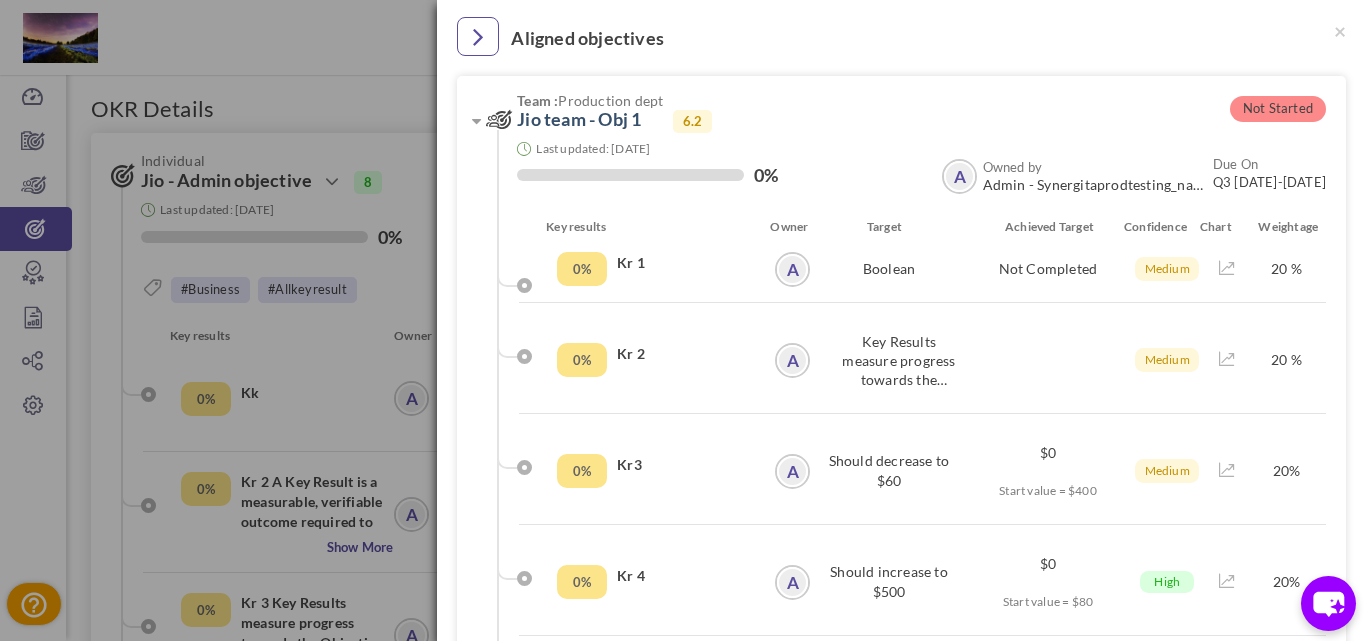 click at bounding box center (478, 36) 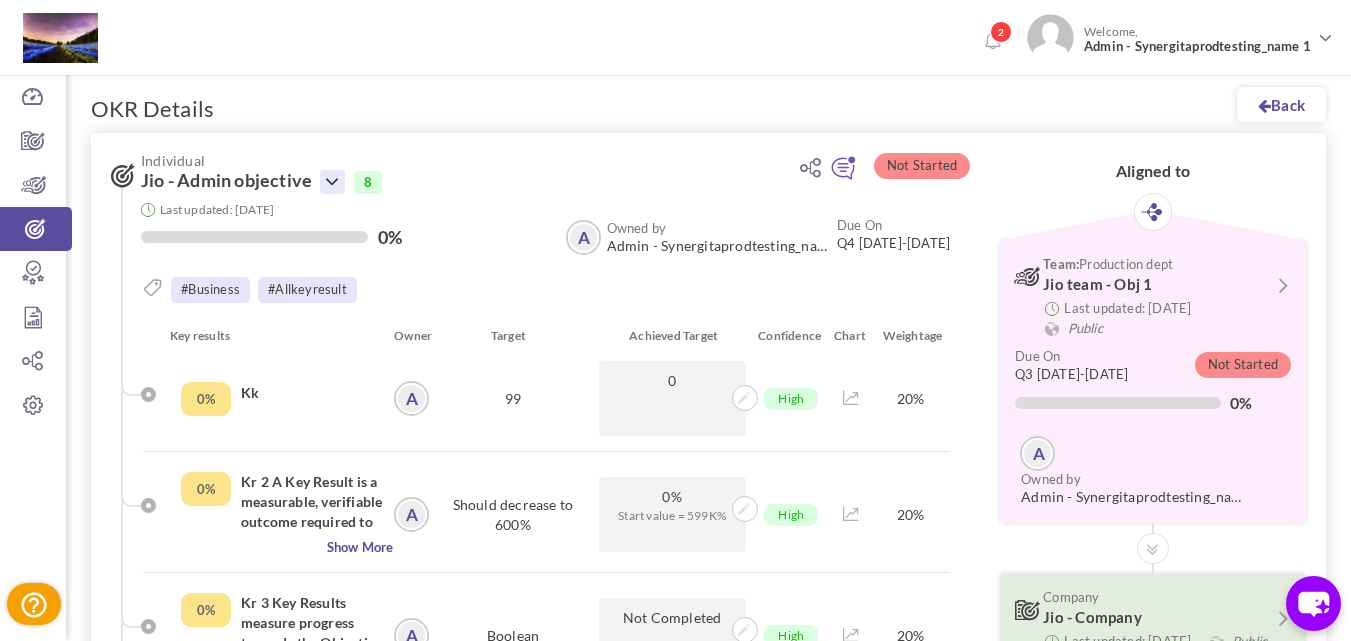 click at bounding box center [332, 182] 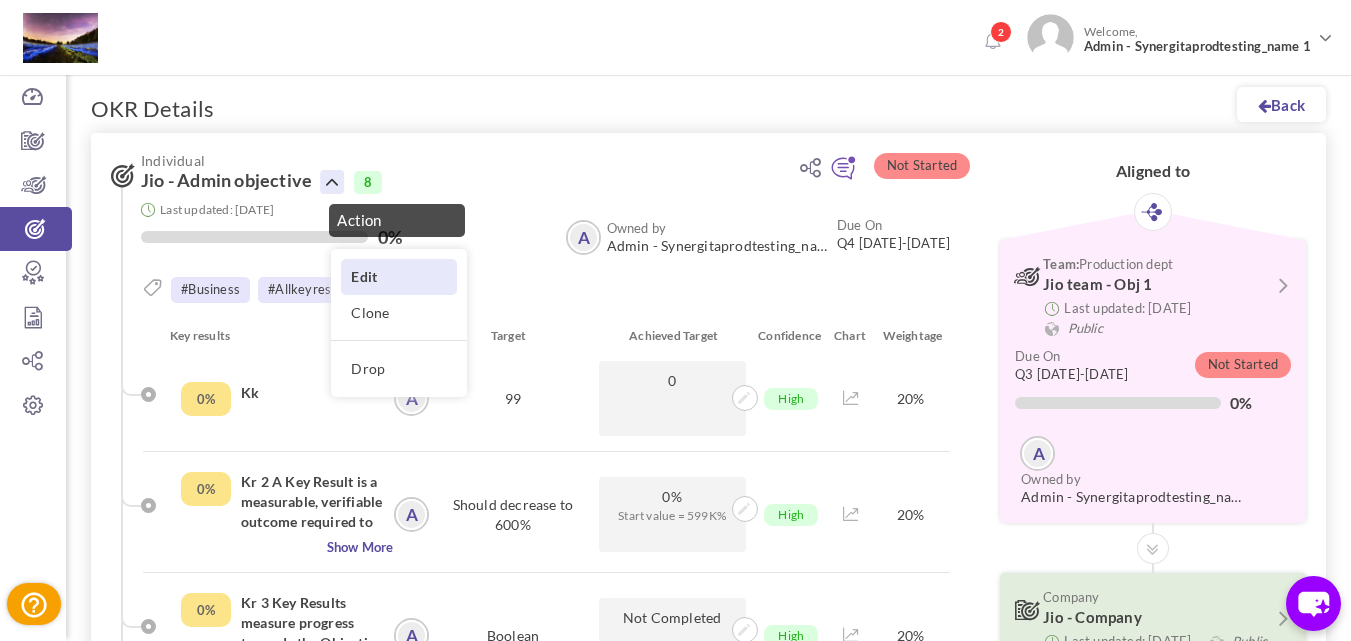 click on "Edit" at bounding box center (399, 276) 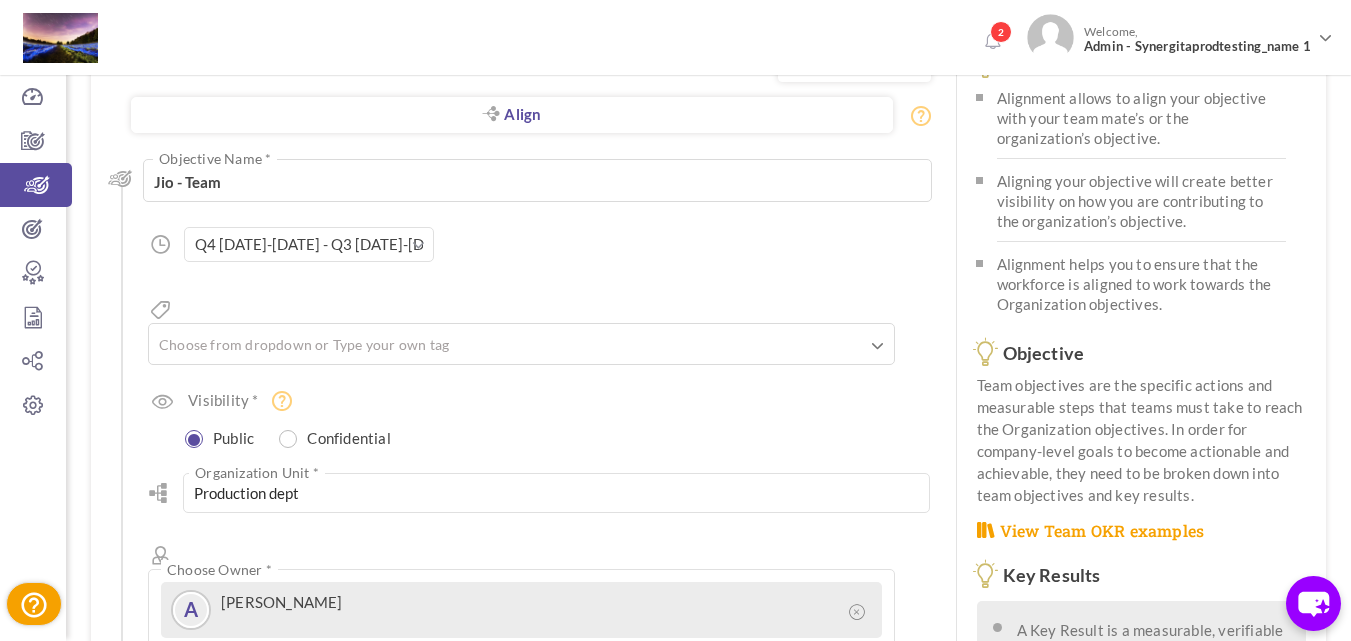 scroll, scrollTop: 0, scrollLeft: 0, axis: both 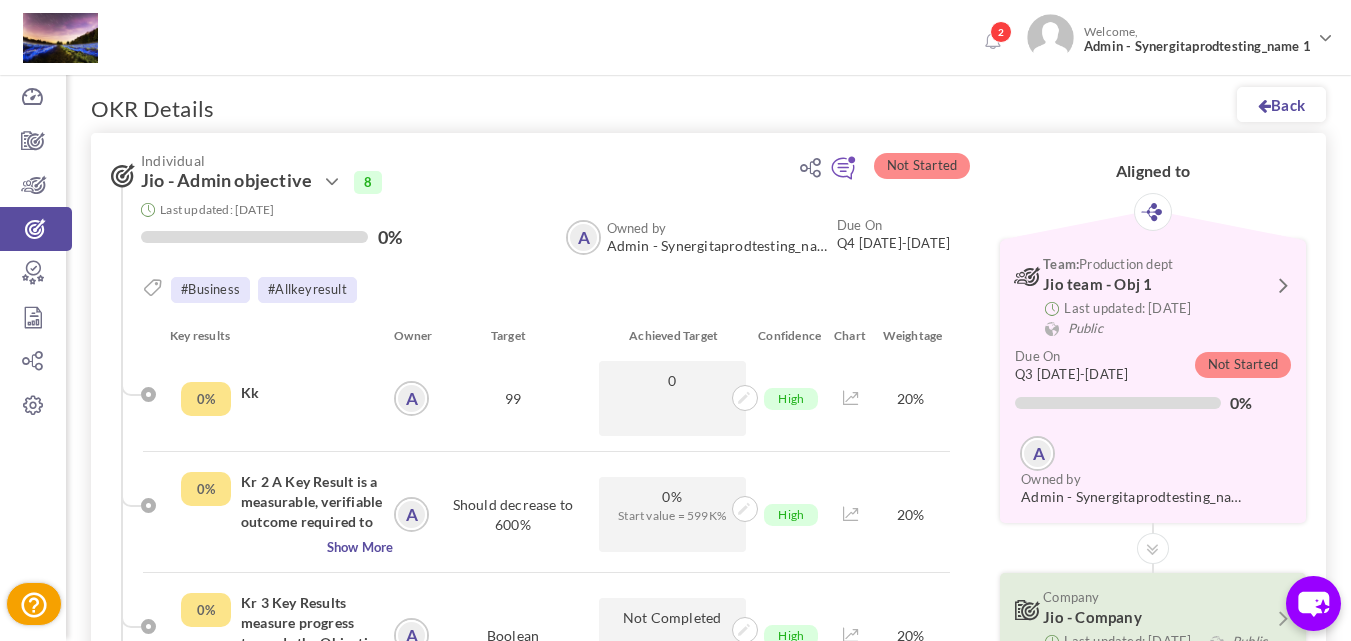 click at bounding box center (1282, 284) 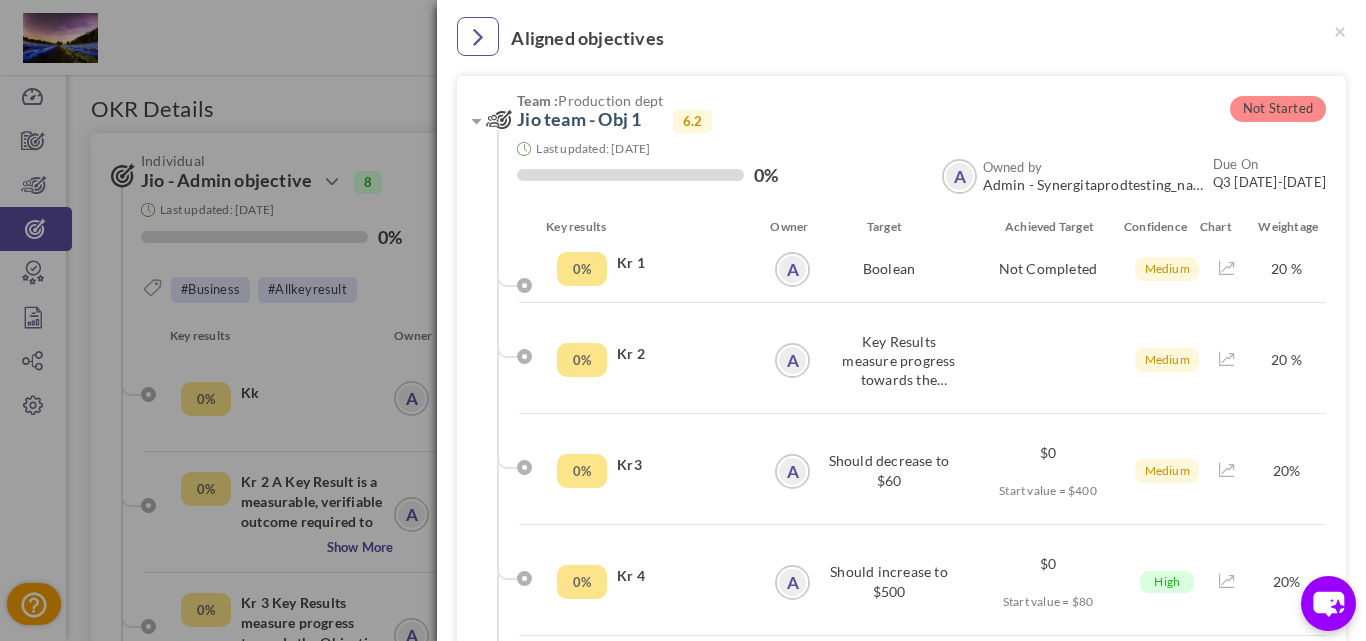 click at bounding box center [478, 36] 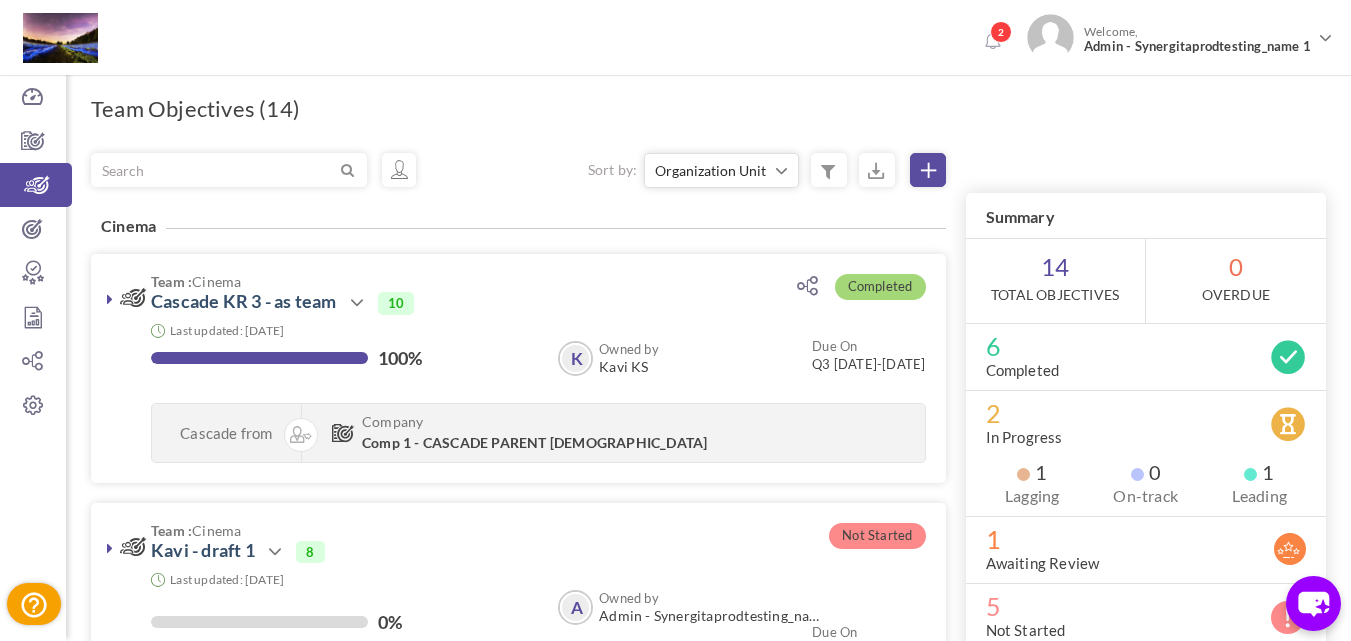scroll, scrollTop: 1996, scrollLeft: 0, axis: vertical 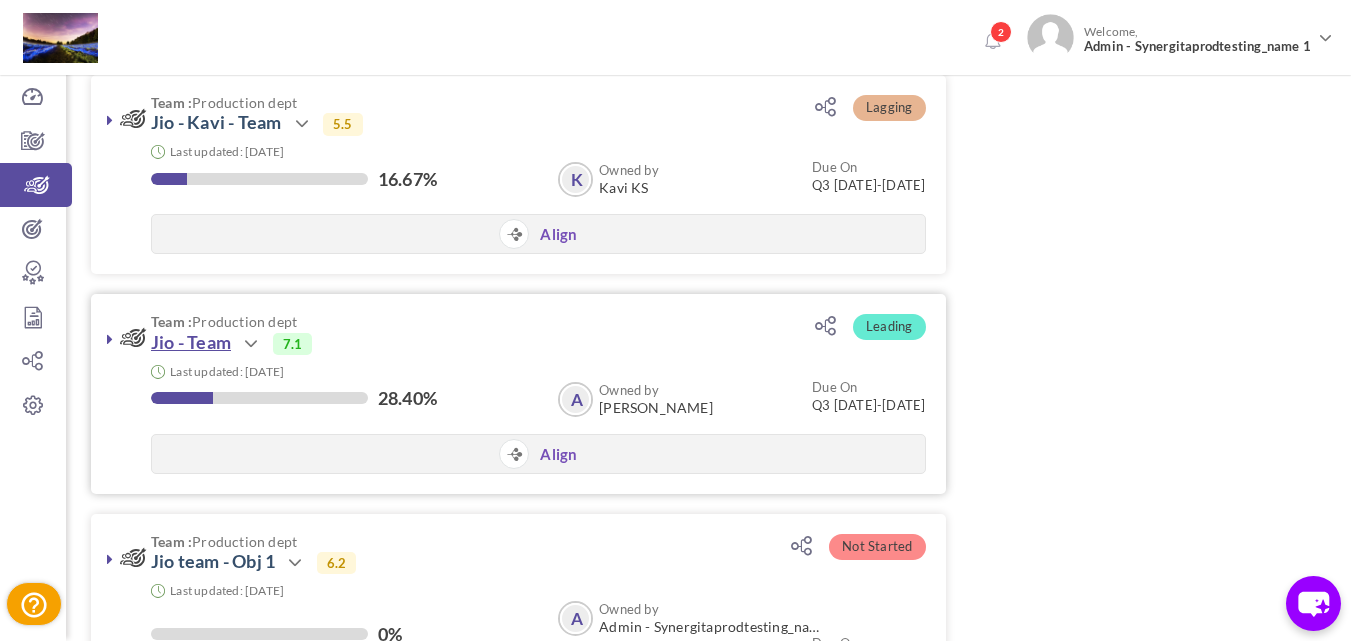 click on "Jio - Team" at bounding box center (191, 342) 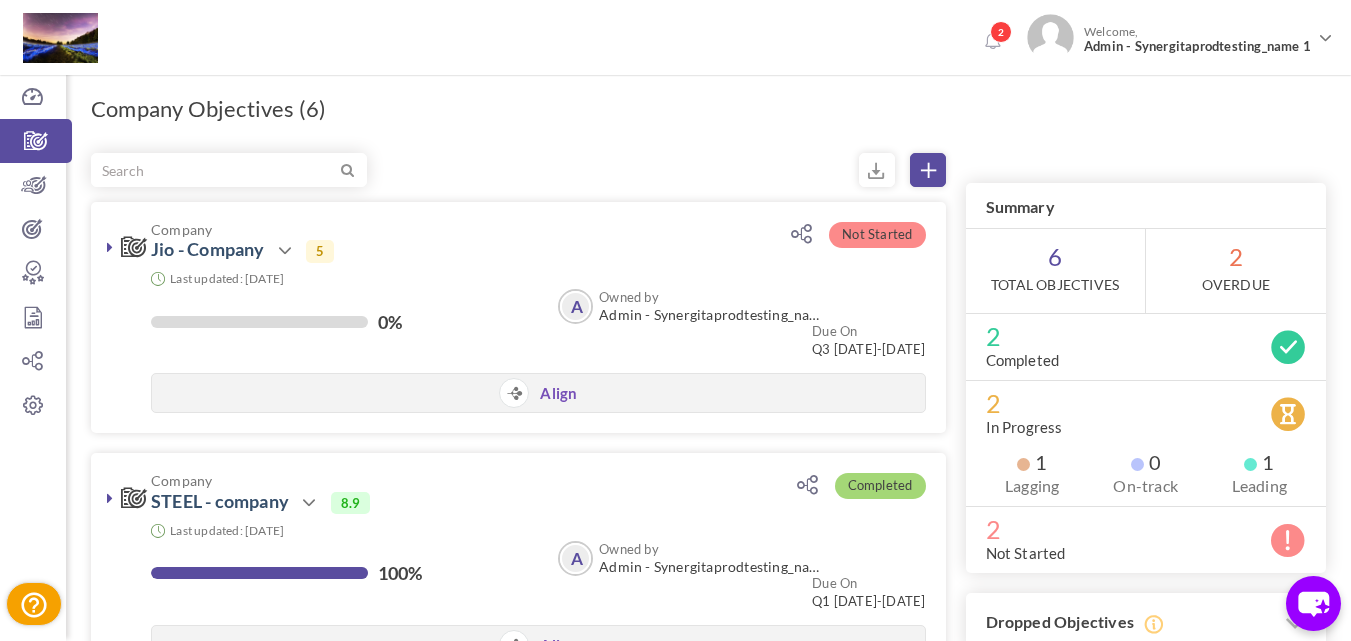 scroll, scrollTop: 0, scrollLeft: 0, axis: both 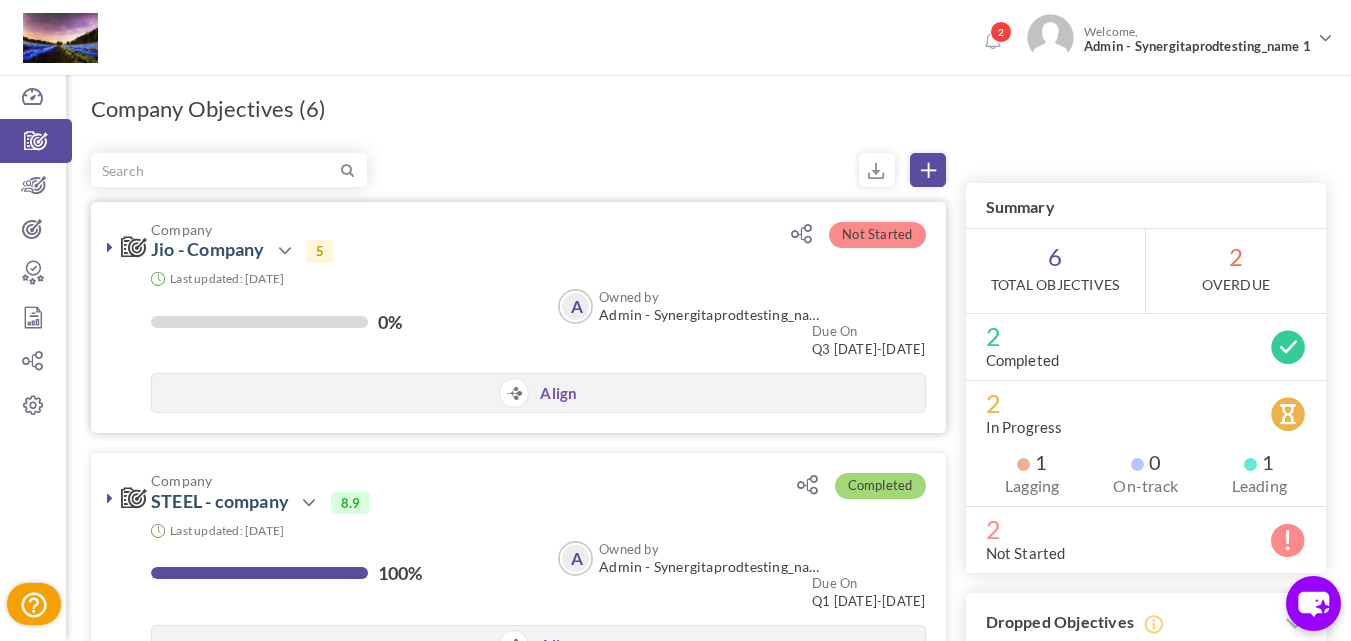 click on "Company
Jio - Company
Action
View
Edit
Clone
Drop
Close
5
0%" at bounding box center [518, 317] 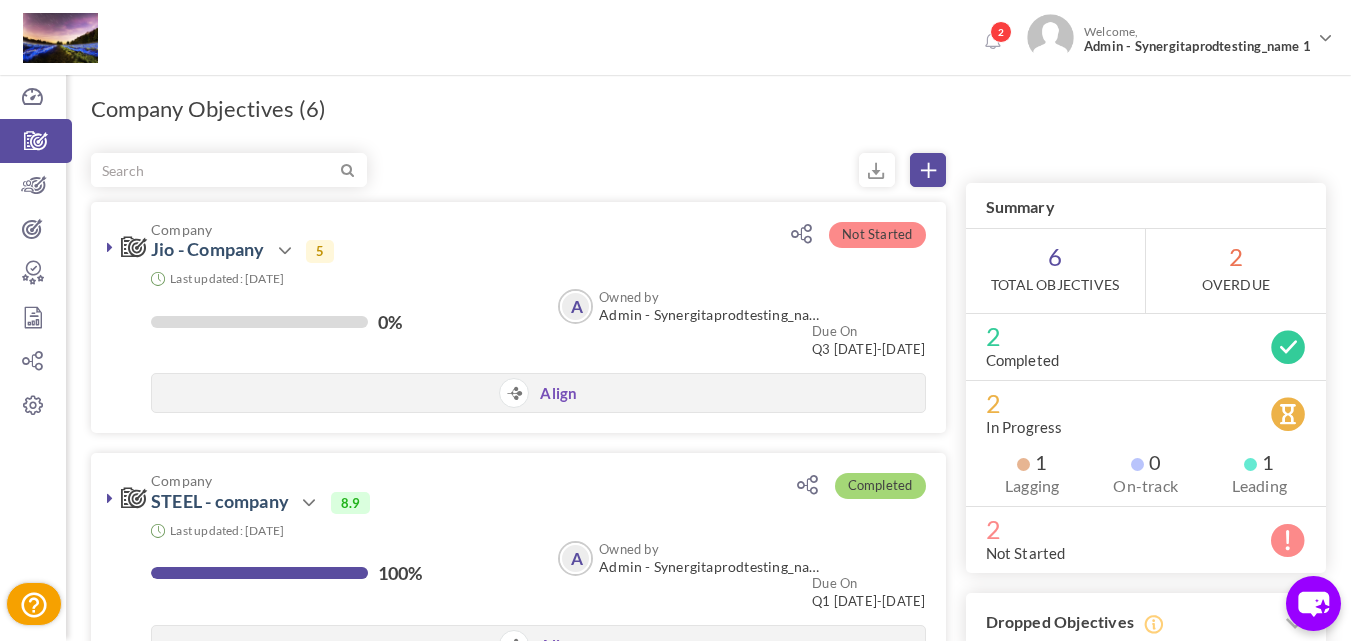 click at bounding box center [518, 170] 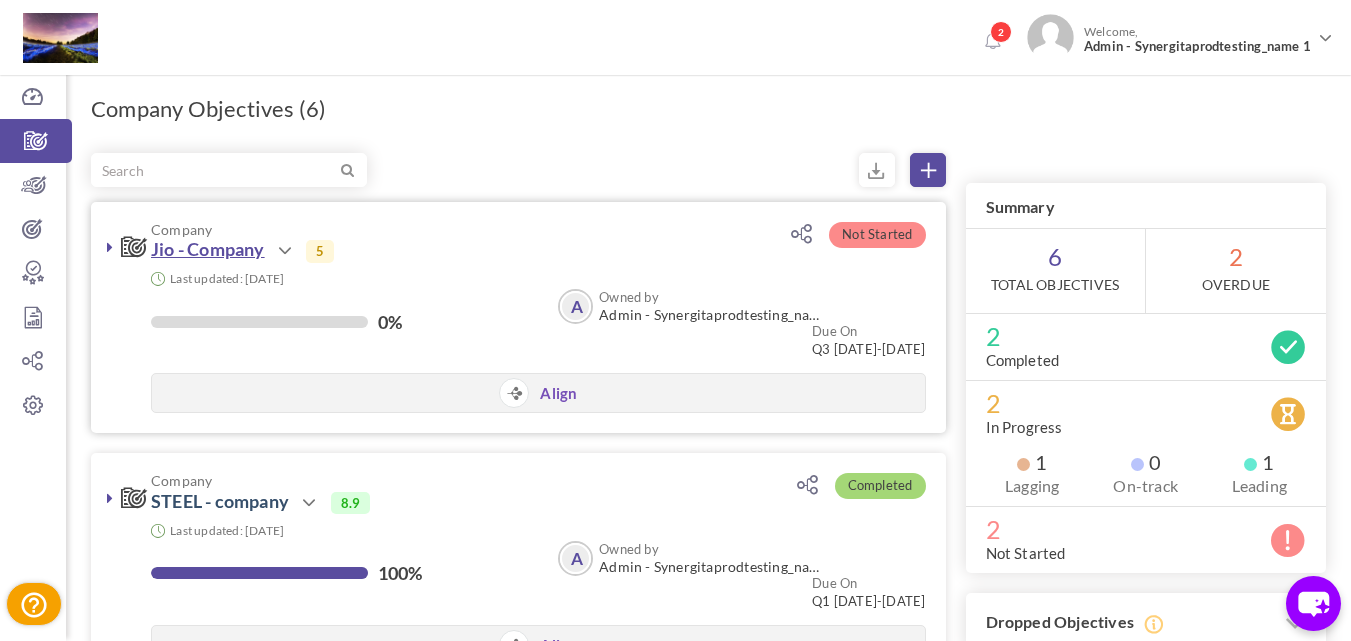 click on "Jio - Company" at bounding box center [208, 249] 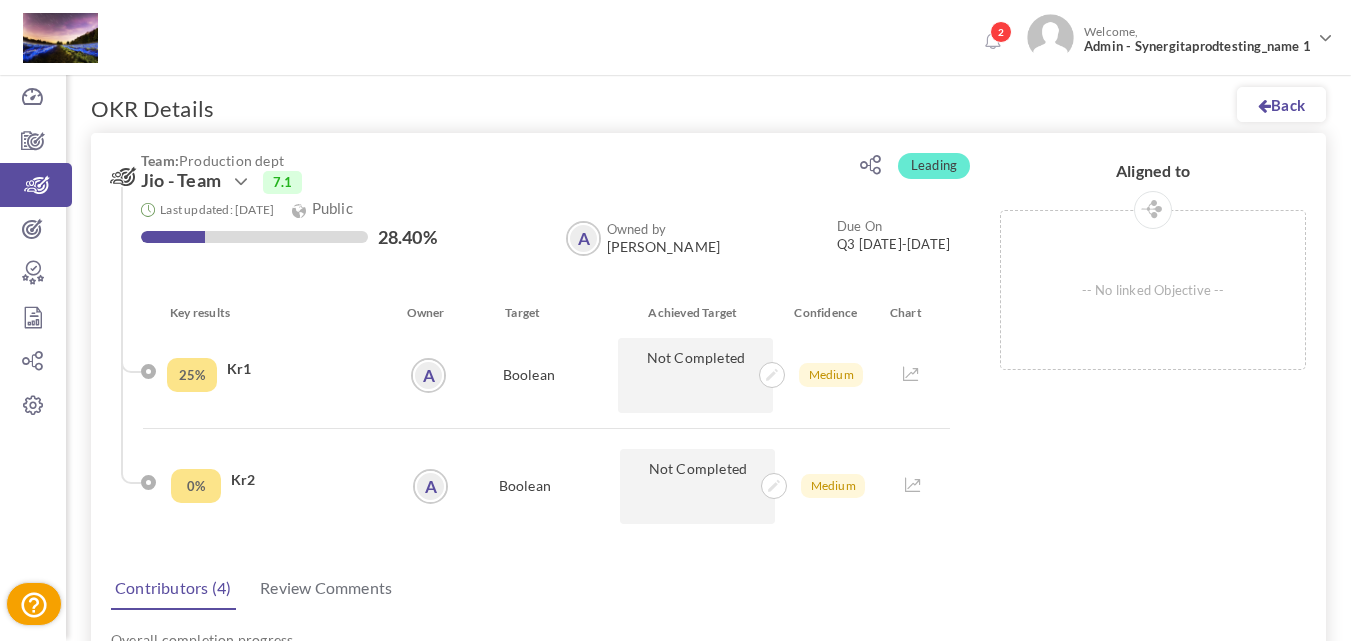 scroll, scrollTop: 0, scrollLeft: 0, axis: both 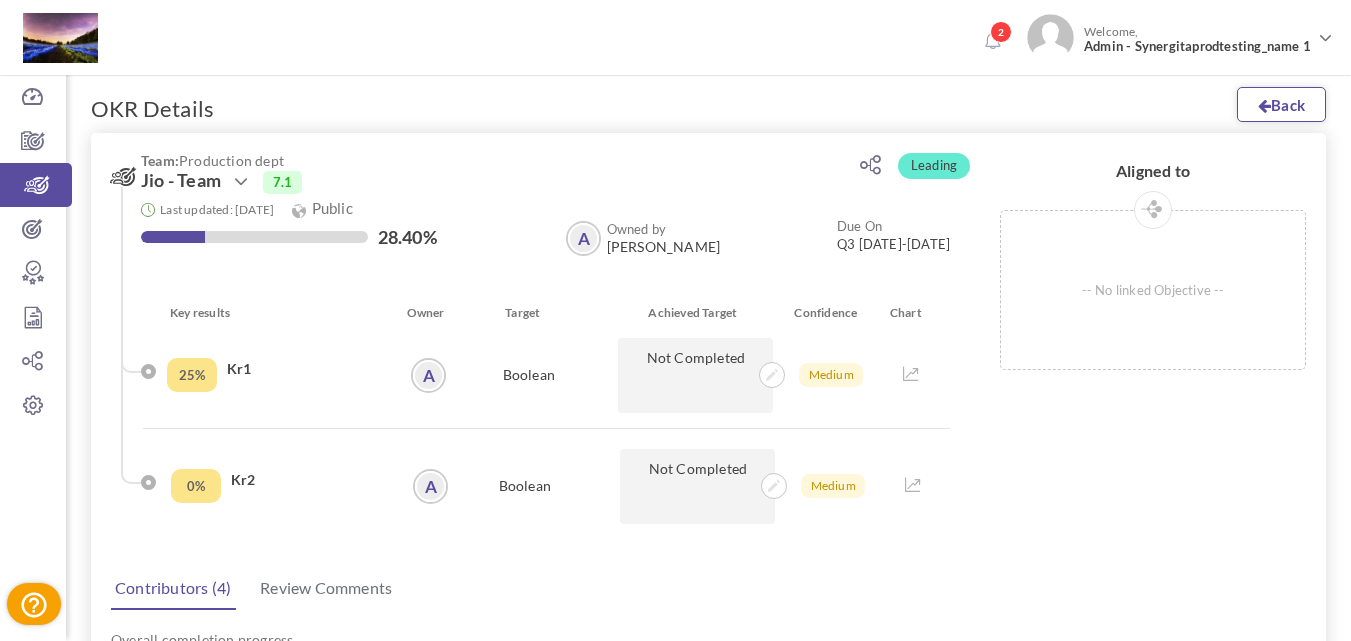 click on "Back" at bounding box center [1281, 104] 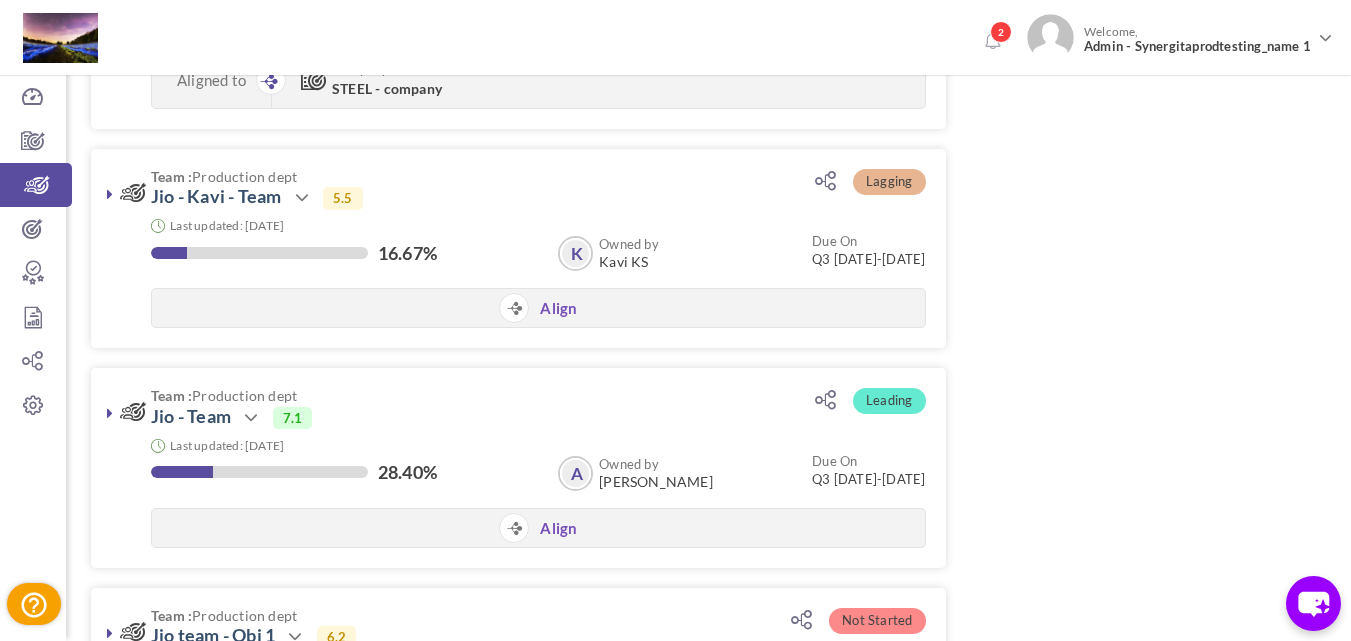 scroll, scrollTop: 2000, scrollLeft: 0, axis: vertical 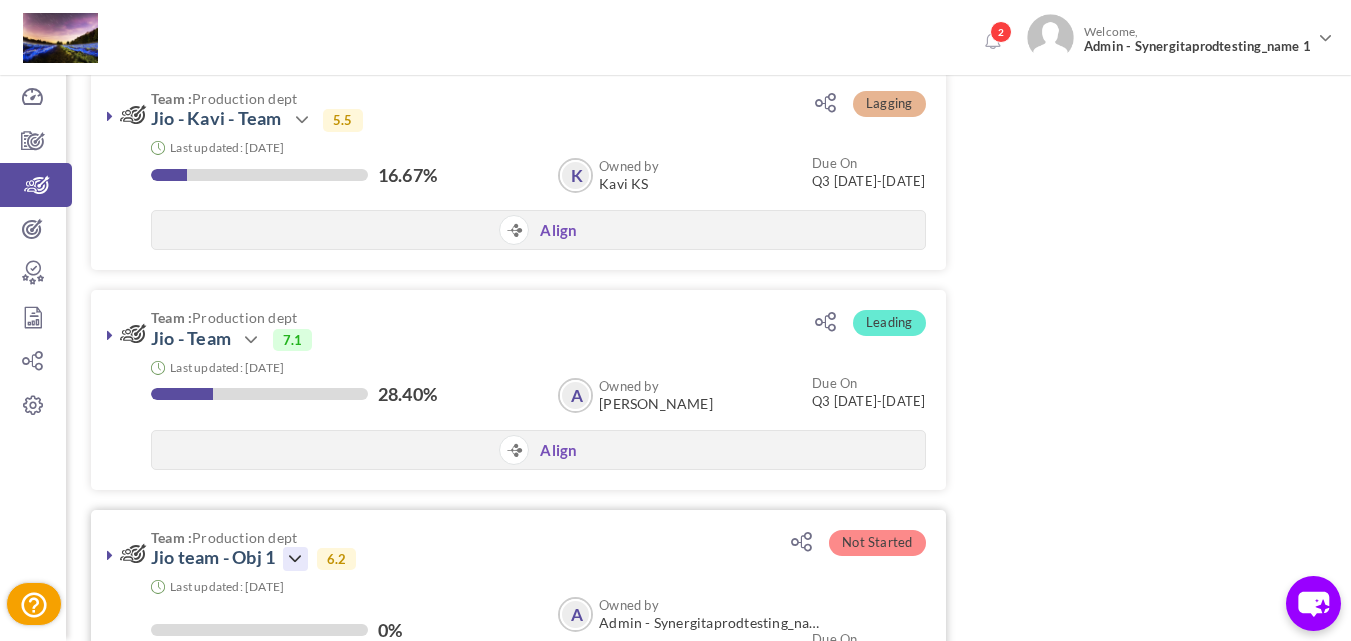 click at bounding box center [295, 559] 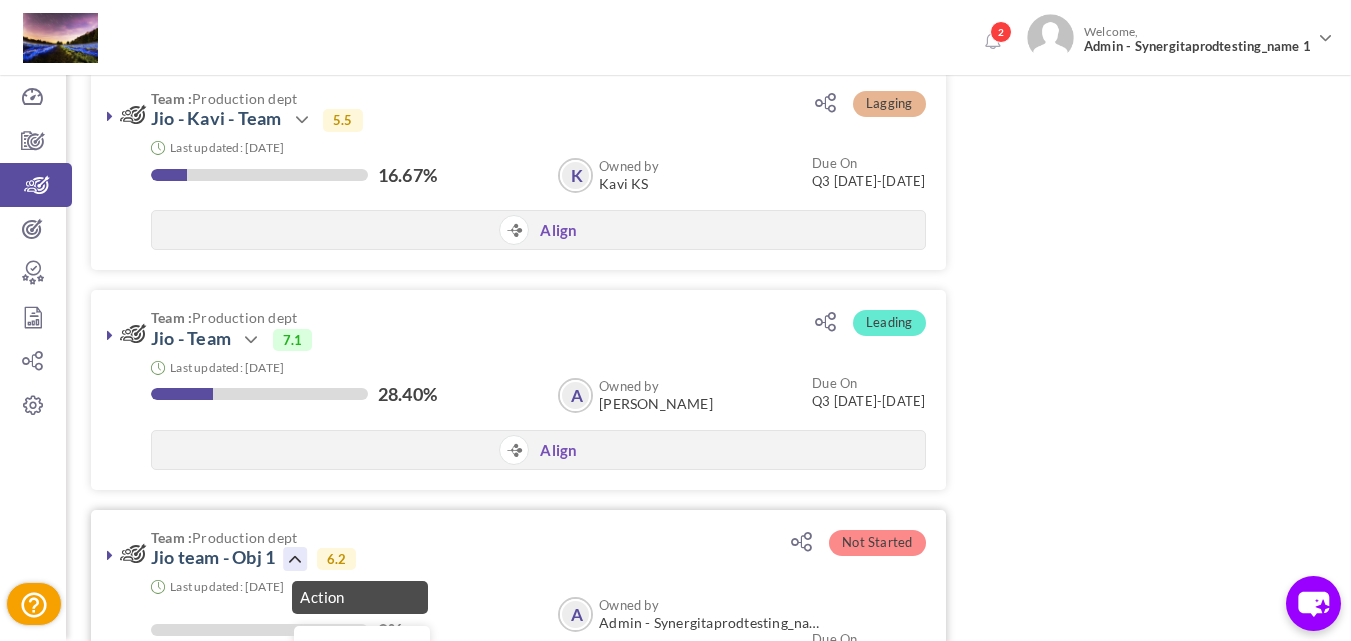 click on "Edit" at bounding box center [362, 689] 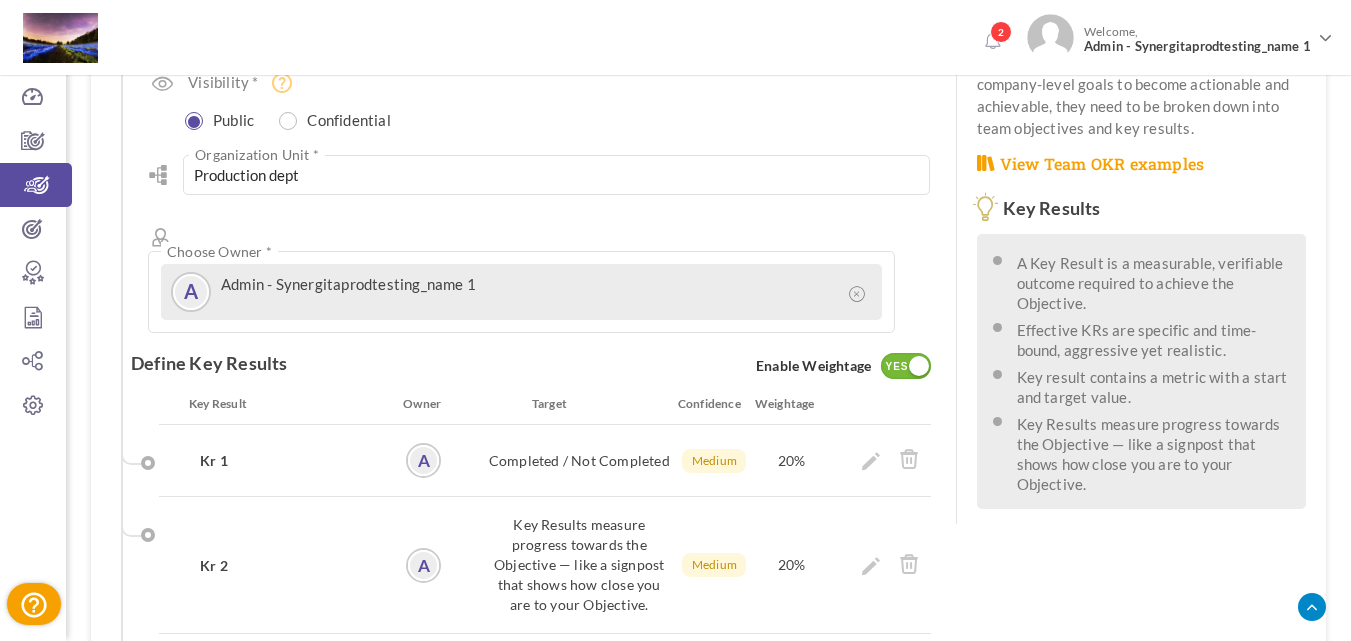 scroll, scrollTop: 600, scrollLeft: 0, axis: vertical 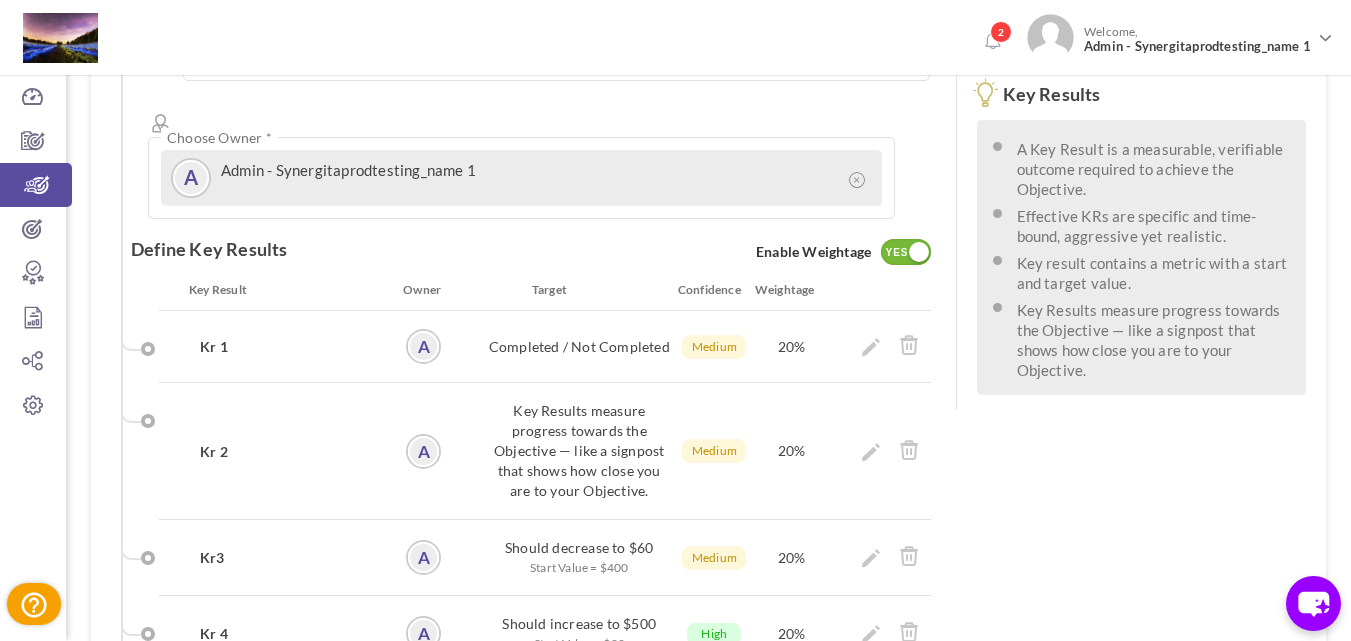 click on "YES" at bounding box center [897, 253] 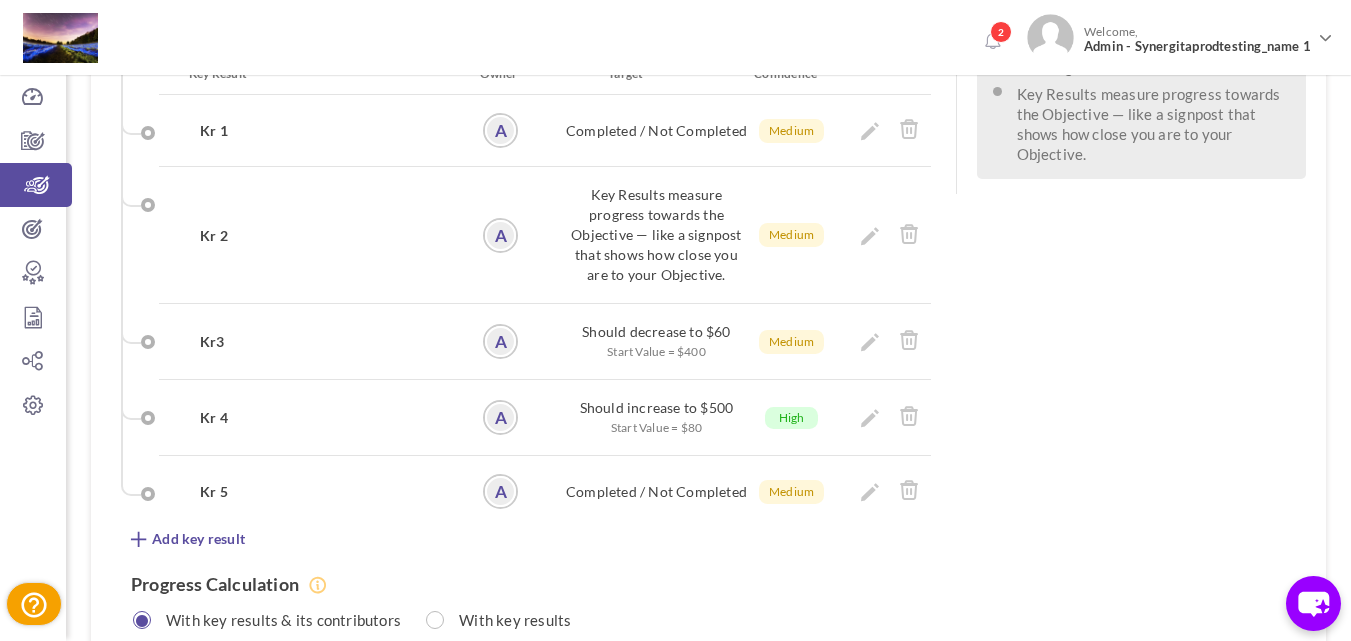 scroll, scrollTop: 1016, scrollLeft: 0, axis: vertical 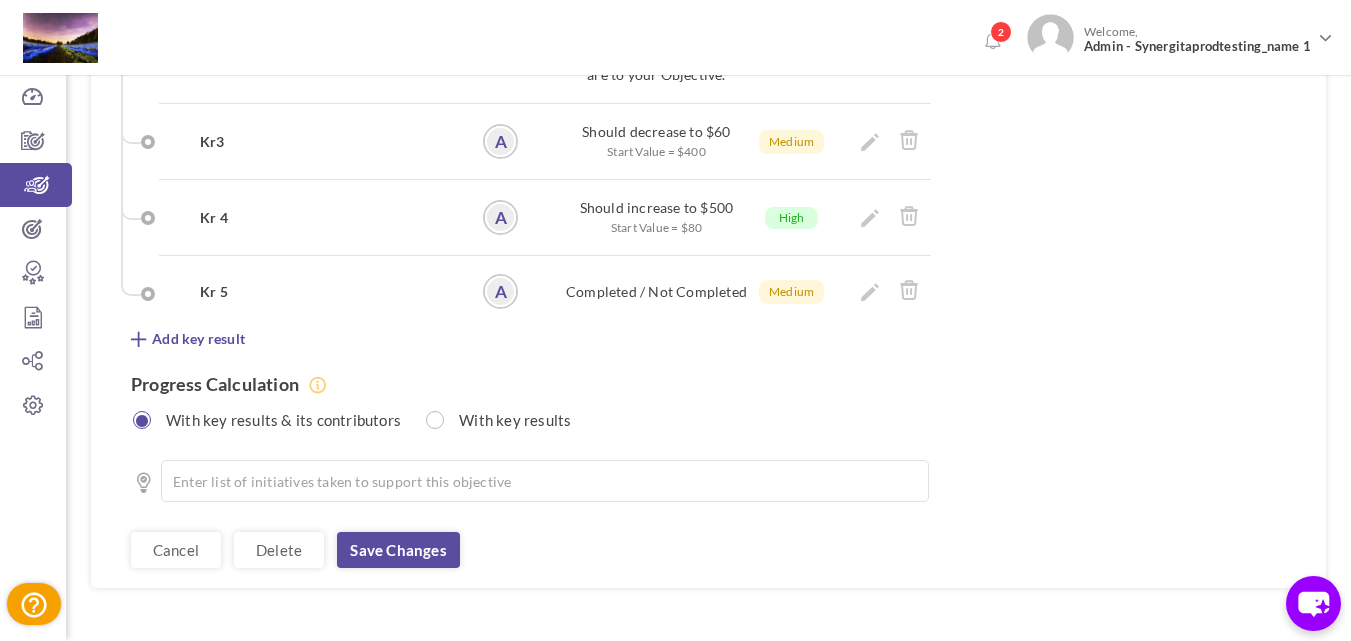 click on "Save changes" at bounding box center [398, 550] 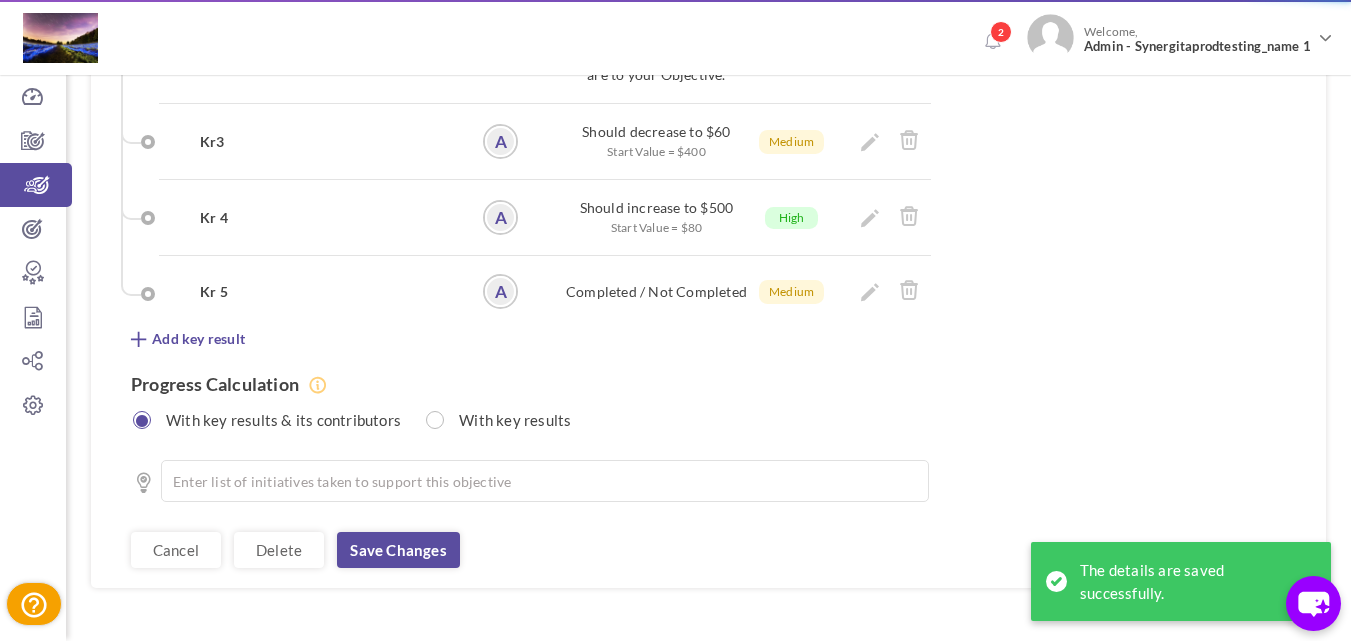 scroll, scrollTop: 0, scrollLeft: 0, axis: both 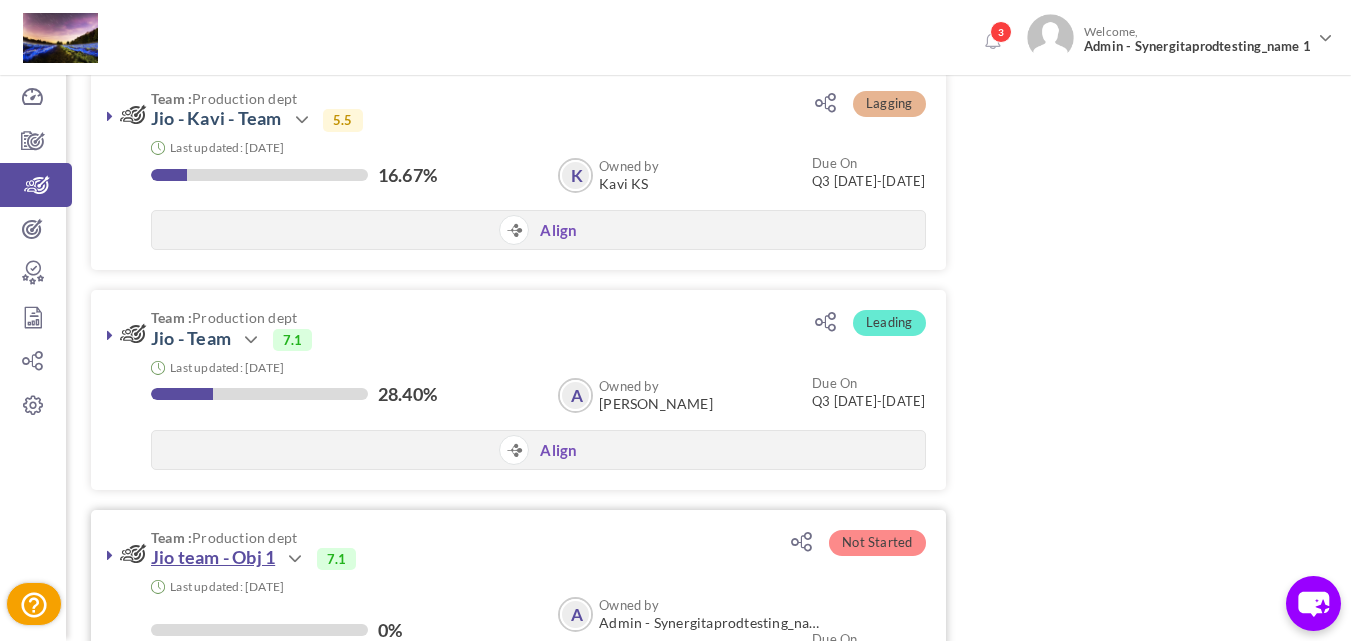 click on "Jio team - Obj 1" at bounding box center (213, 557) 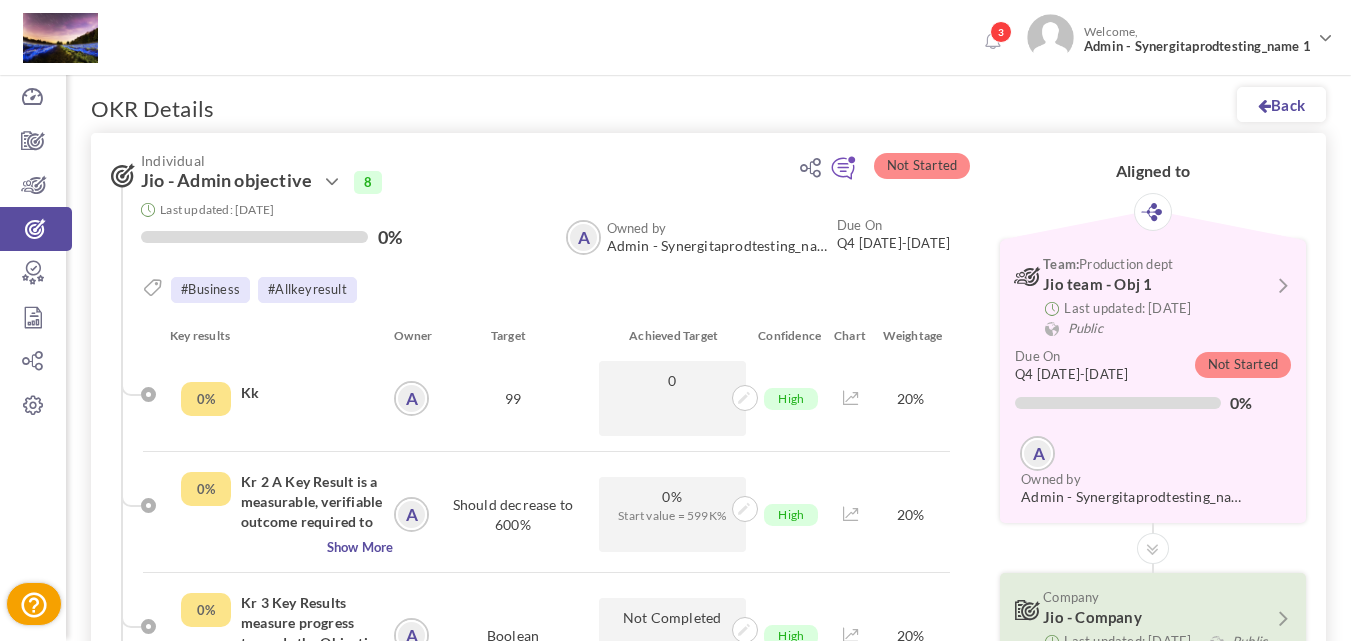 scroll, scrollTop: 0, scrollLeft: 0, axis: both 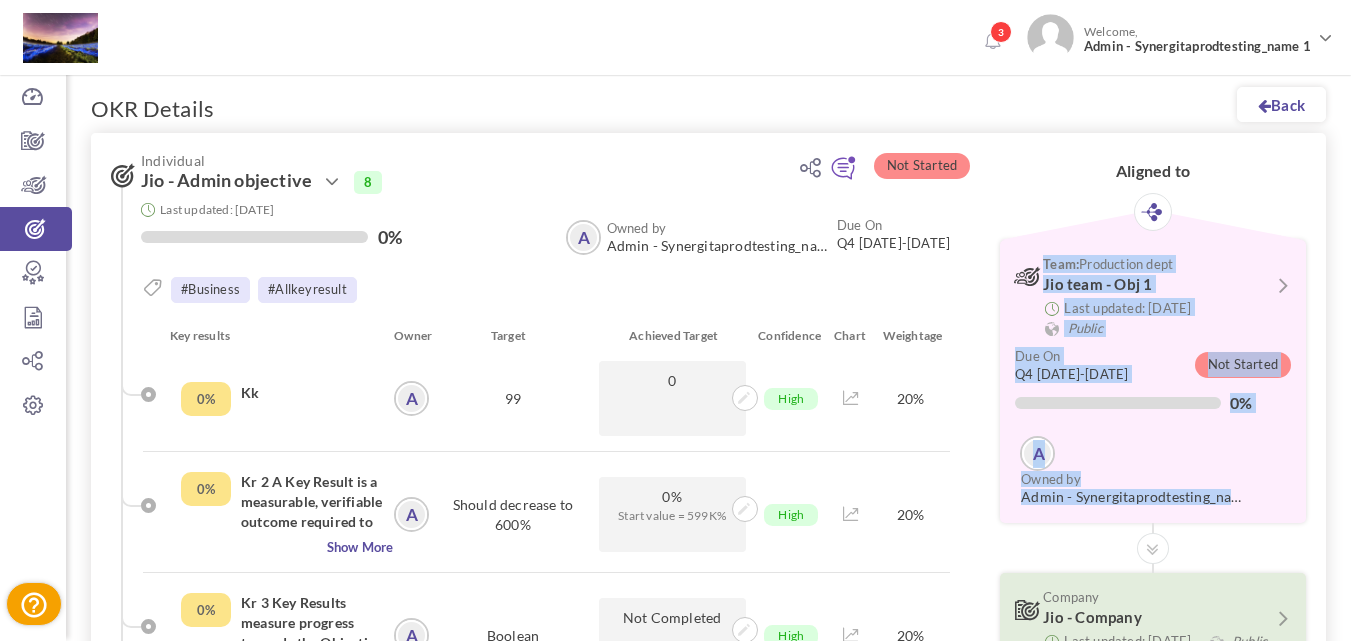 click on "Team:  Production dept
Jio team - Obj 1" at bounding box center (1153, 274) 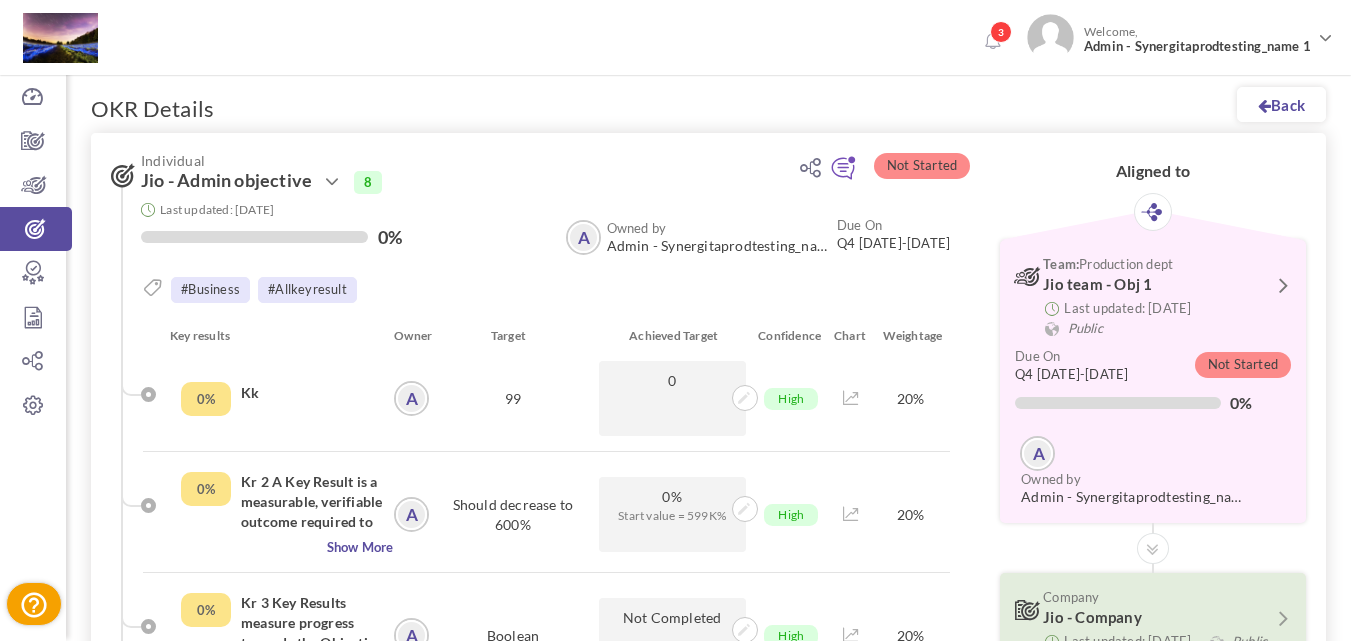 click at bounding box center (1282, 284) 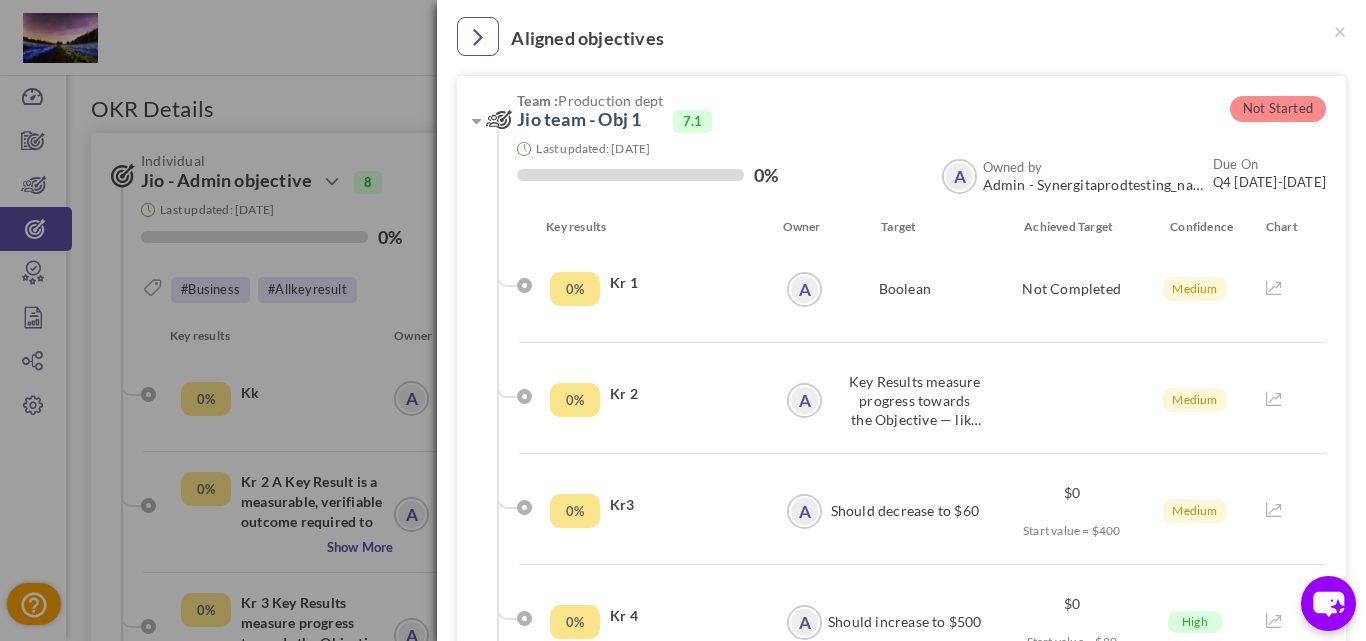 click at bounding box center [478, 36] 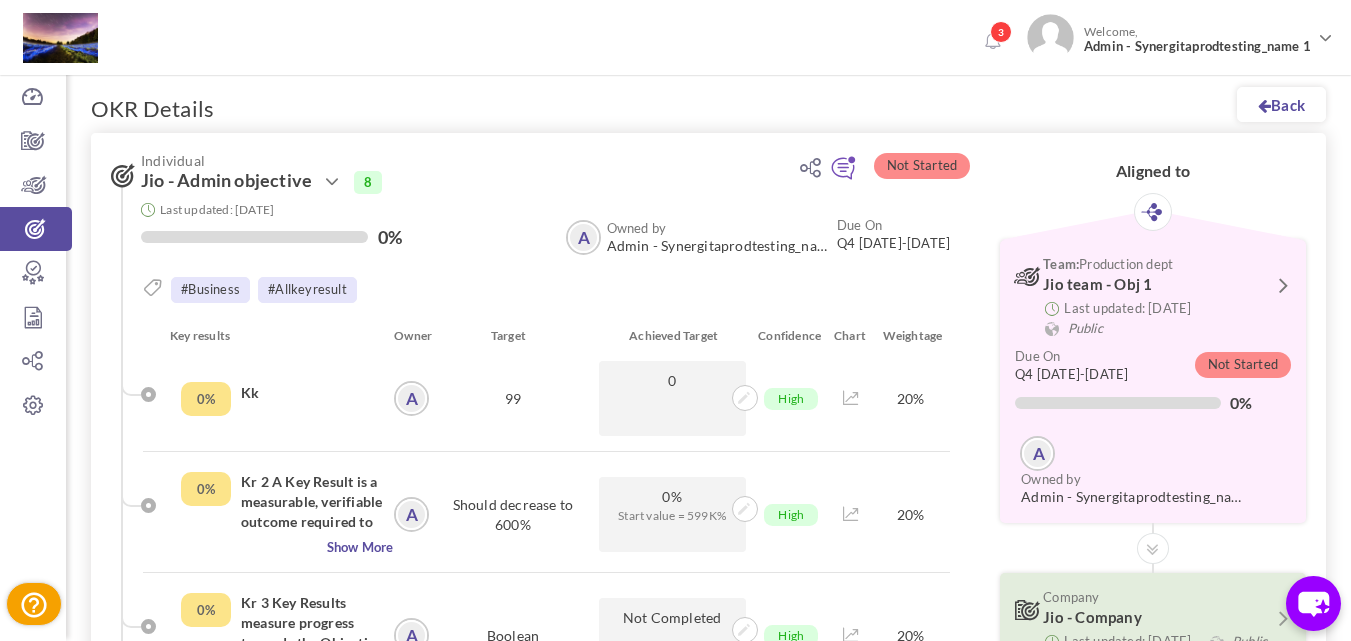 click at bounding box center (1282, 284) 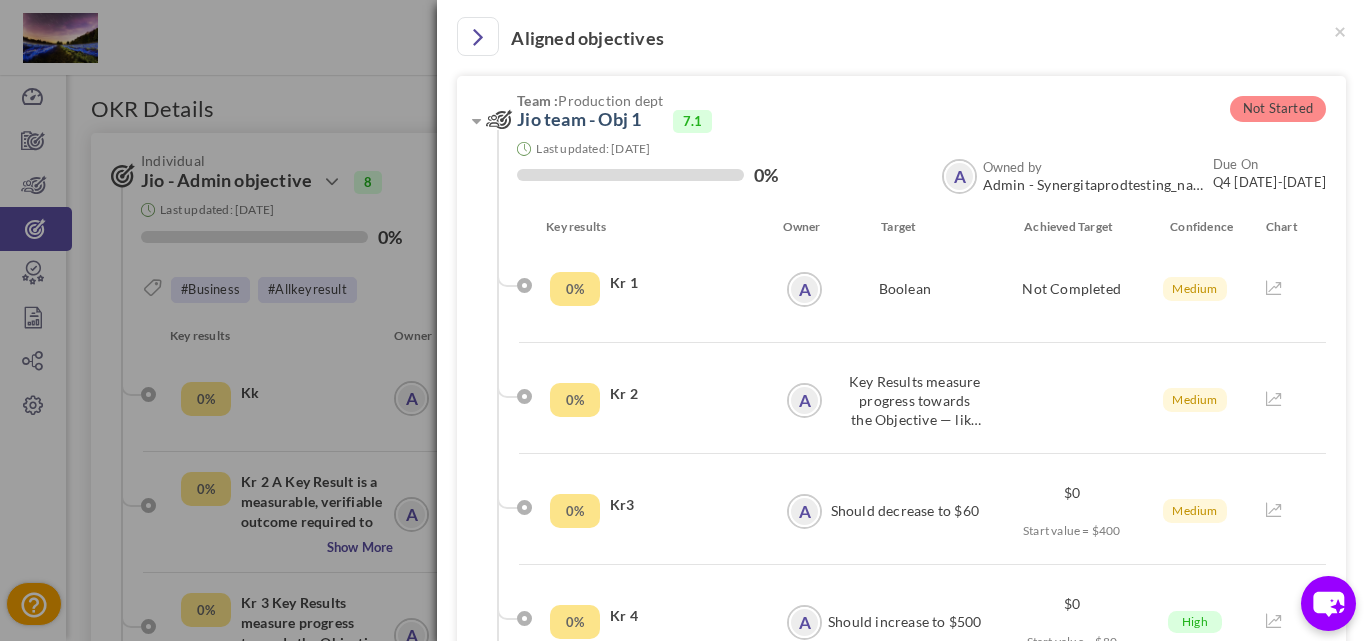 click on "0%
Kr 1" at bounding box center (669, 289) 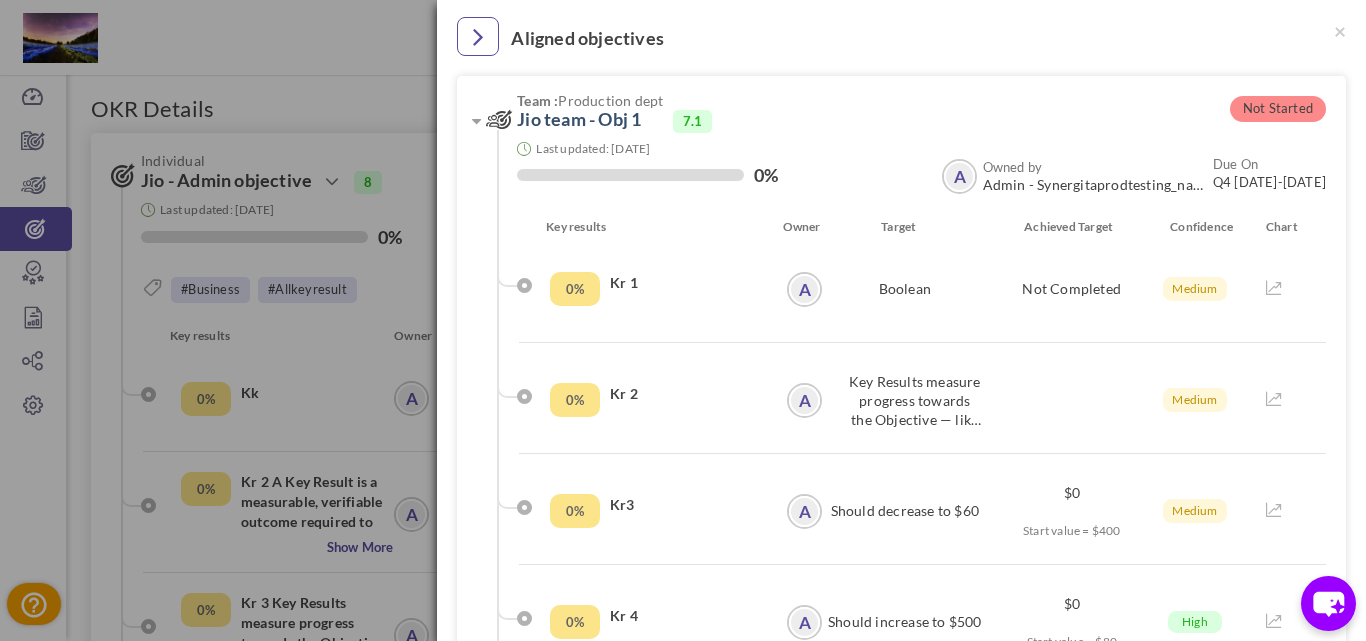 click at bounding box center (478, 36) 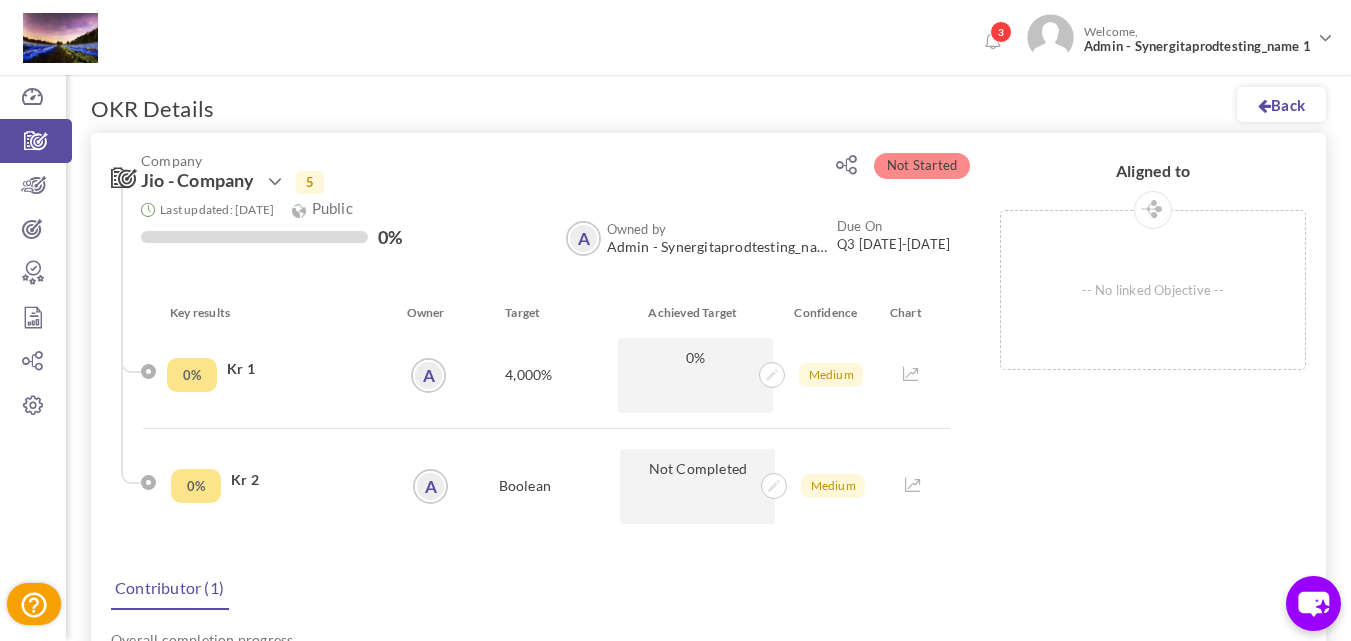 scroll, scrollTop: 0, scrollLeft: 0, axis: both 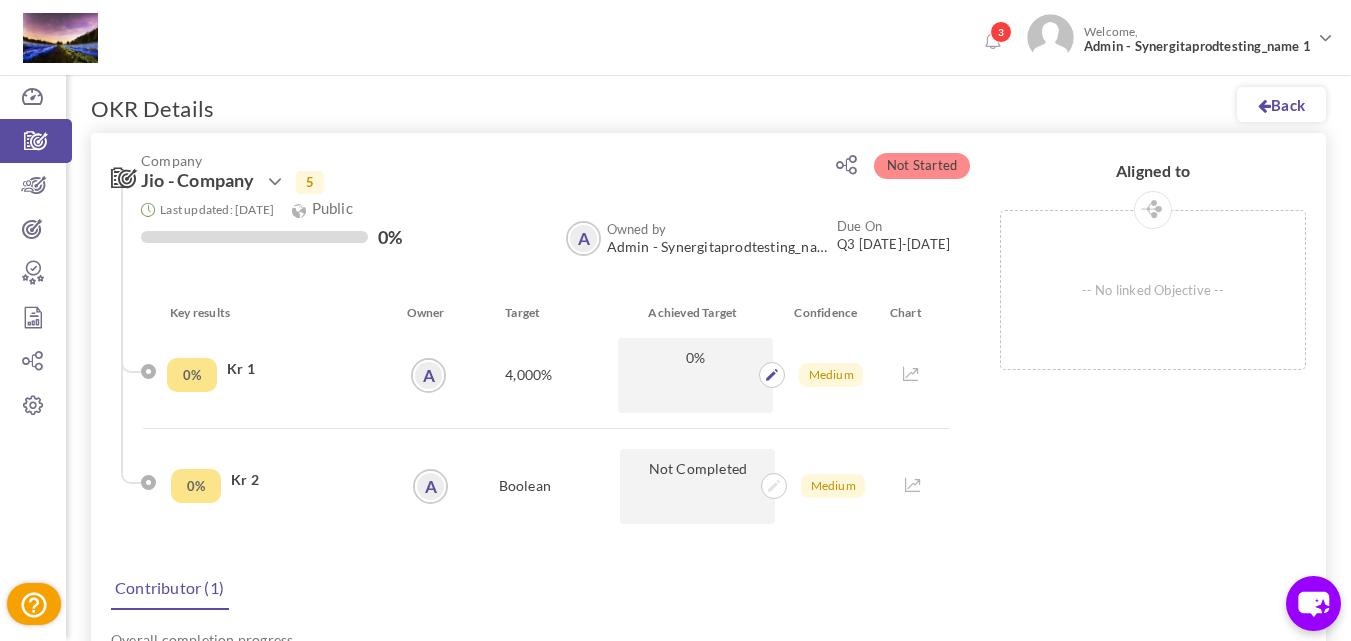 click on "0%" at bounding box center [695, 357] 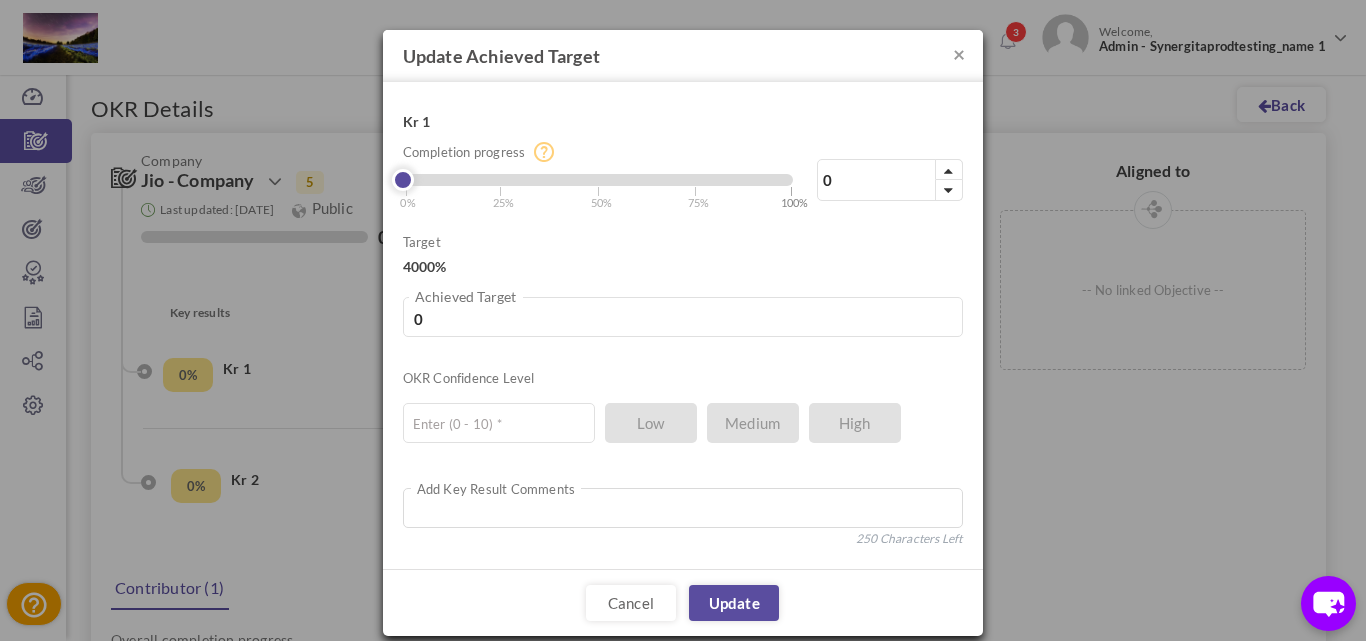 click on "| 100%" at bounding box center [799, 196] 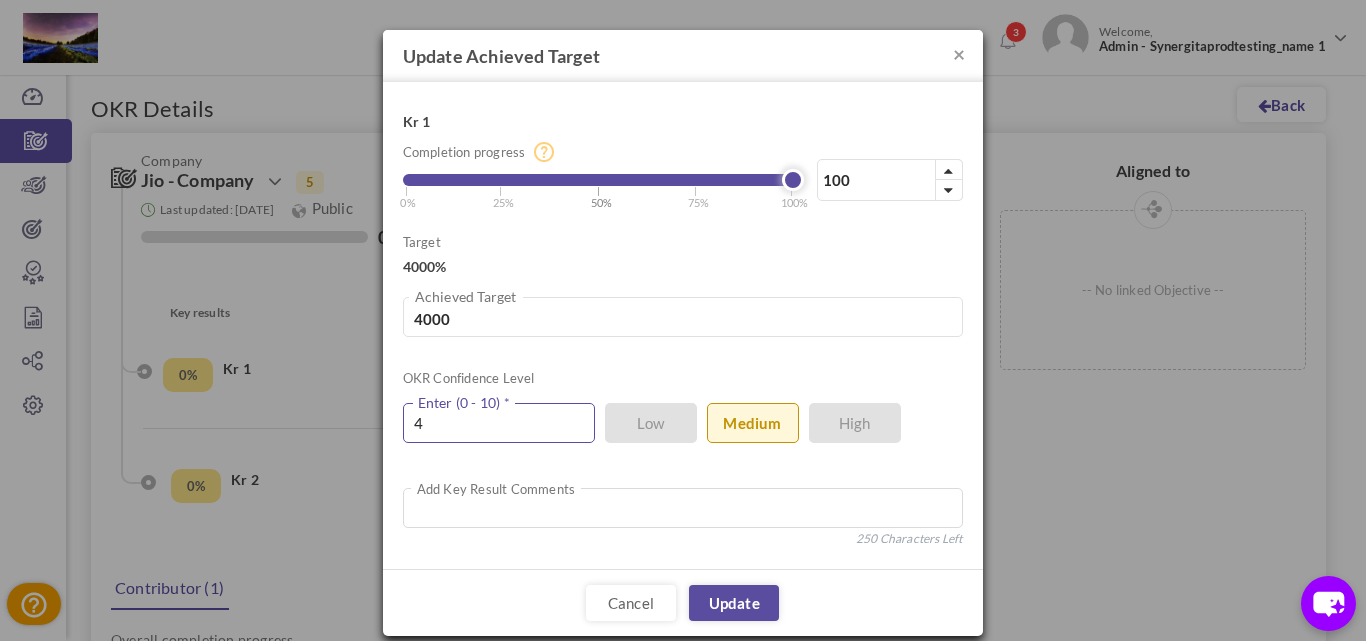 type on "4" 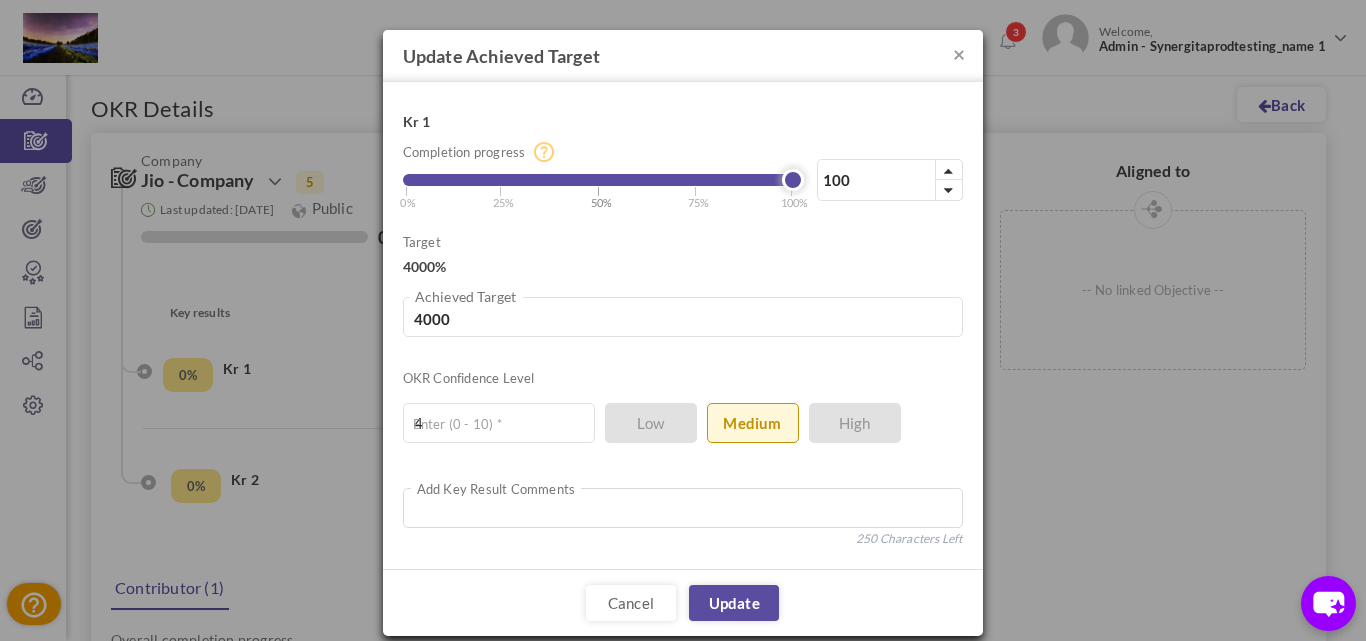 click on "50%" at bounding box center [602, 202] 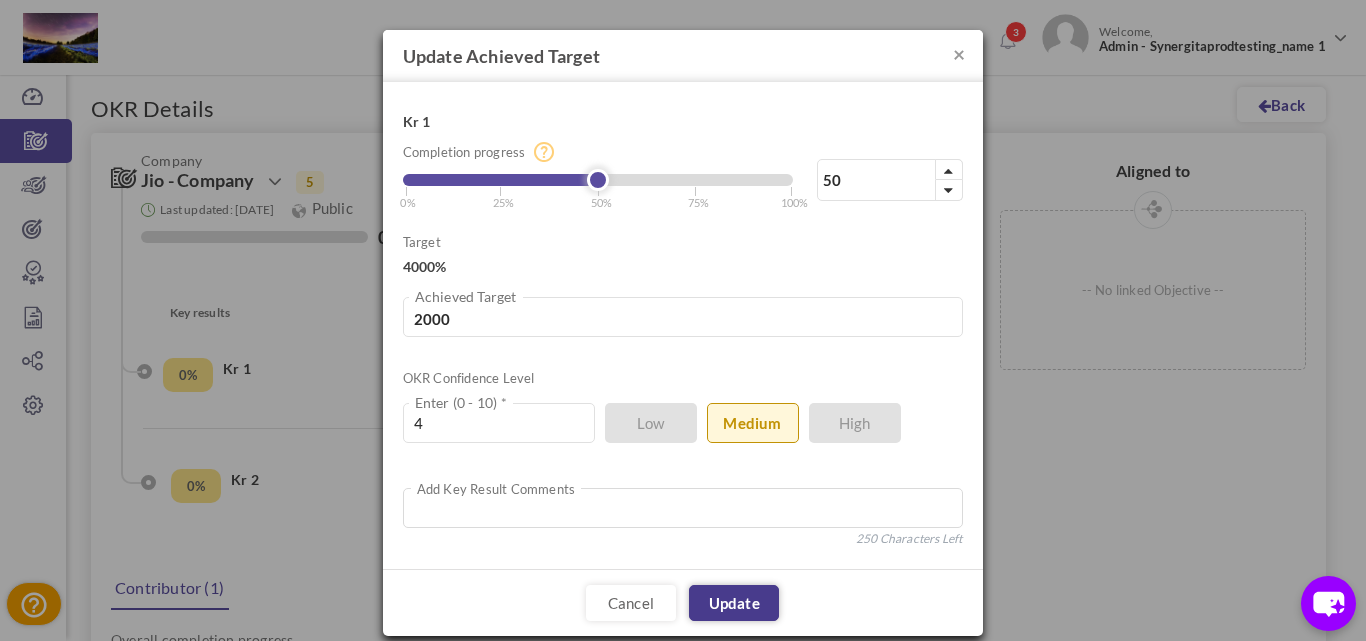 click on "Update" at bounding box center [734, 603] 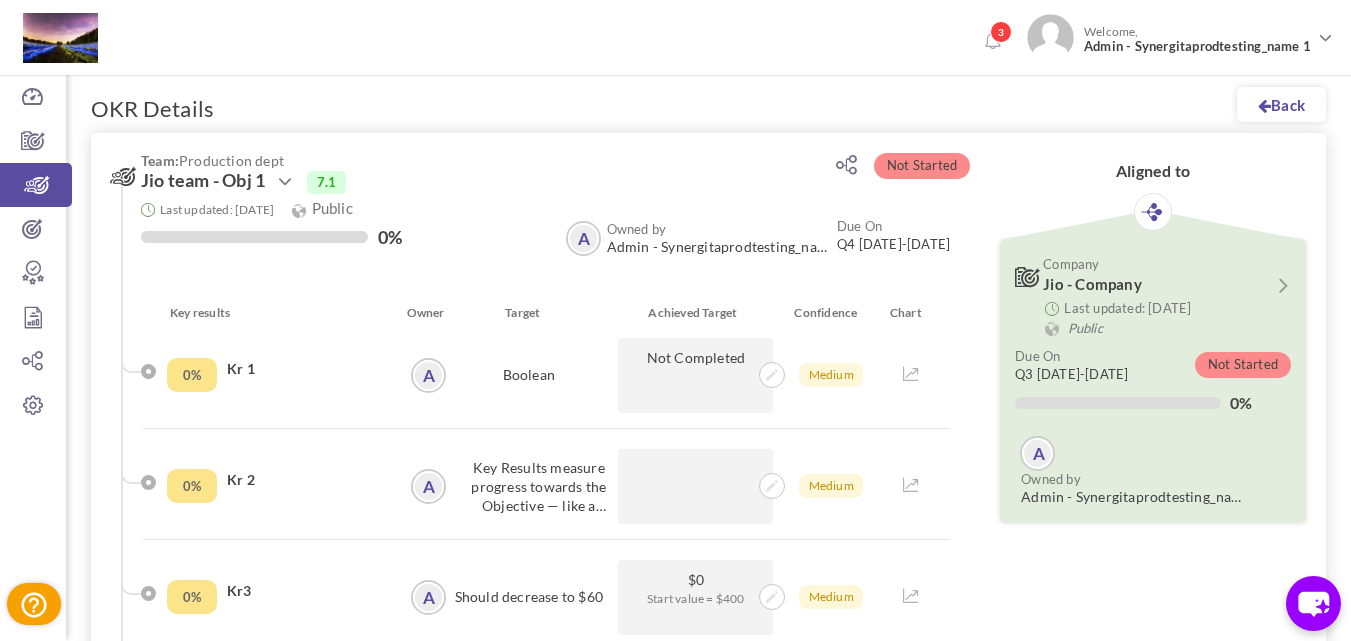 scroll, scrollTop: 0, scrollLeft: 0, axis: both 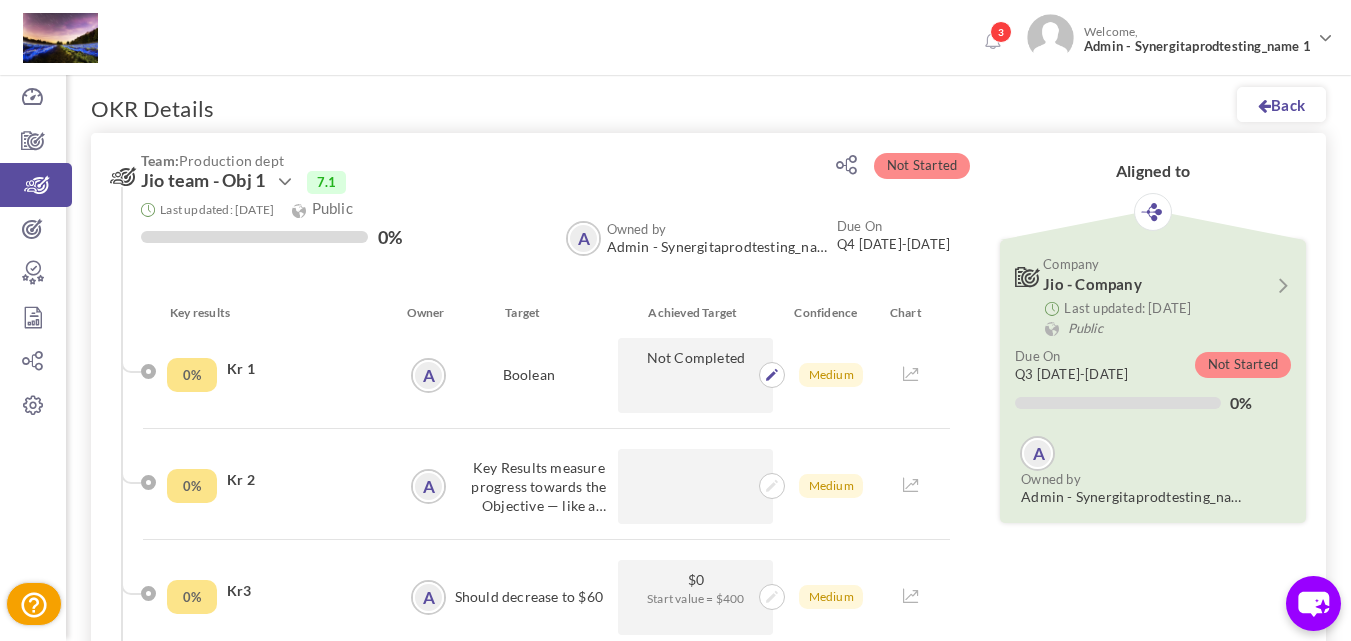 click on "Not Completed" at bounding box center (695, 375) 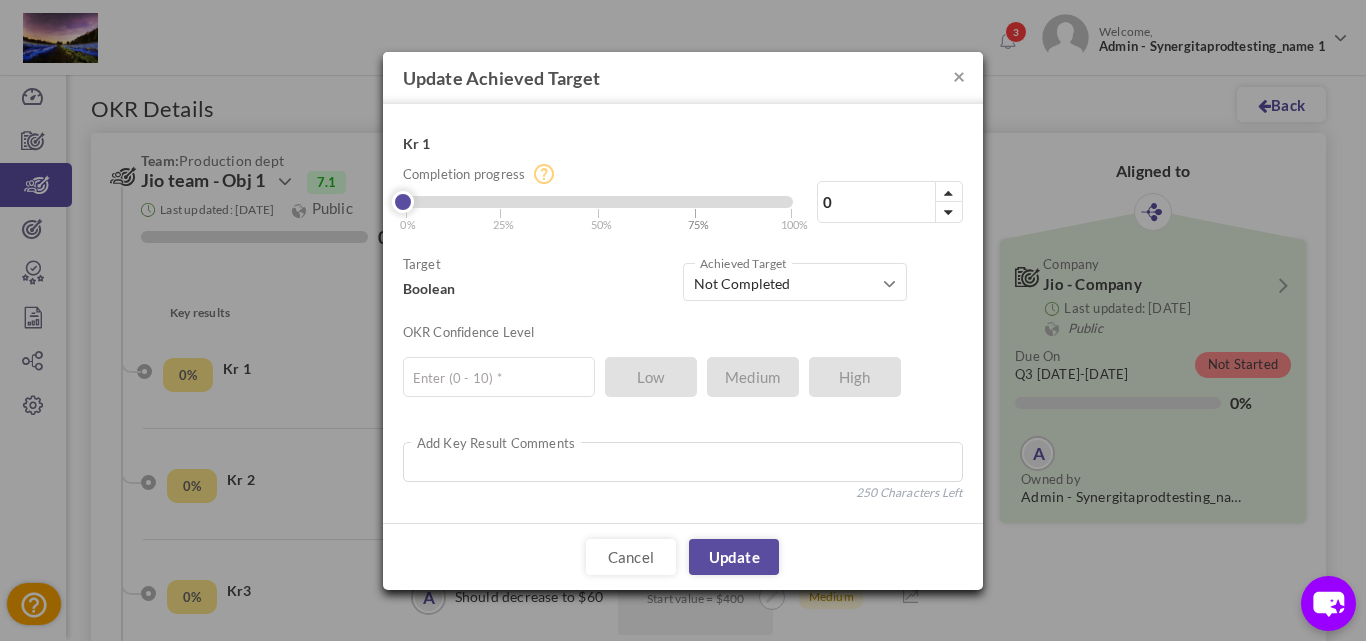 click on "75%" at bounding box center (699, 224) 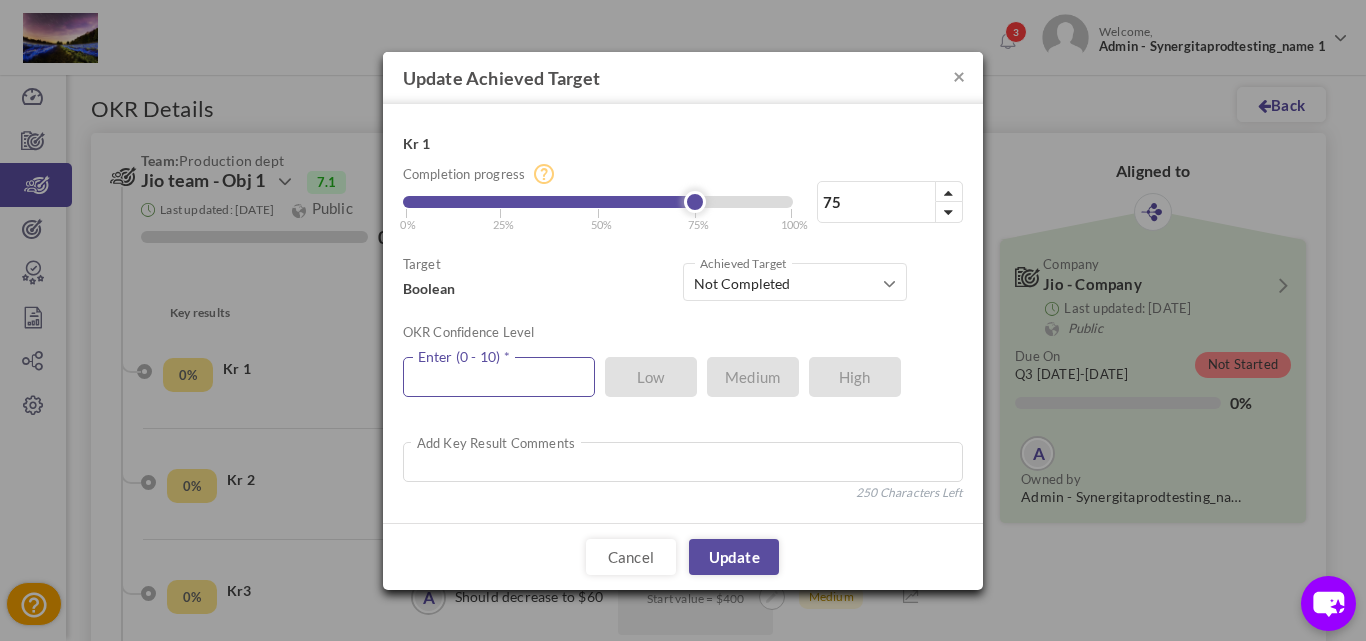 click at bounding box center (499, 377) 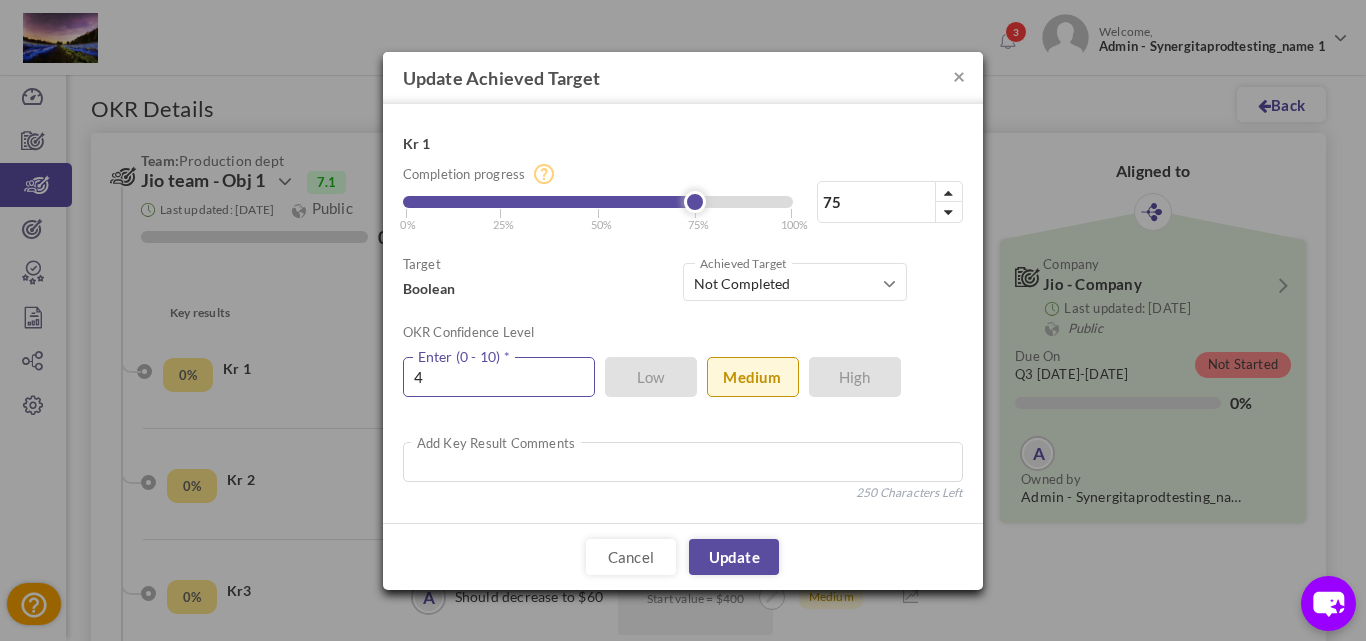 type on "4" 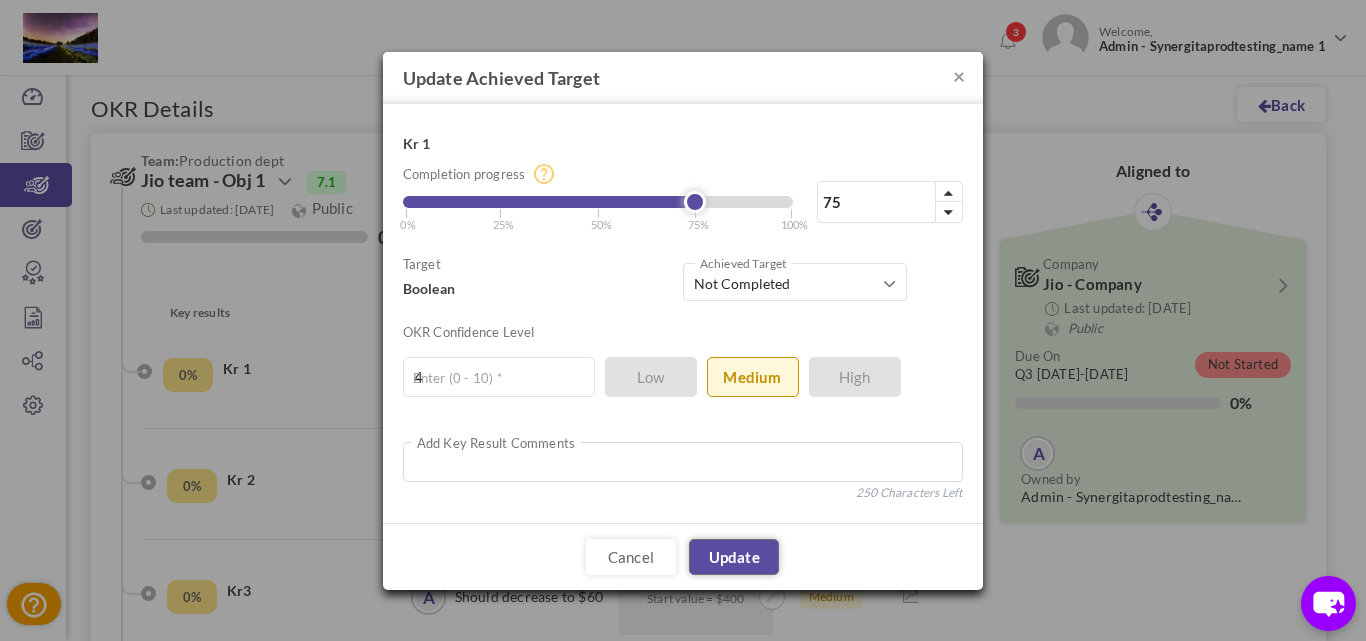 click on "Update" at bounding box center (734, 557) 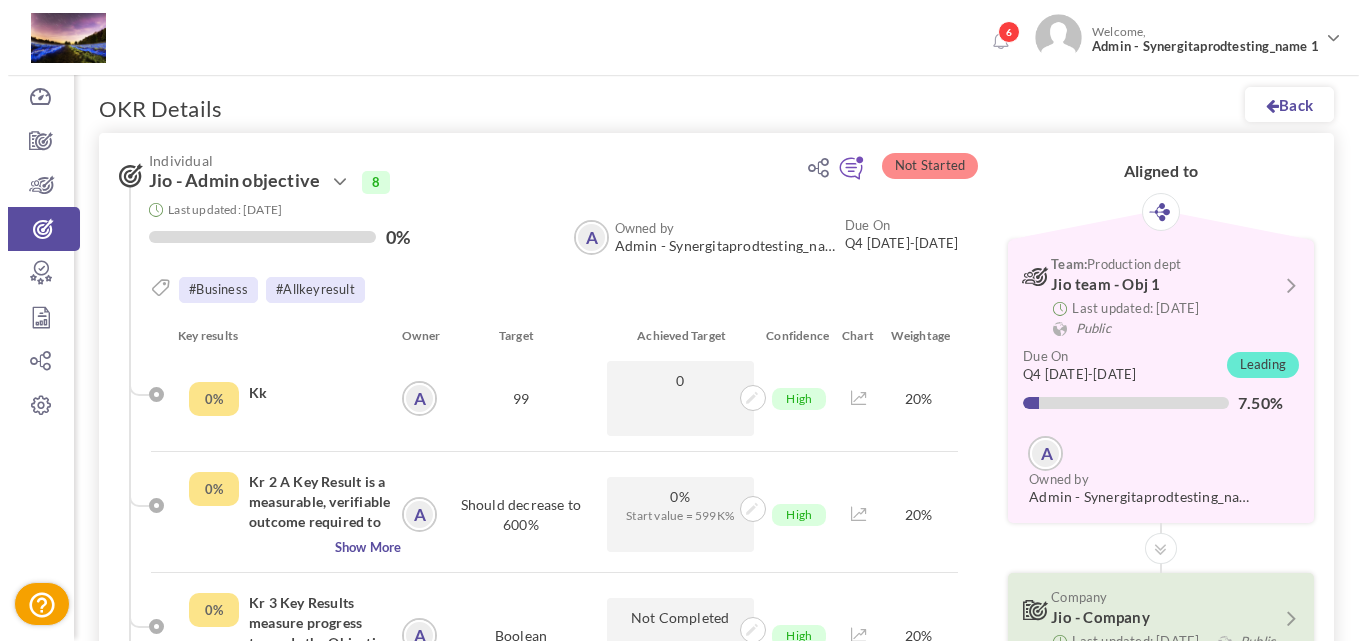 scroll, scrollTop: 0, scrollLeft: 0, axis: both 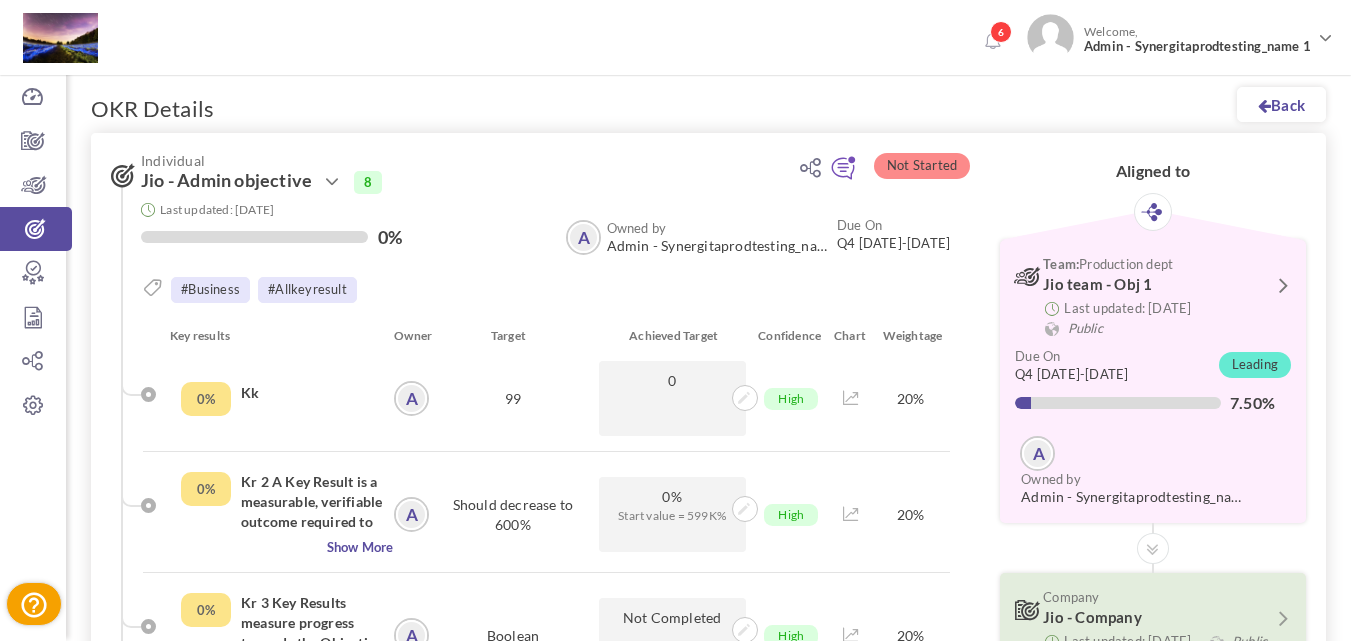 click at bounding box center (1282, 284) 